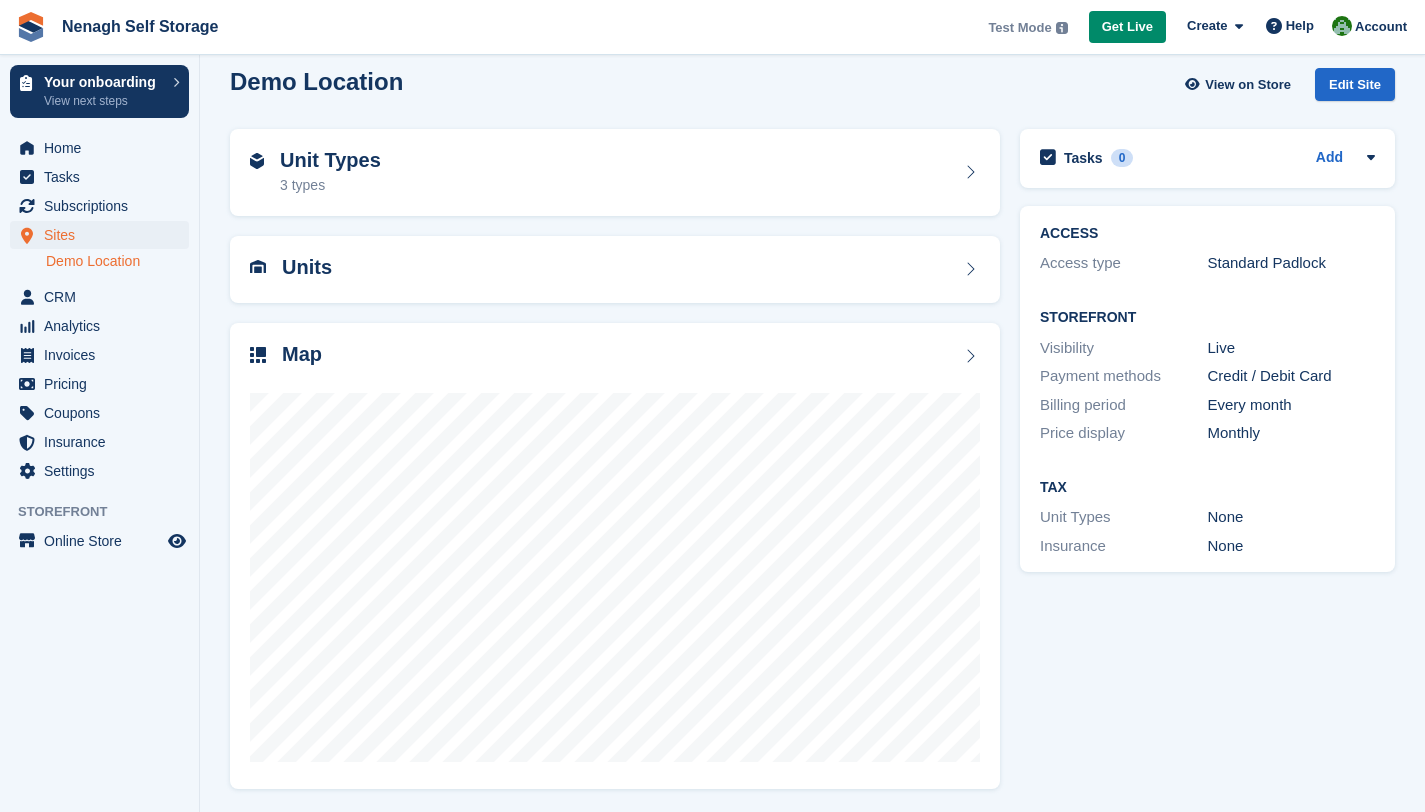 scroll, scrollTop: 20, scrollLeft: 0, axis: vertical 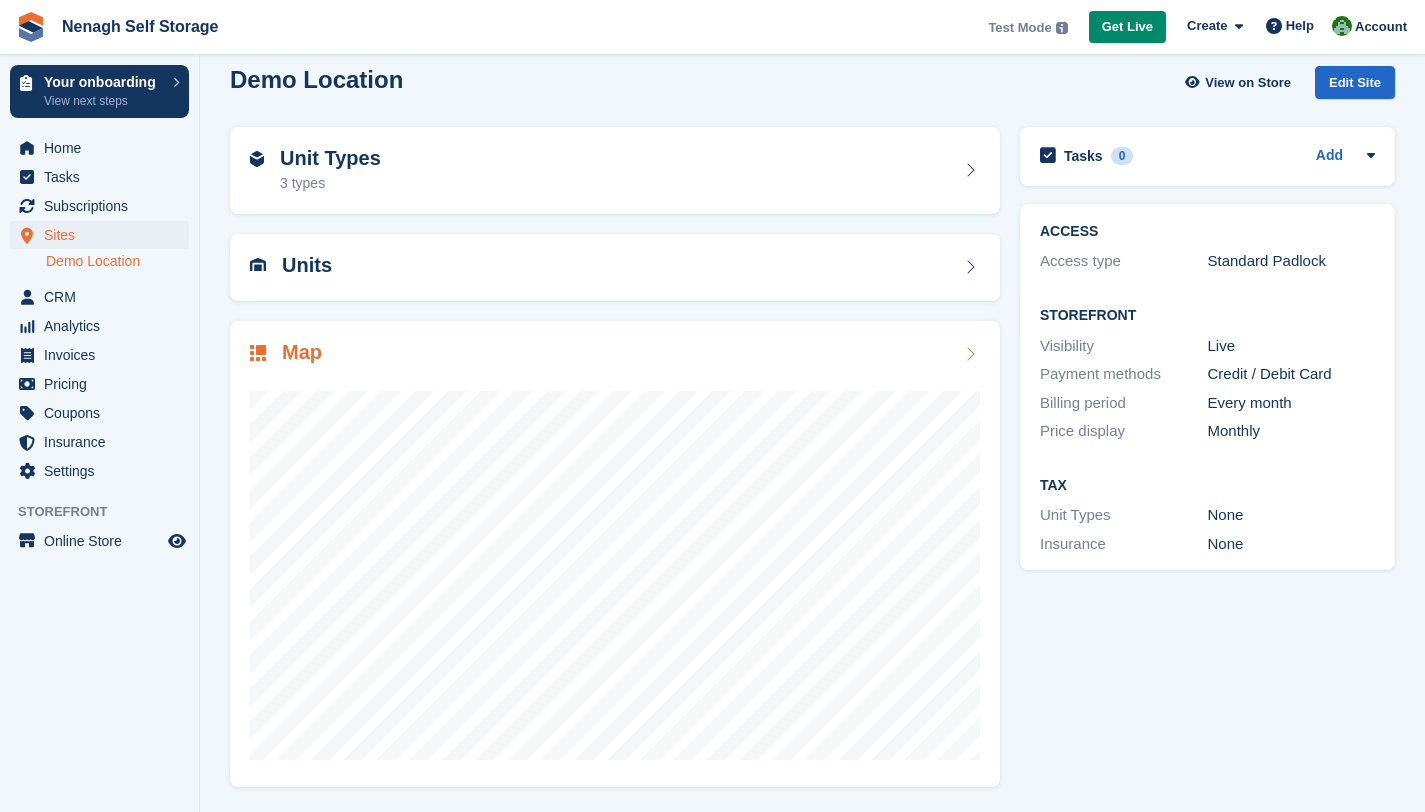 click at bounding box center [970, 354] 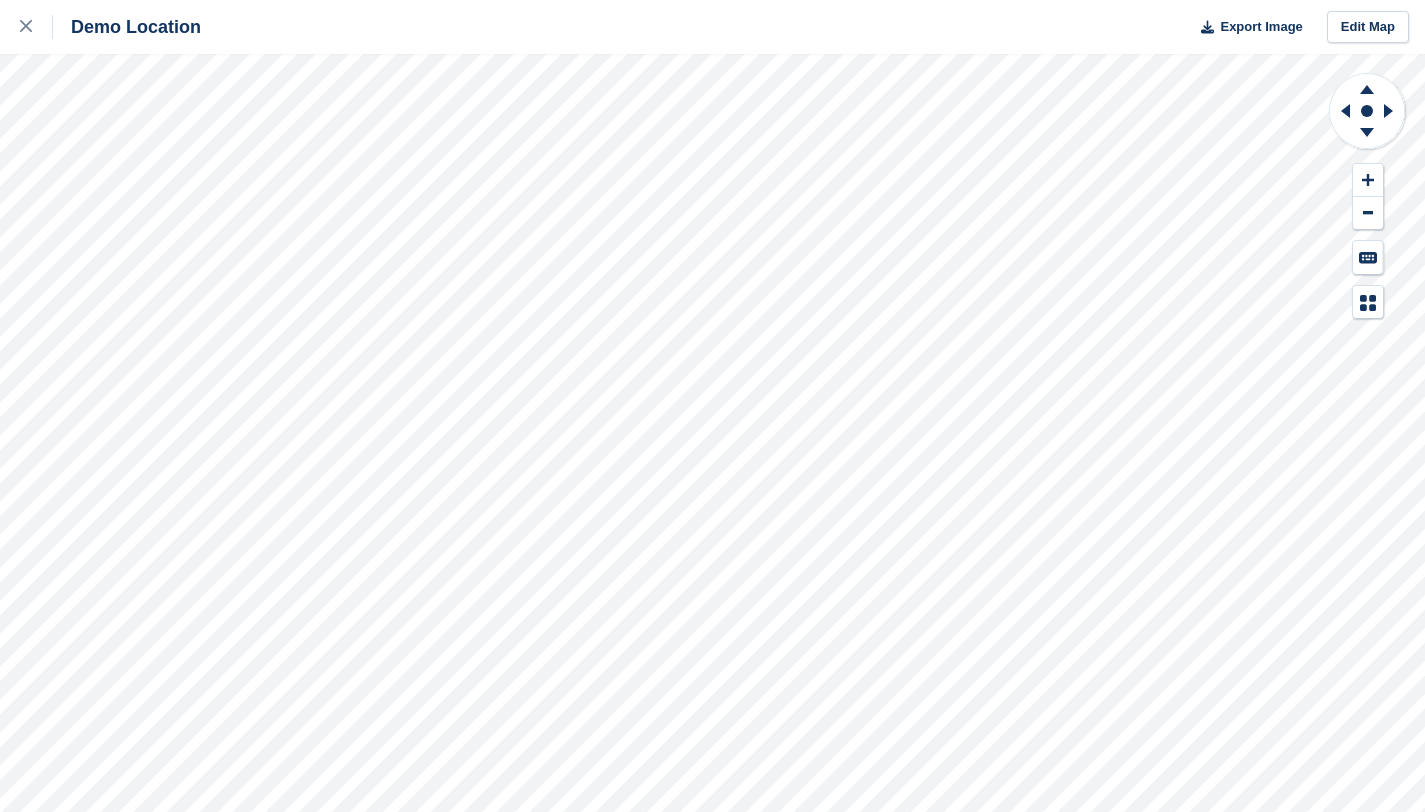 scroll, scrollTop: 0, scrollLeft: 0, axis: both 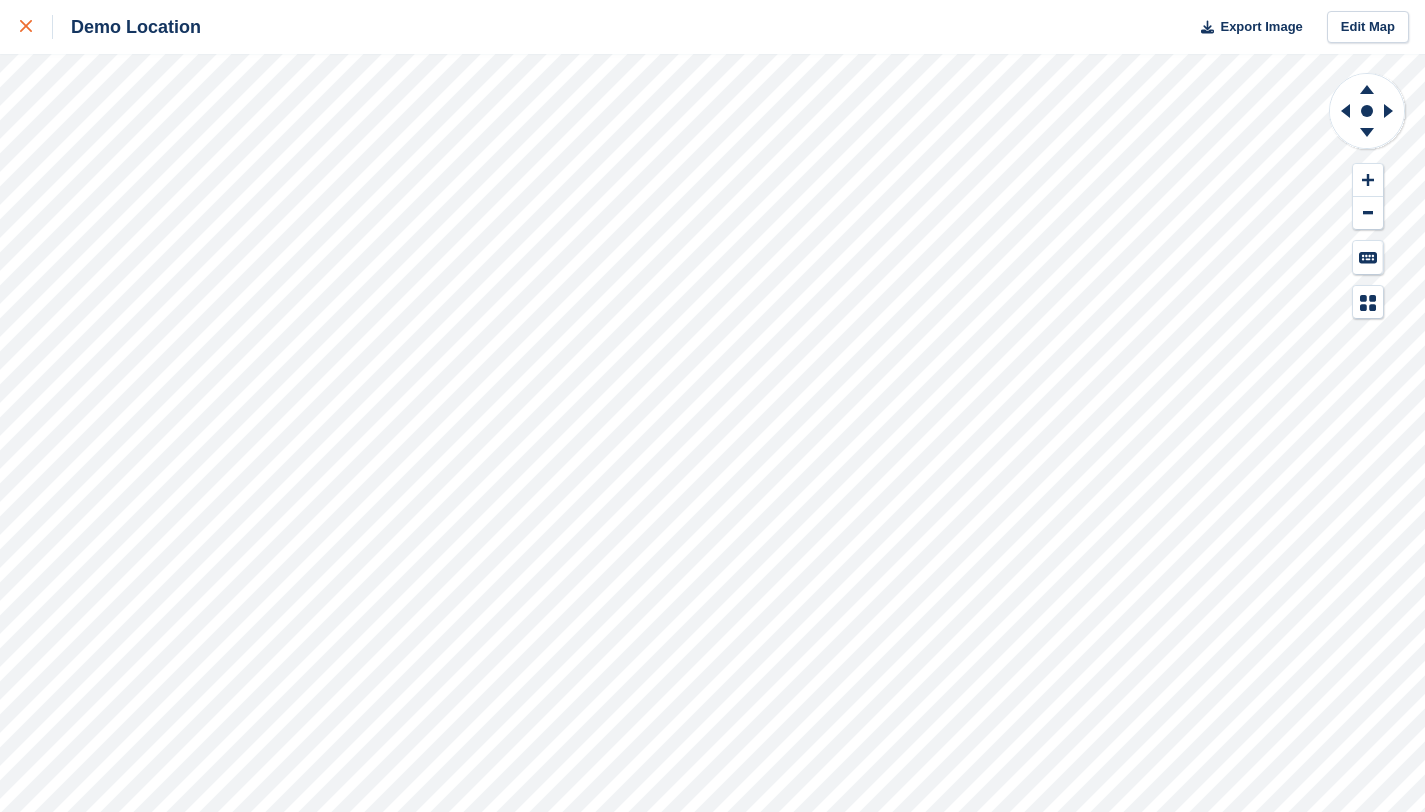 click 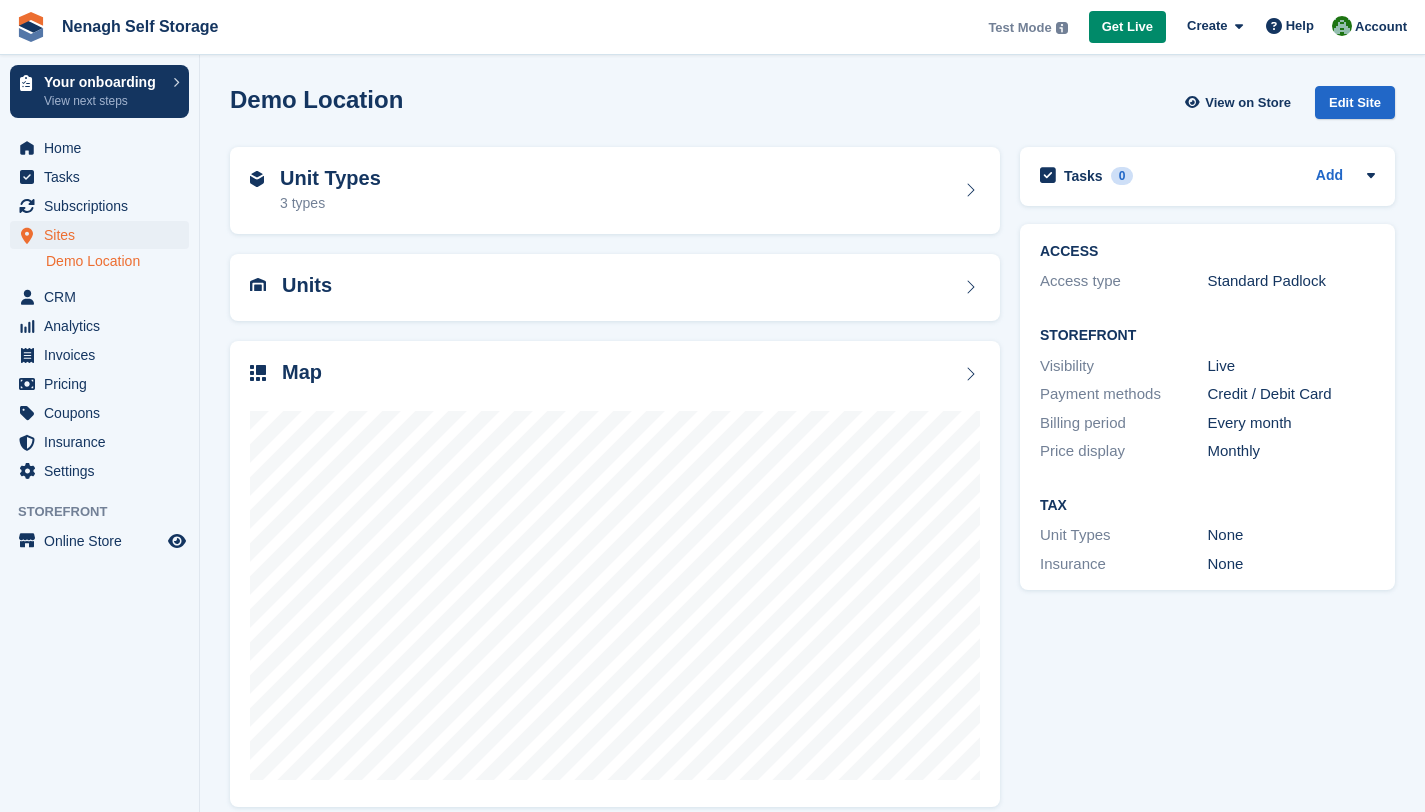 scroll, scrollTop: 0, scrollLeft: 0, axis: both 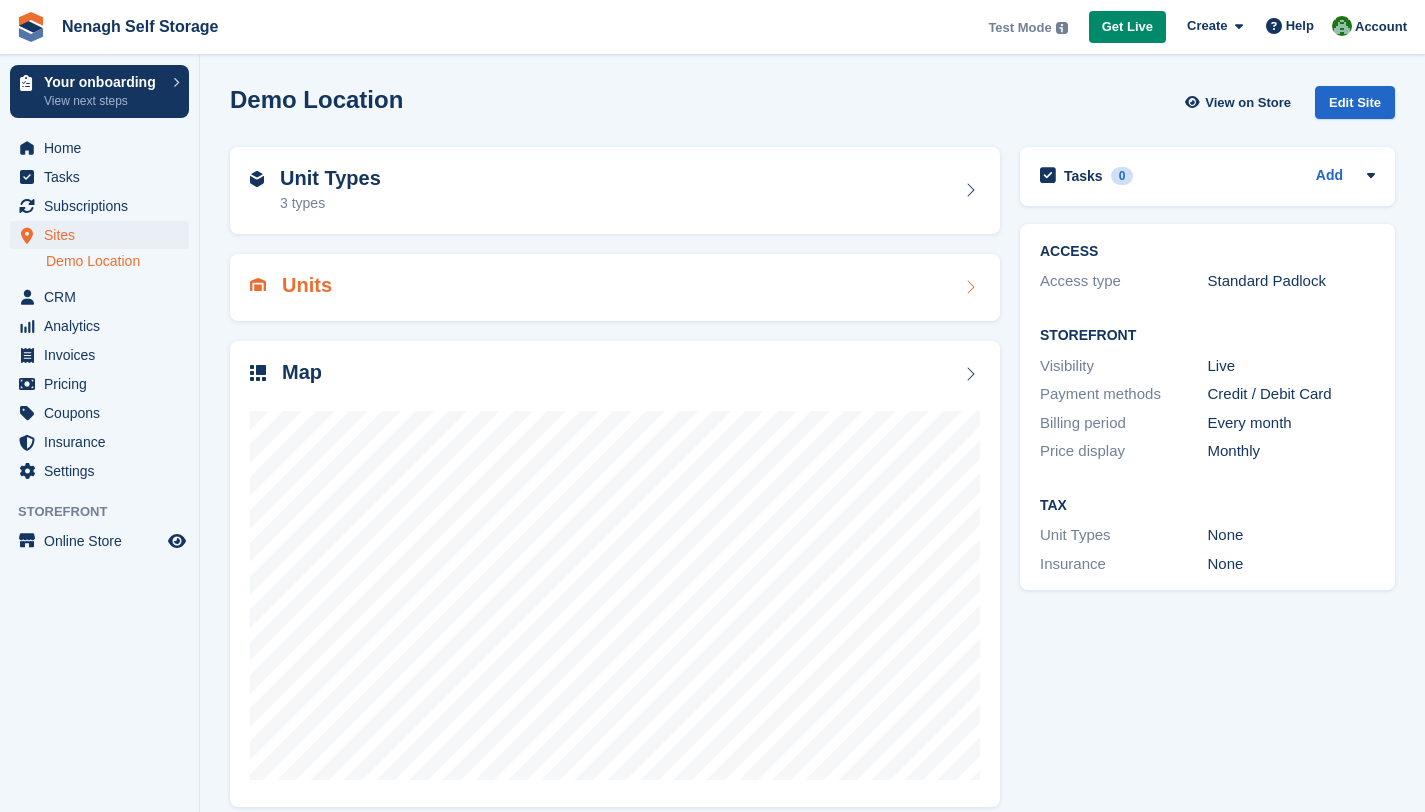 click on "Units" at bounding box center (615, 287) 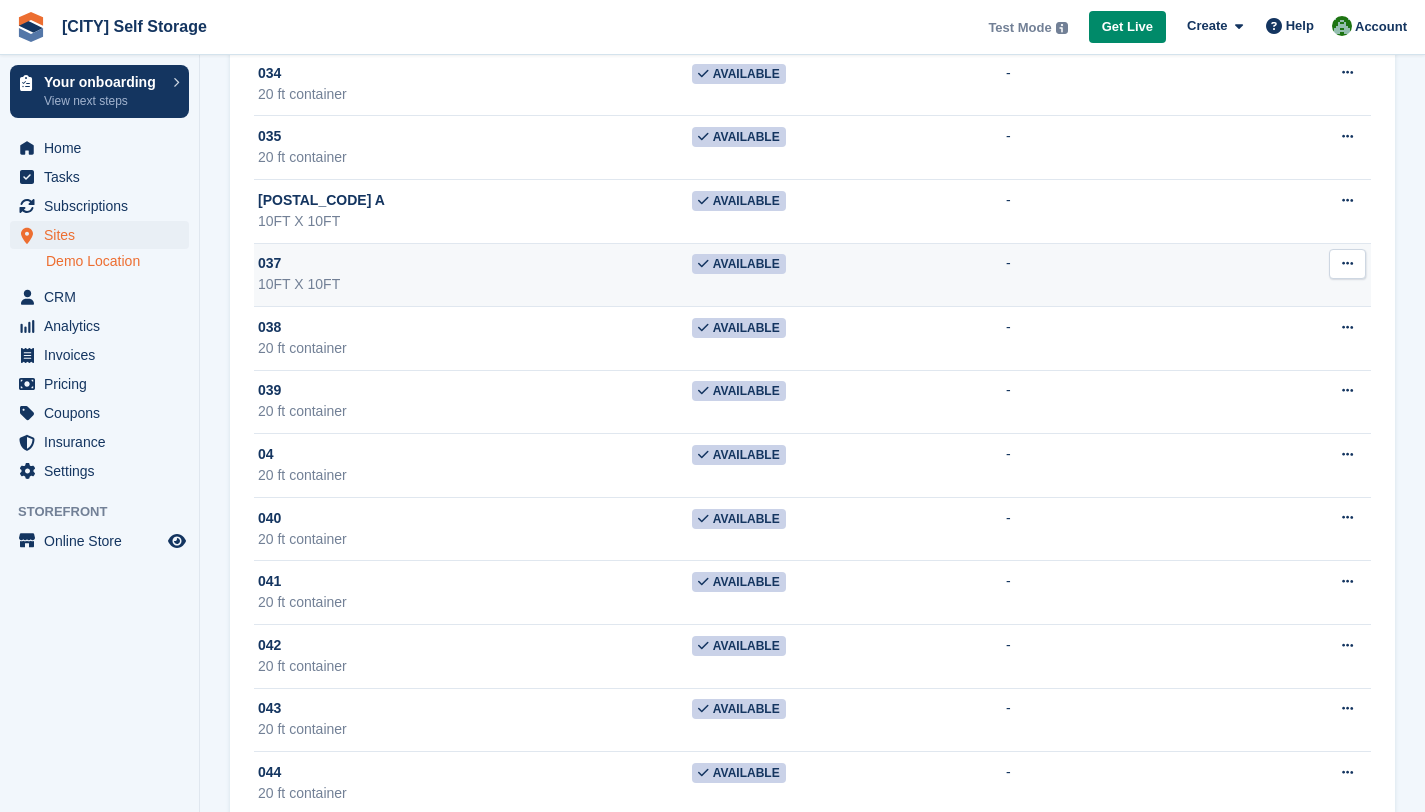 scroll, scrollTop: 1920, scrollLeft: 0, axis: vertical 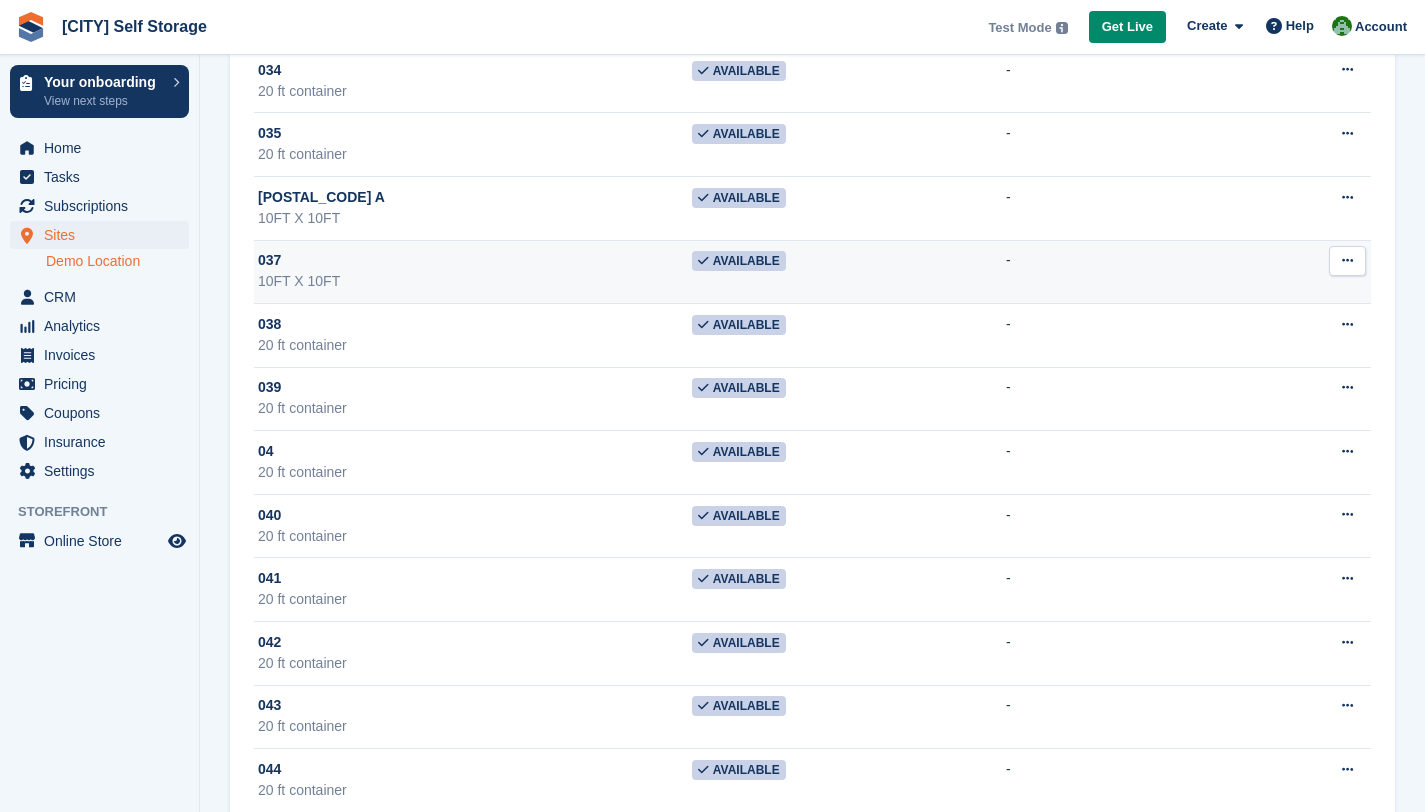 click at bounding box center (1347, 260) 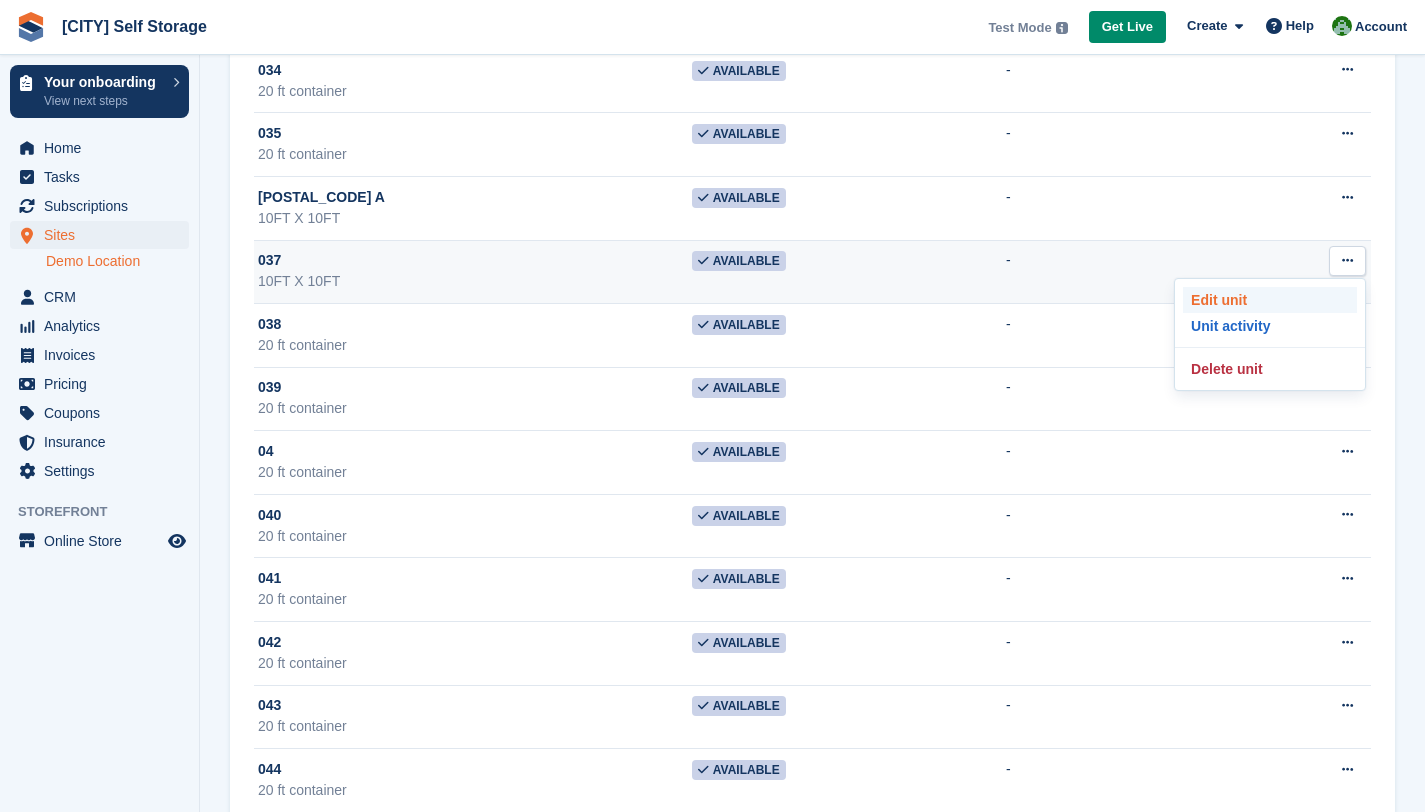 click on "Edit unit" at bounding box center [1270, 300] 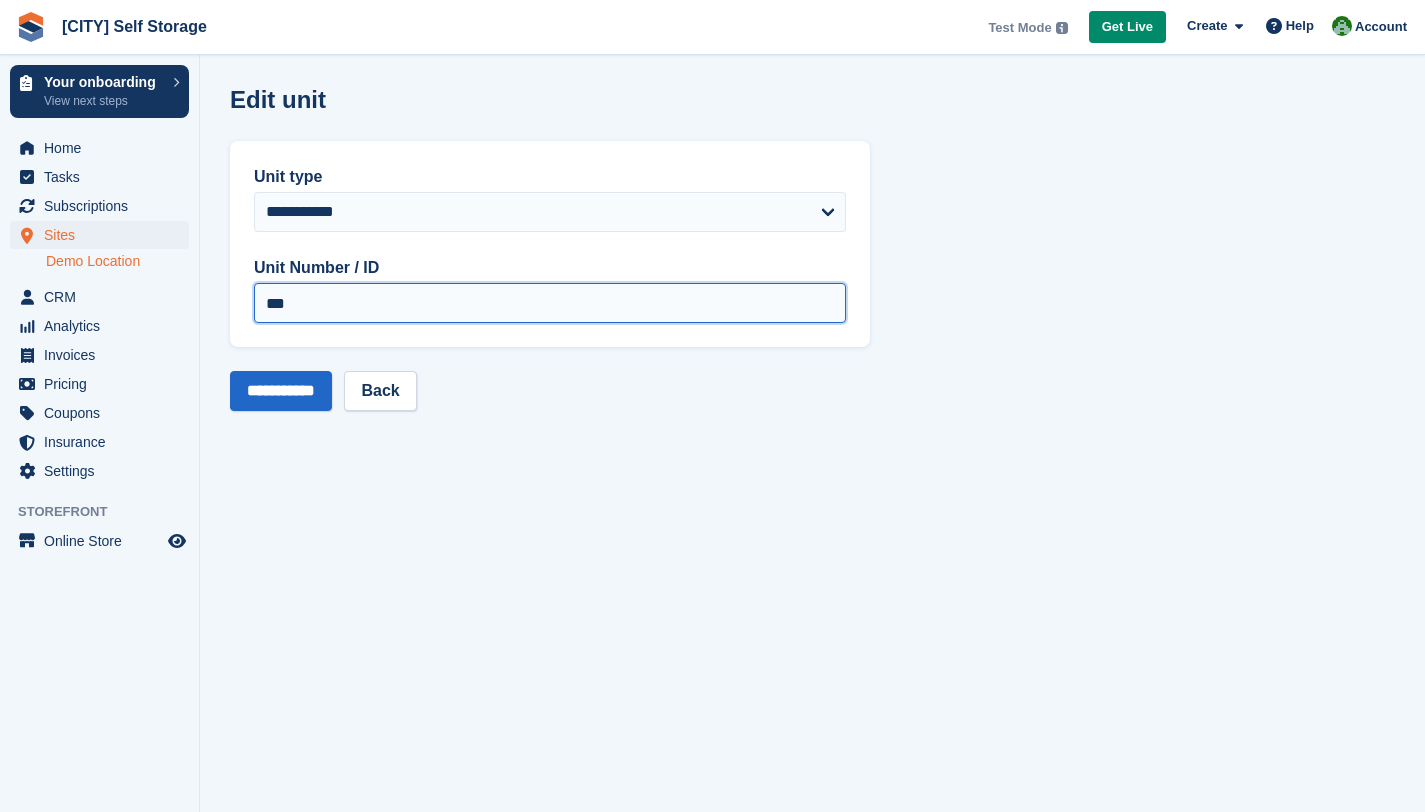 click on "***" at bounding box center [550, 303] 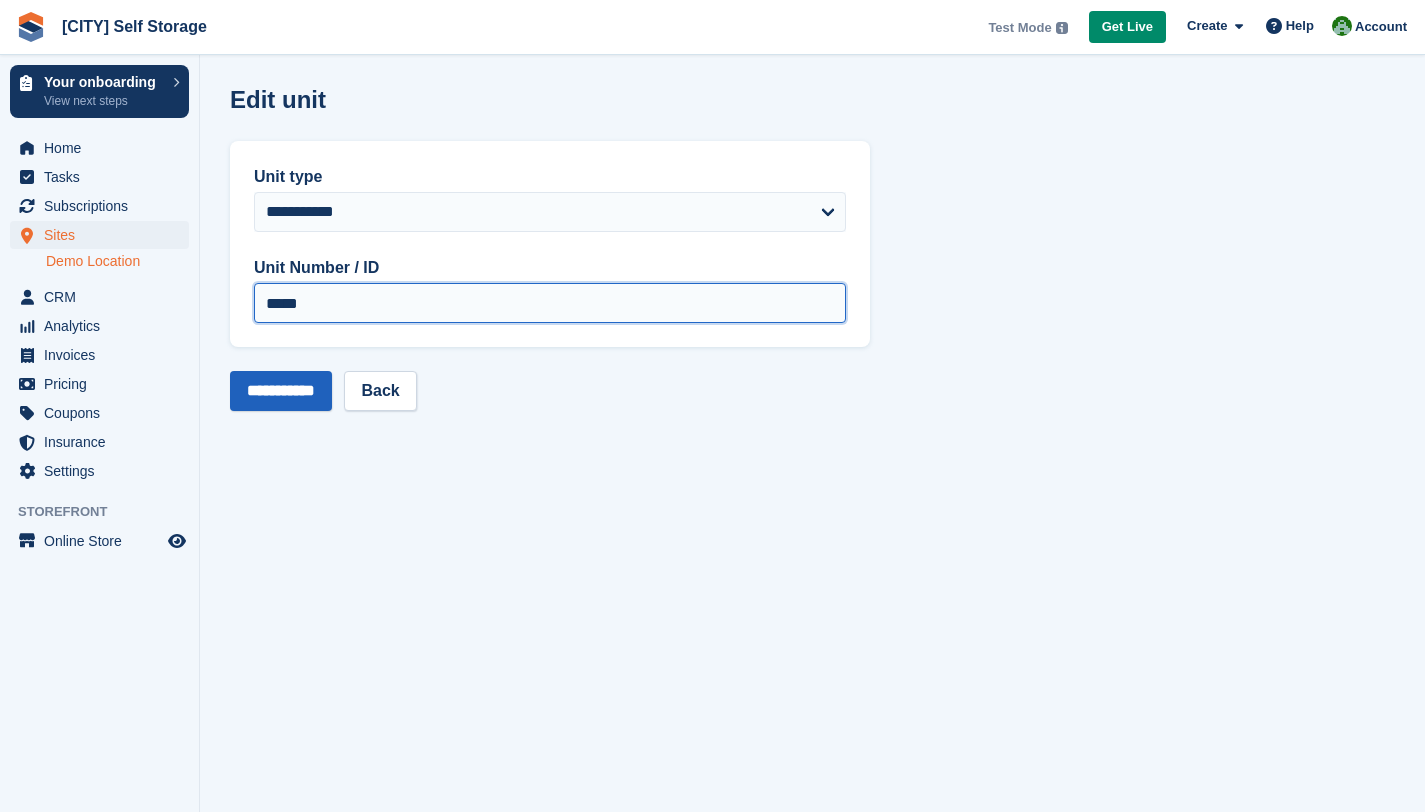 type on "*****" 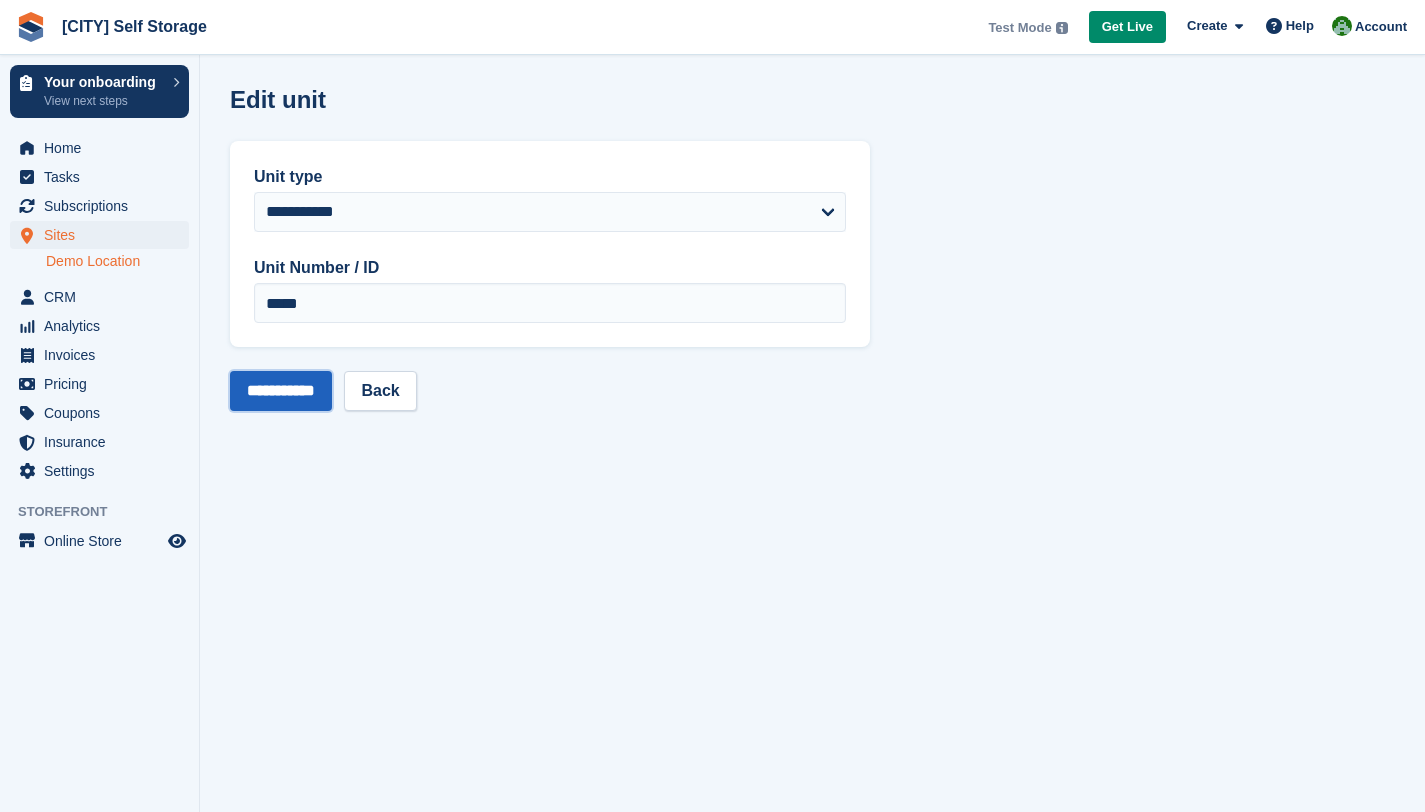 click on "**********" at bounding box center (281, 391) 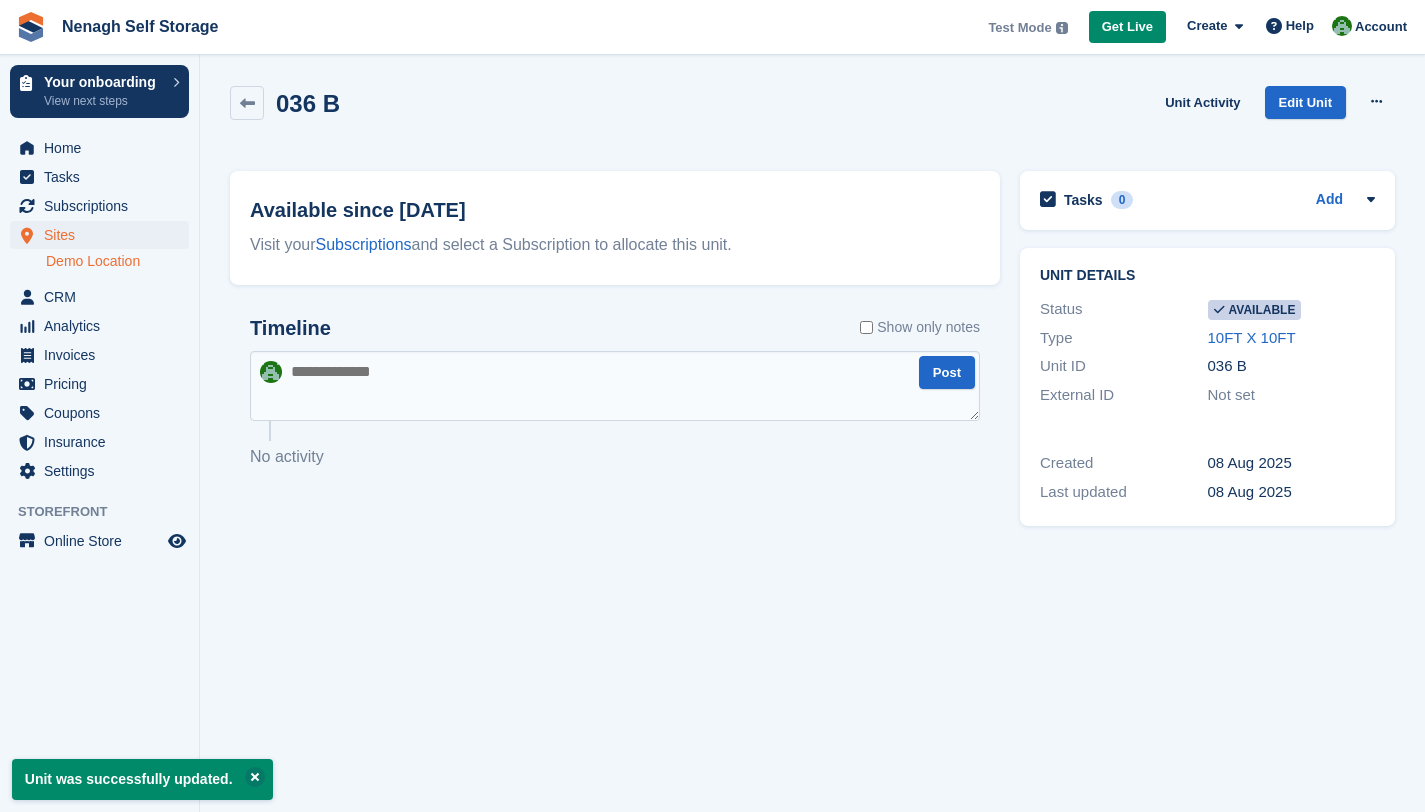 scroll, scrollTop: 0, scrollLeft: 0, axis: both 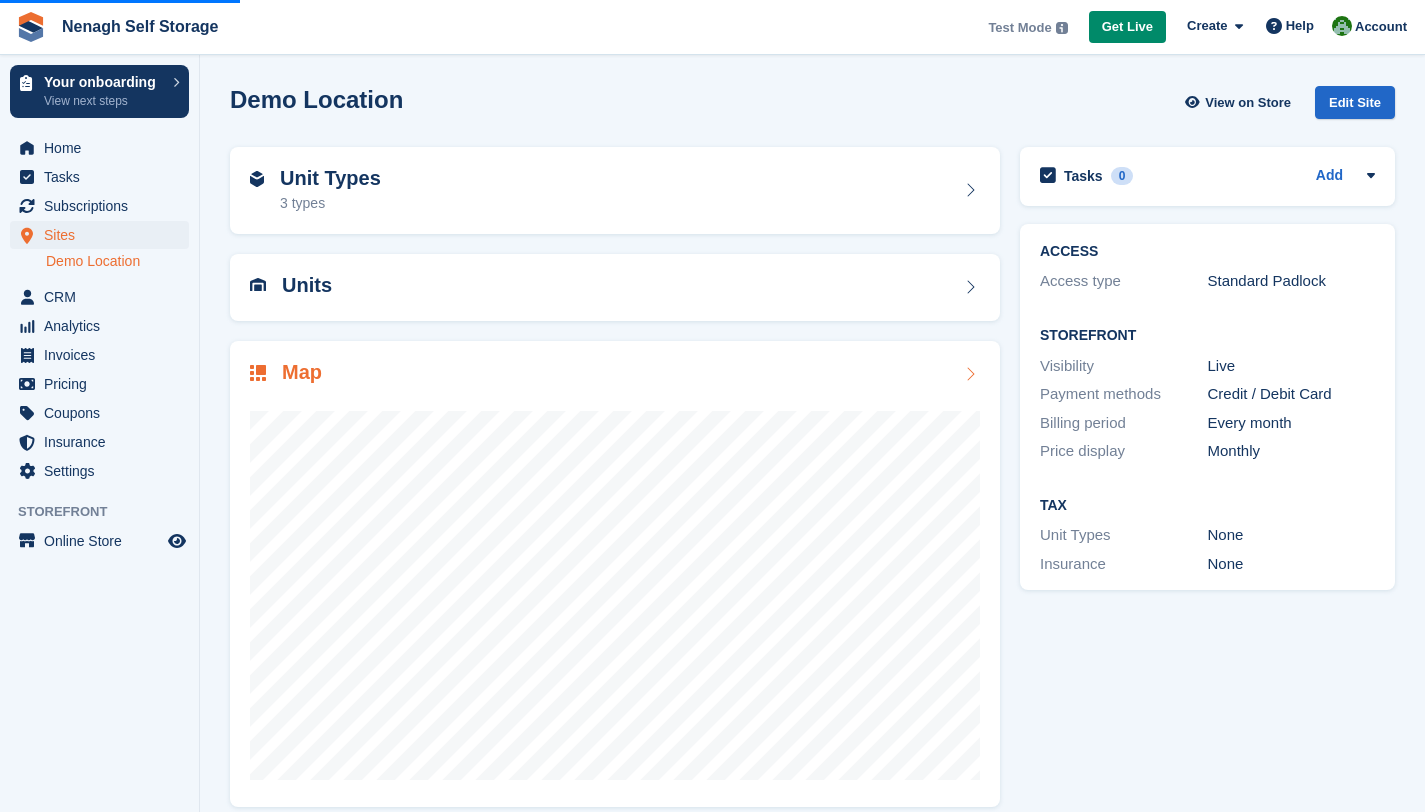click at bounding box center (970, 374) 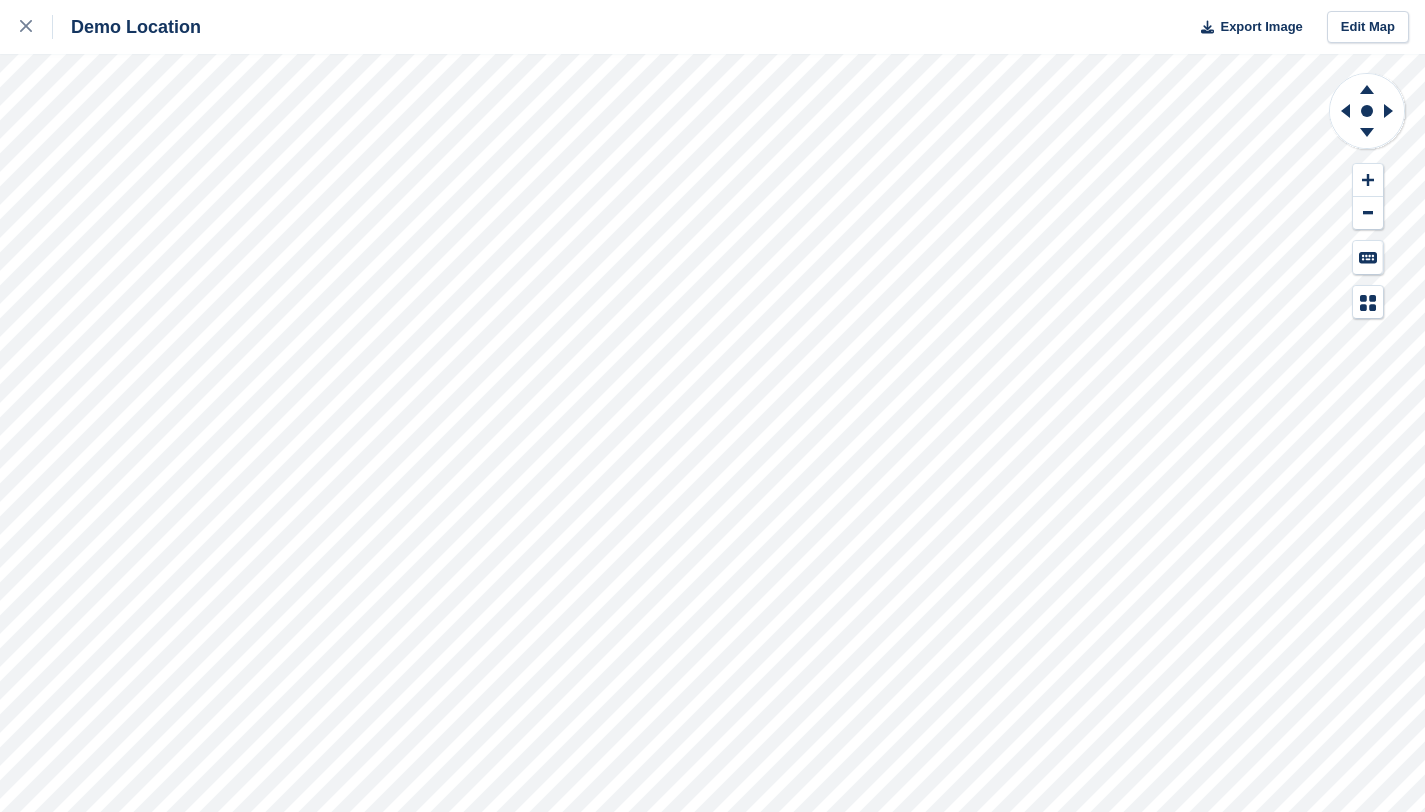 scroll, scrollTop: 0, scrollLeft: 0, axis: both 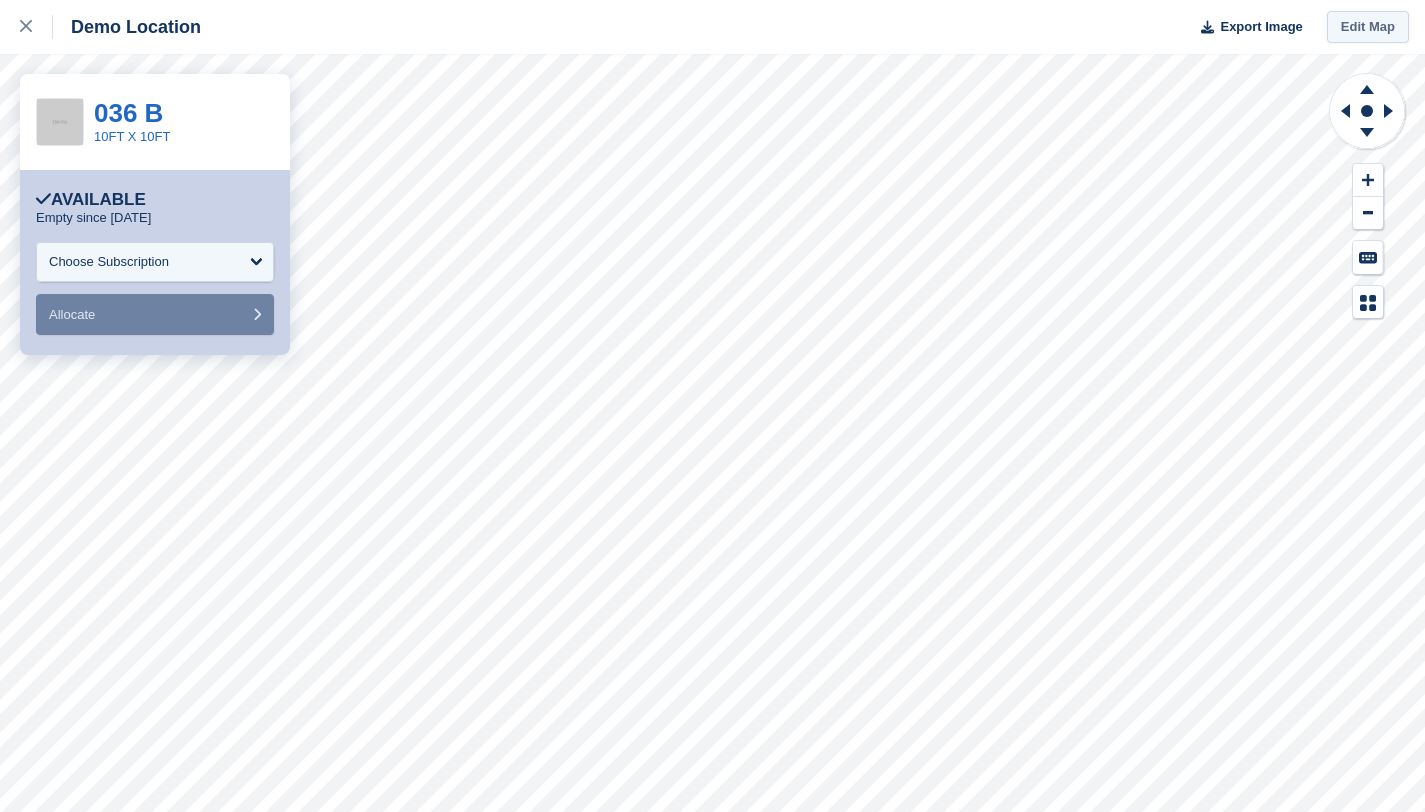 click on "Edit Map" at bounding box center (1368, 27) 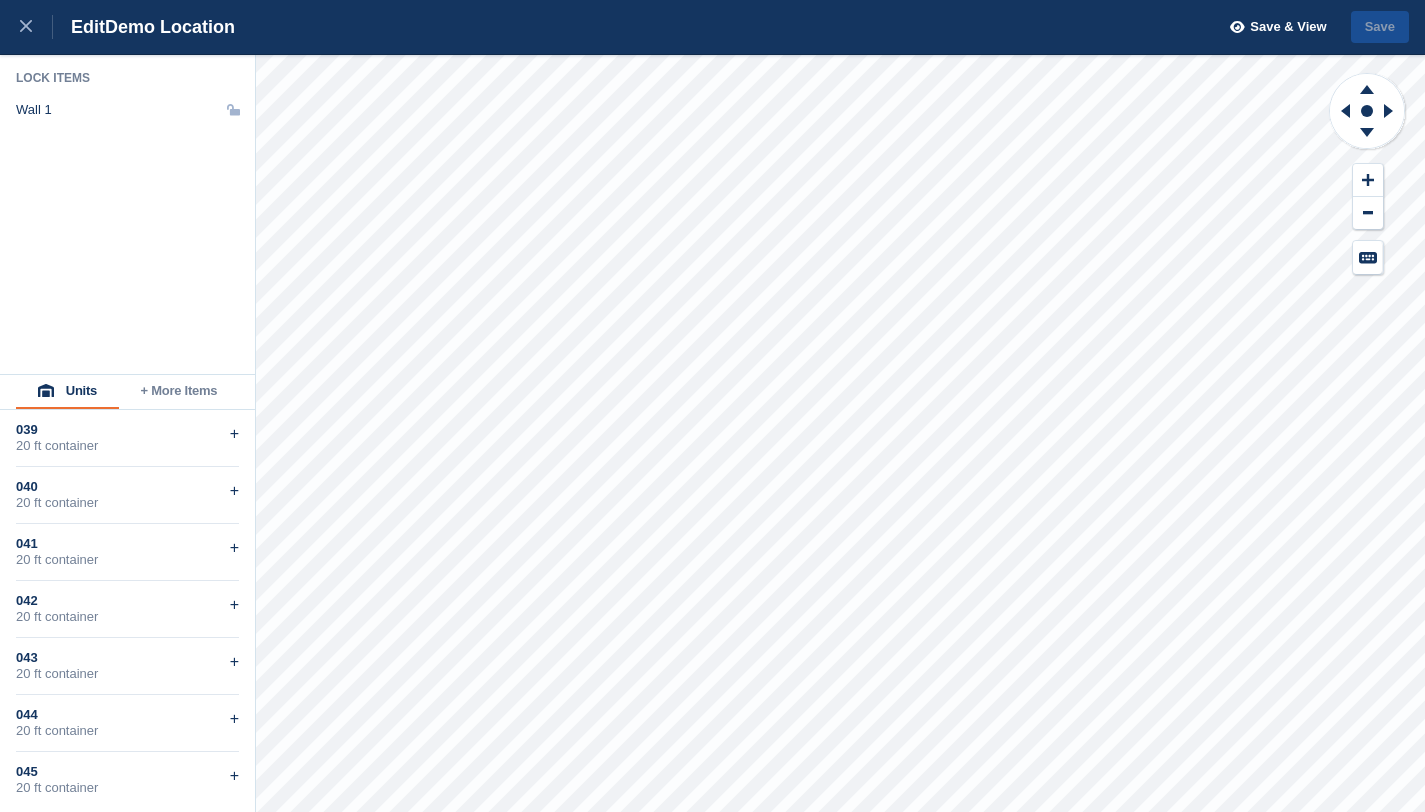 scroll, scrollTop: 0, scrollLeft: 0, axis: both 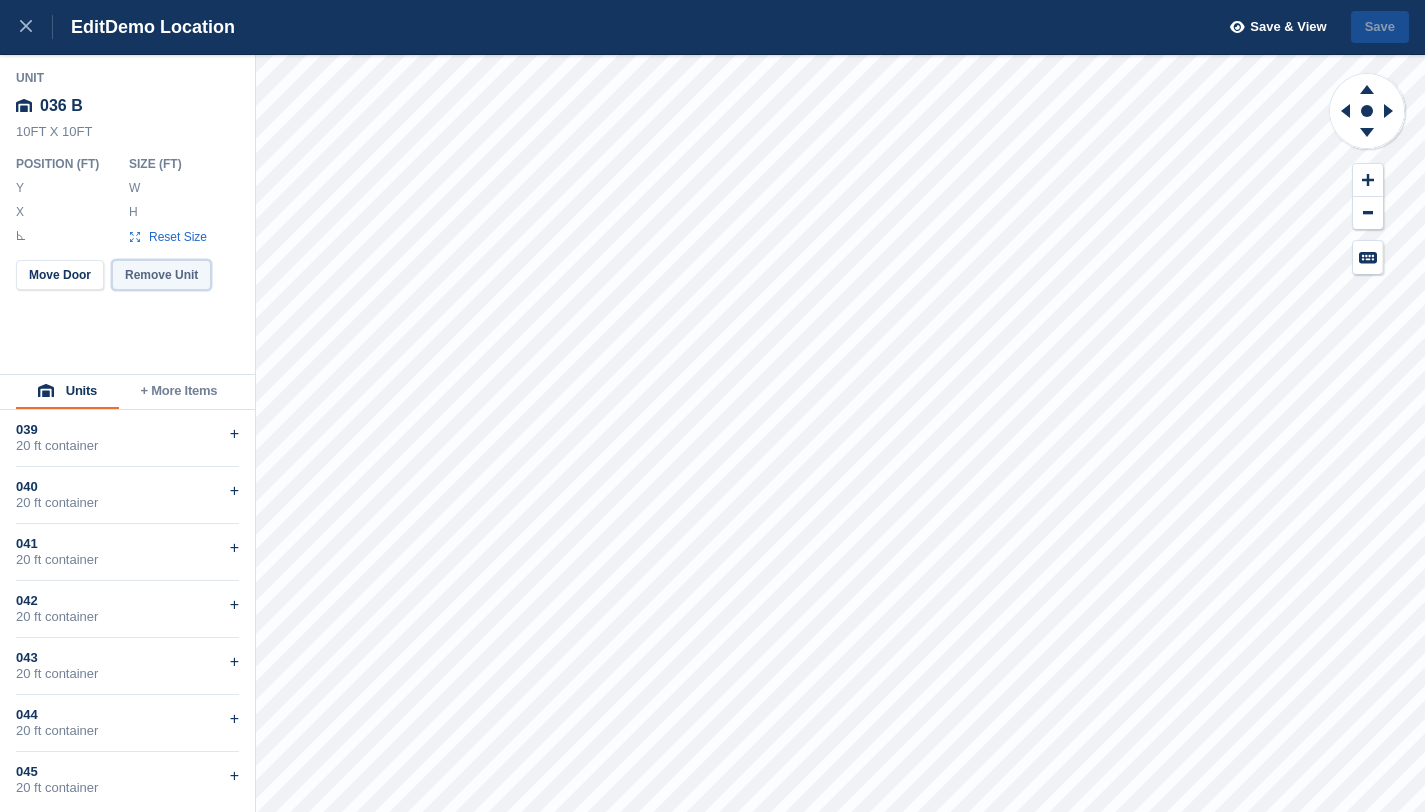 click on "Remove Unit" at bounding box center (161, 275) 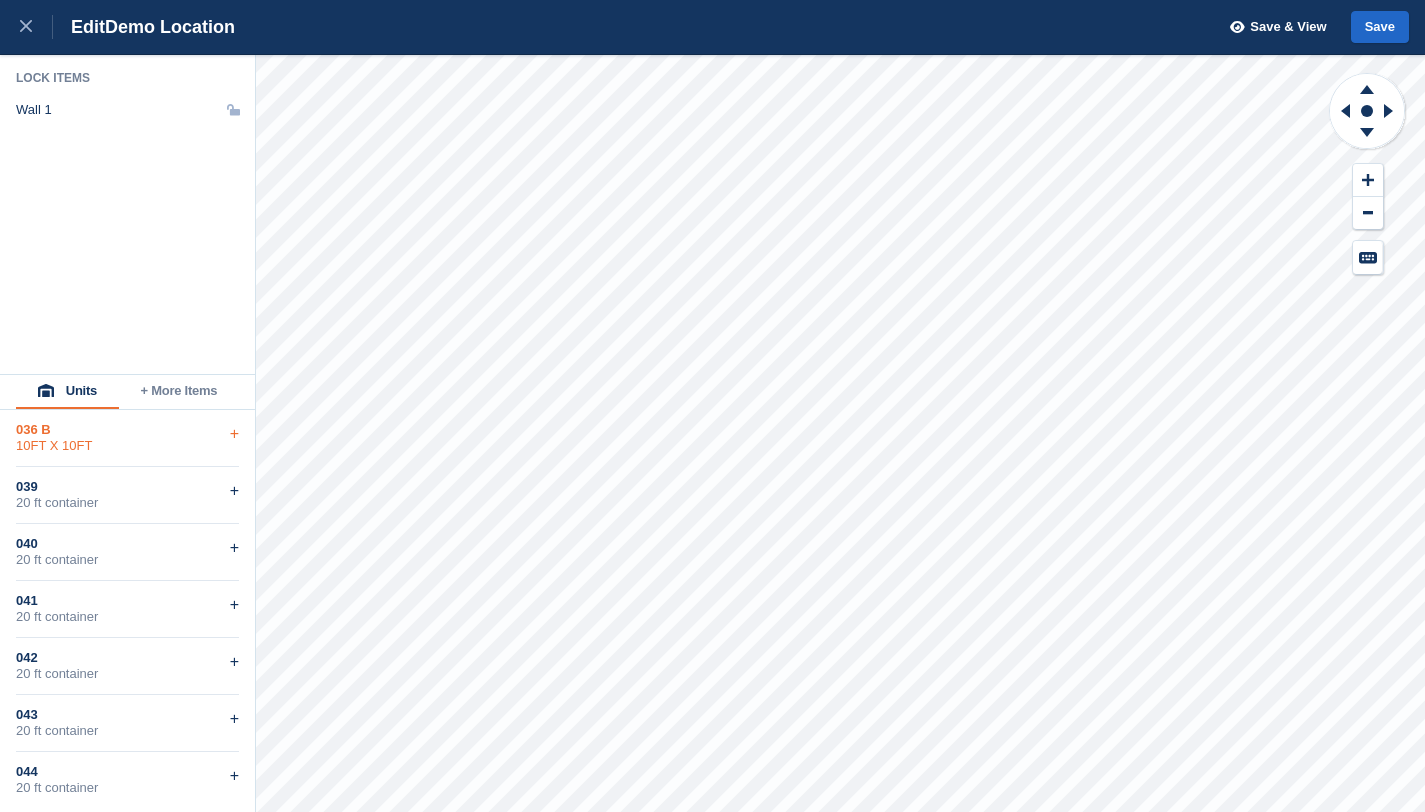 click on "10FT X 10FT" at bounding box center (127, 446) 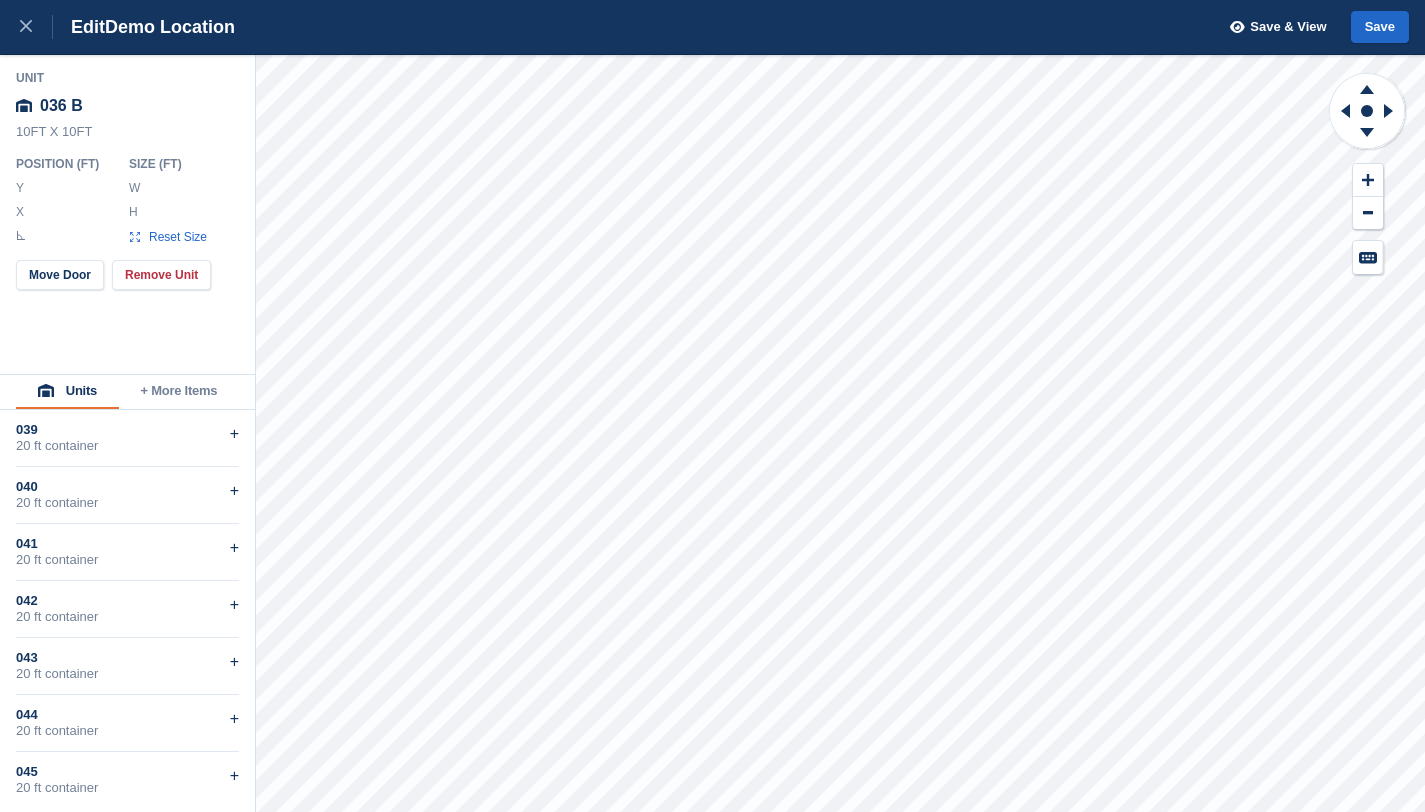 type on "******" 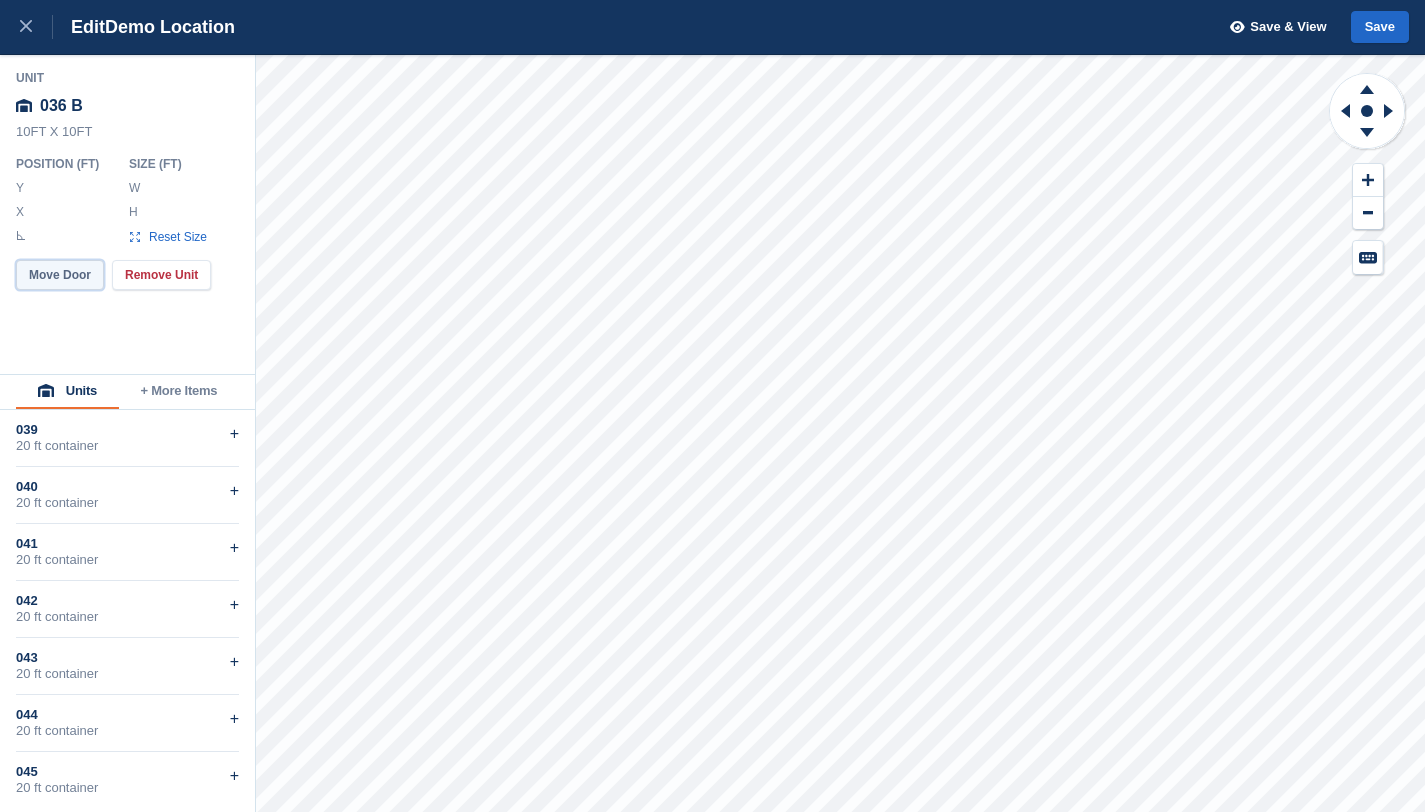 click on "Move Door" at bounding box center [60, 275] 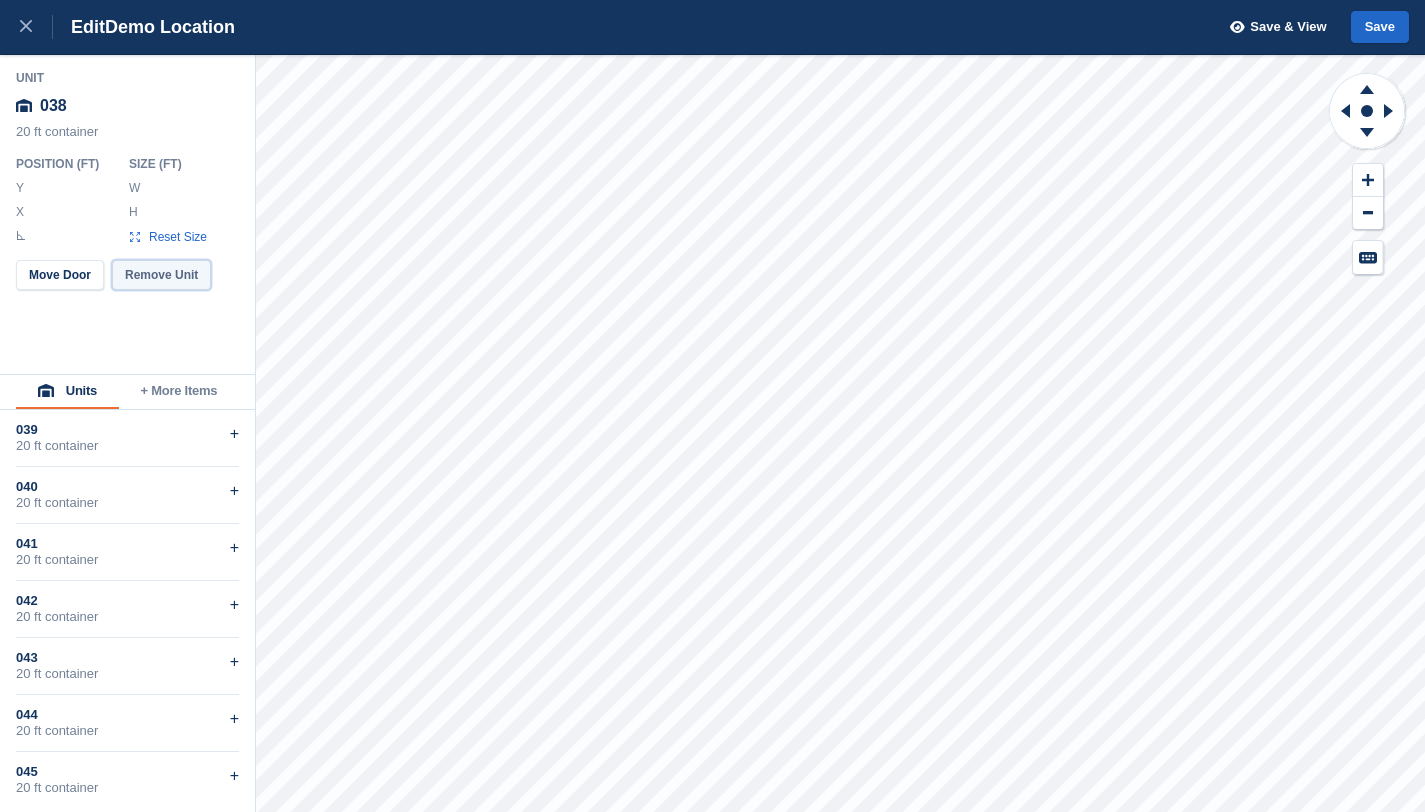 click on "Remove Unit" at bounding box center (161, 275) 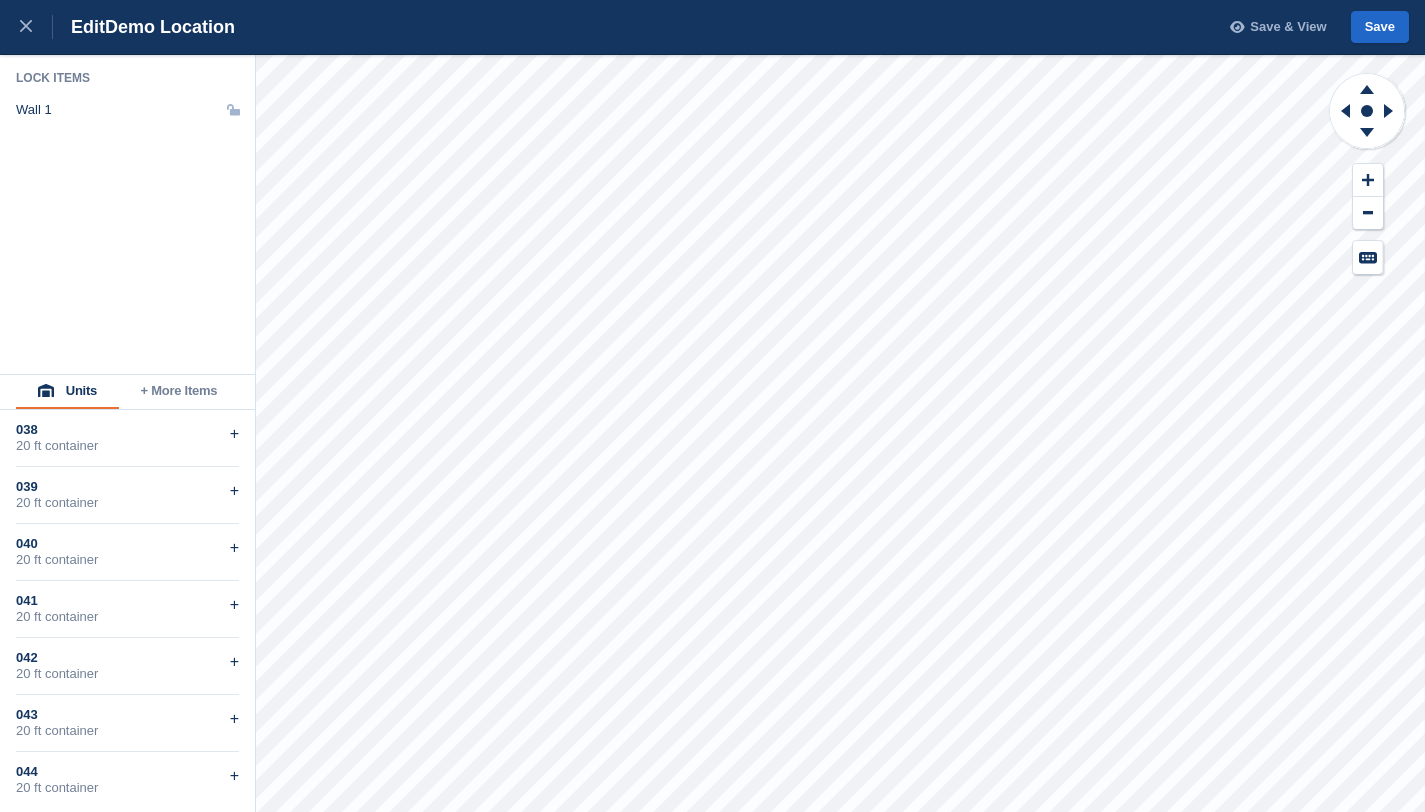 click on "Save & View" at bounding box center (1288, 27) 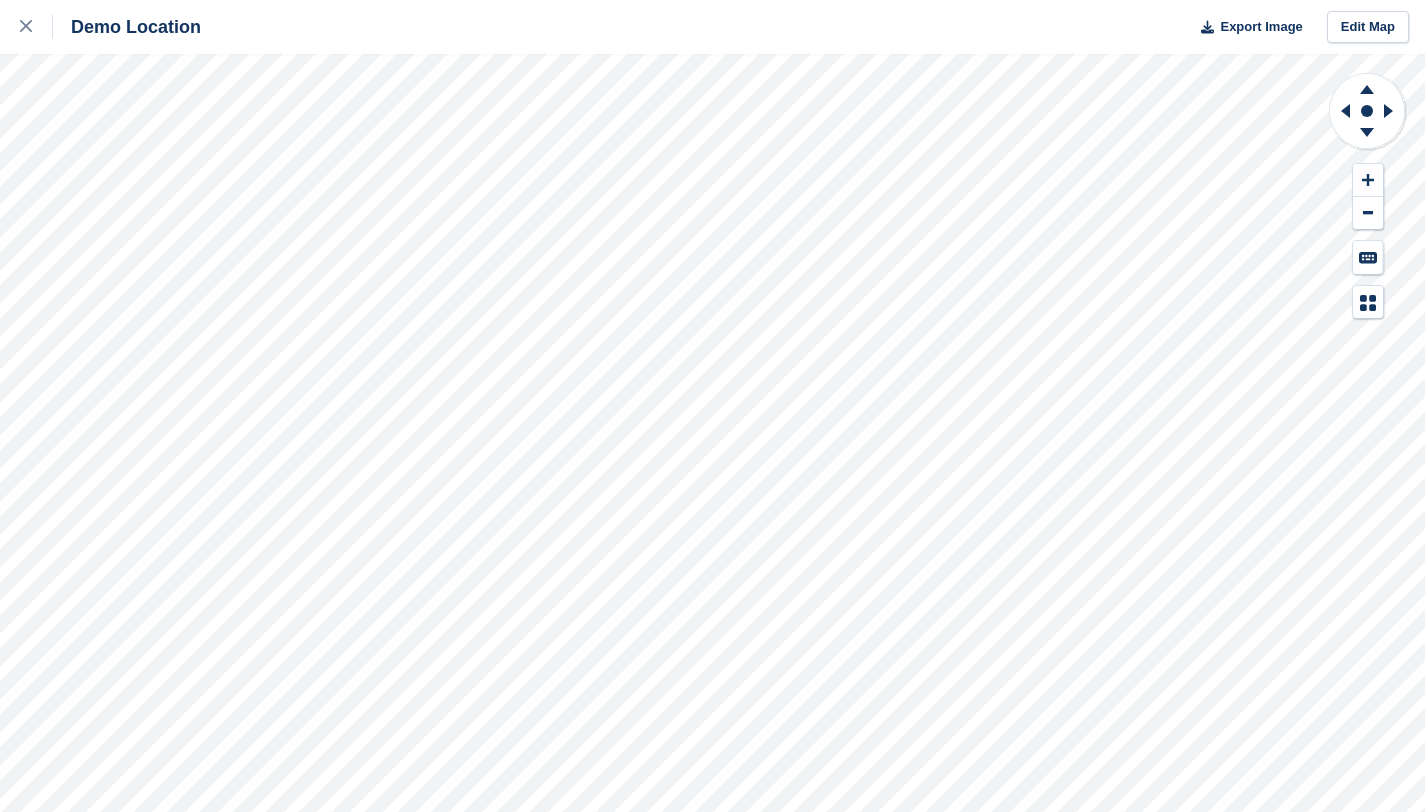 scroll, scrollTop: 0, scrollLeft: 0, axis: both 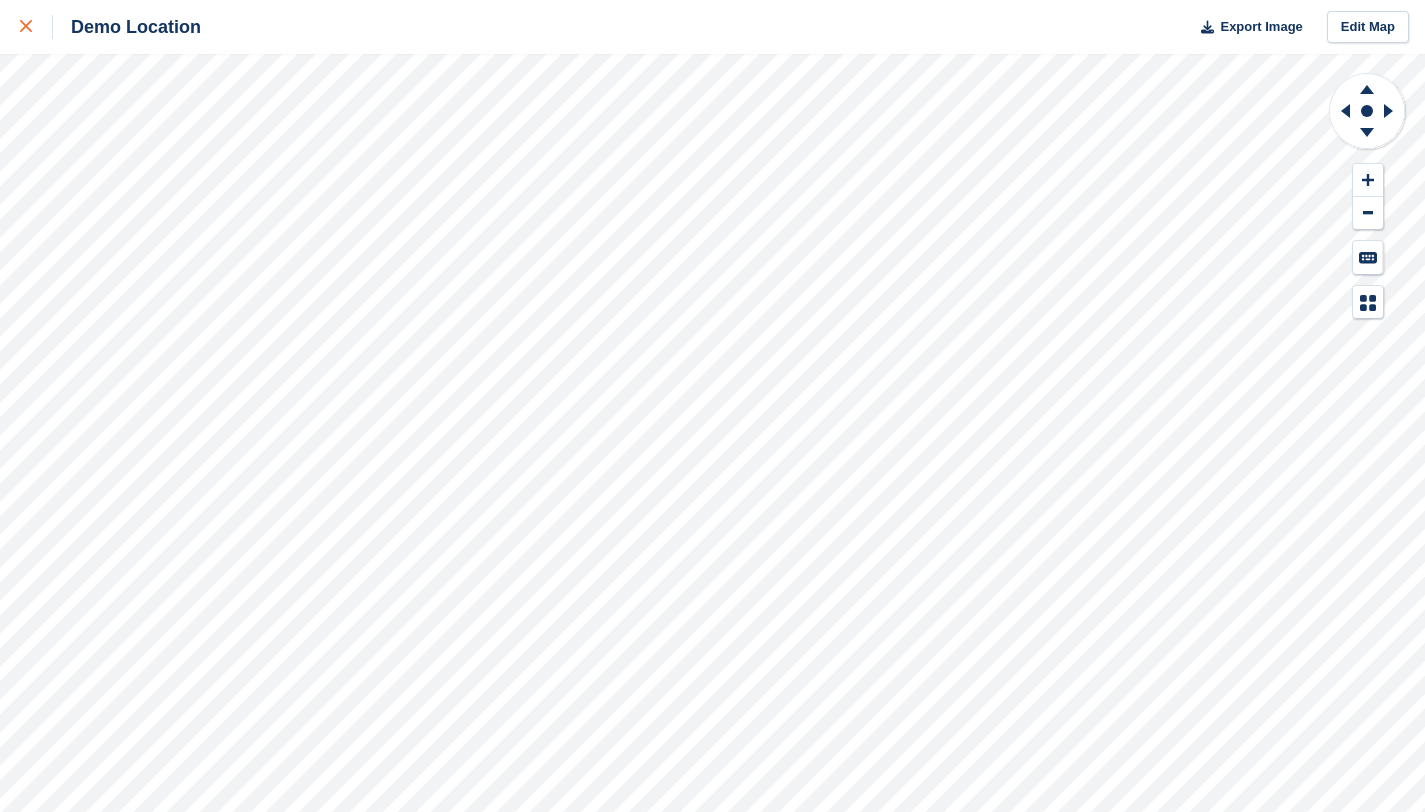 click 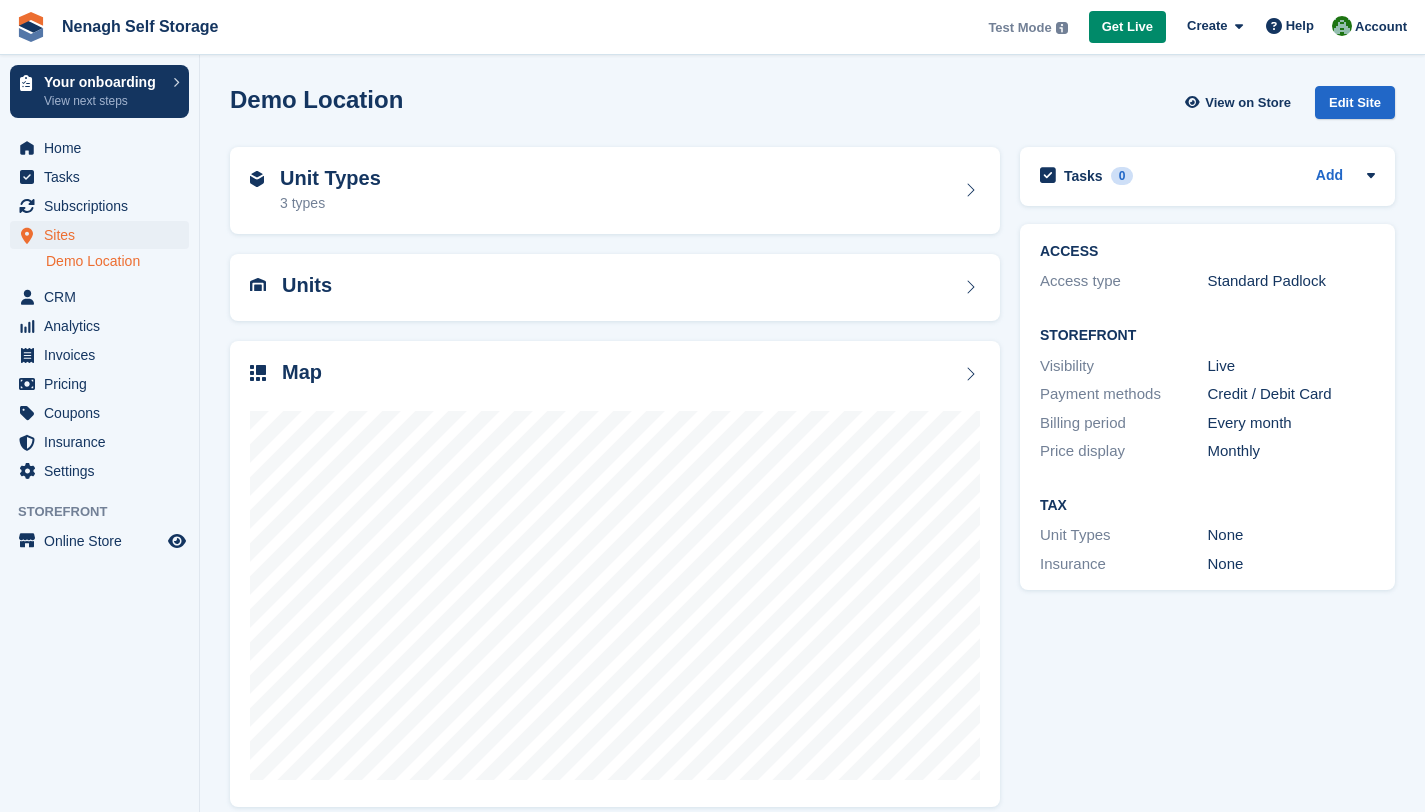 scroll, scrollTop: 0, scrollLeft: 0, axis: both 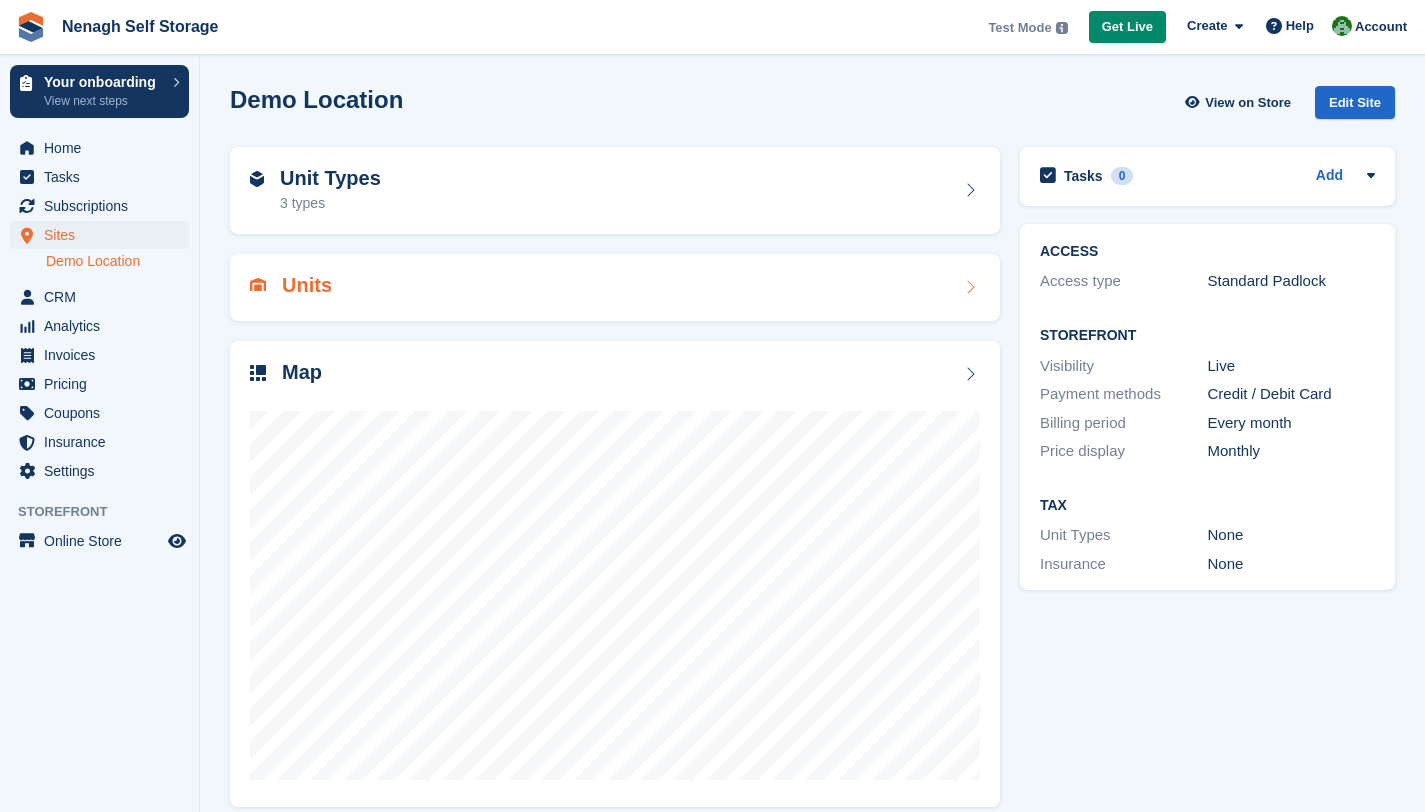 click on "Units" at bounding box center (615, 287) 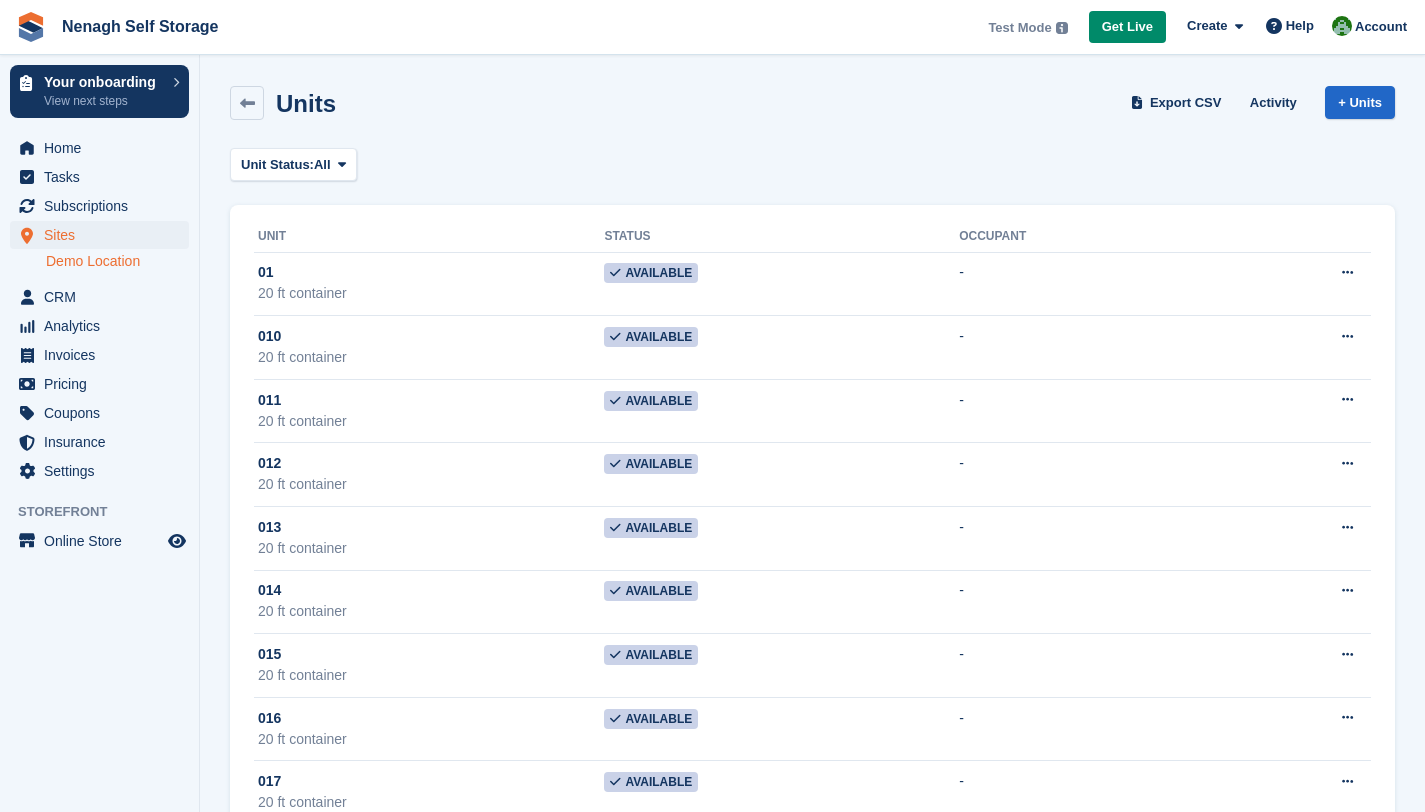 scroll, scrollTop: 0, scrollLeft: 0, axis: both 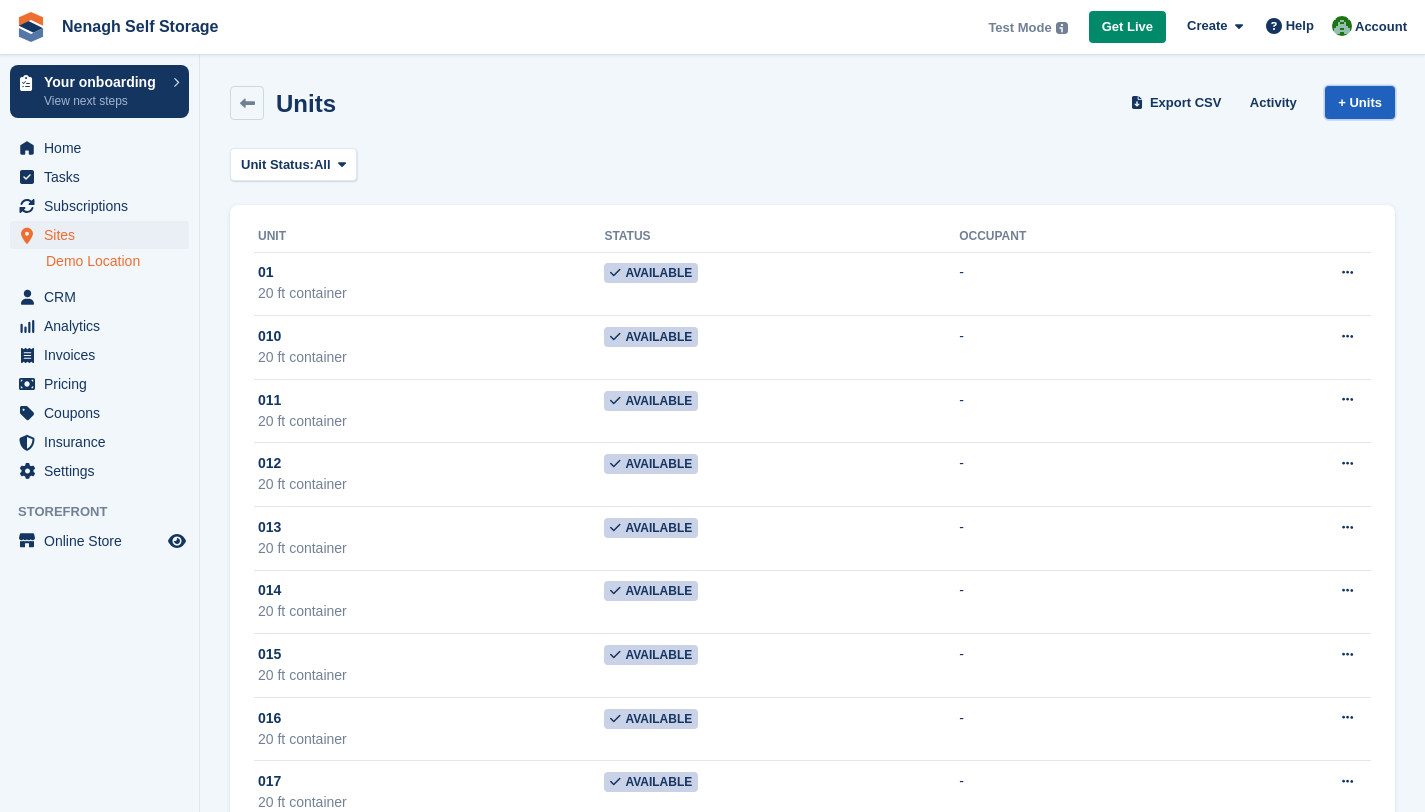 click on "+ Units" at bounding box center [1360, 102] 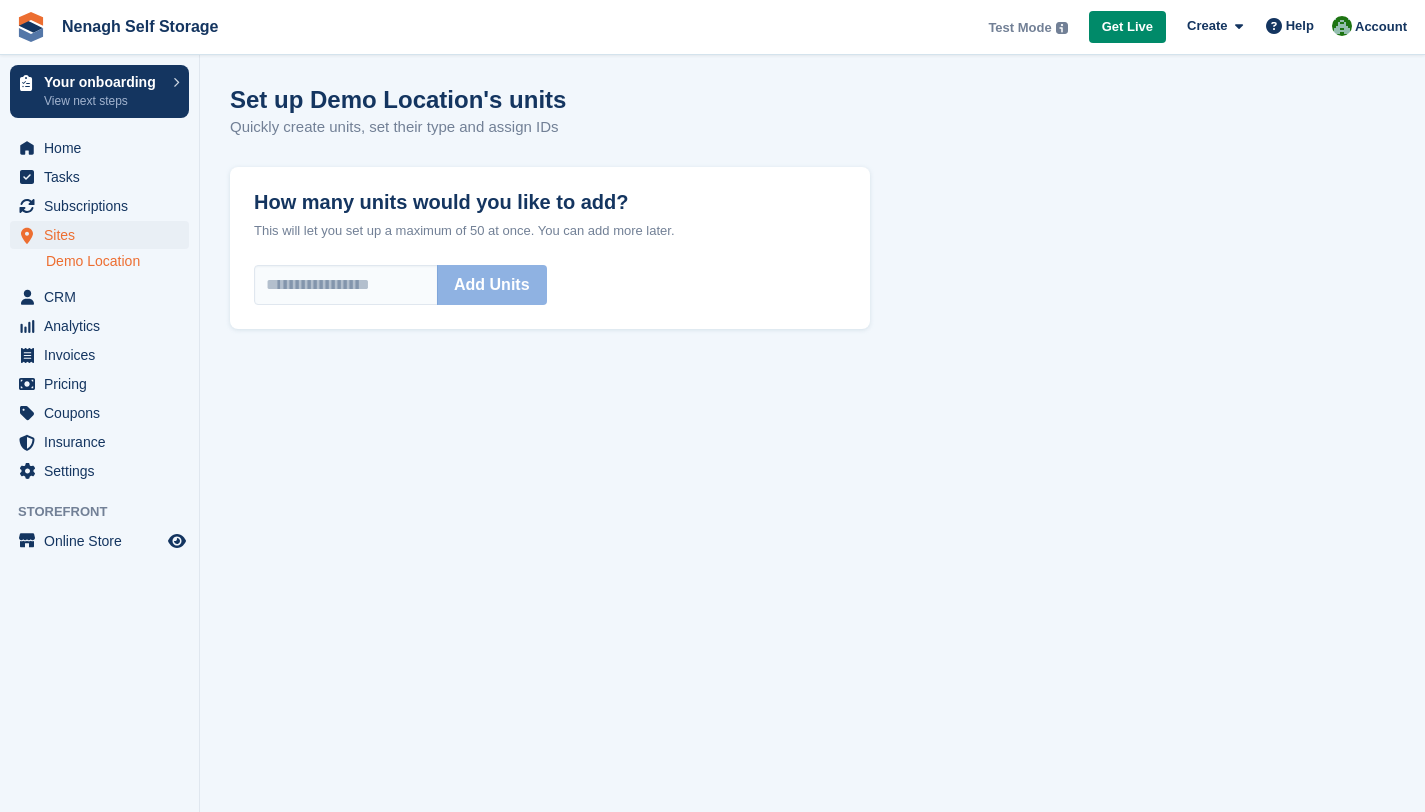 click on "How many units would you like to add?
This will let you set up a maximum of 50 at once. You can add more later.
Add Units" at bounding box center [550, 248] 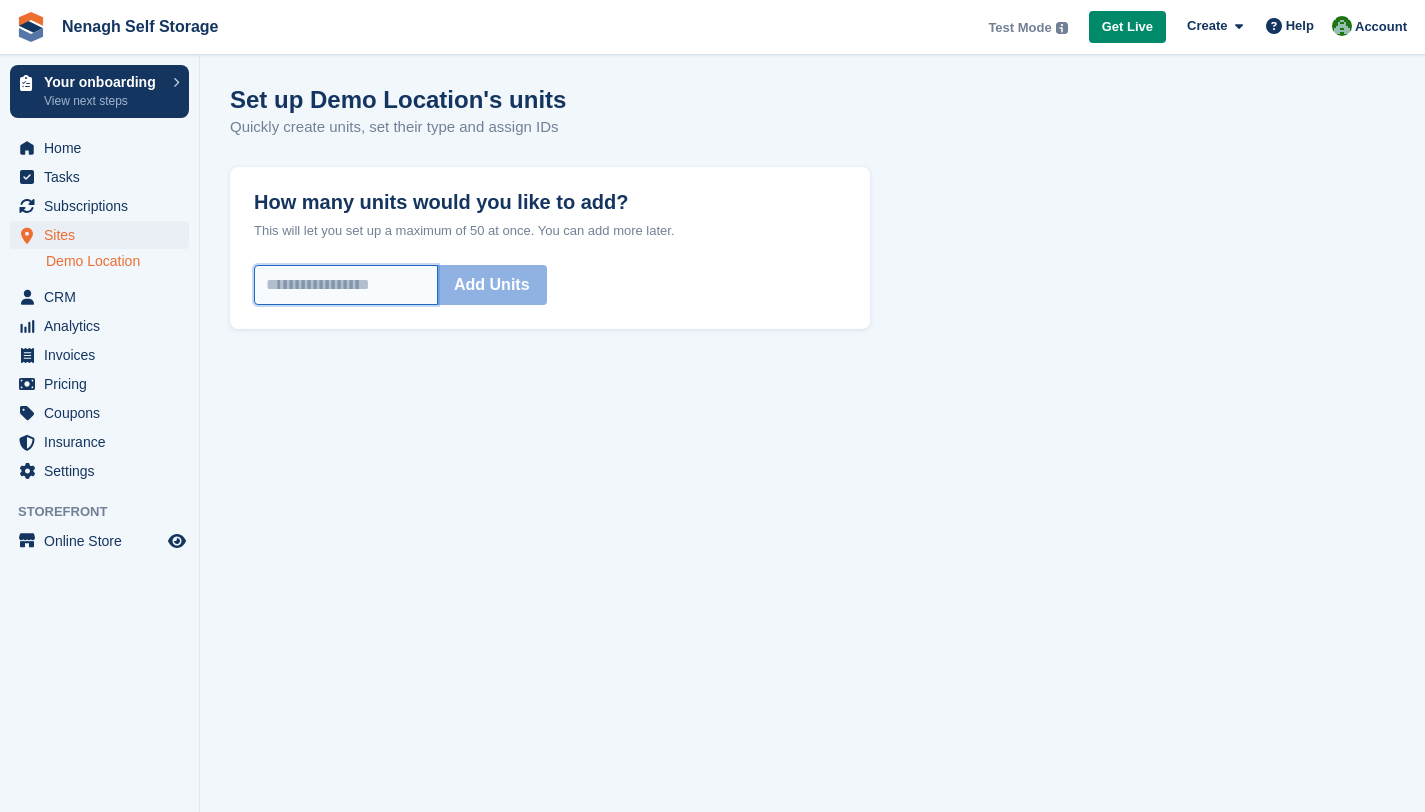 click on "How many units would you like to add?" at bounding box center [346, 285] 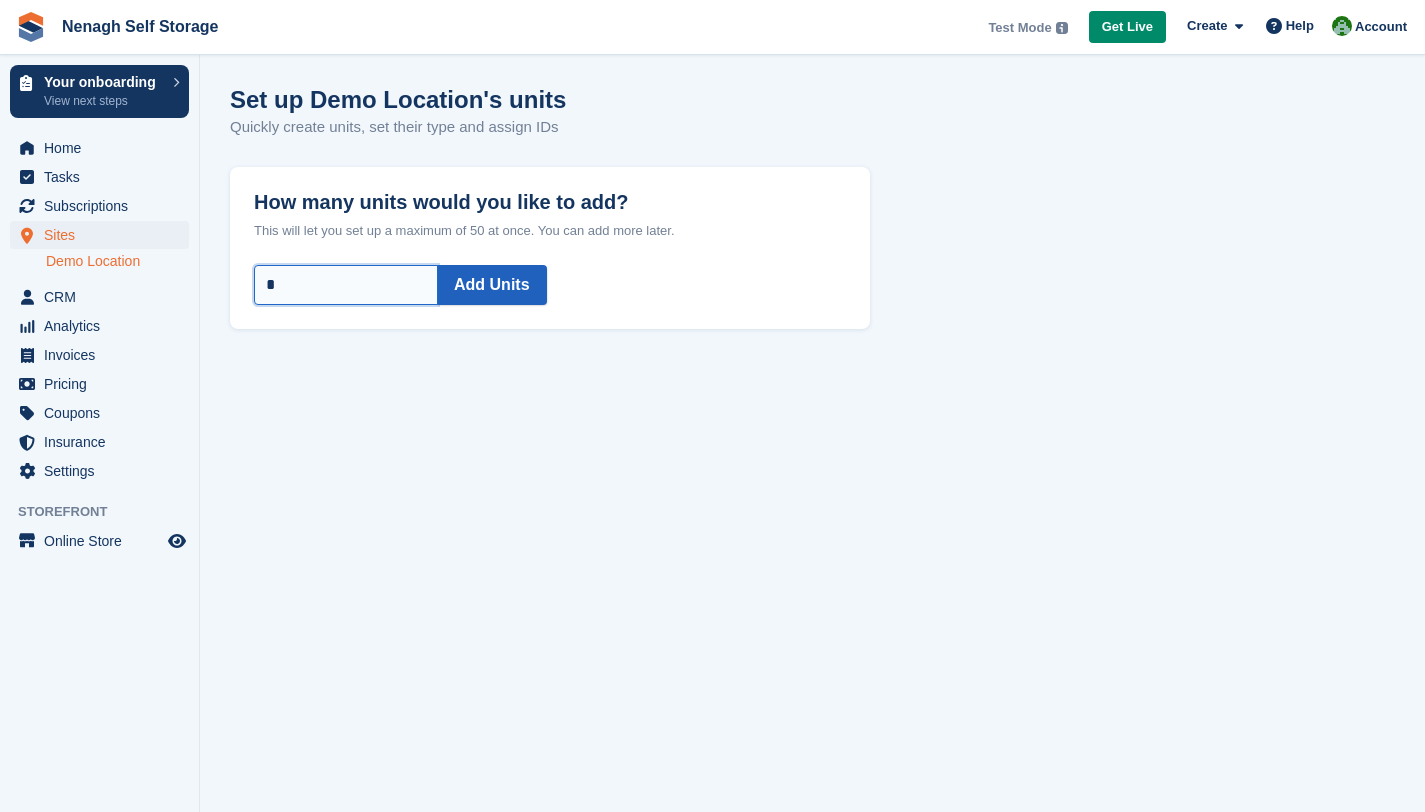 type on "*" 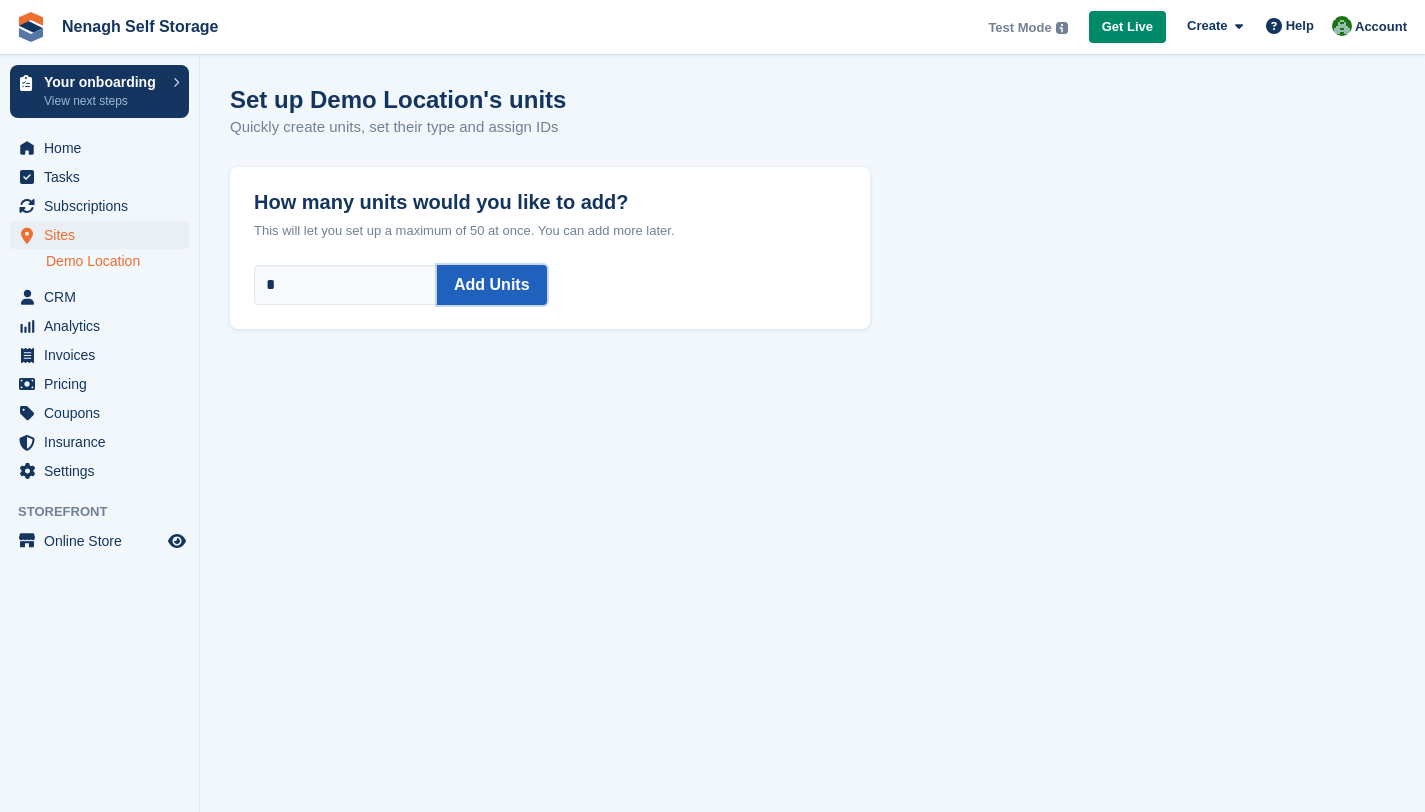 click on "Add Units" at bounding box center (492, 285) 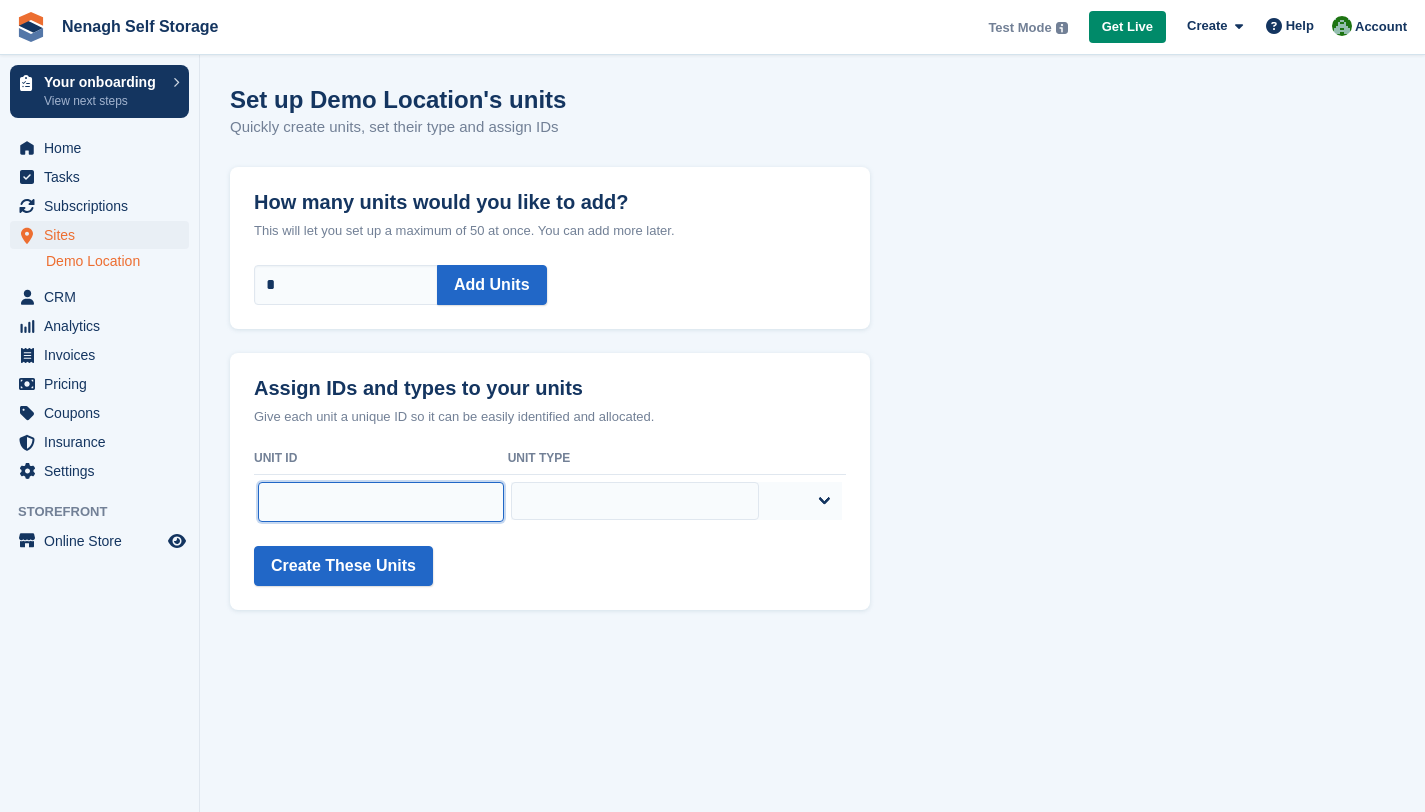 click at bounding box center [381, 502] 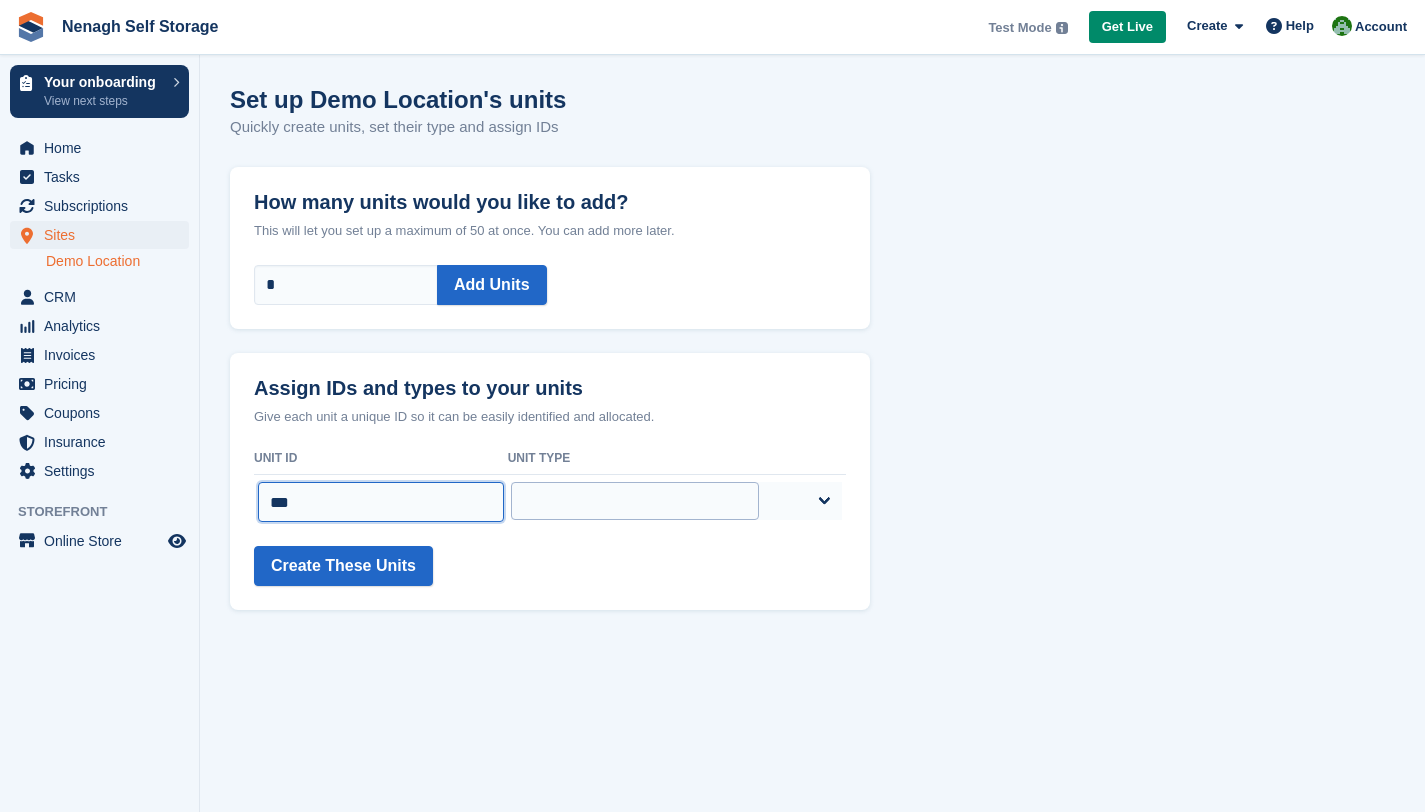 type on "***" 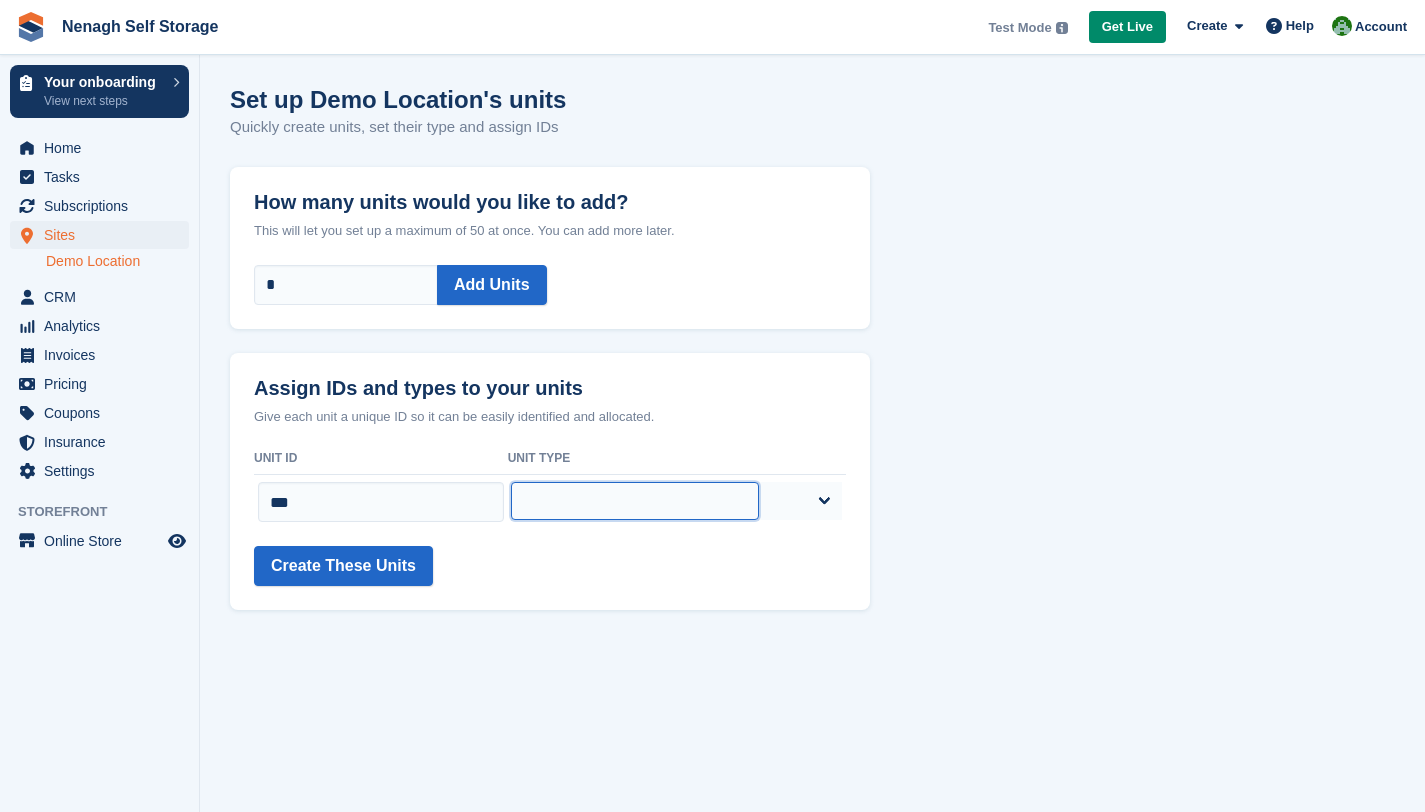 click on "**********" at bounding box center (635, 501) 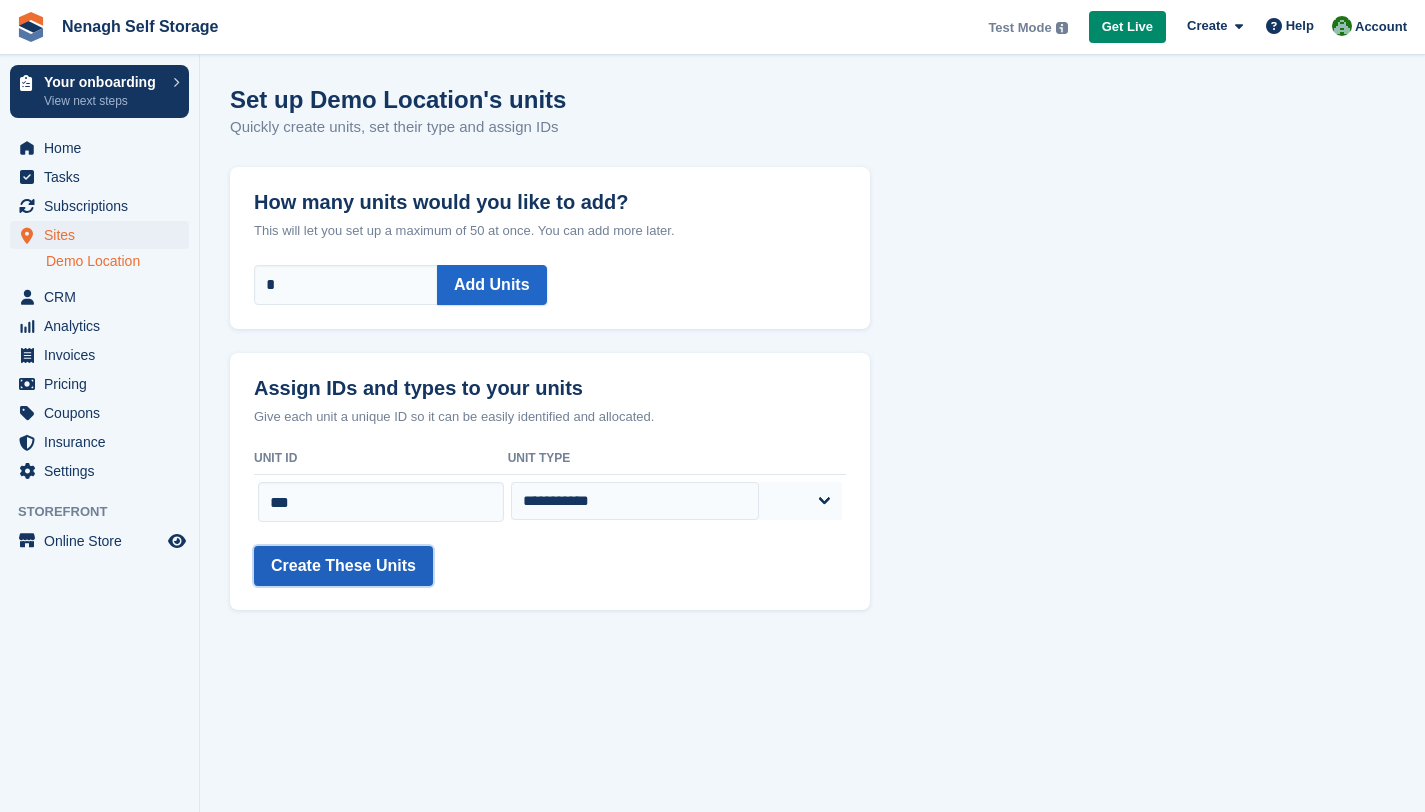 click on "Create These Units" at bounding box center [343, 566] 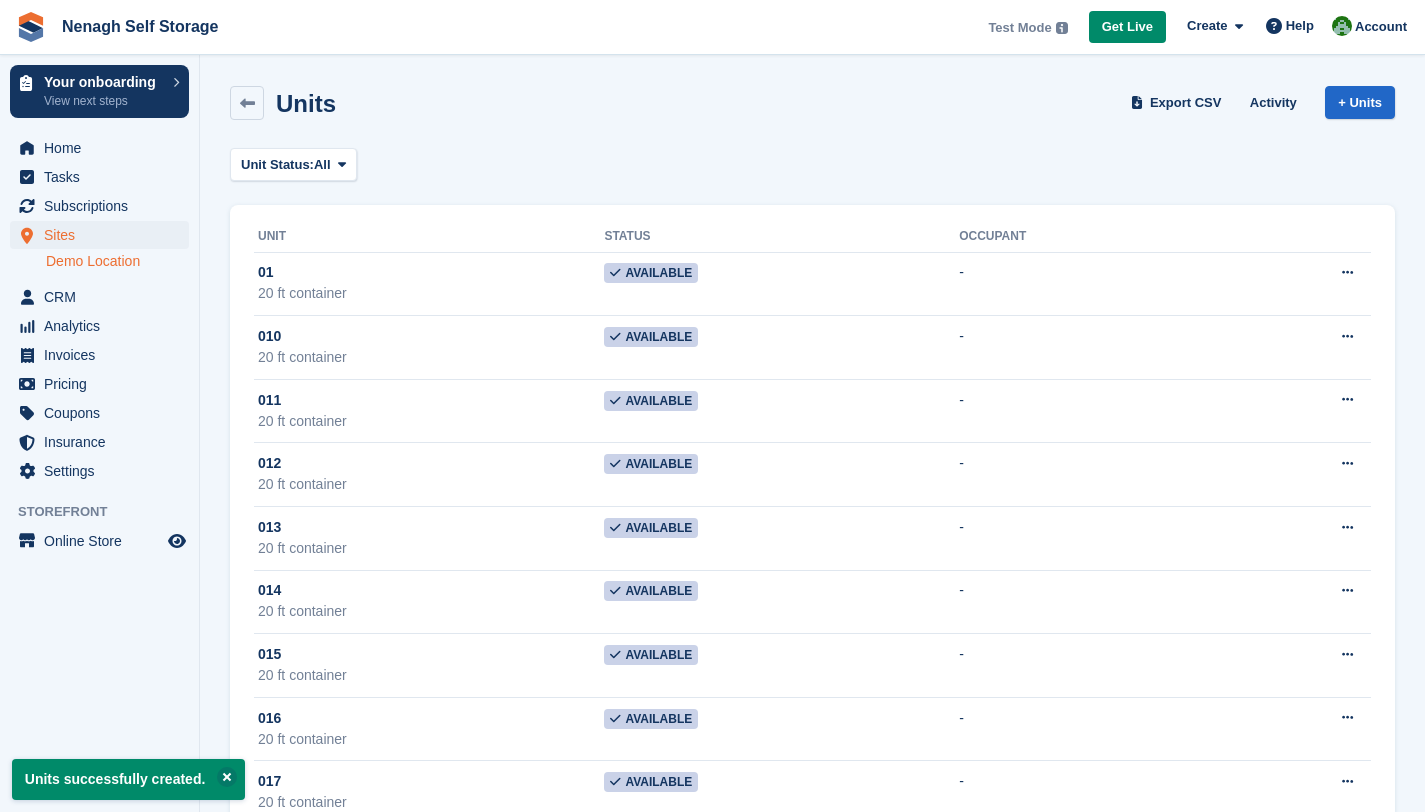 scroll, scrollTop: 0, scrollLeft: 0, axis: both 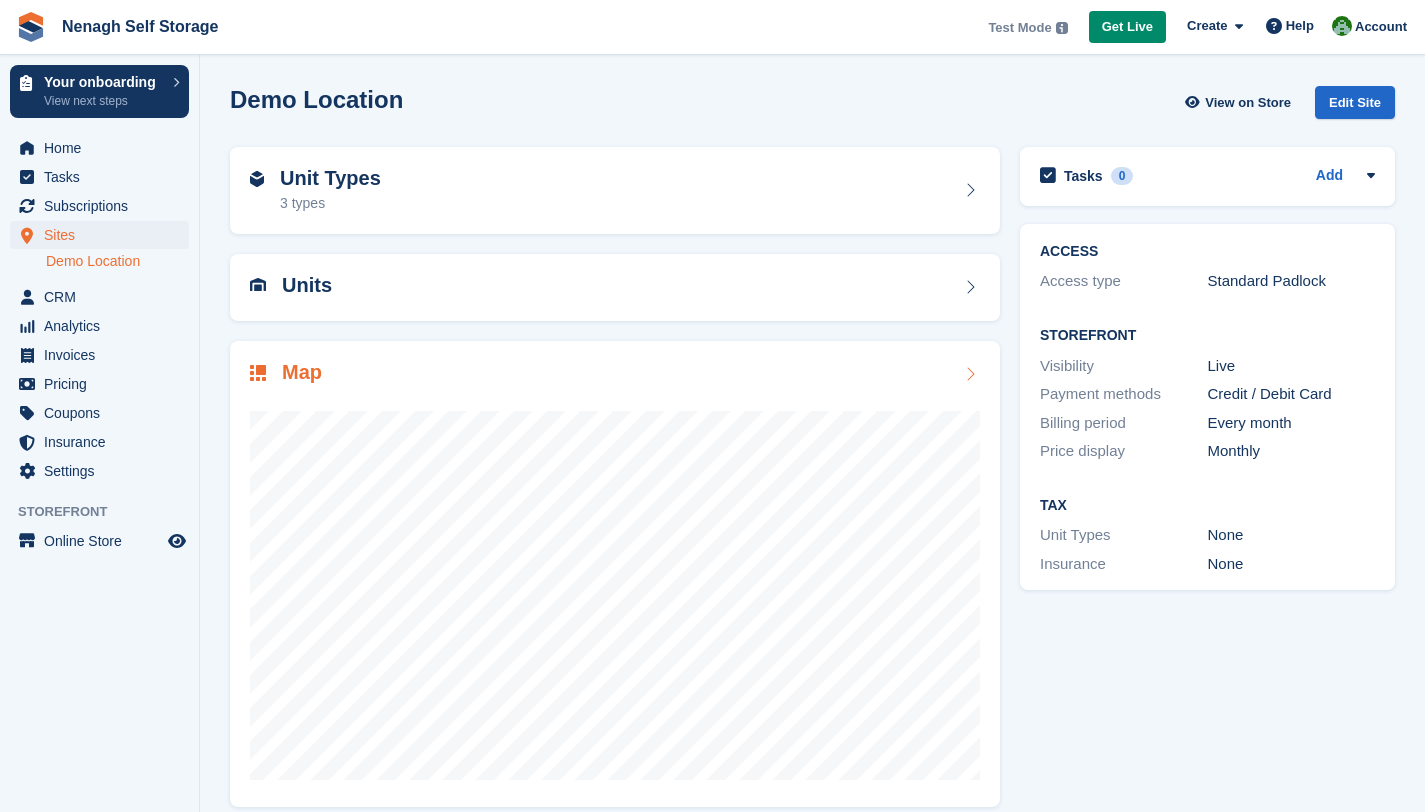 click at bounding box center (615, 587) 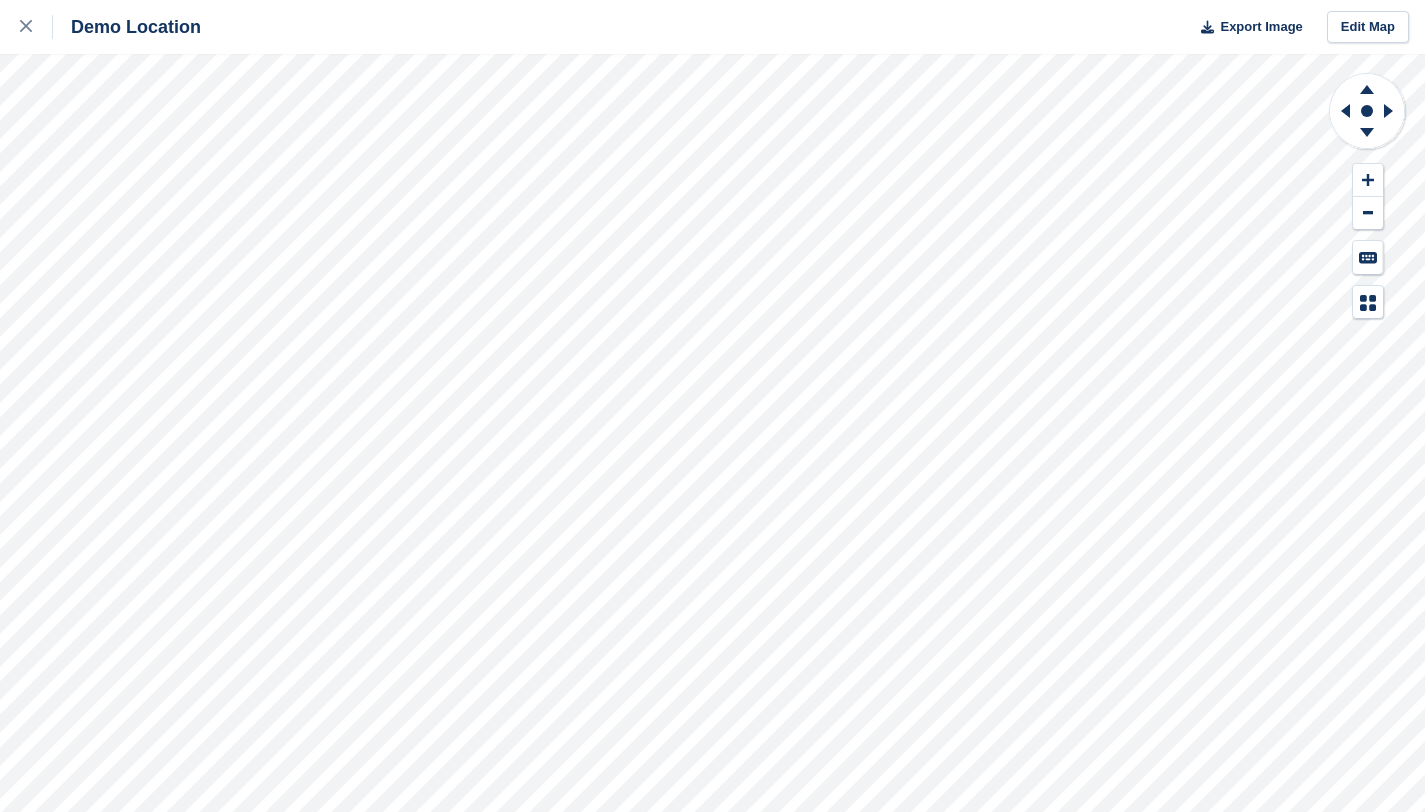 scroll, scrollTop: 0, scrollLeft: 0, axis: both 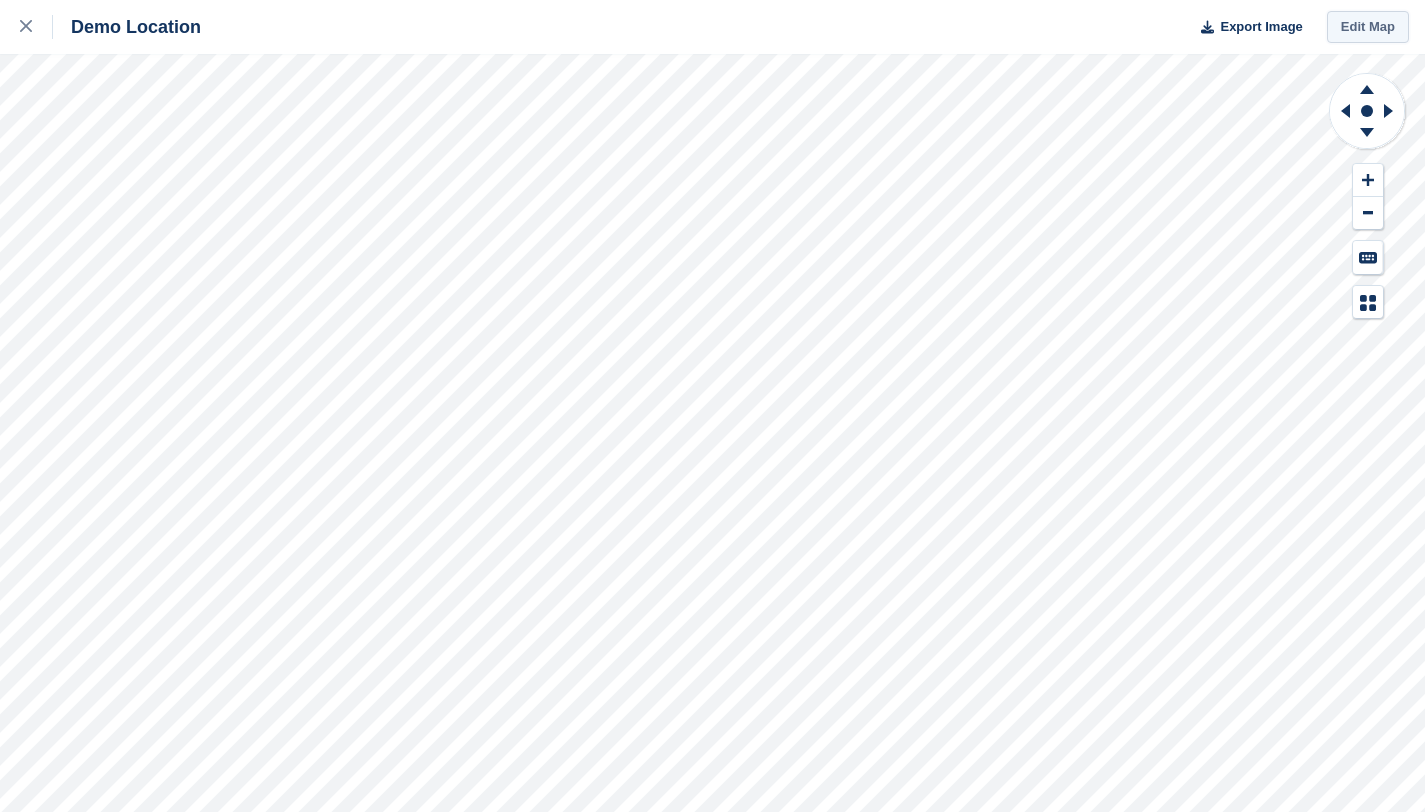 click on "Edit Map" at bounding box center [1368, 27] 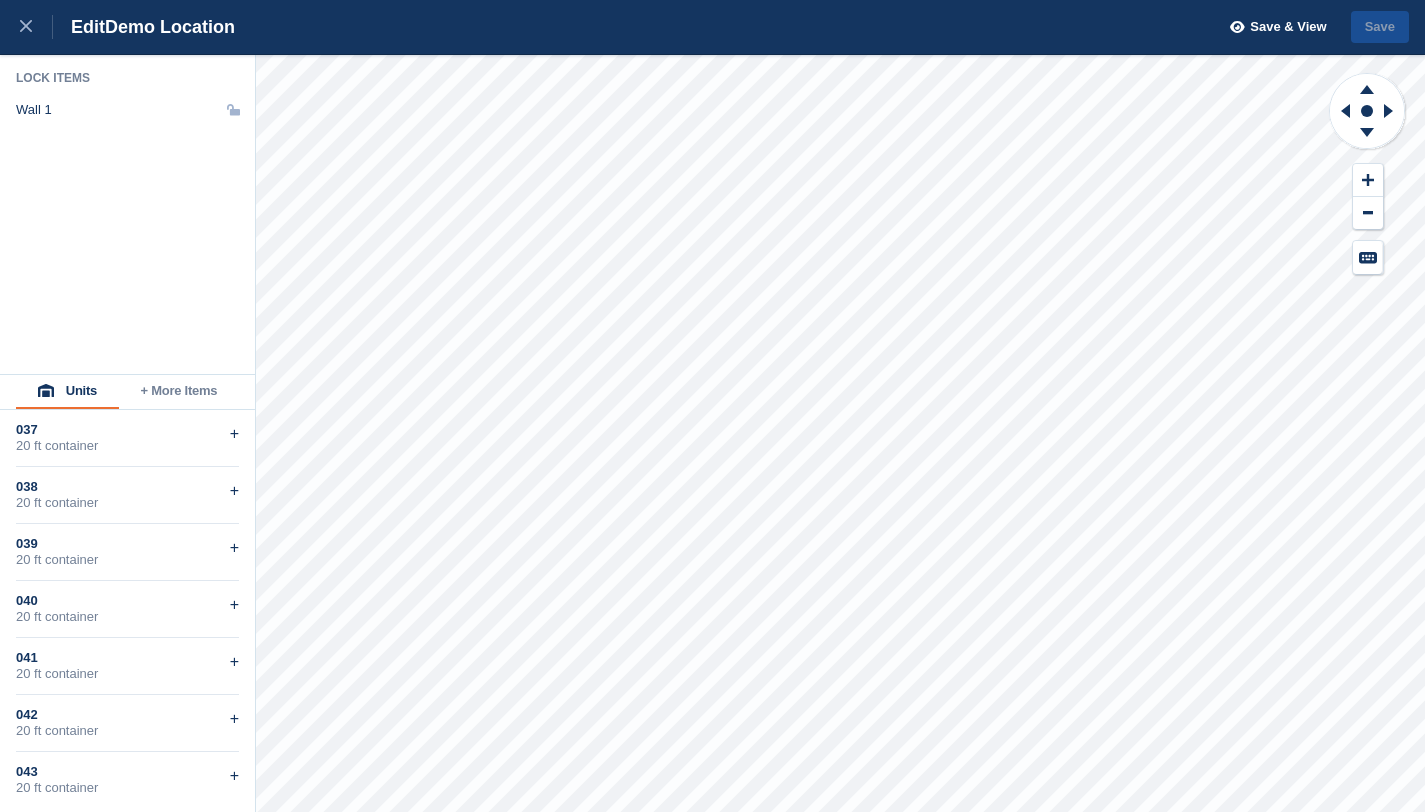 scroll, scrollTop: 0, scrollLeft: 0, axis: both 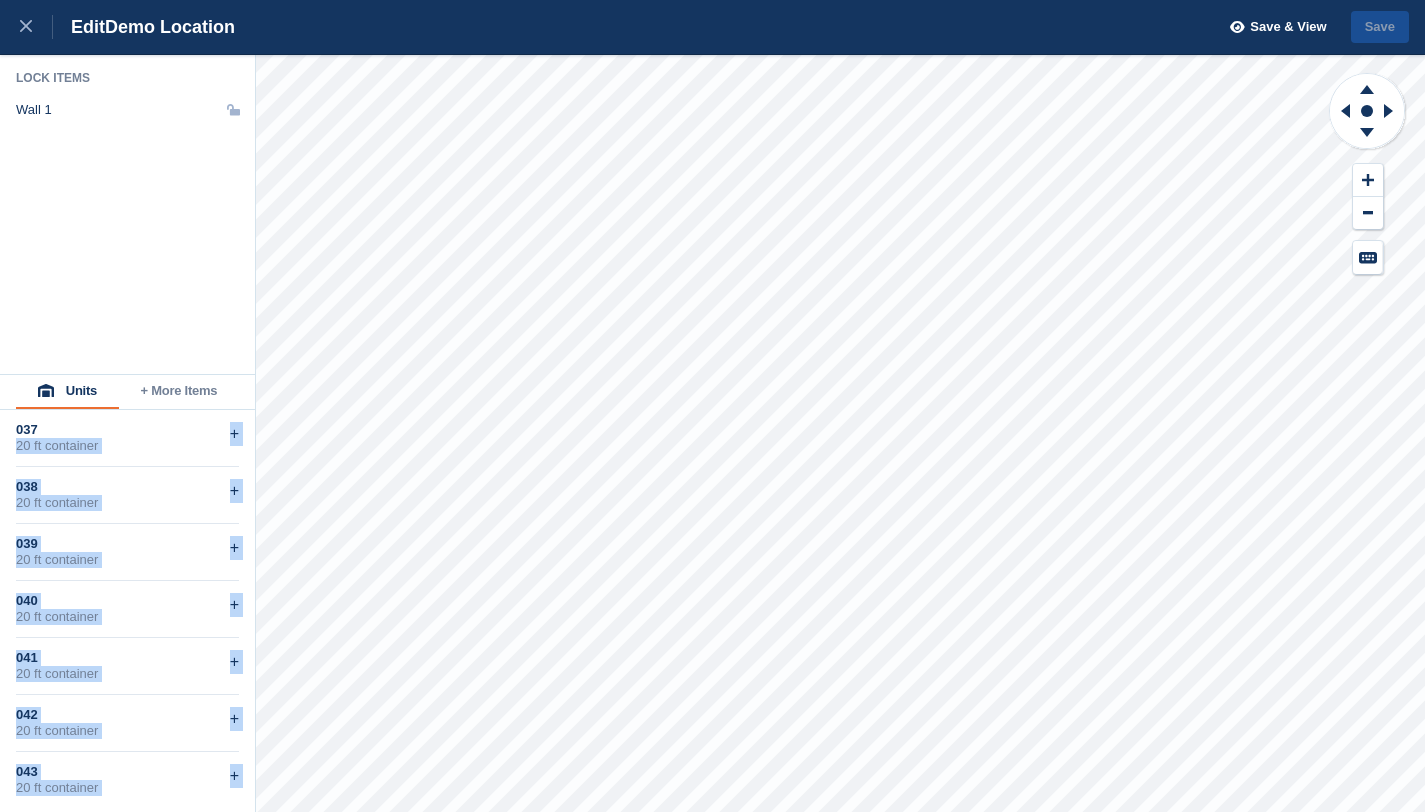 click on "Lock Items Wall 1 Units + More Items 037 20 ft container + 038 20 ft container + 039 20 ft container + 040 20 ft container + 041 20 ft container + 042 20 ft container + 043 20 ft container + 044 20 ft container + 045 20 ft container + 046 20 ft container + 047 20 ft container + 048 20 ft container + 049 20 ft container + 050 20 ft container + 051 20 ft container + 052 20 ft container + 053 20 ft container +" at bounding box center (712, 433) 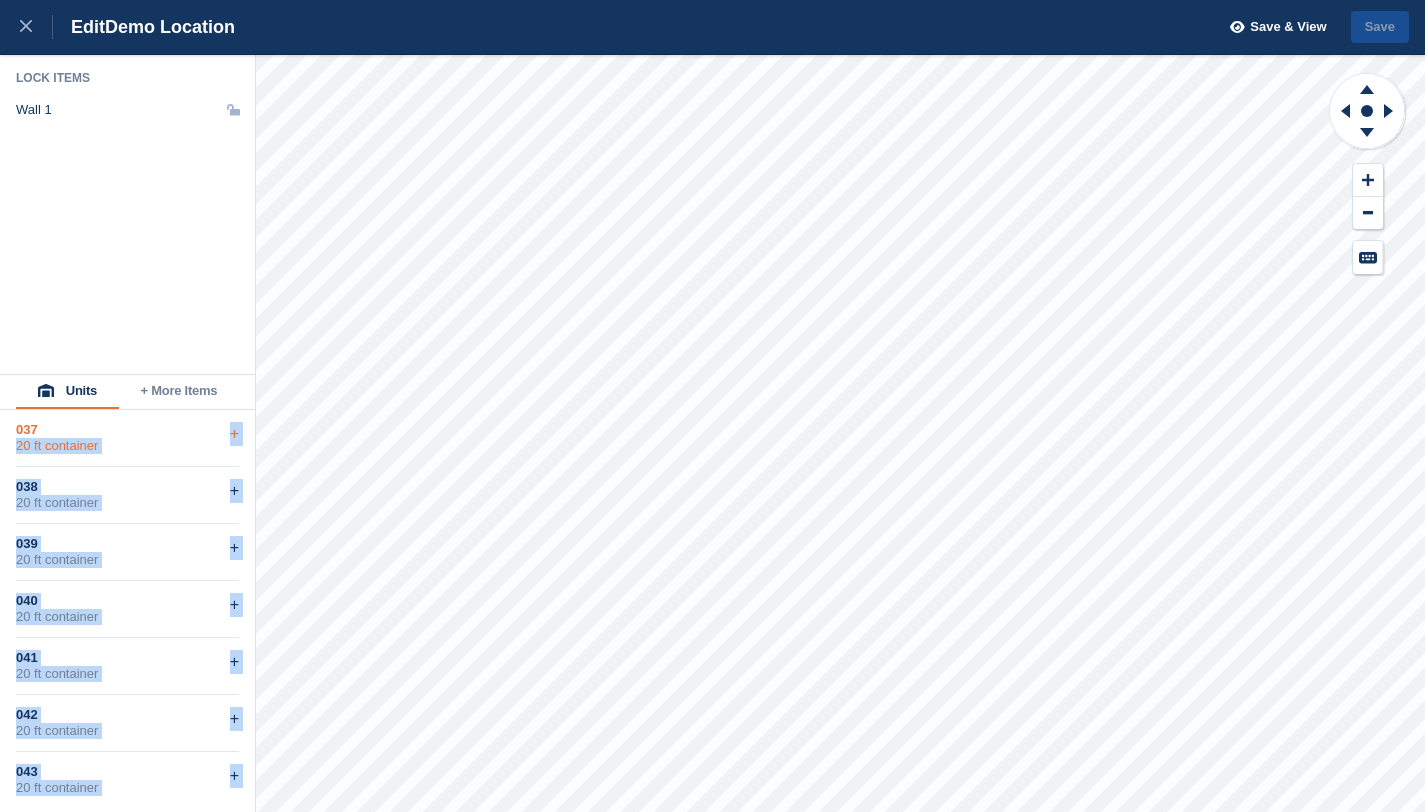 click on "037" at bounding box center (127, 430) 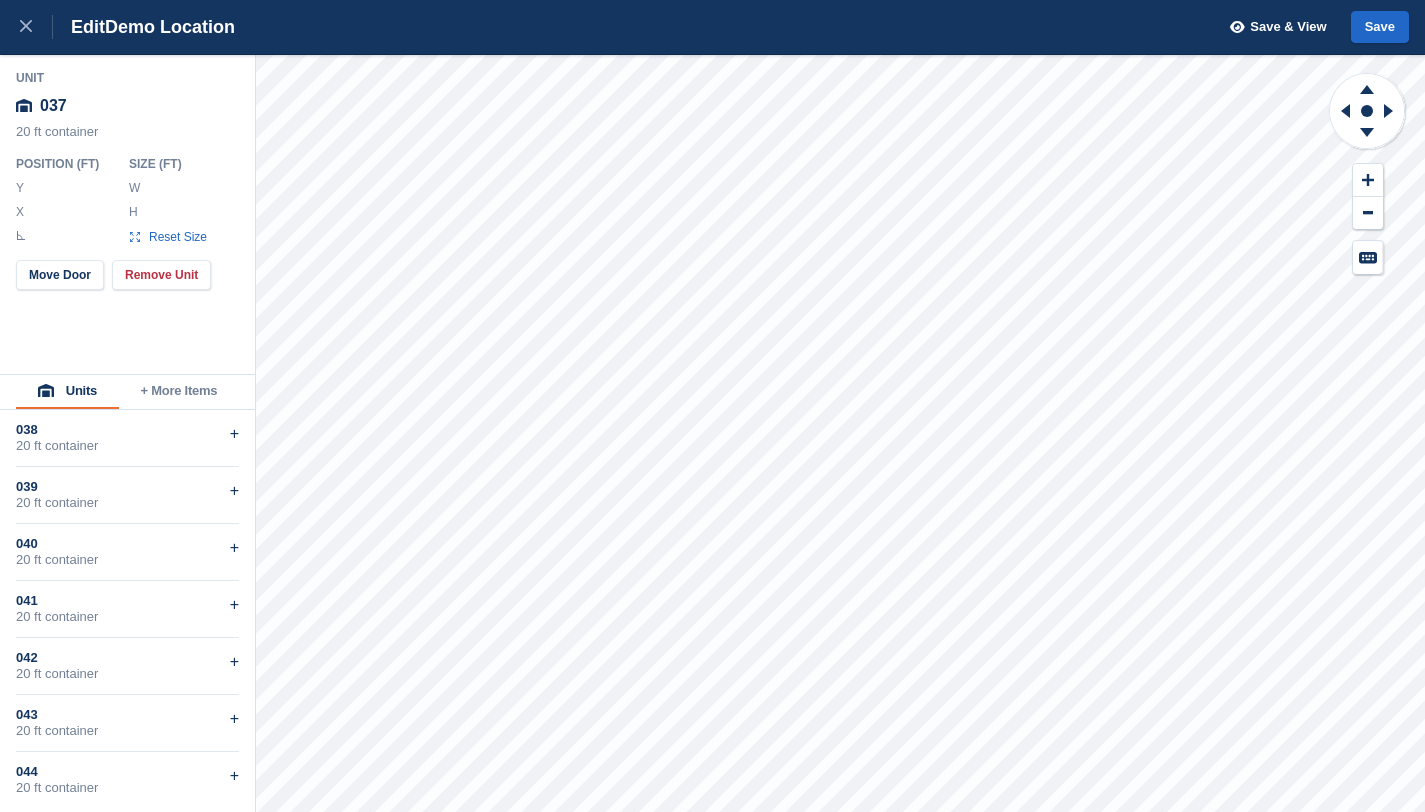 type on "**" 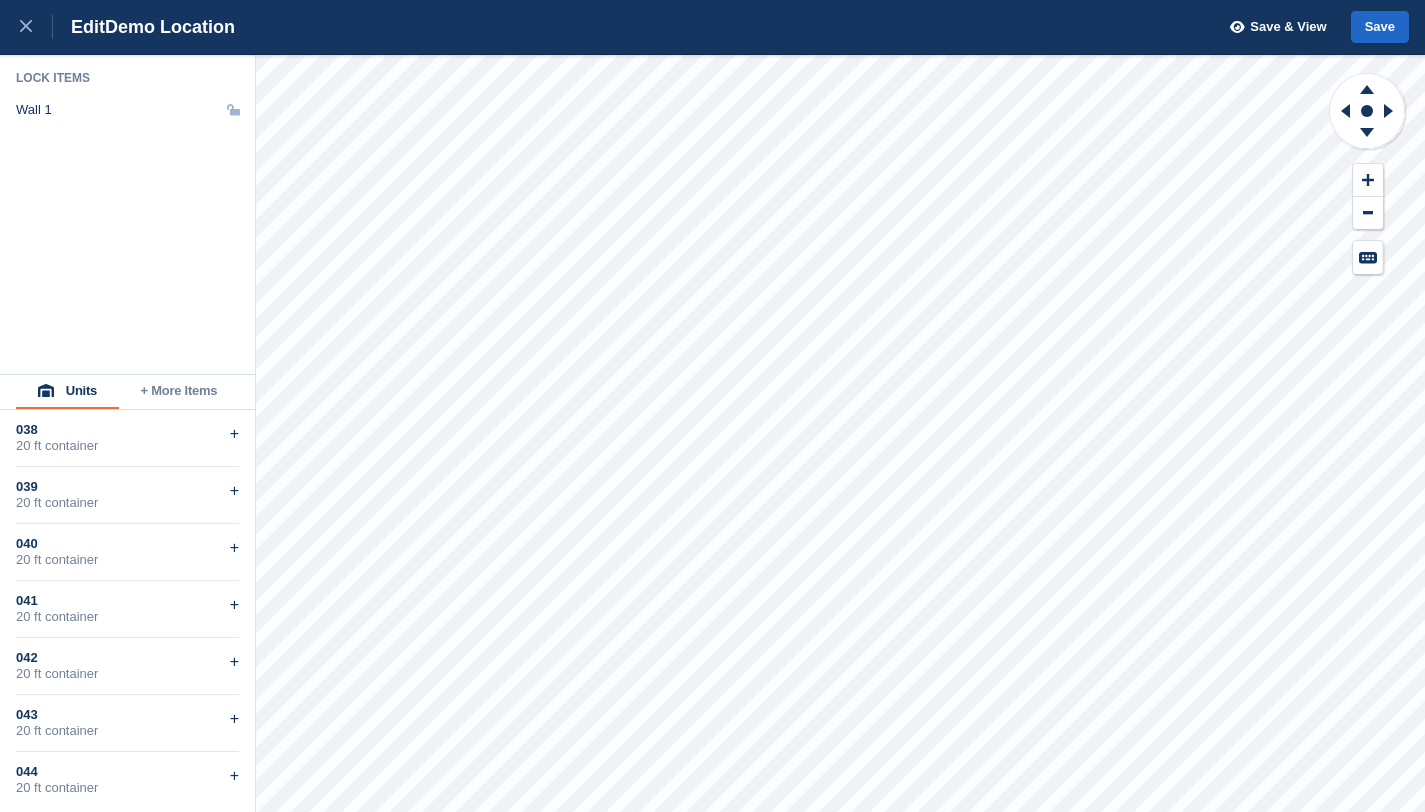 click on "+ More Items" at bounding box center [179, 392] 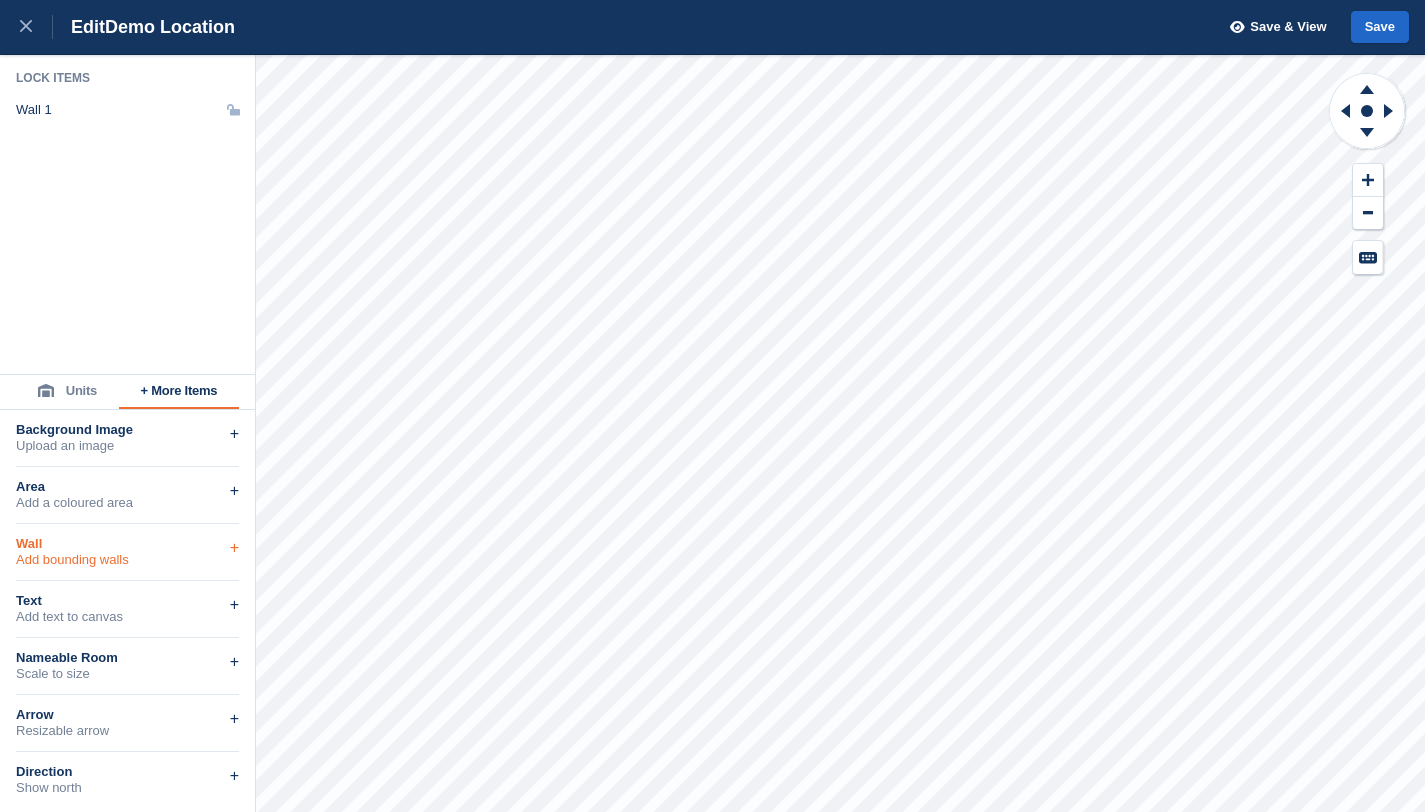 click on "Wall" at bounding box center (127, 544) 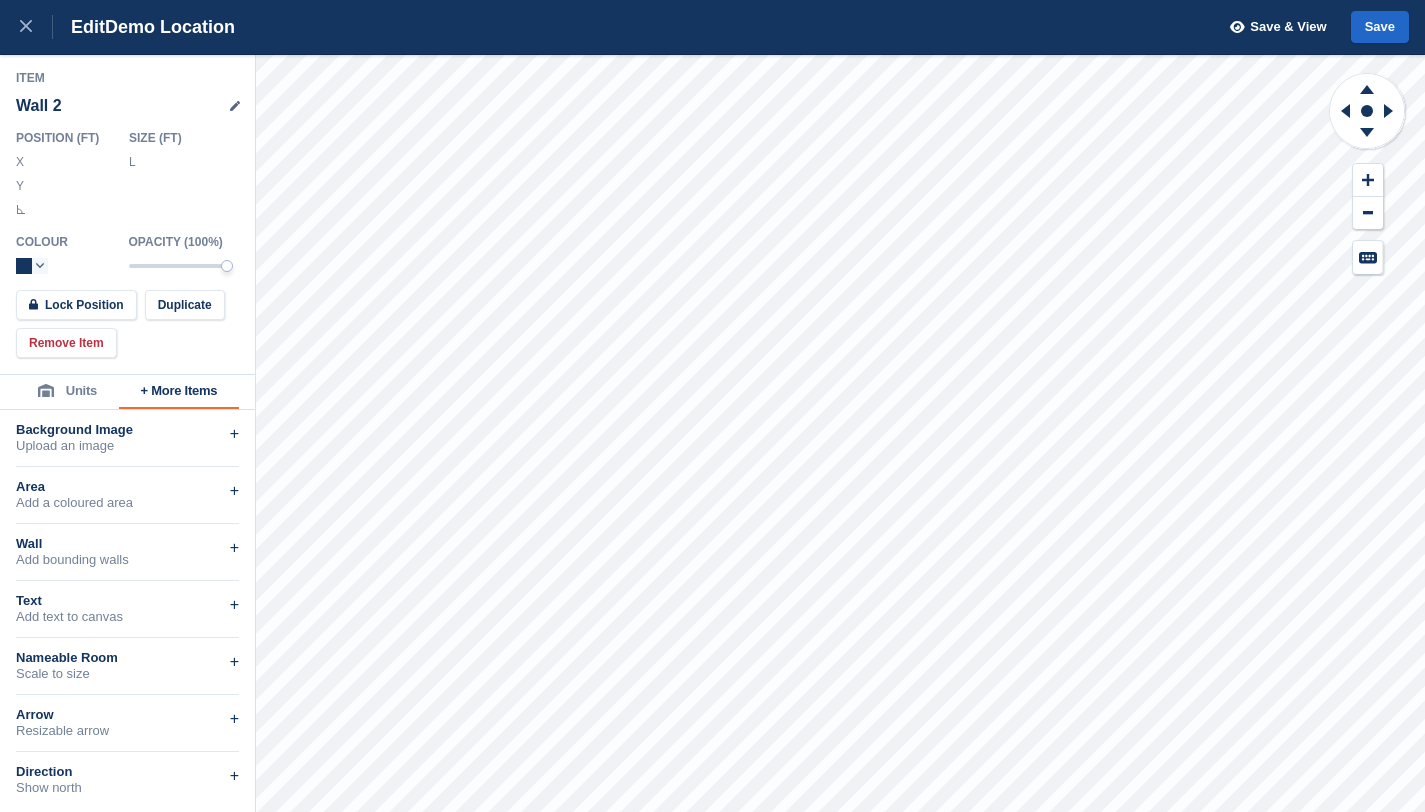 type on "**" 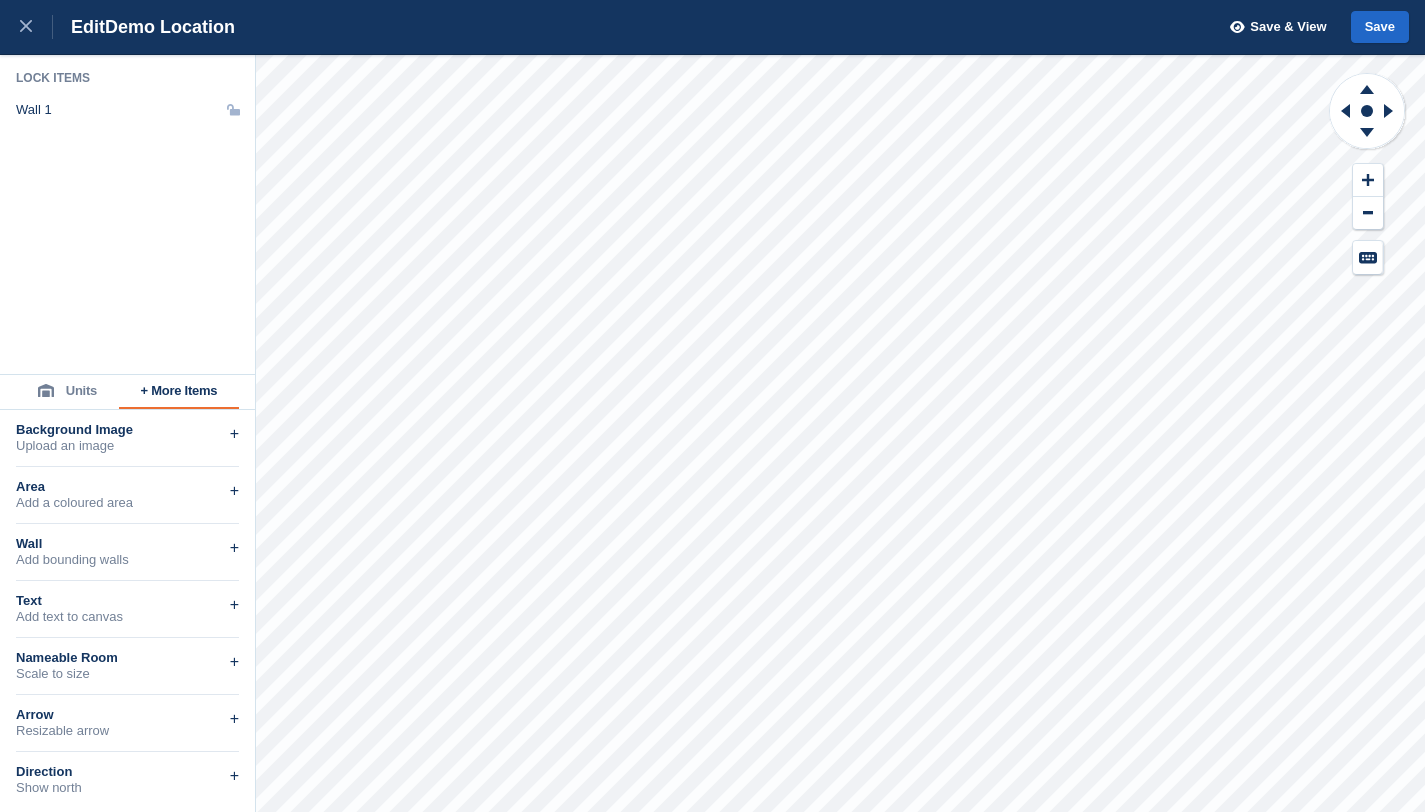 click on "Edit  Demo Location Save & View Save Lock Items Wall 1 Units + More Items Background Image Upload an image + Area Add a coloured area + Wall Add bounding walls + Text Add text to canvas + Nameable Room Scale to size + Arrow Resizable arrow + Direction Show north + Toilet Toilet symbol + Entrance Main entrance + Access Roller shutter + Exit Fire Exit + Lift Elevator entrance + Stairs Stairway access + Trolleys Storage Point + Electrical Fuse board + Fire Extinguisher Safety + Camera CCTV + Connection WiFi Transmitter + Smoke Detector Safety +" at bounding box center (712, 406) 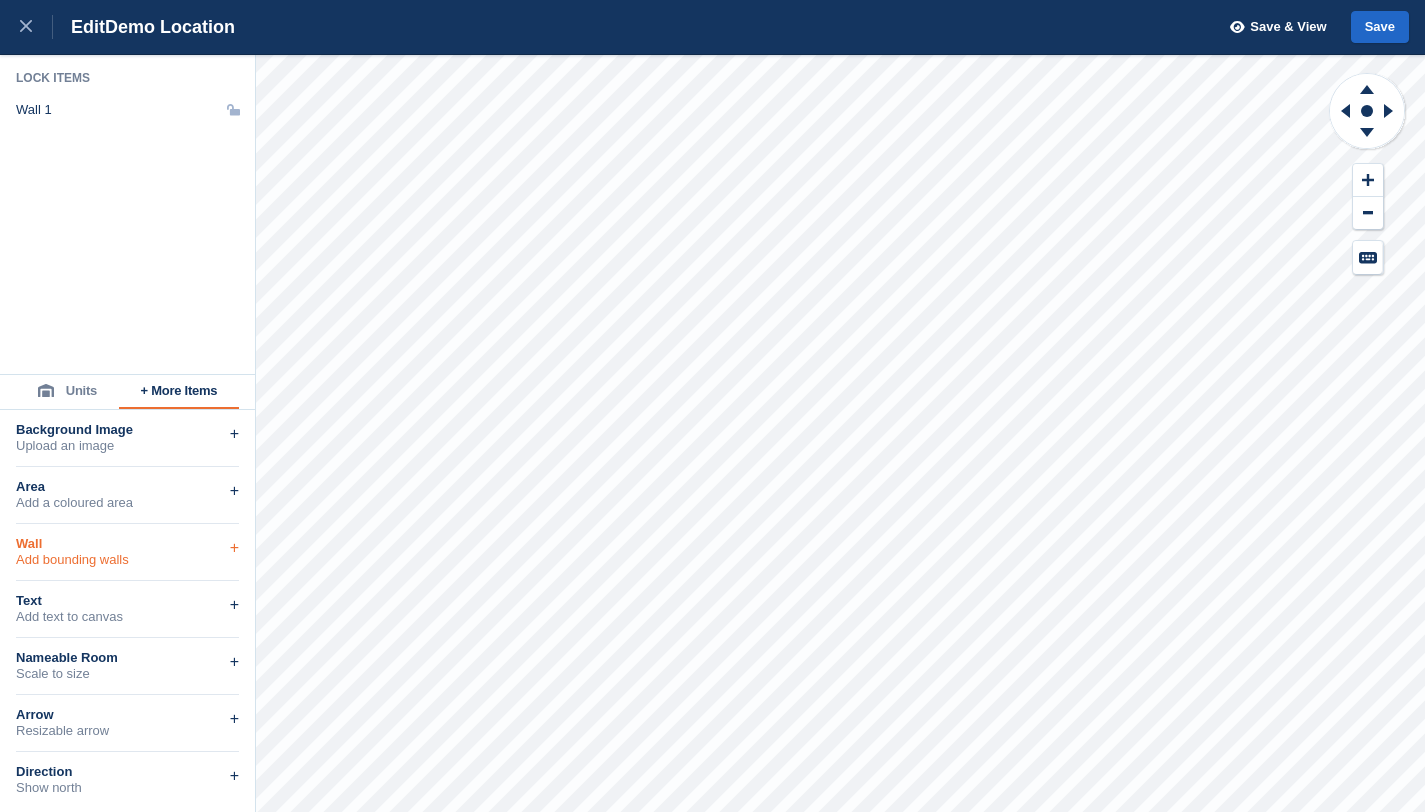 click on "Wall" at bounding box center (127, 544) 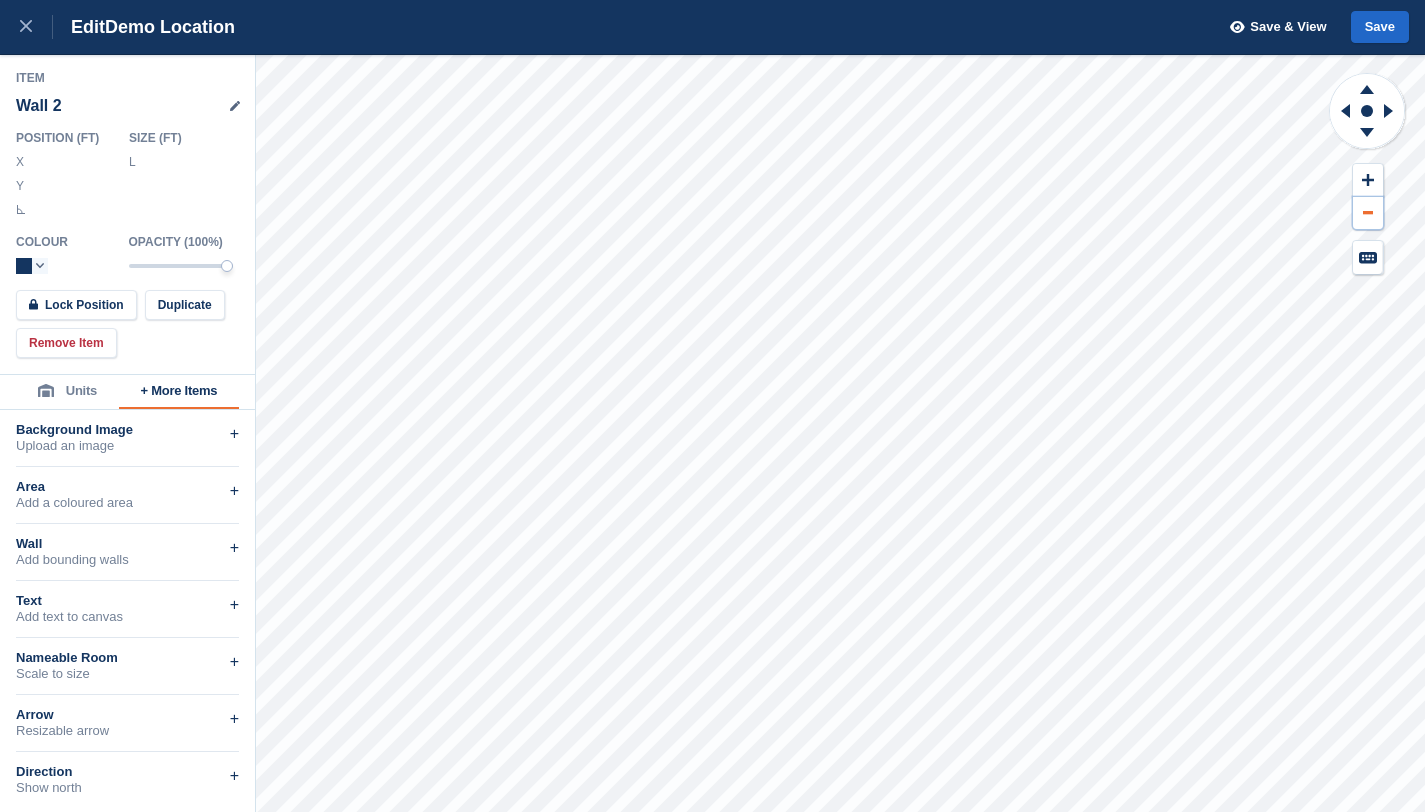 click at bounding box center [1368, 213] 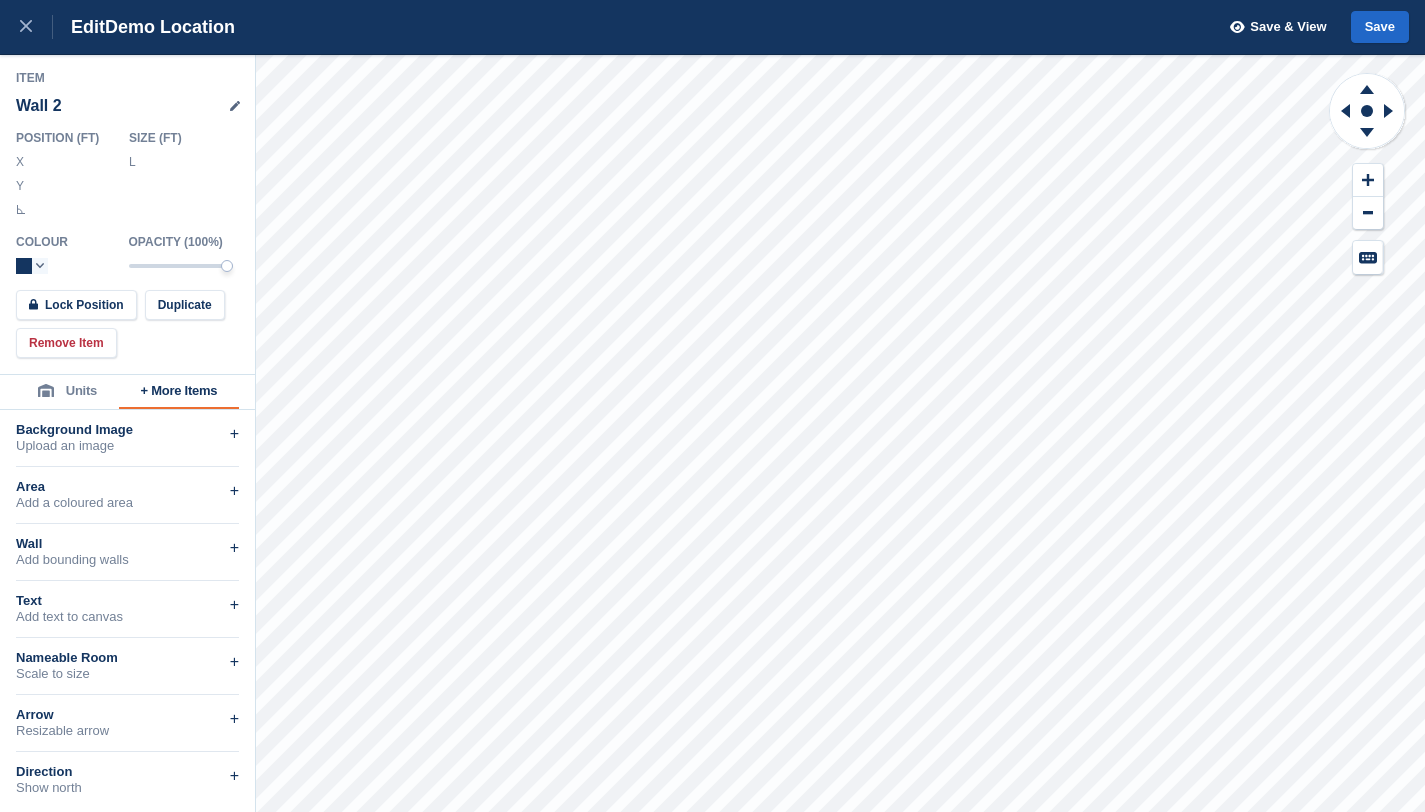 click on "Edit  Demo Location Save & View Save Item Wall 2 Position ( FT ) X ******* Y ******* * Size ( FT ) L ******* Colour Opacity ( 100 %) Lock Position Duplicate Remove Item Units + More Items Background Image Upload an image + Area Add a coloured area + Wall Add bounding walls + Text Add text to canvas + Nameable Room Scale to size + Arrow Resizable arrow + Direction Show north + Toilet Toilet symbol + Entrance Main entrance + Access Roller shutter + Exit Fire Exit + Lift Elevator entrance + Stairs Stairway access + Trolleys Storage Point + Electrical Fuse board + Fire Extinguisher Safety + Camera CCTV + Connection WiFi Transmitter + Smoke Detector Safety +" at bounding box center [712, 406] 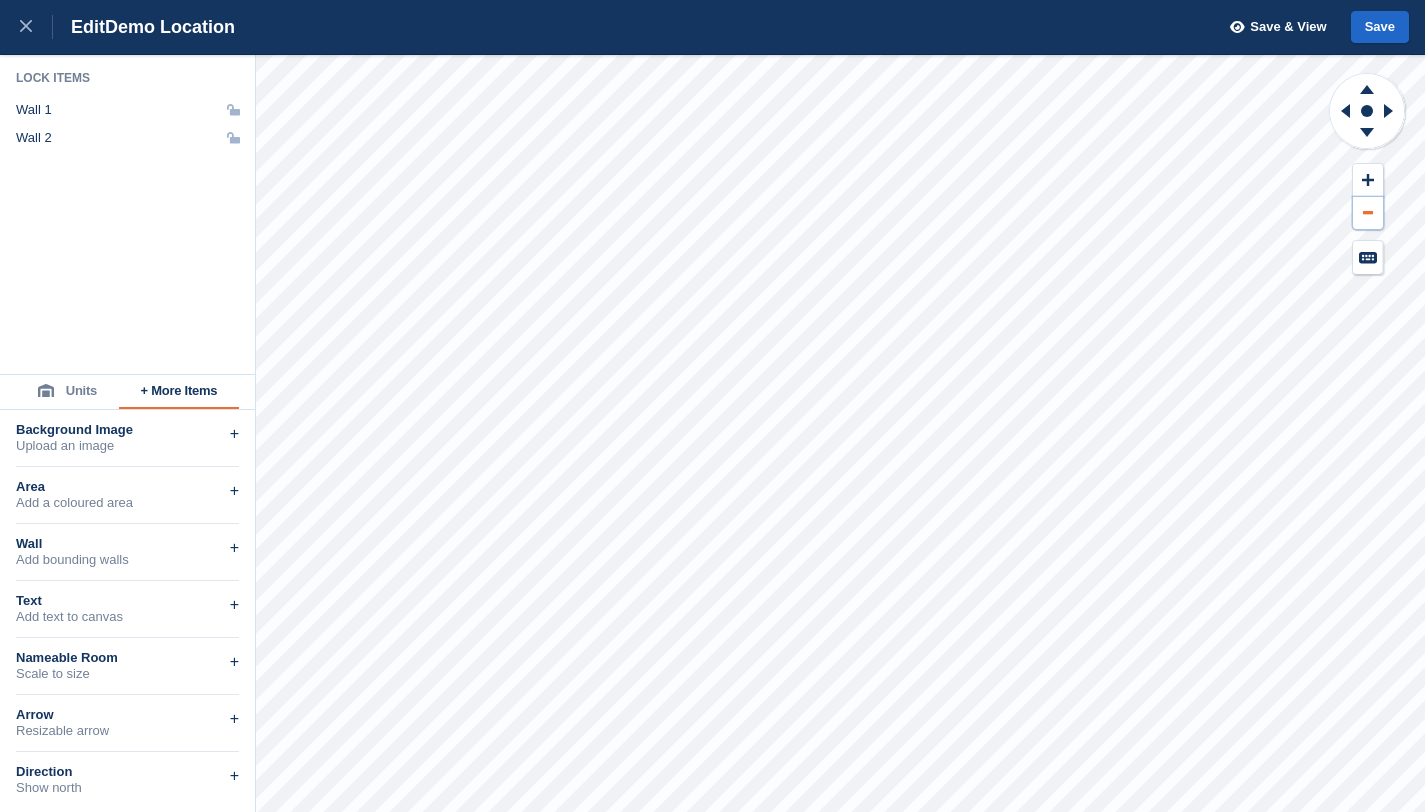 click at bounding box center (1368, 213) 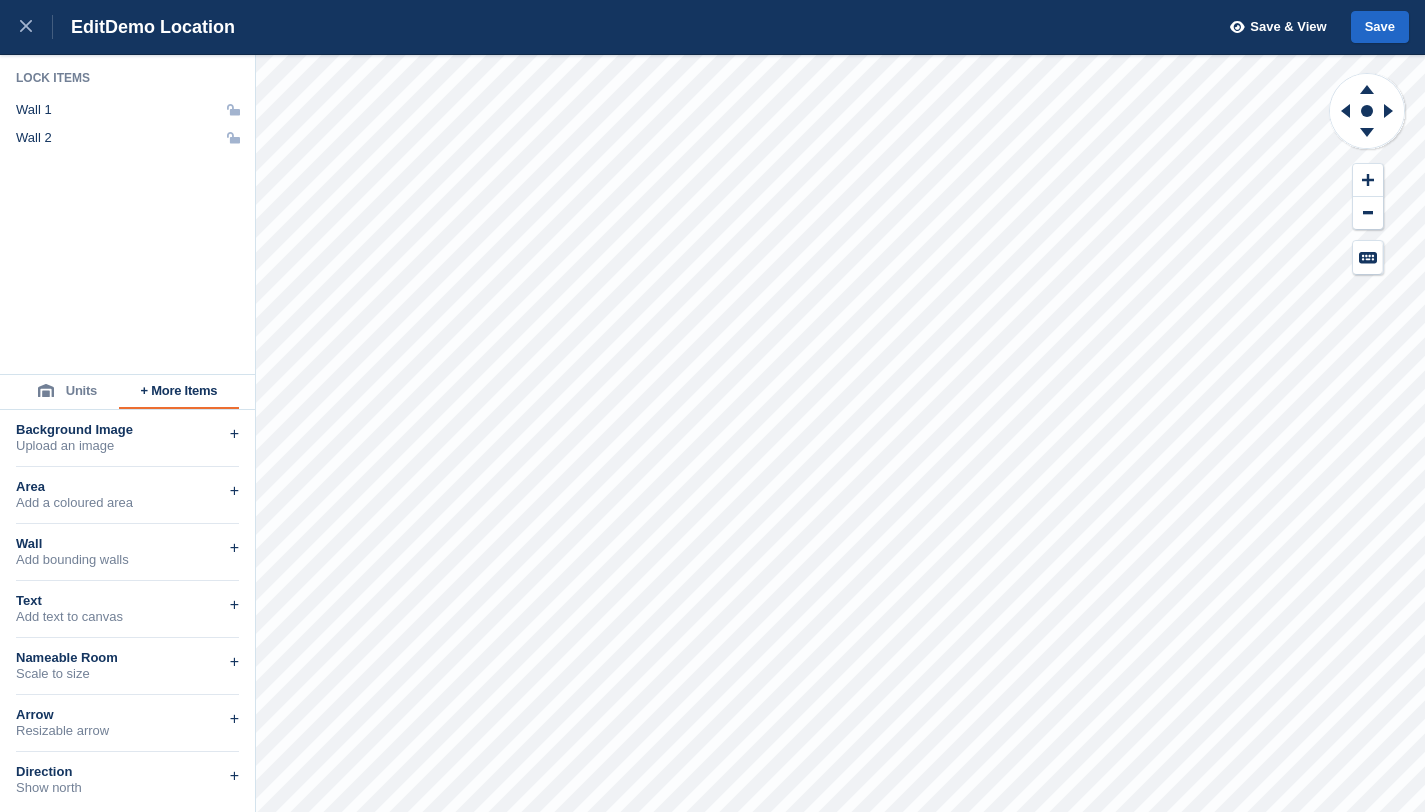 click on "Units" at bounding box center [67, 392] 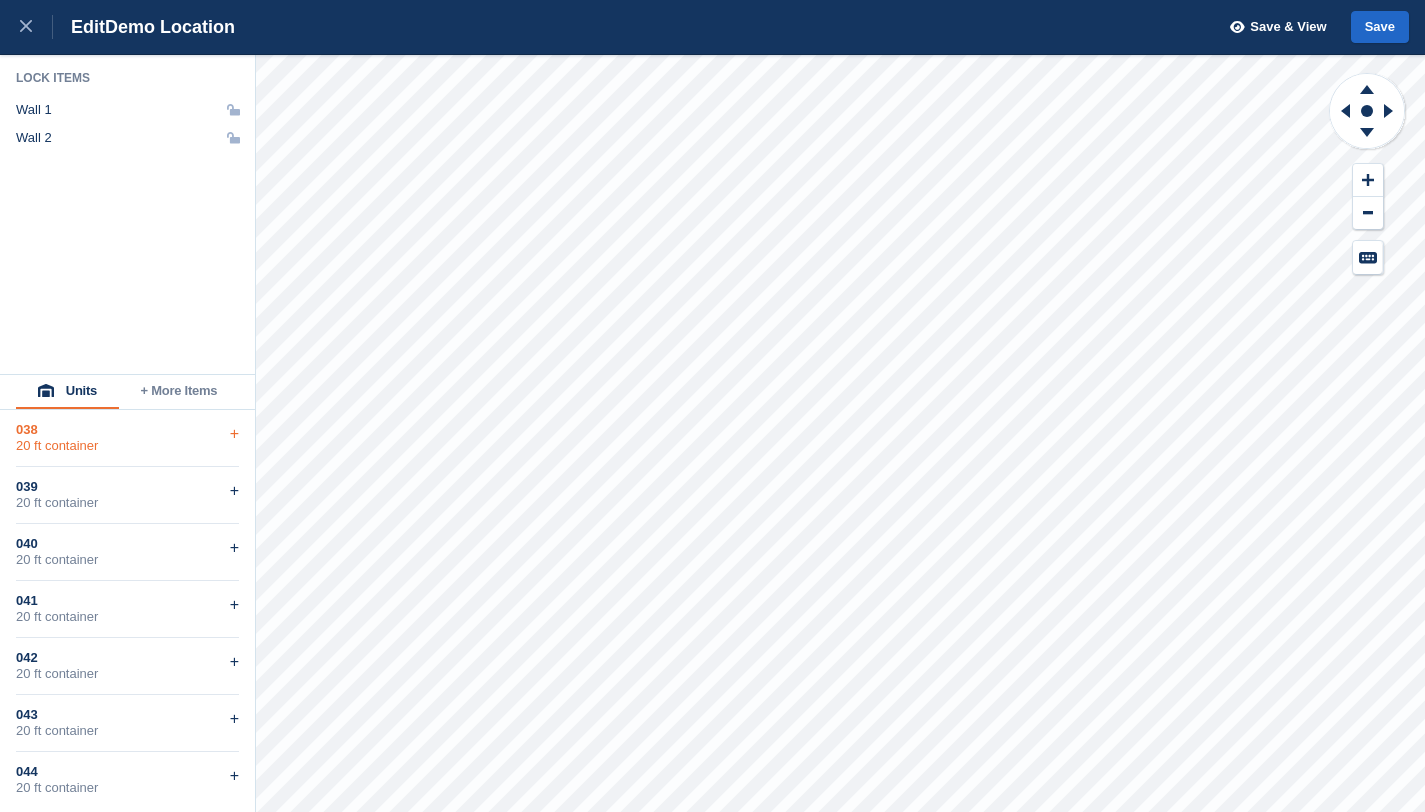click on "+" at bounding box center [234, 434] 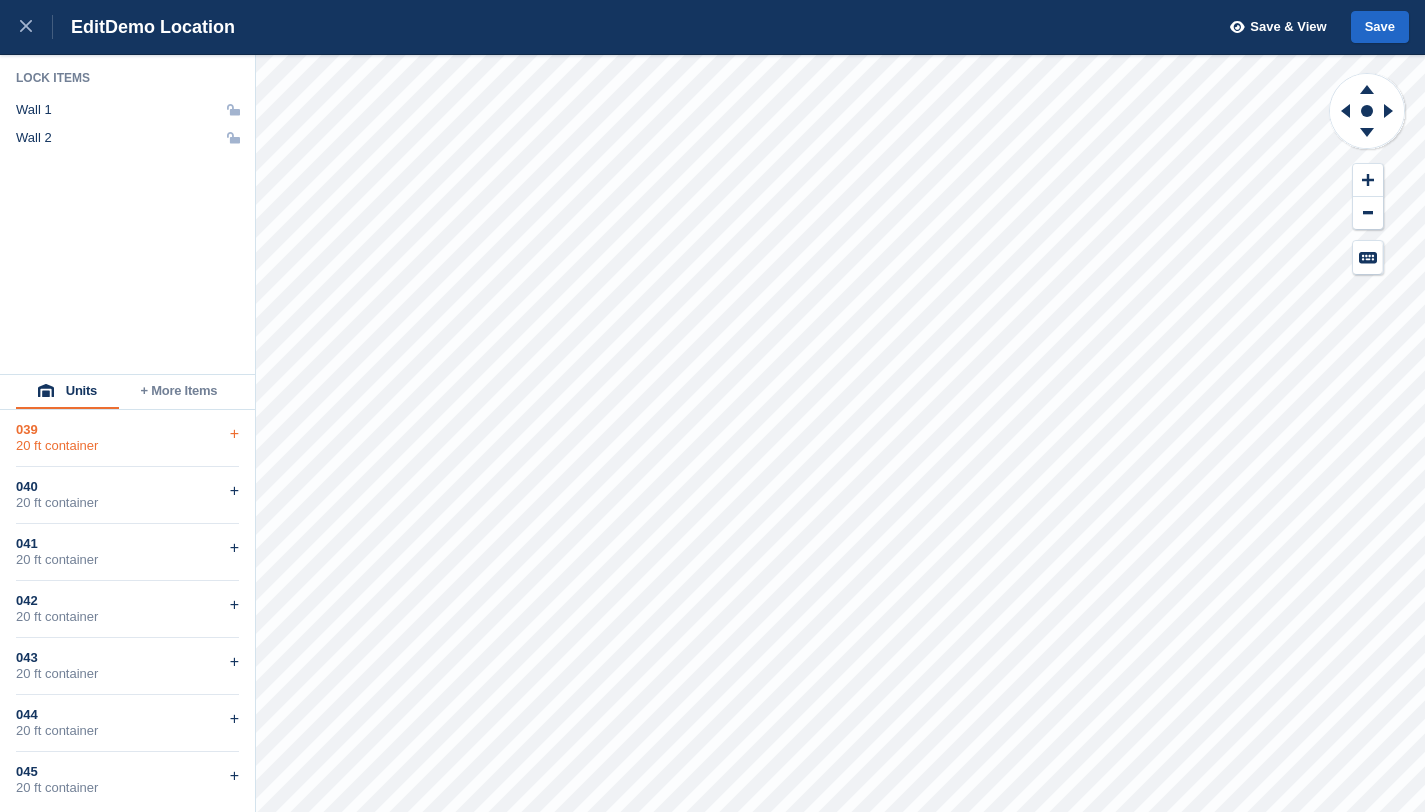 click on "+" at bounding box center [234, 434] 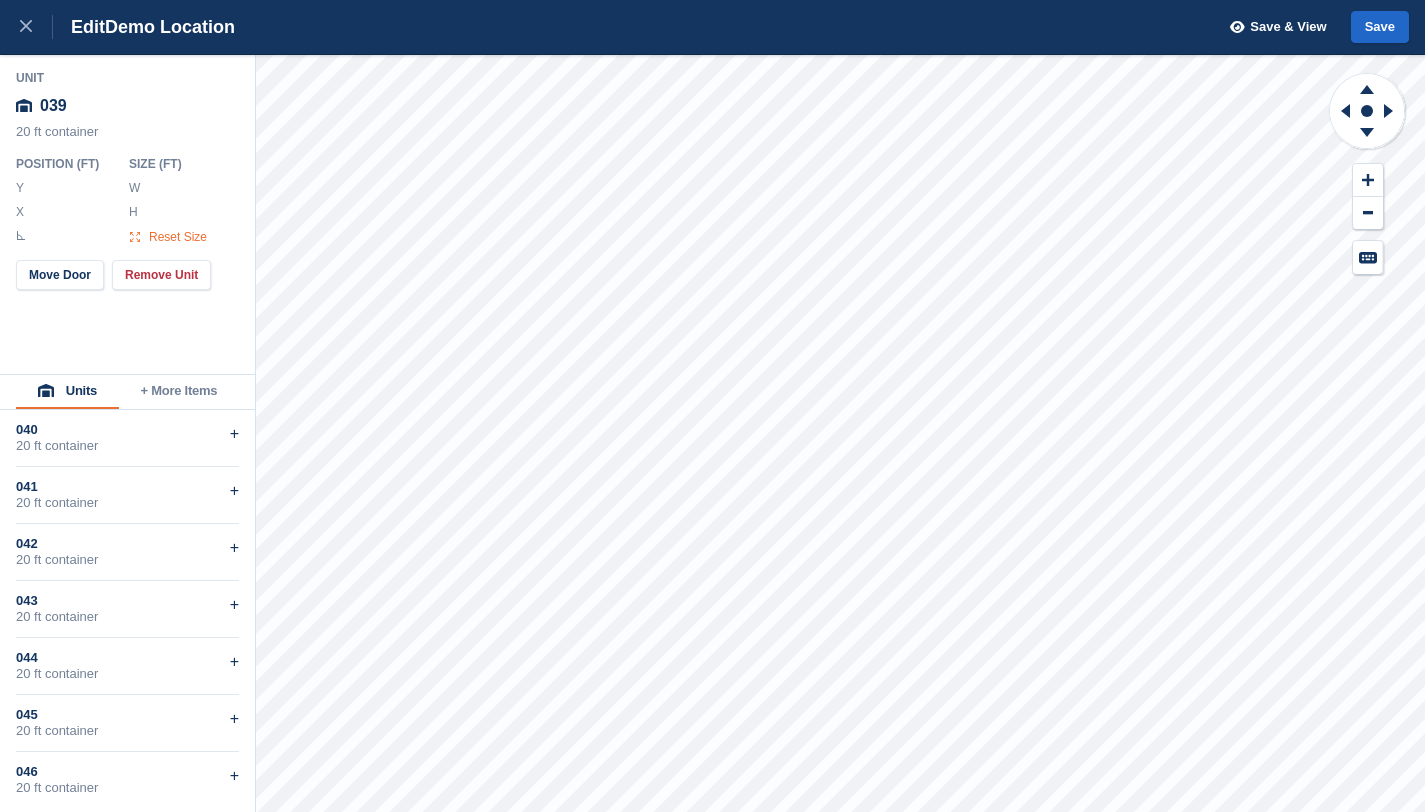 click on "Reset Size" at bounding box center [178, 237] 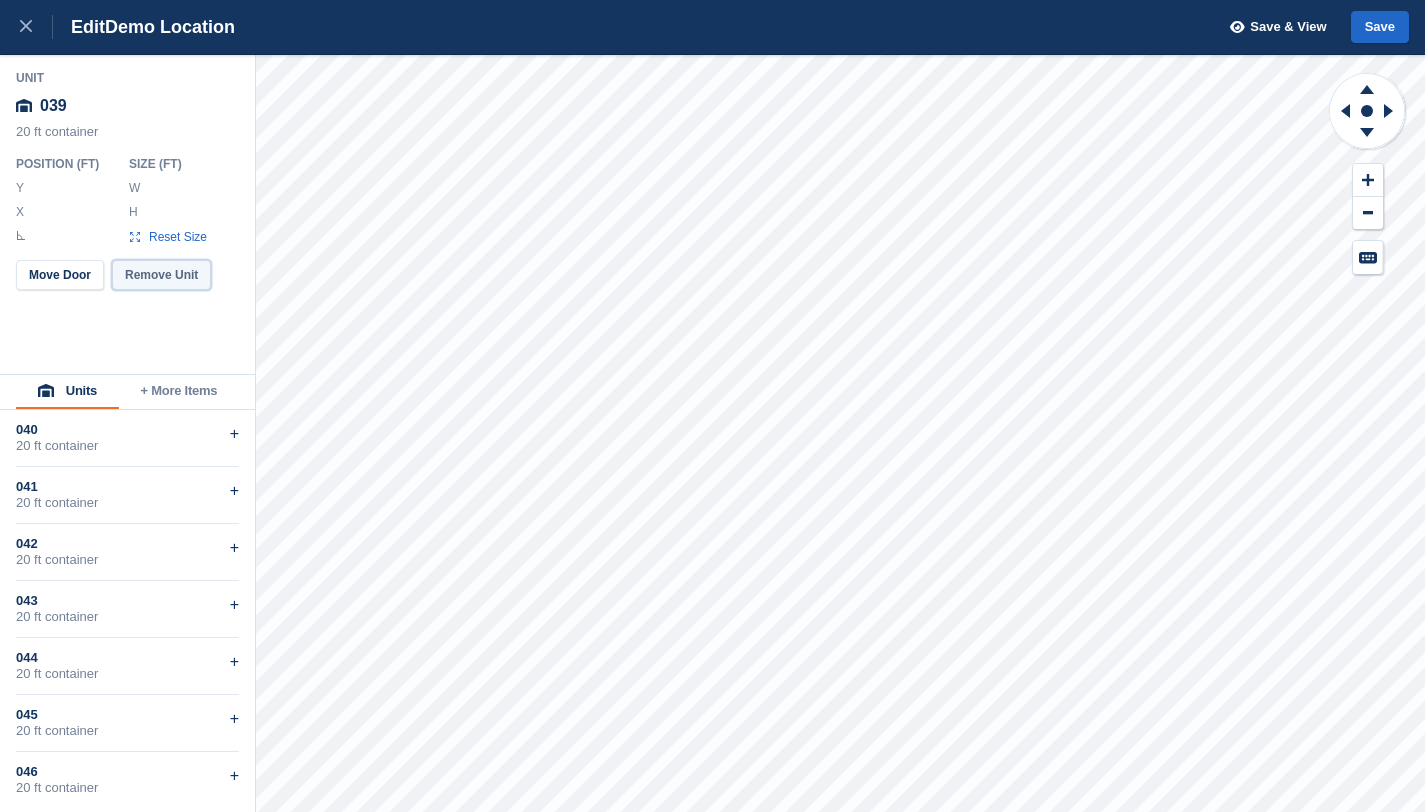 click on "Remove Unit" at bounding box center (161, 275) 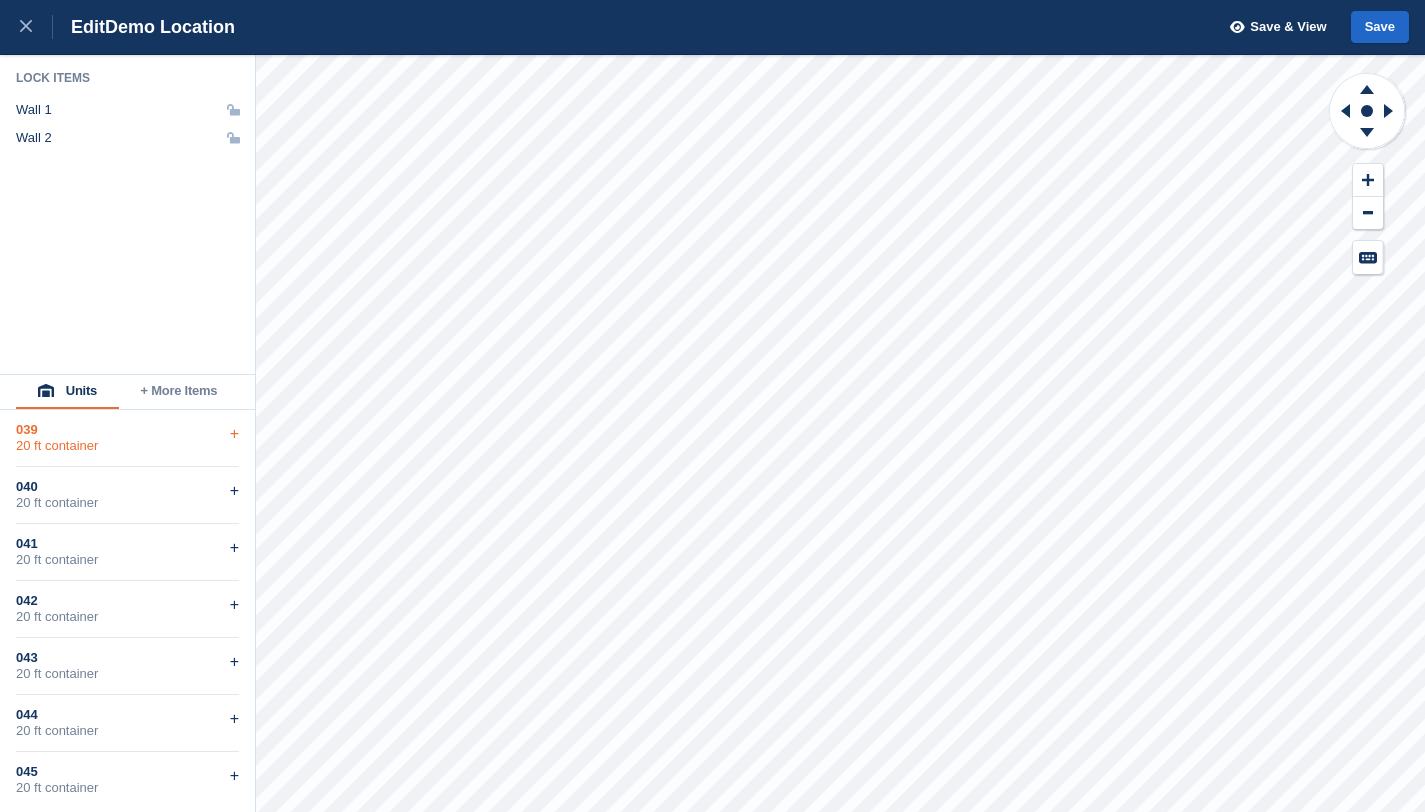 click on "+" at bounding box center [234, 434] 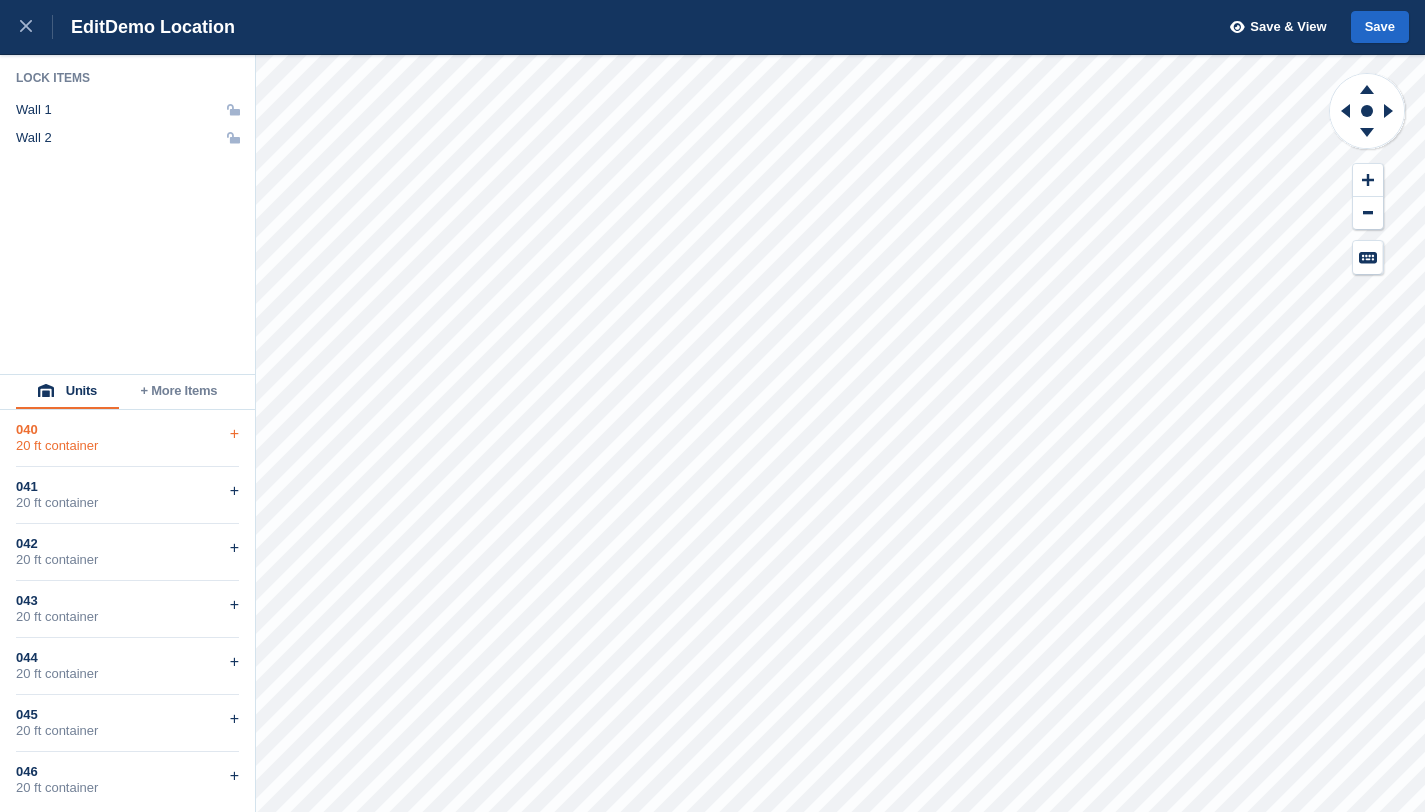 click on "040" at bounding box center [127, 430] 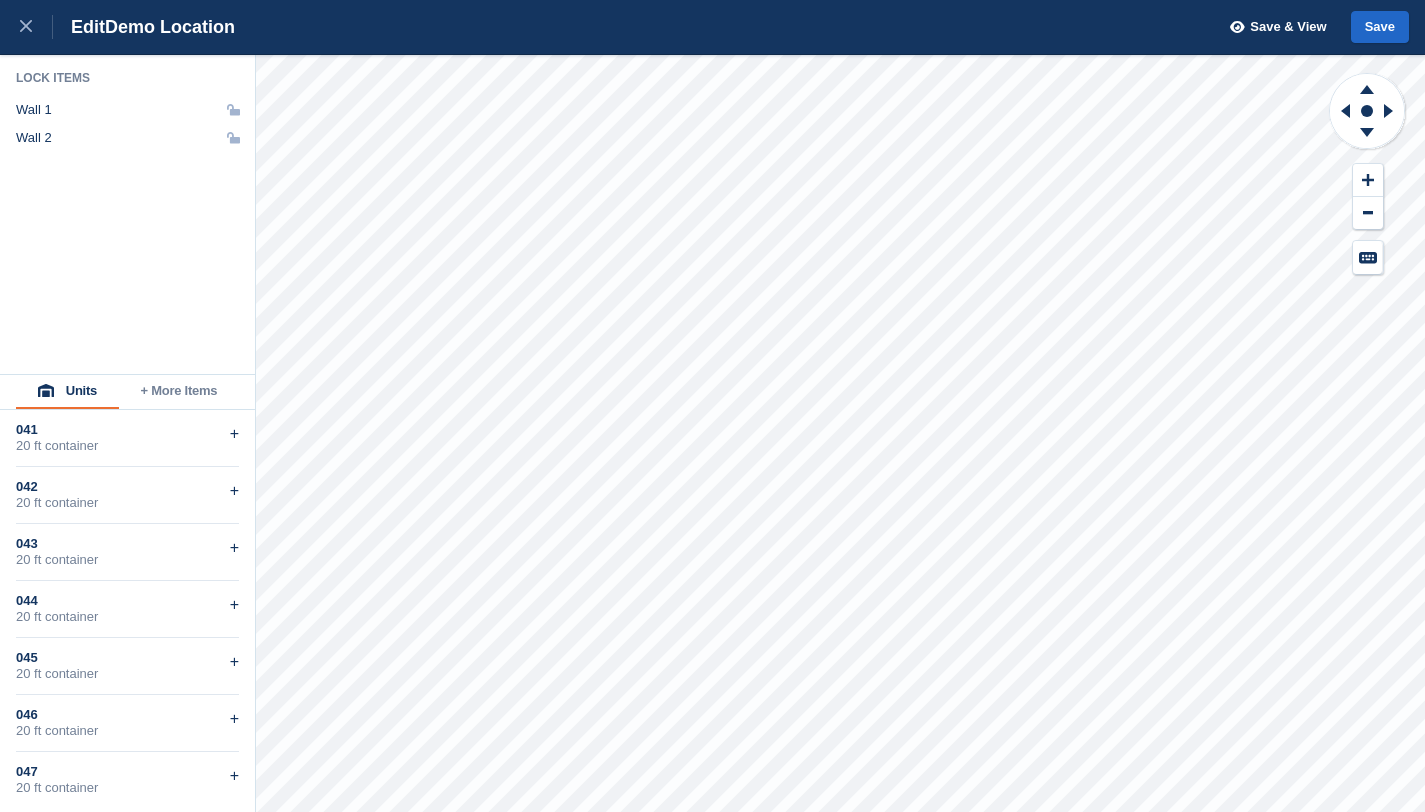 click on "+ More Items" at bounding box center (179, 392) 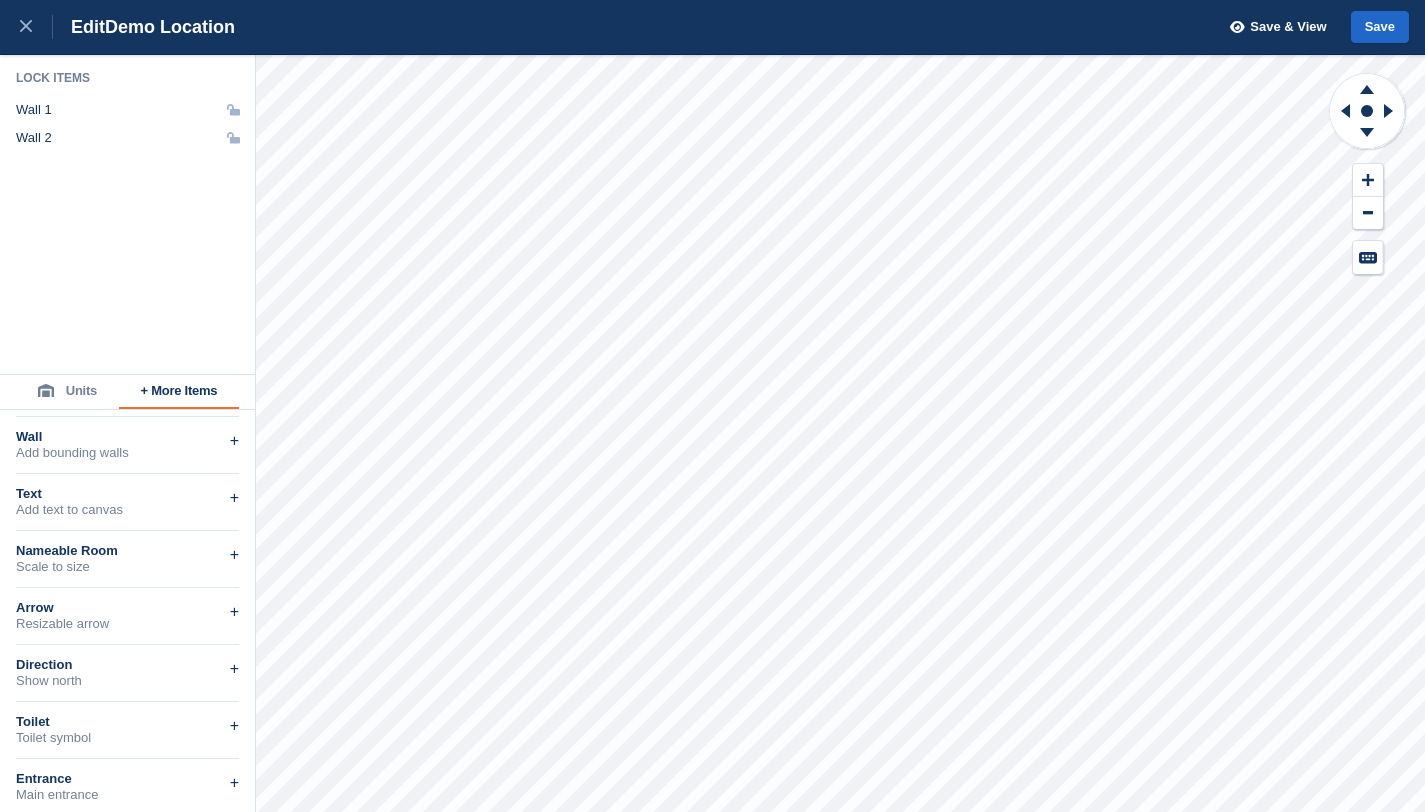 scroll, scrollTop: 103, scrollLeft: 0, axis: vertical 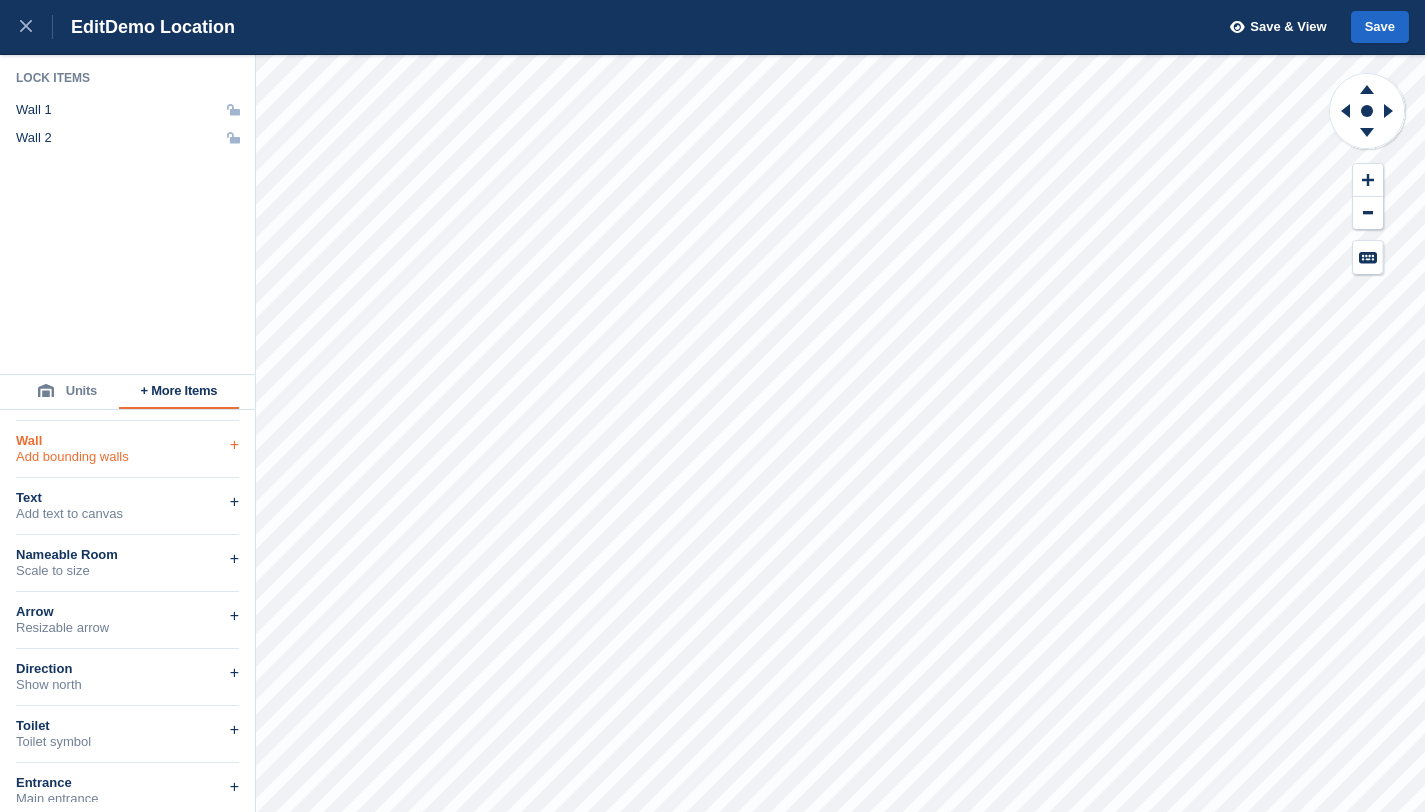 click on "Add bounding walls" at bounding box center (127, 457) 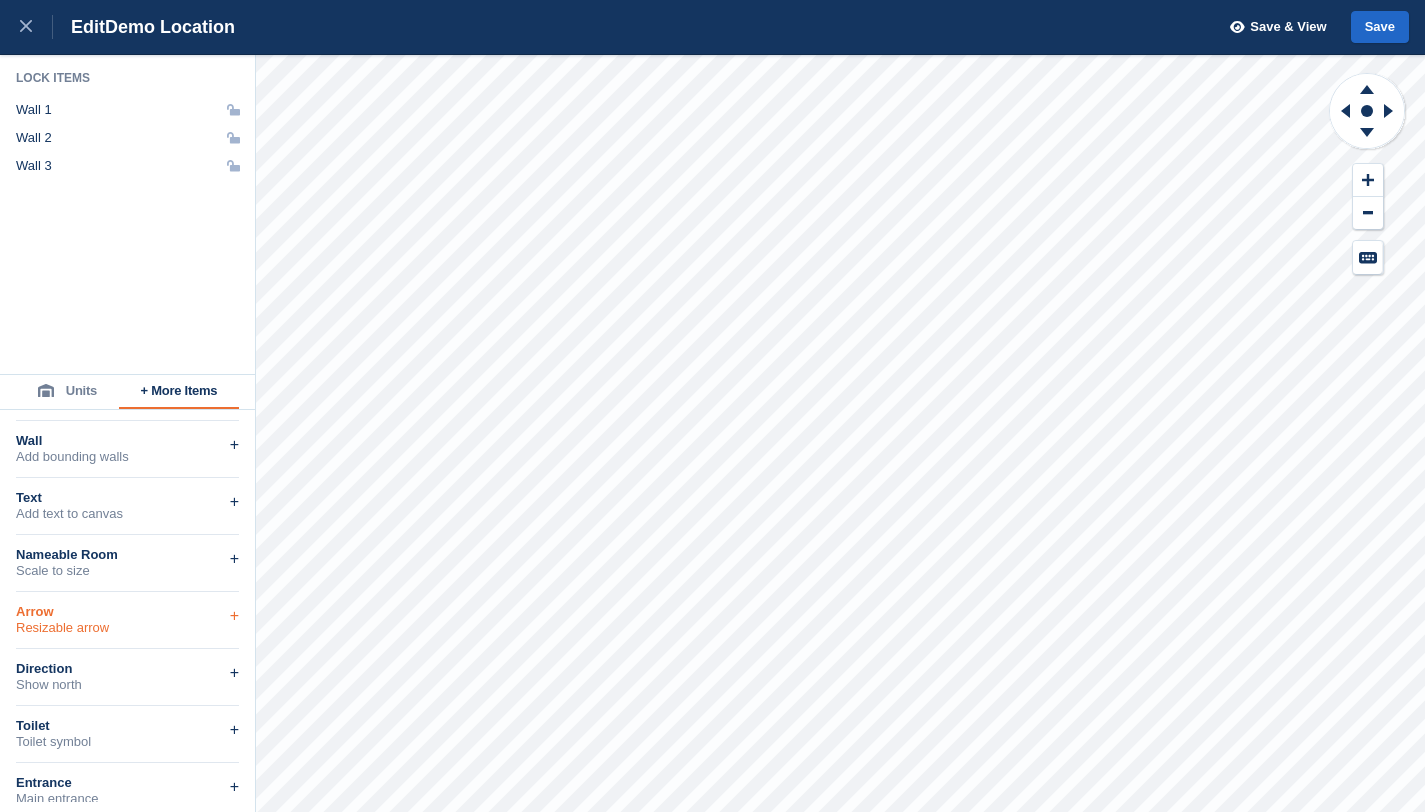 click on "Arrow" at bounding box center (127, 612) 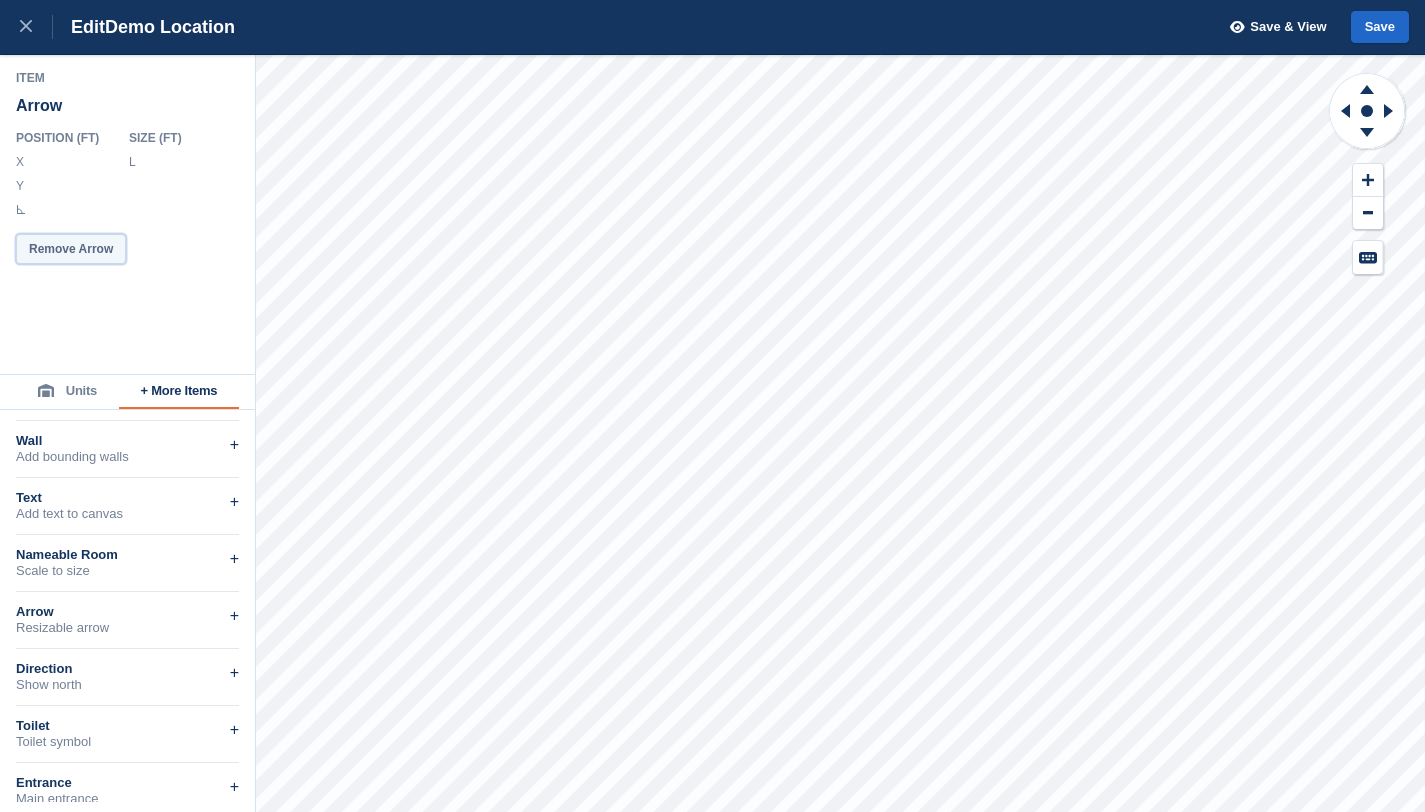 click on "Remove Arrow" at bounding box center (71, 249) 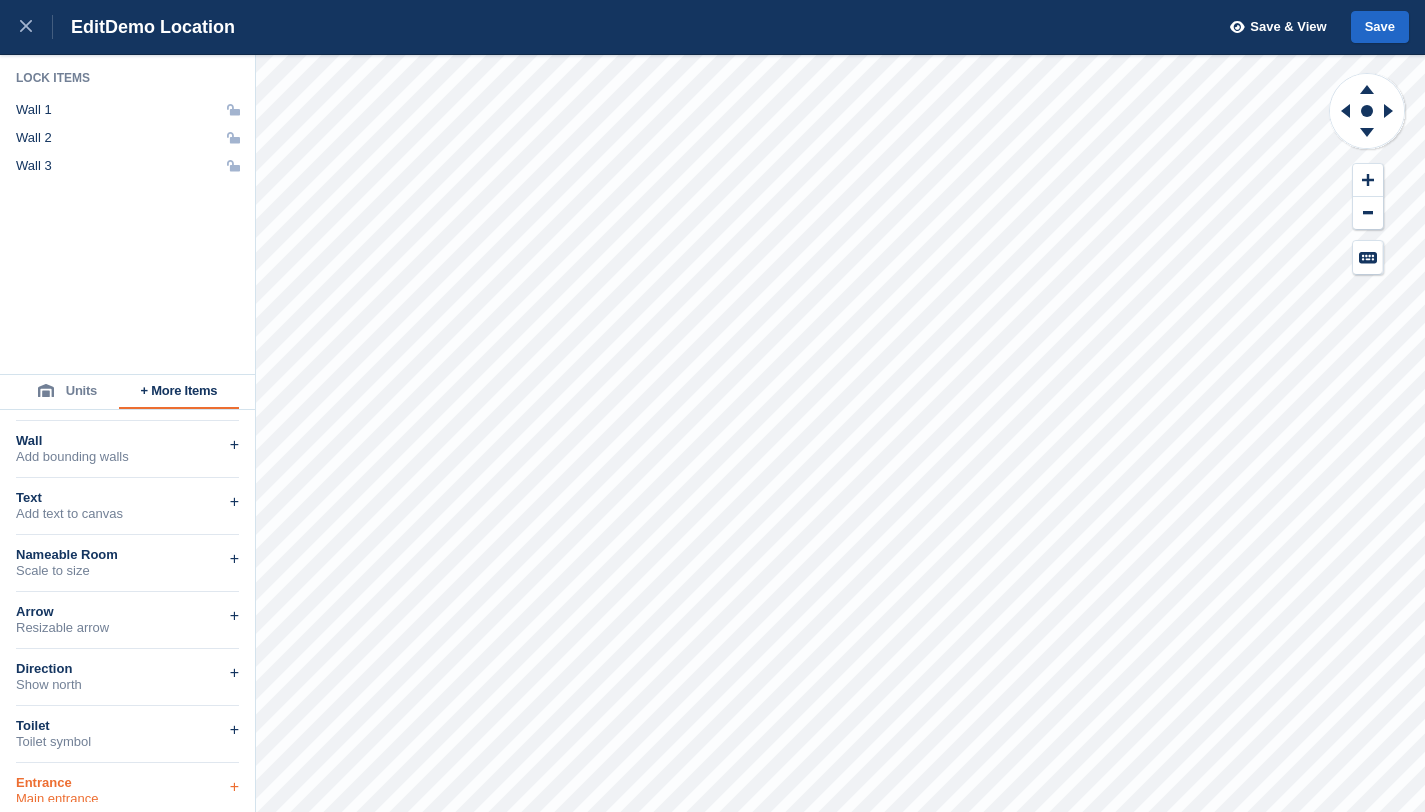 click on "Entrance" at bounding box center [127, 783] 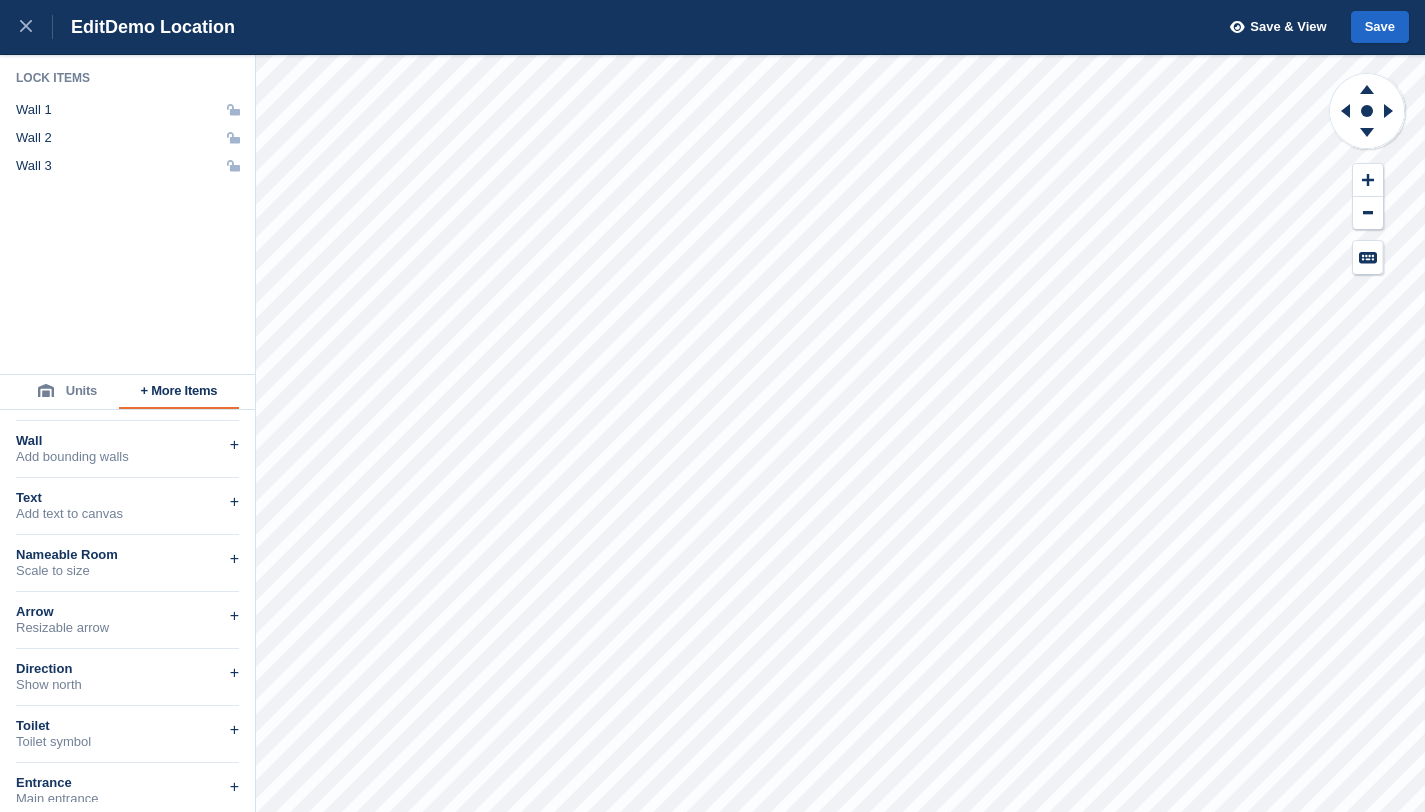 click on "Units" at bounding box center [67, 392] 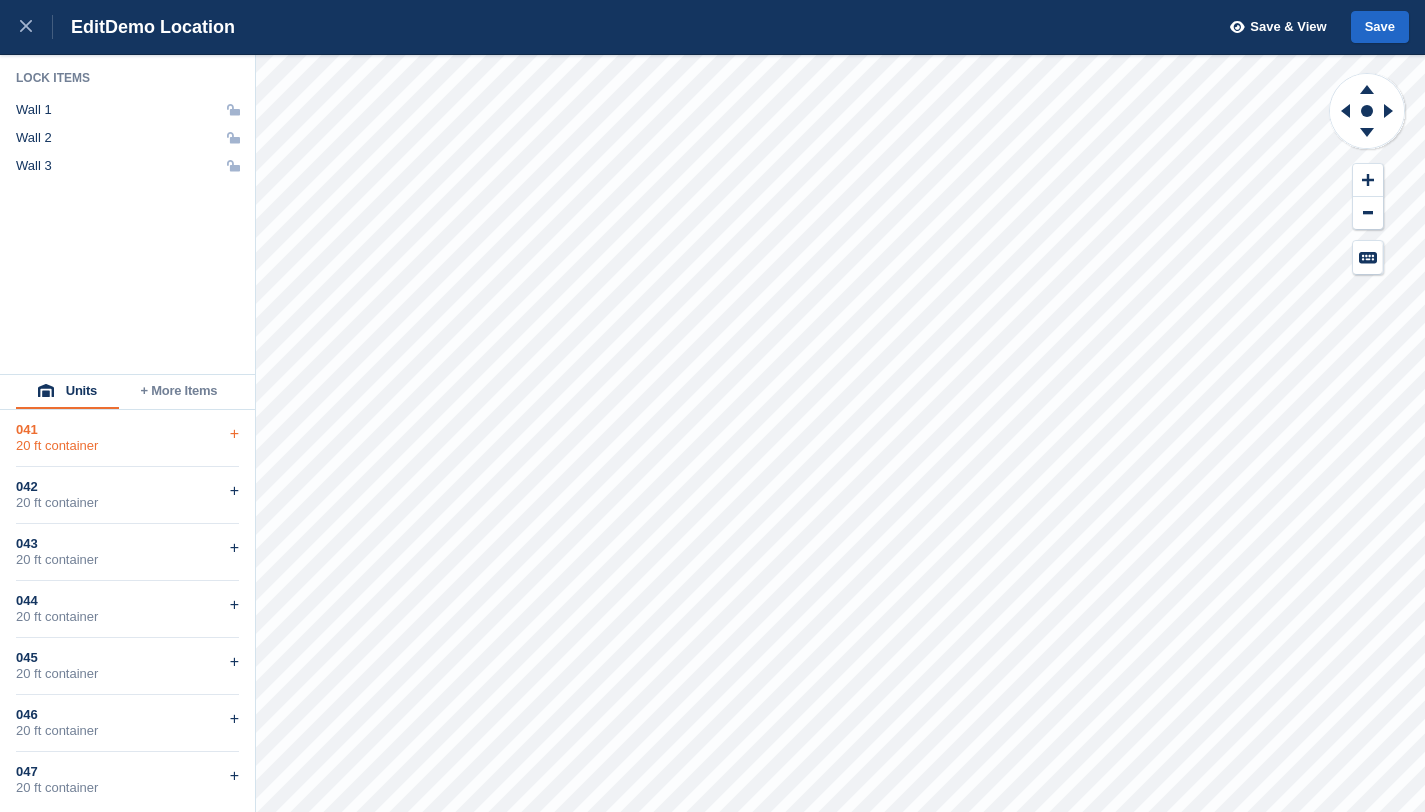 click on "041" at bounding box center [127, 430] 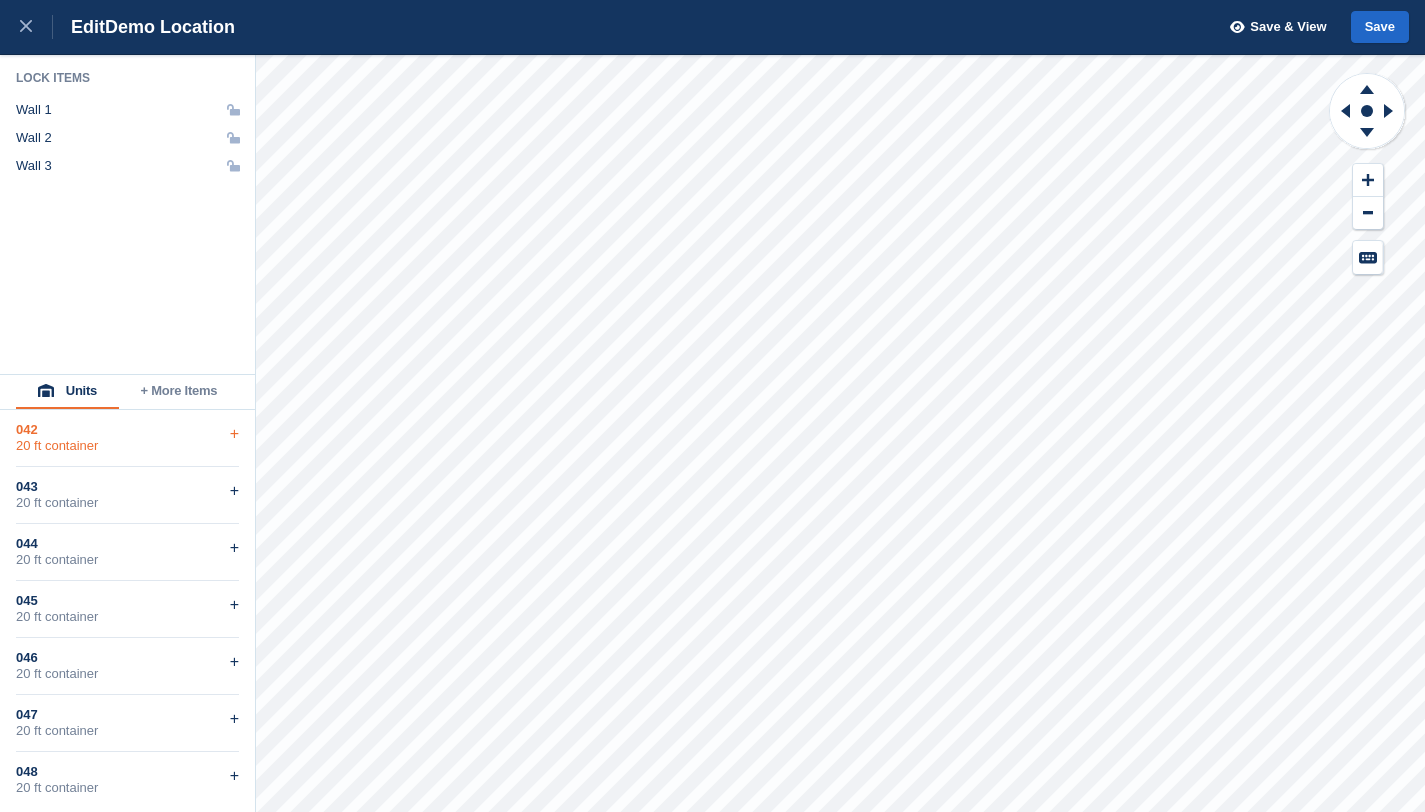 click on "+" at bounding box center (234, 434) 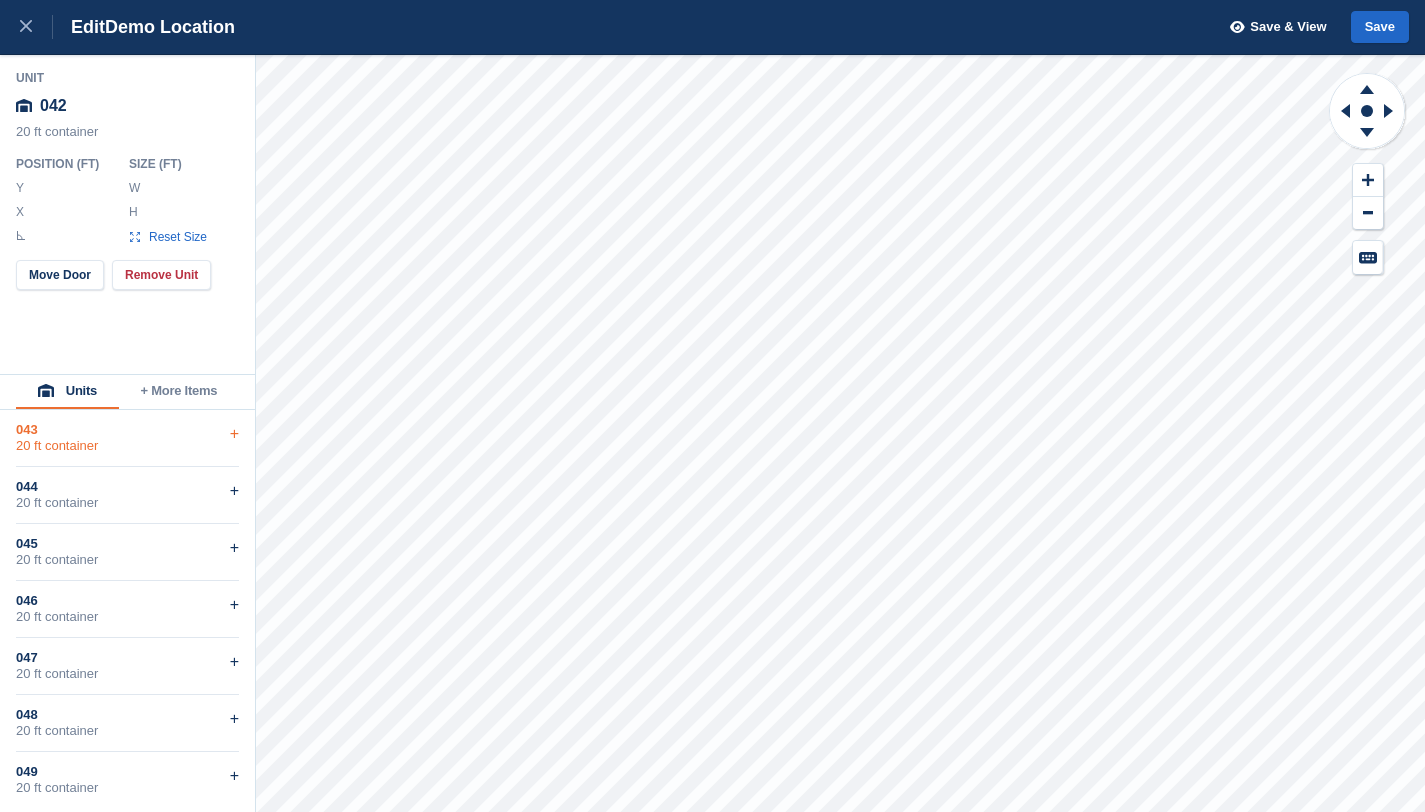 click on "+" at bounding box center [234, 434] 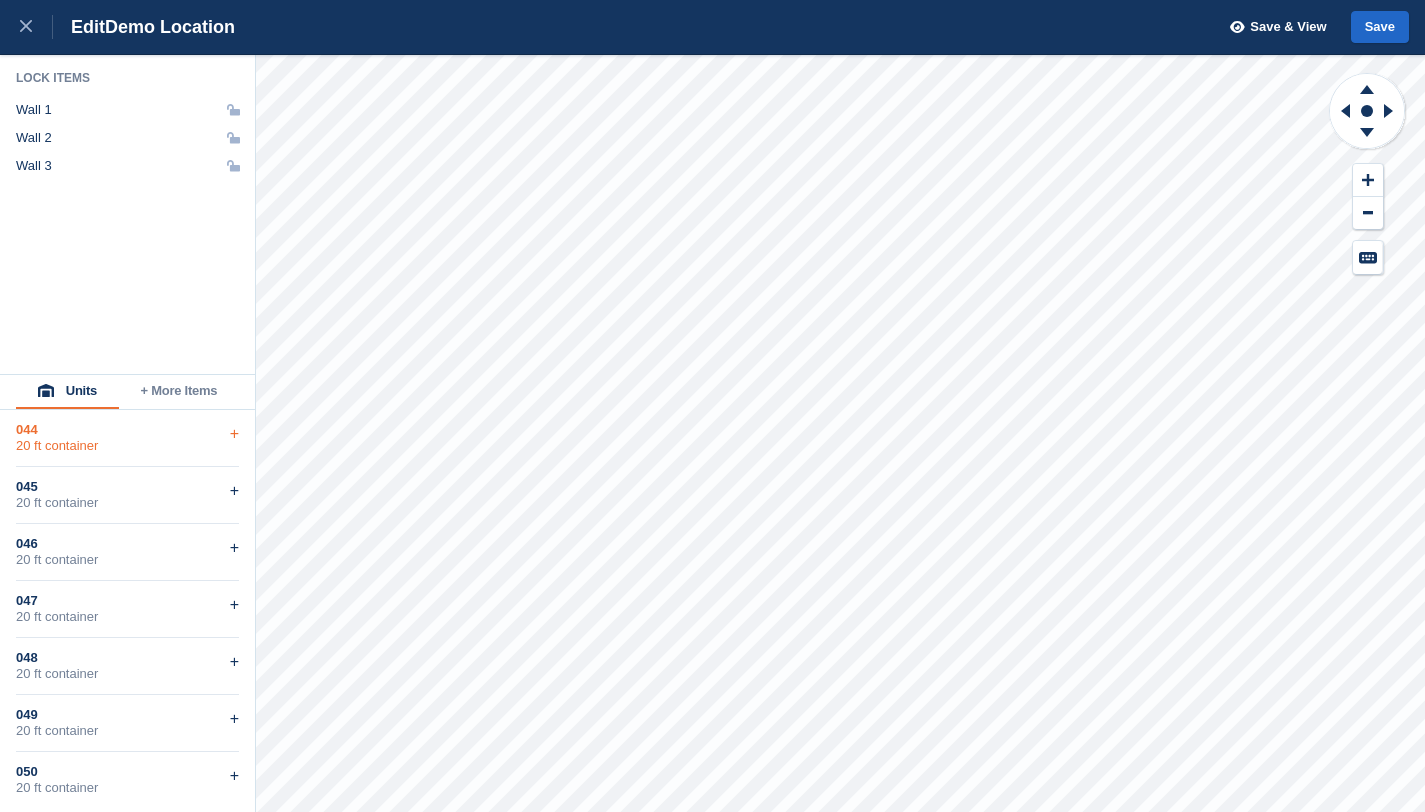 click on "+" at bounding box center [234, 434] 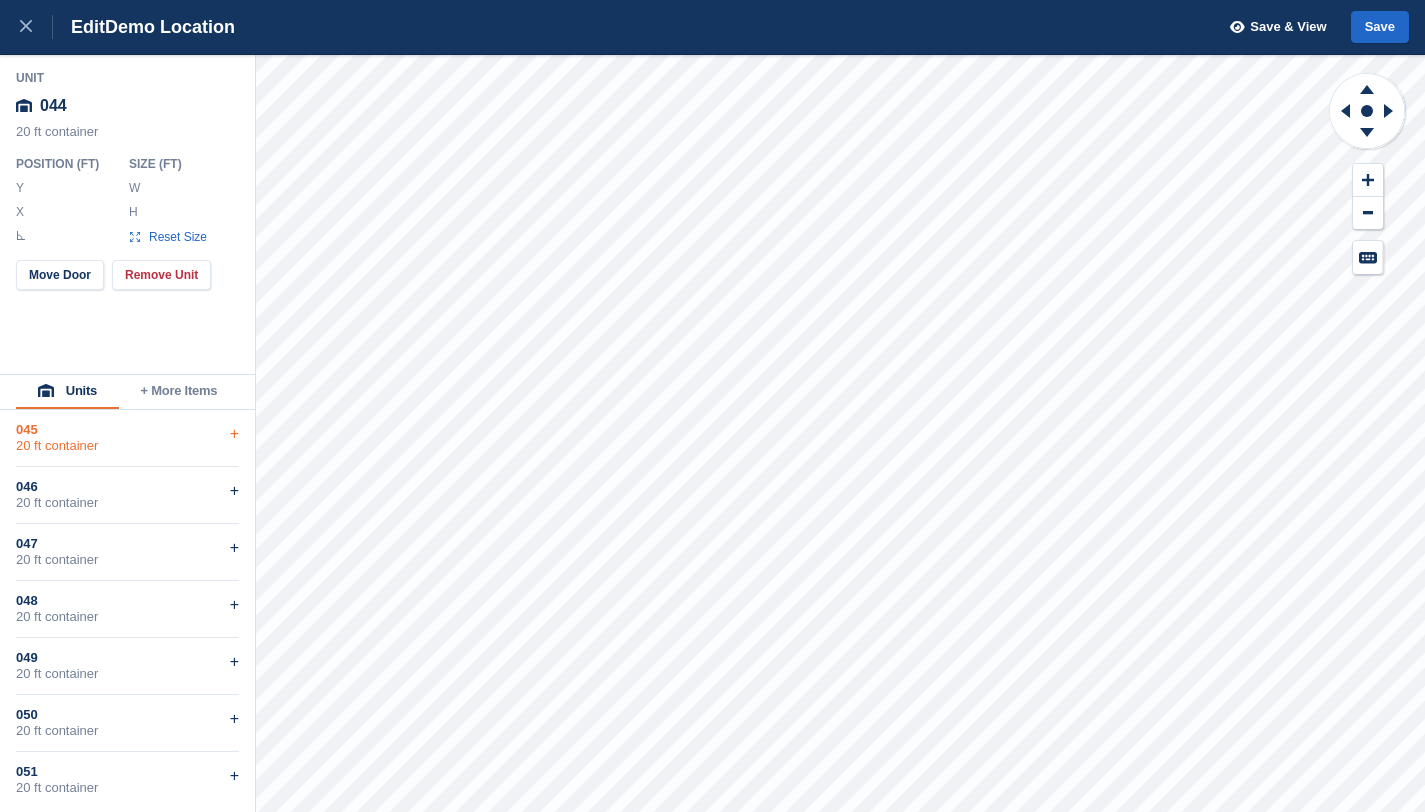 click on "+" at bounding box center (234, 434) 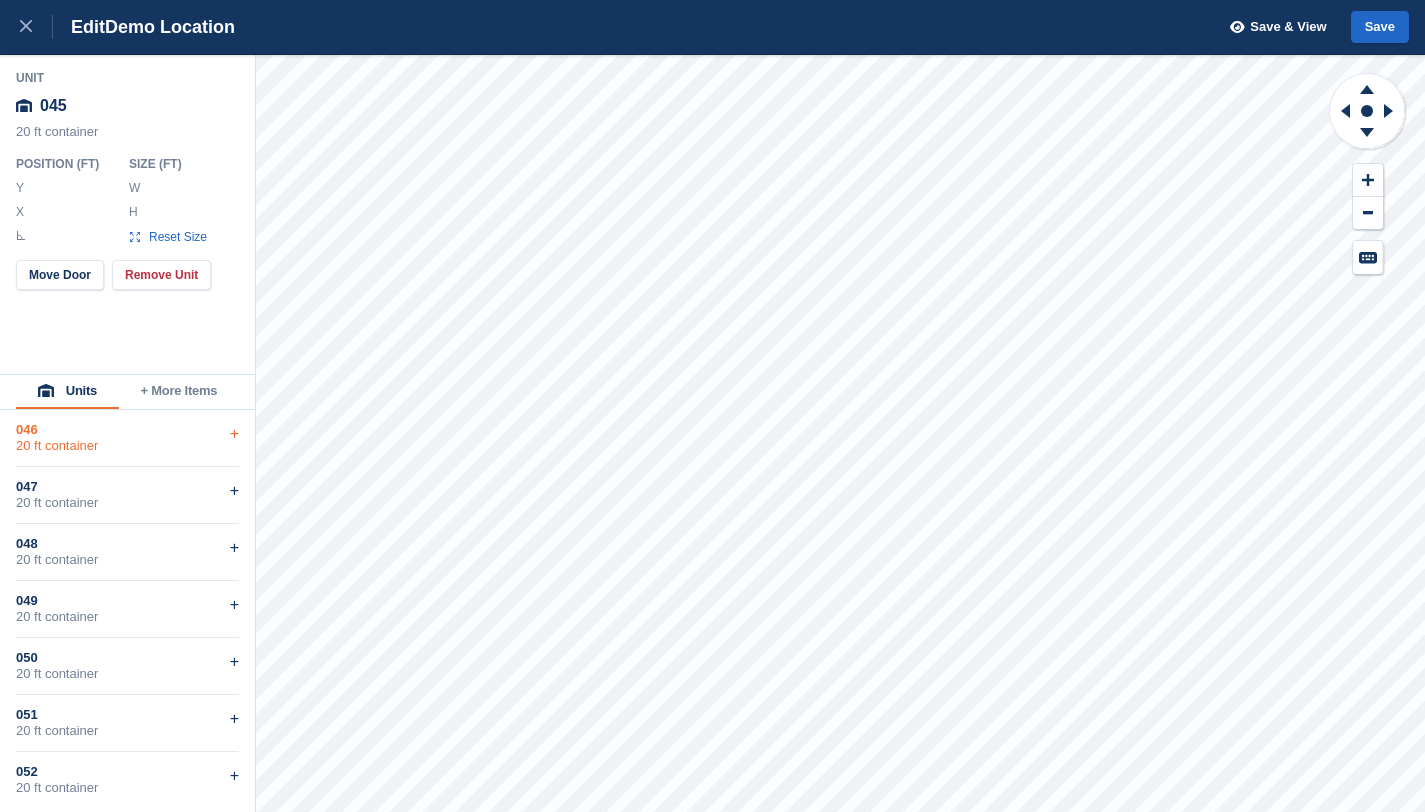 click on "+" at bounding box center [234, 434] 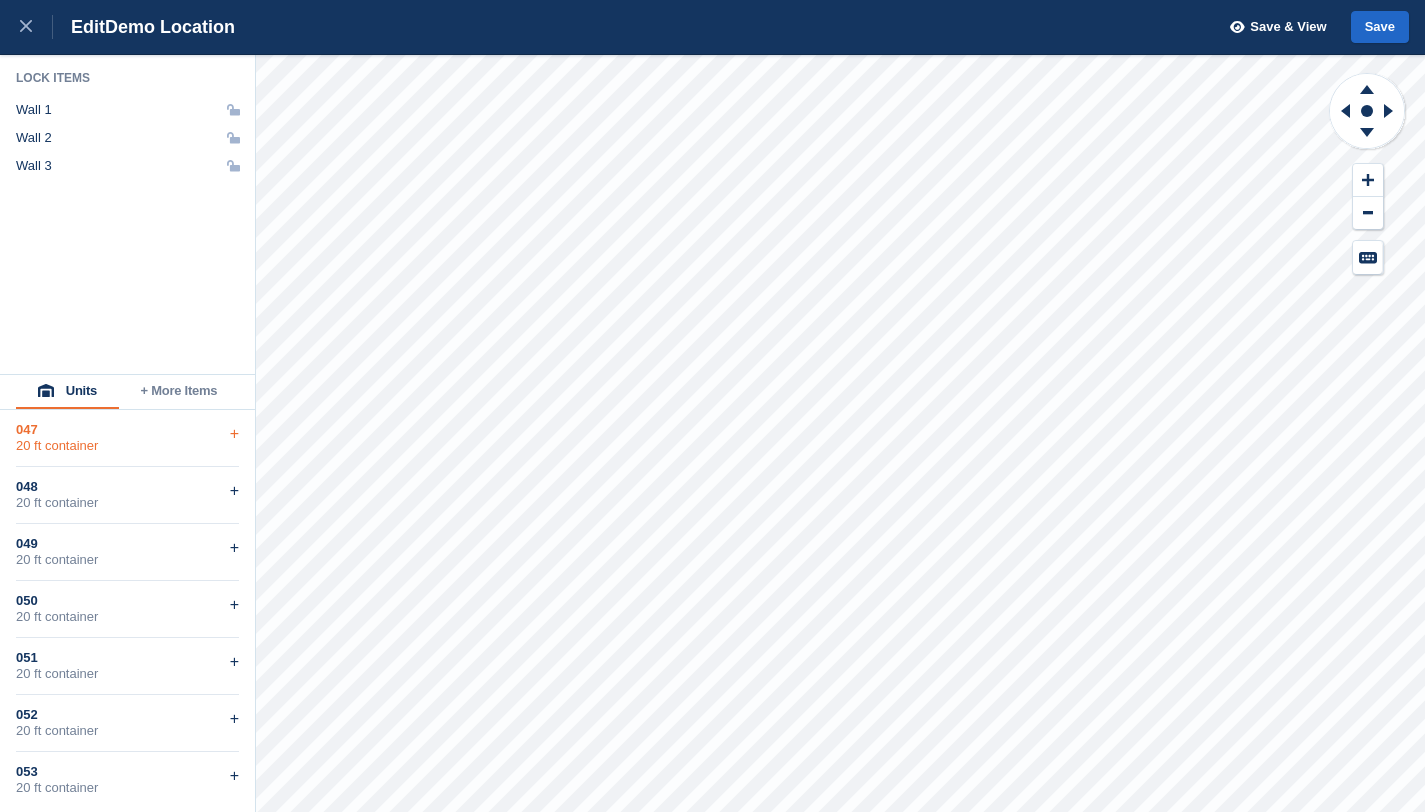 click on "+" at bounding box center [234, 434] 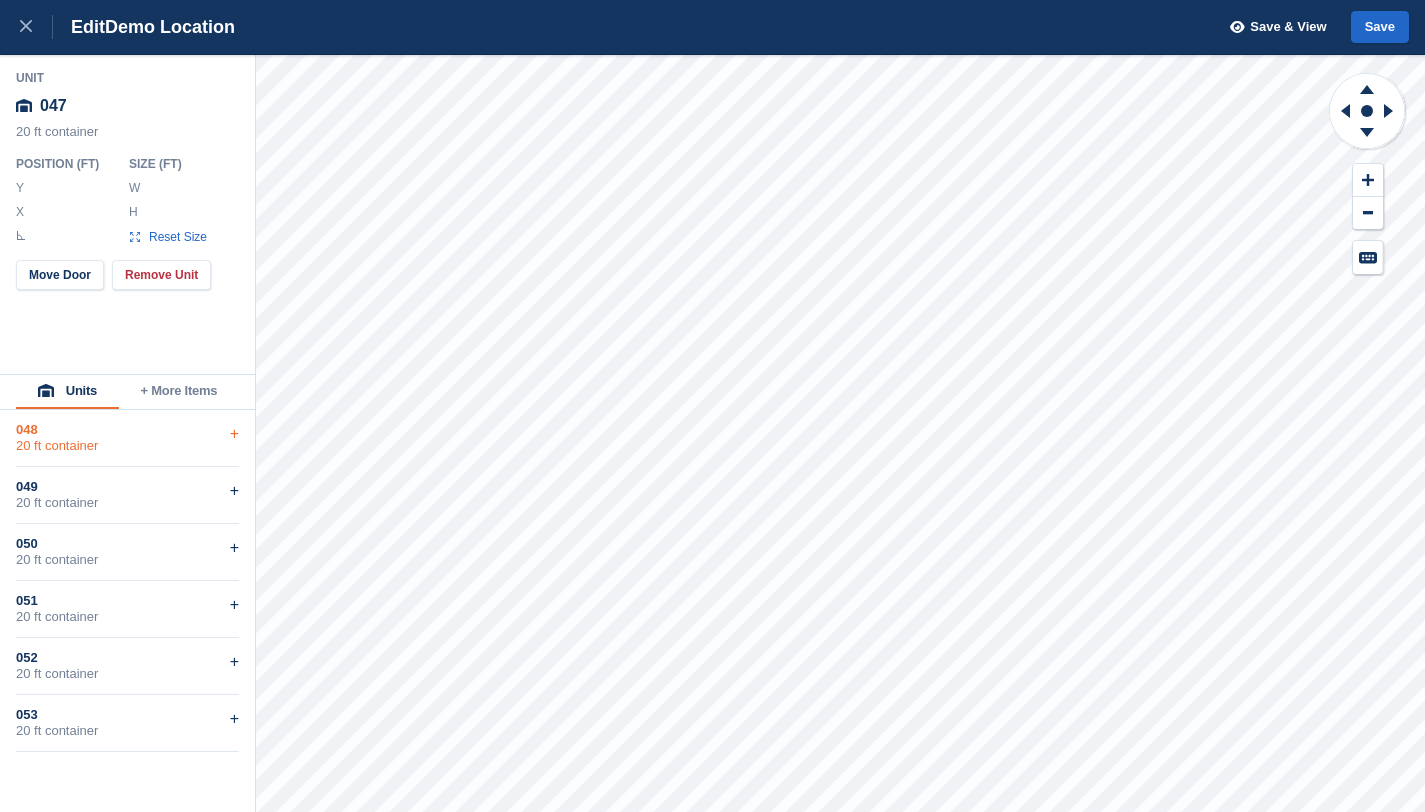 click on "+" at bounding box center [234, 434] 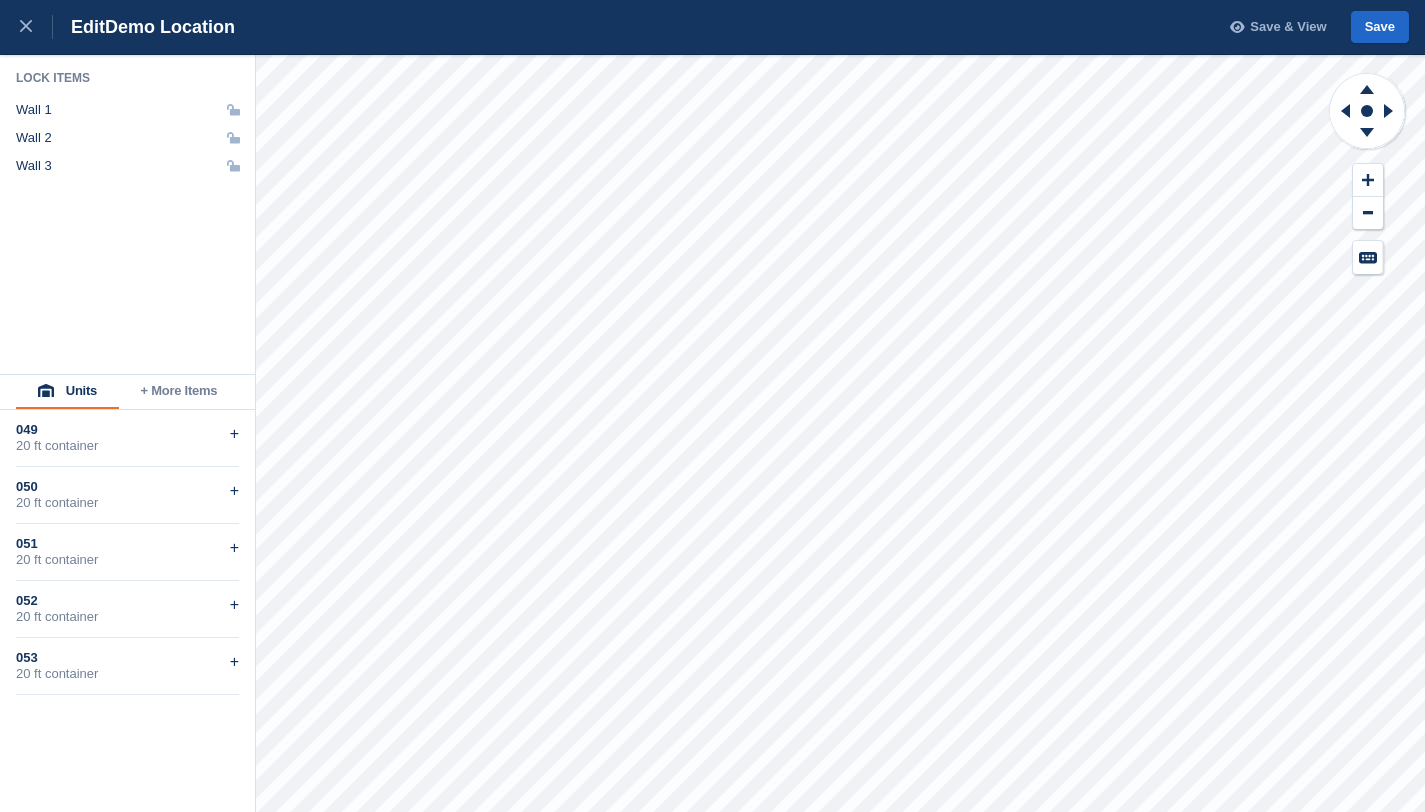 click on "Save & View" at bounding box center (1288, 27) 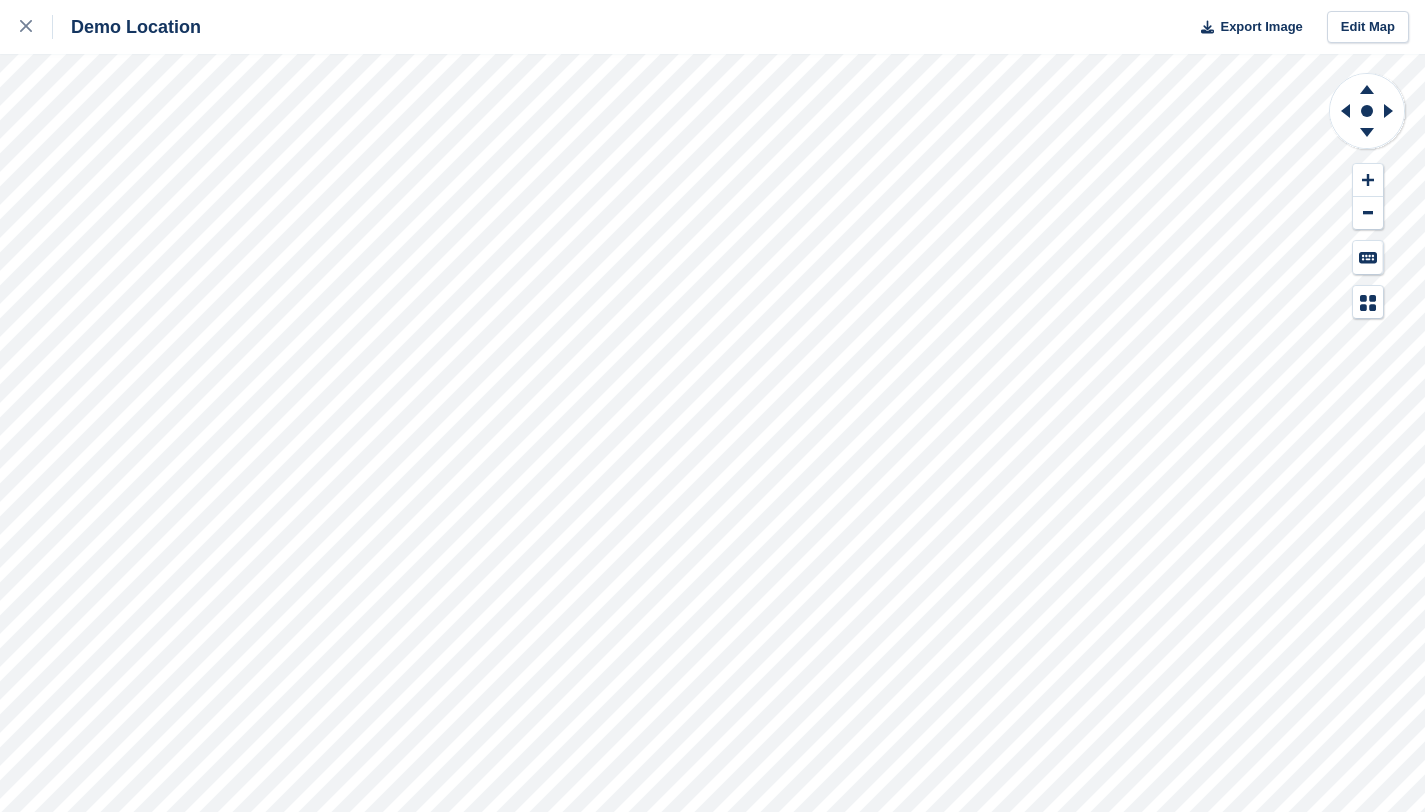 scroll, scrollTop: 0, scrollLeft: 0, axis: both 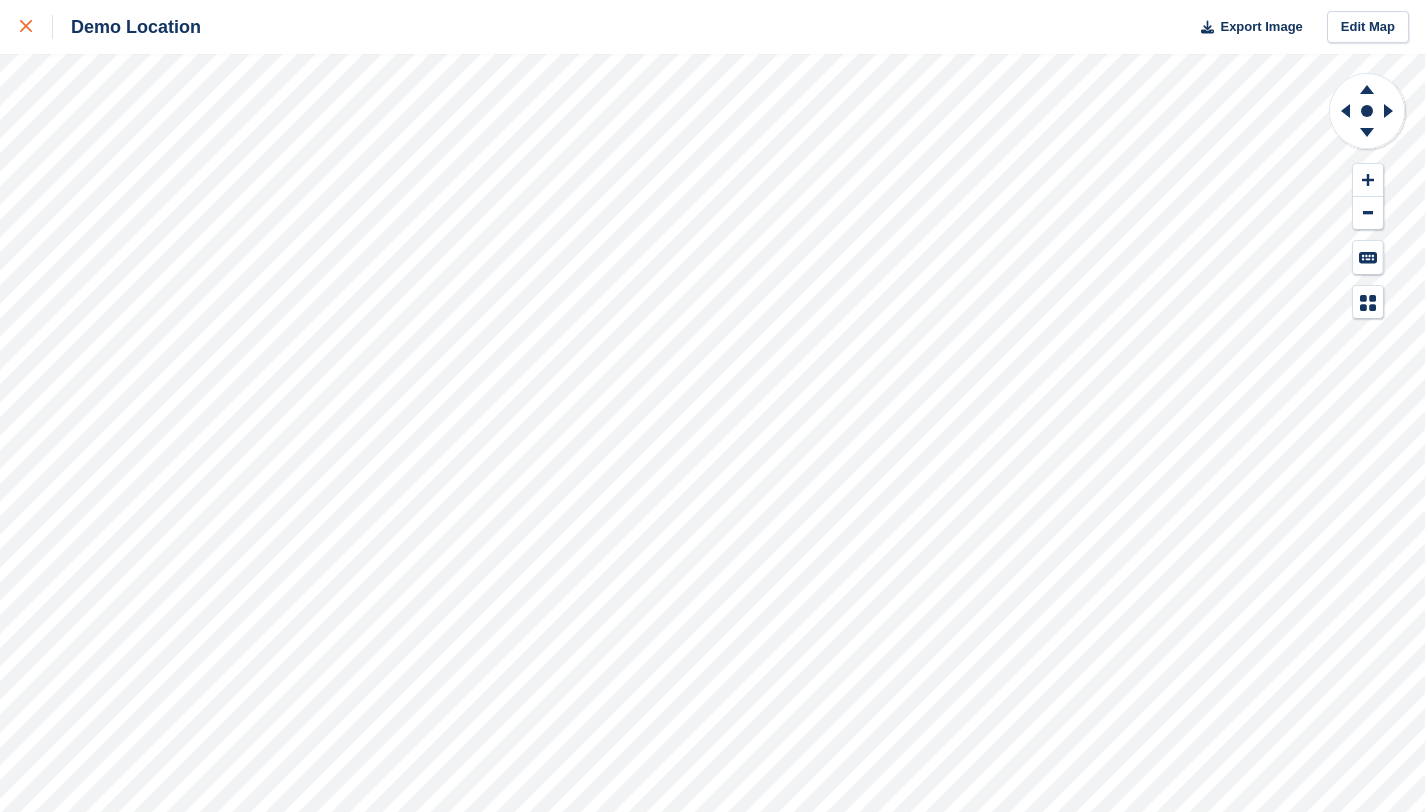 click 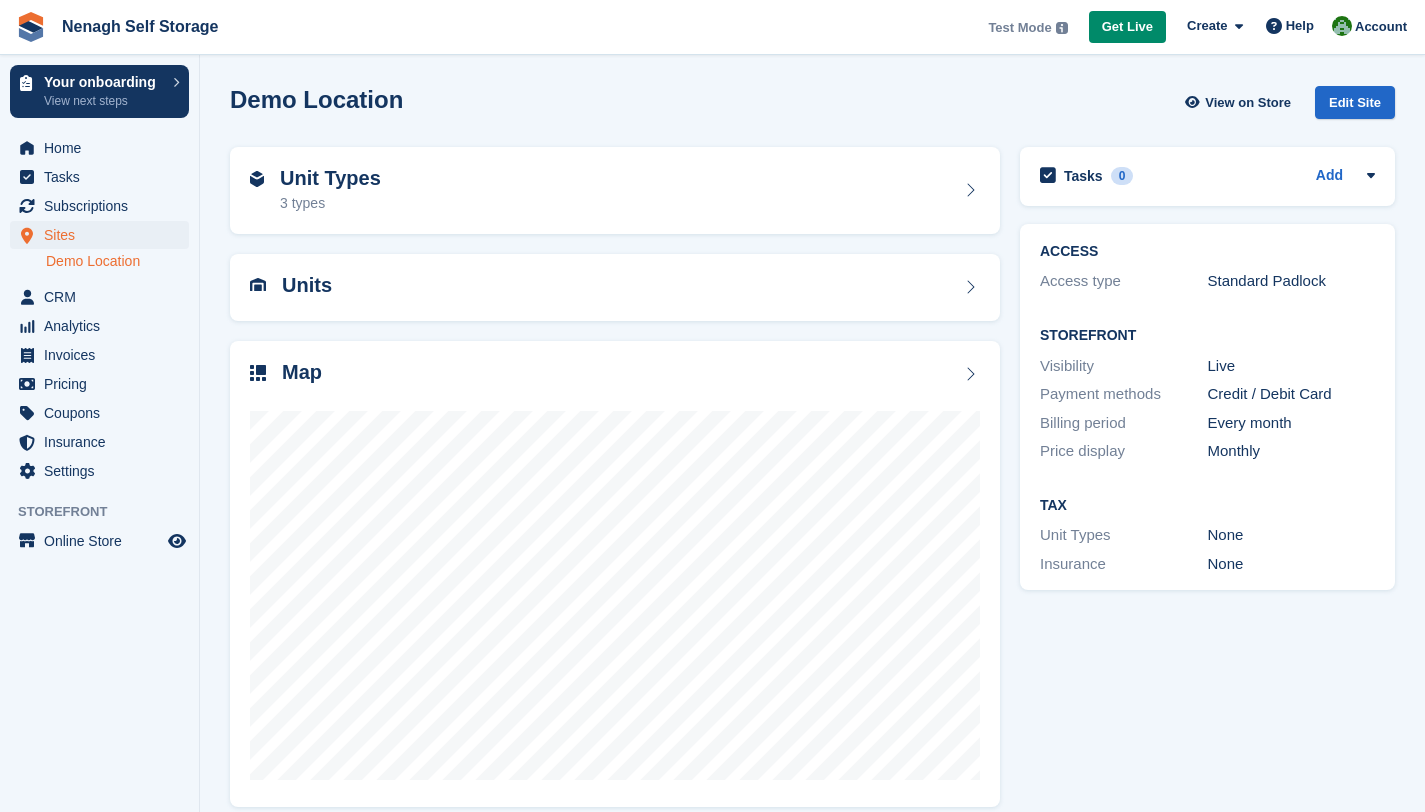 scroll, scrollTop: 0, scrollLeft: 0, axis: both 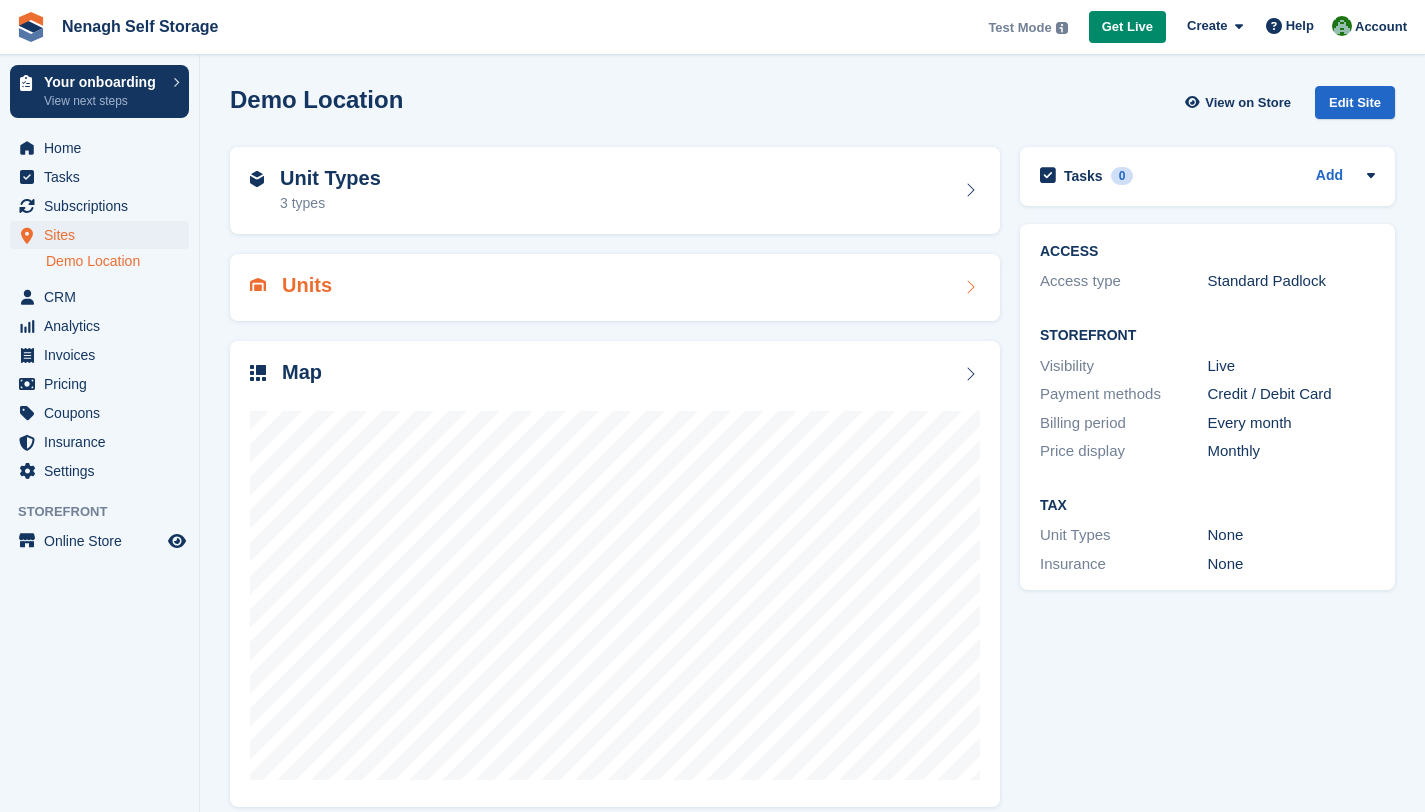 click on "Units" at bounding box center [307, 285] 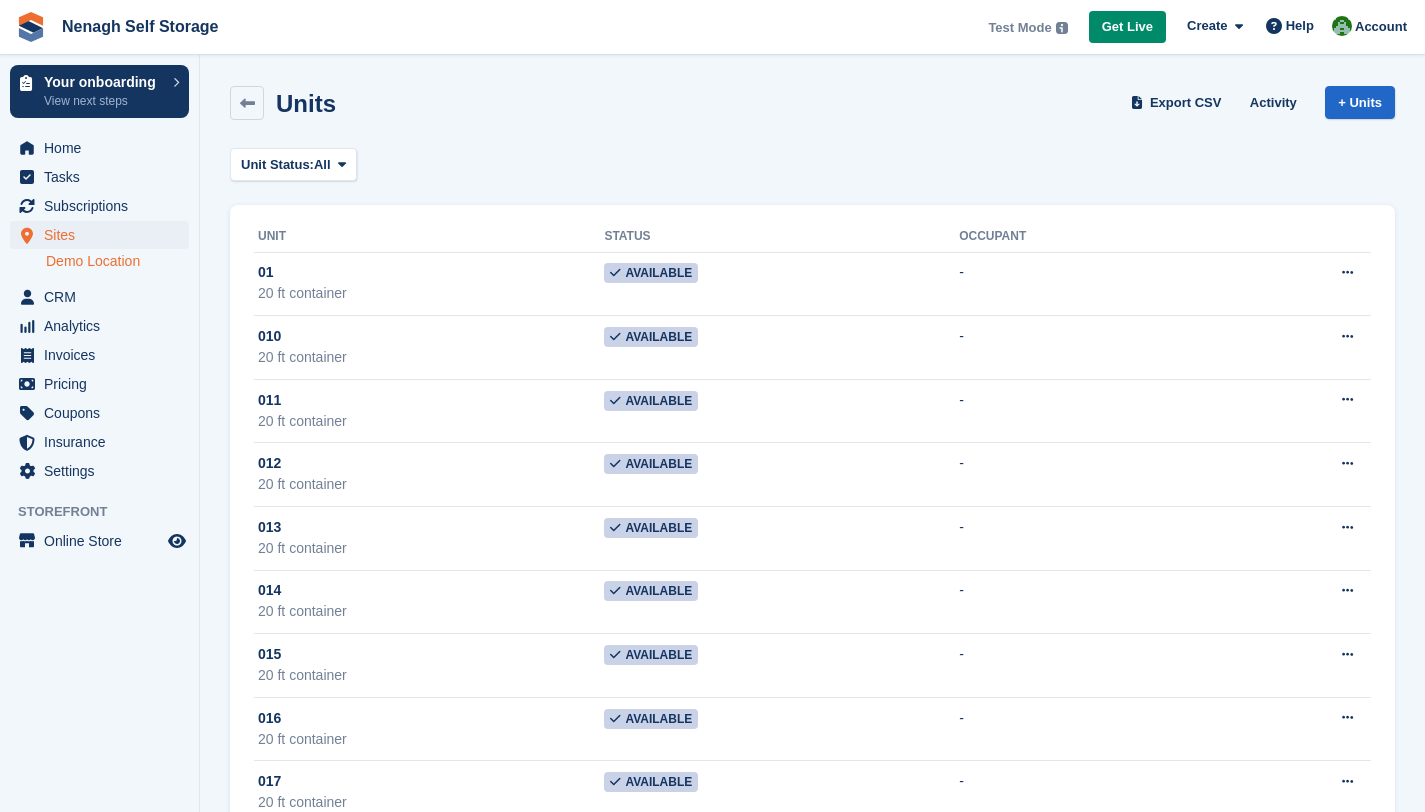 scroll, scrollTop: 0, scrollLeft: 0, axis: both 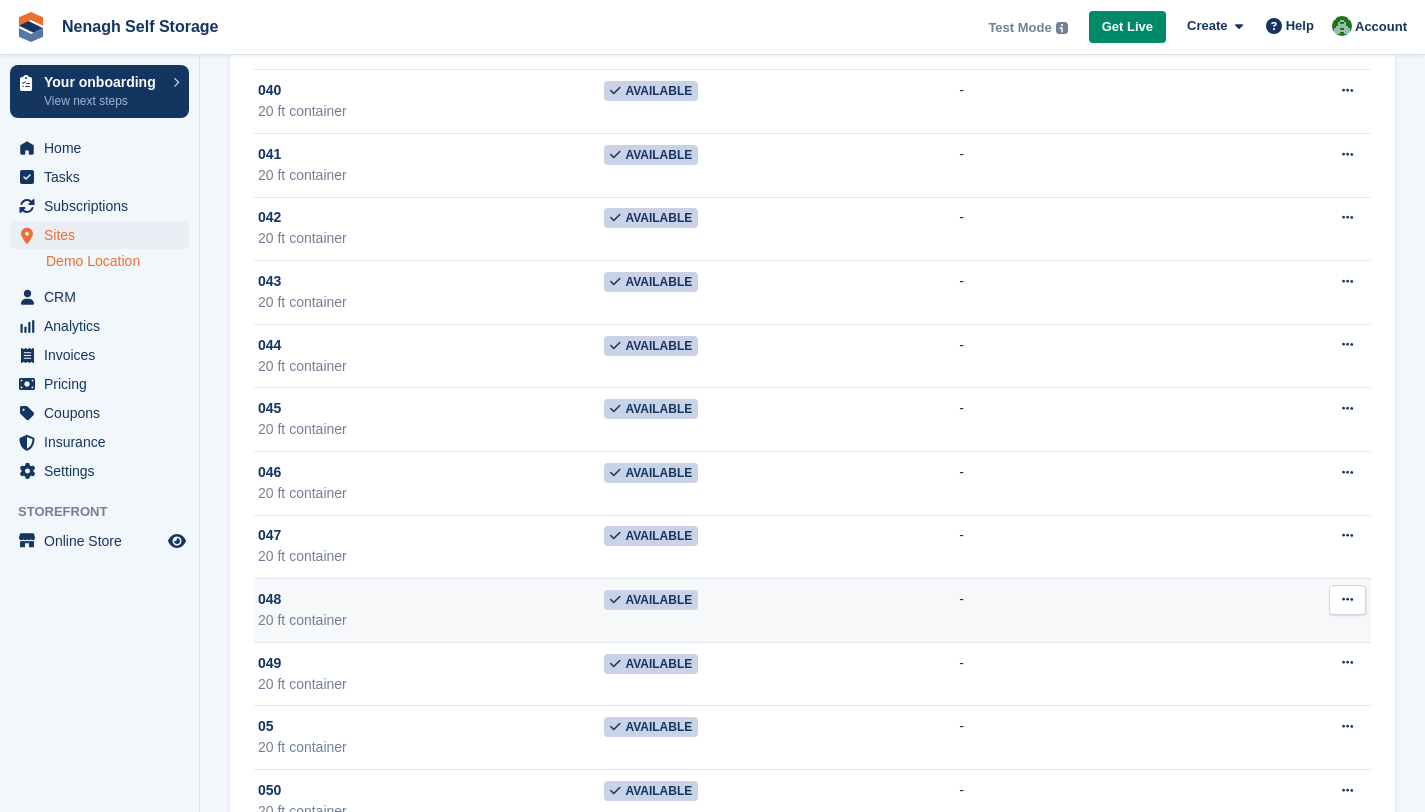click at bounding box center [1347, 600] 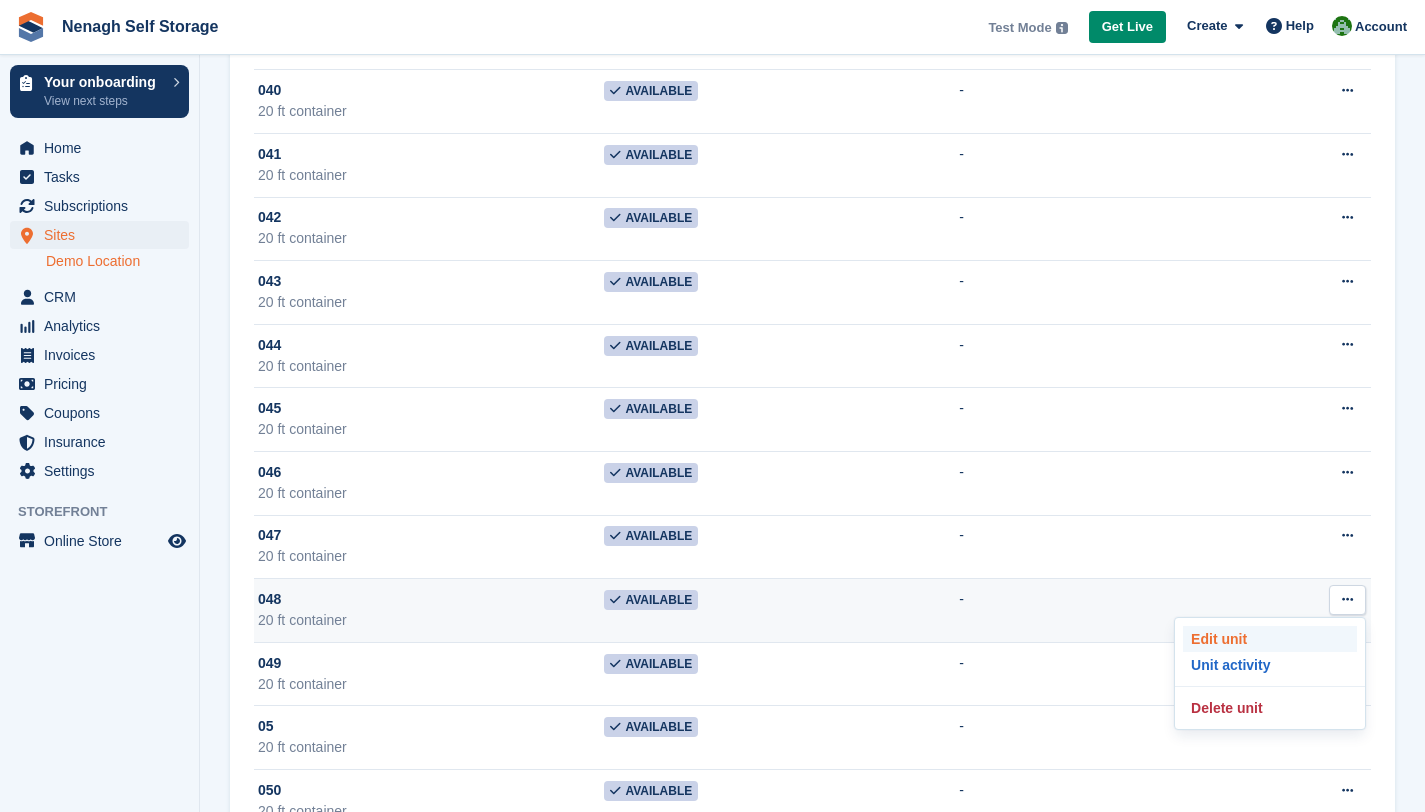 click on "Edit unit" at bounding box center (1270, 639) 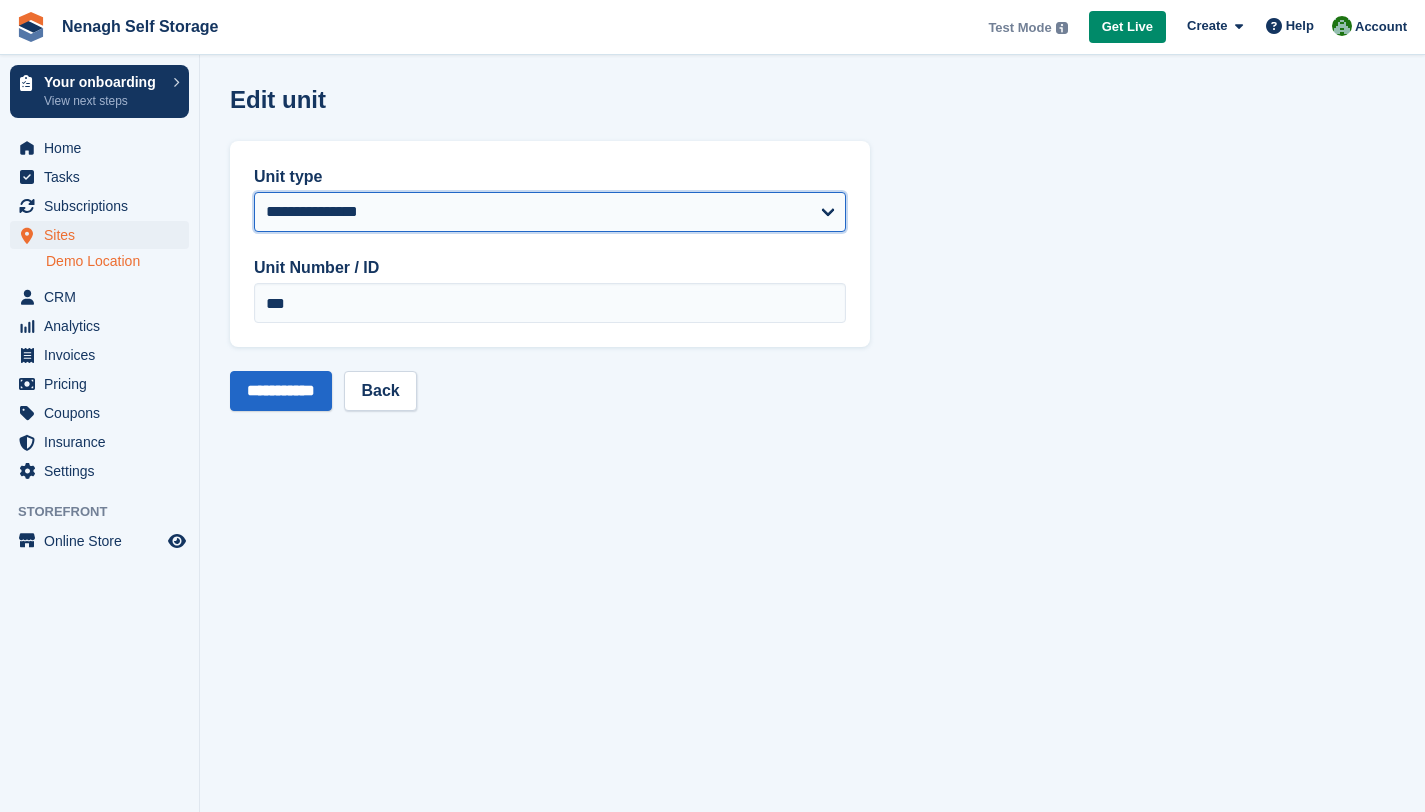 click on "**********" at bounding box center (550, 212) 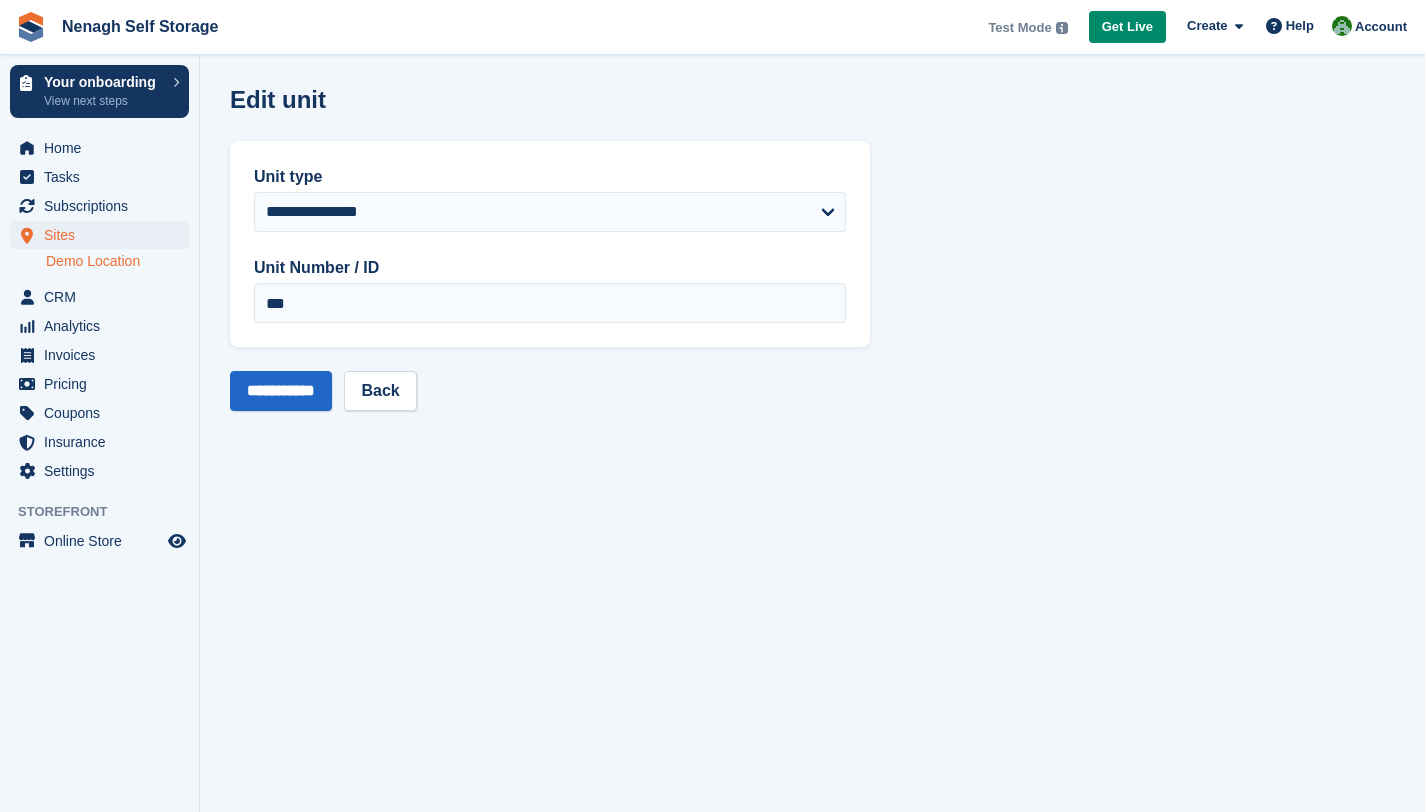 click on "Edit unit
Unit type
[MASK]
[MASK]
[MASK]
Unit Number / ID
[MASK]
[MASK]
Back" at bounding box center [812, 406] 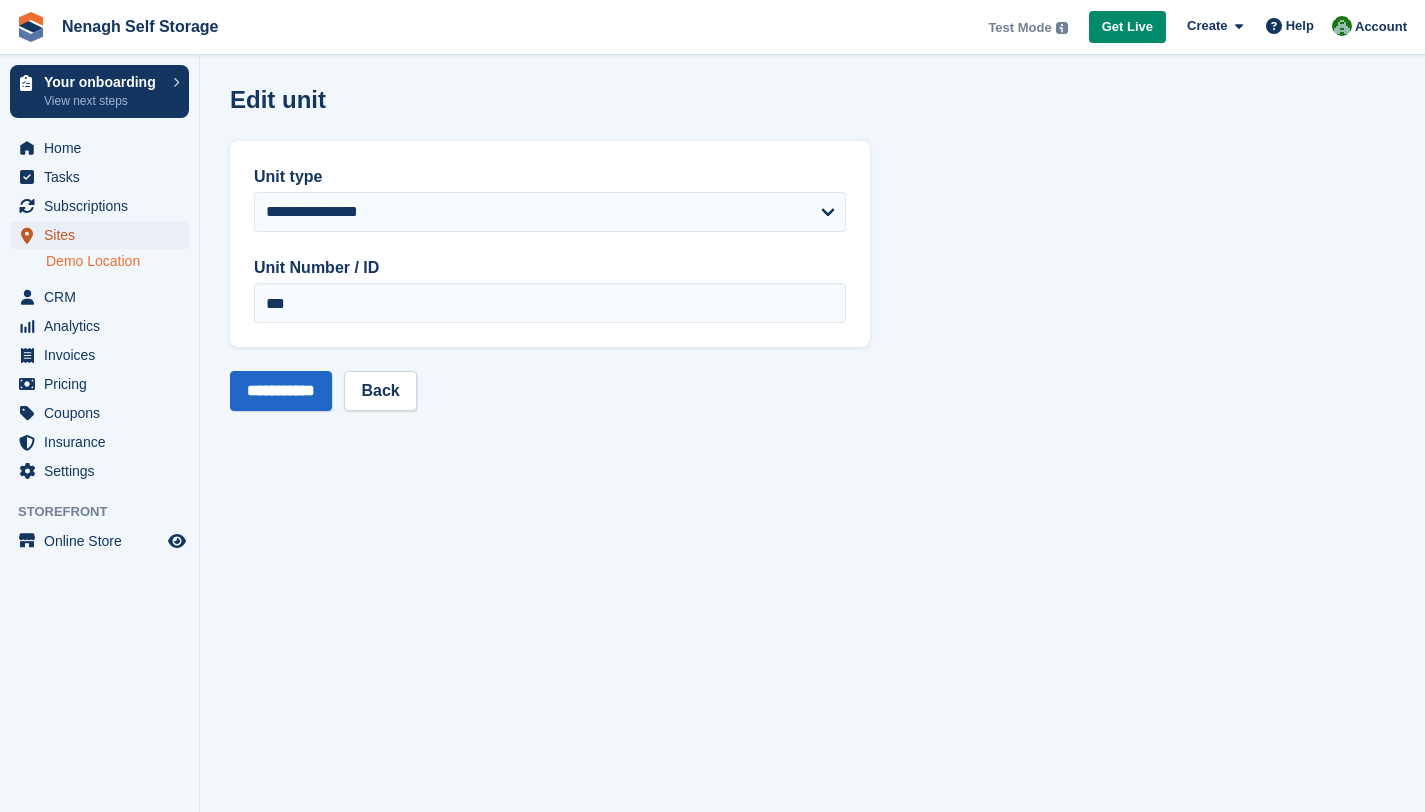click on "Sites" at bounding box center (104, 235) 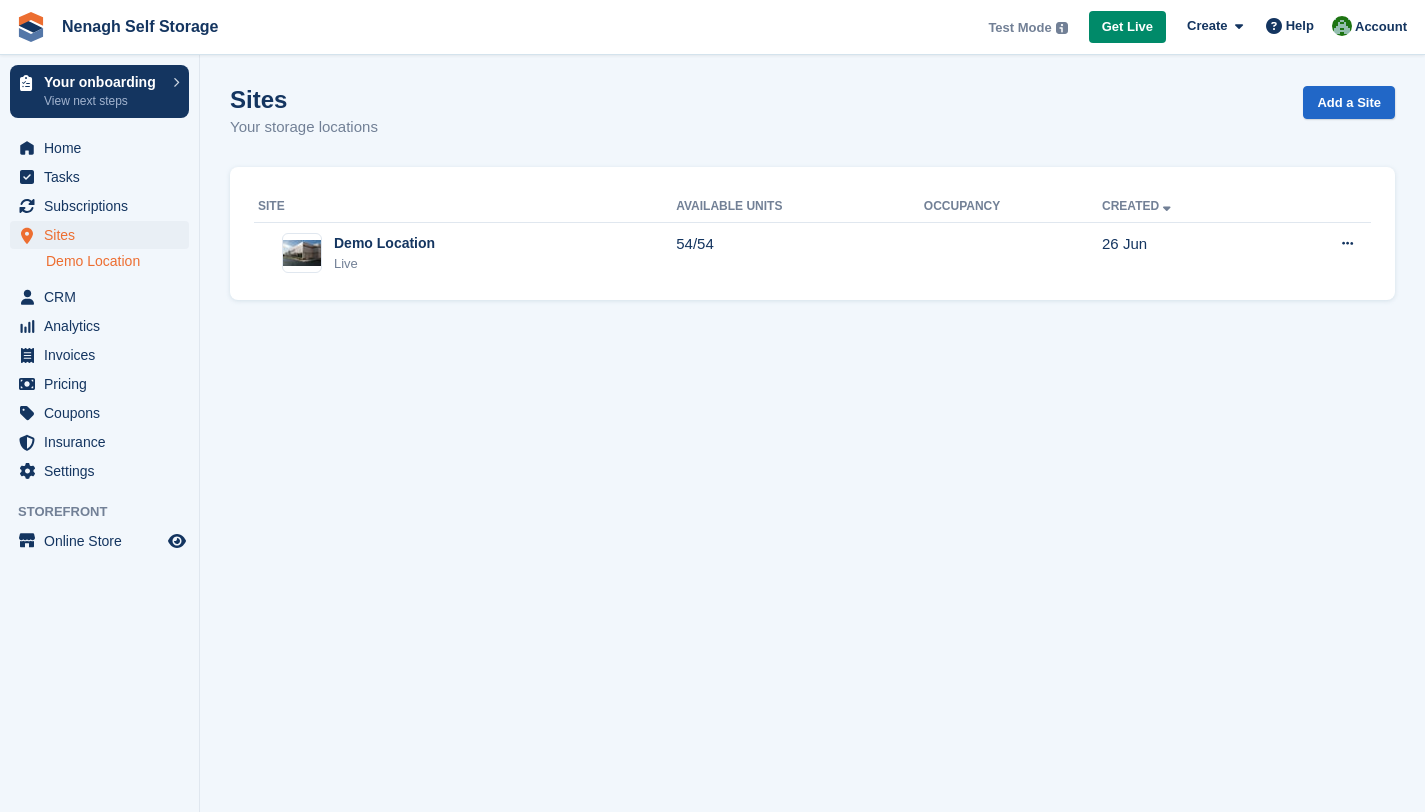 click on "Demo Location" at bounding box center (117, 261) 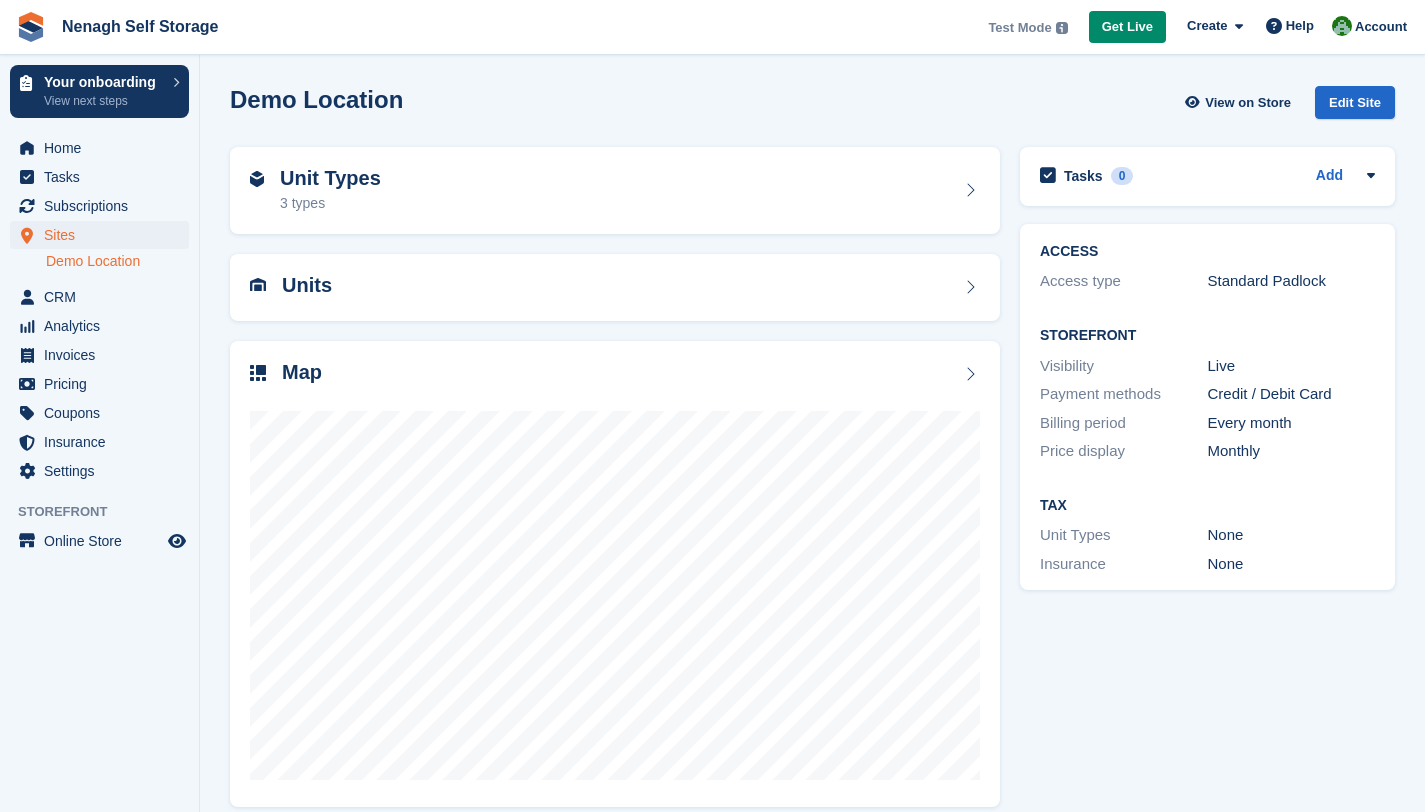 scroll, scrollTop: 0, scrollLeft: 0, axis: both 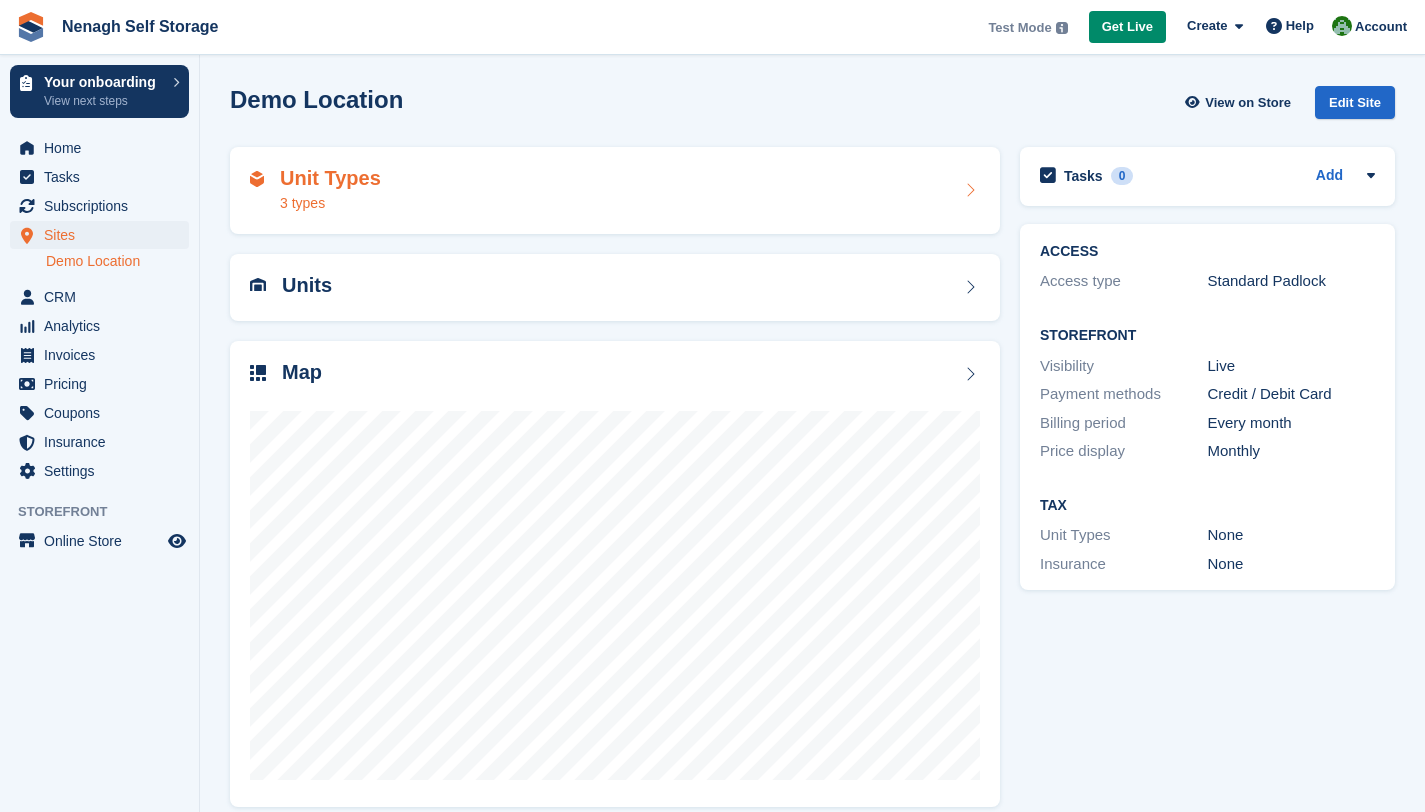 click at bounding box center (970, 190) 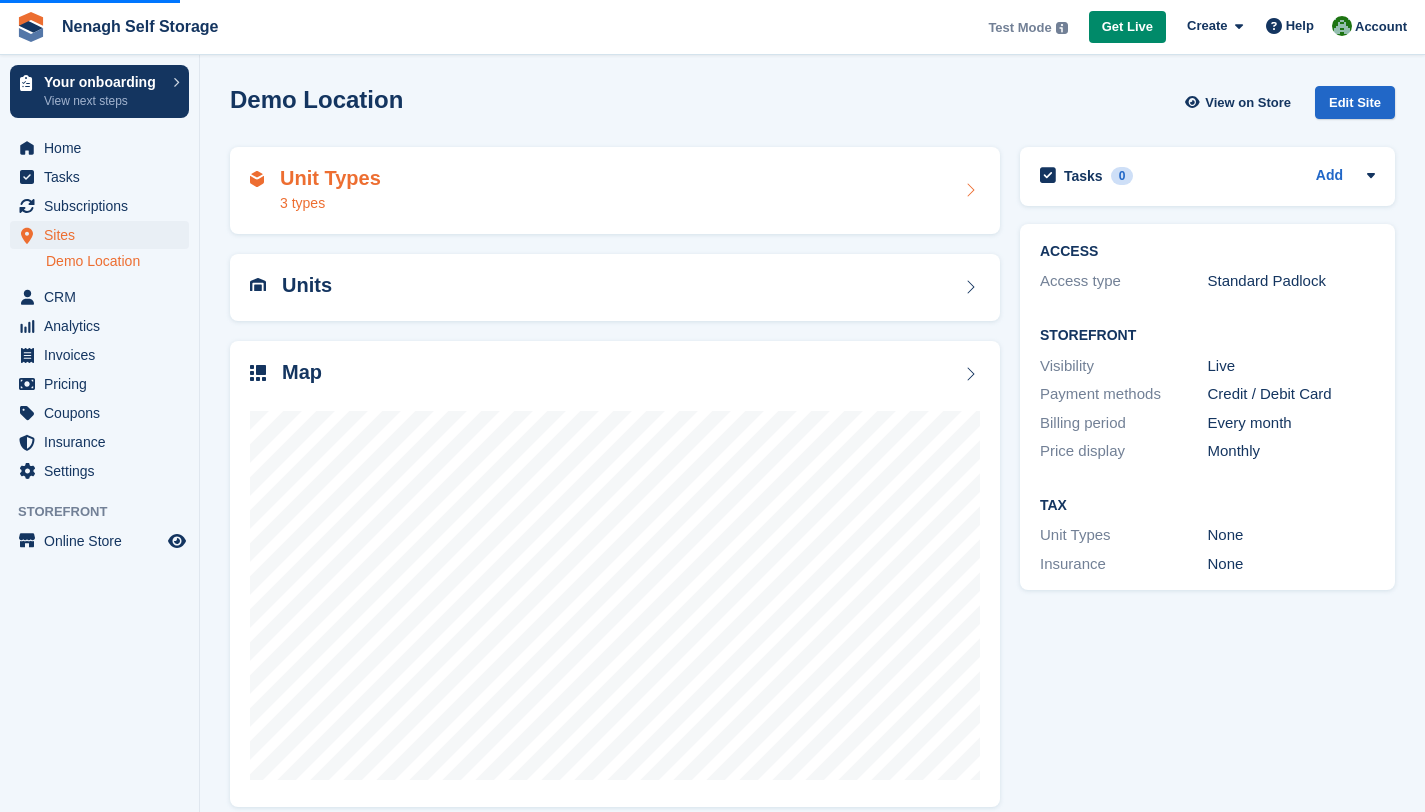 click at bounding box center (970, 190) 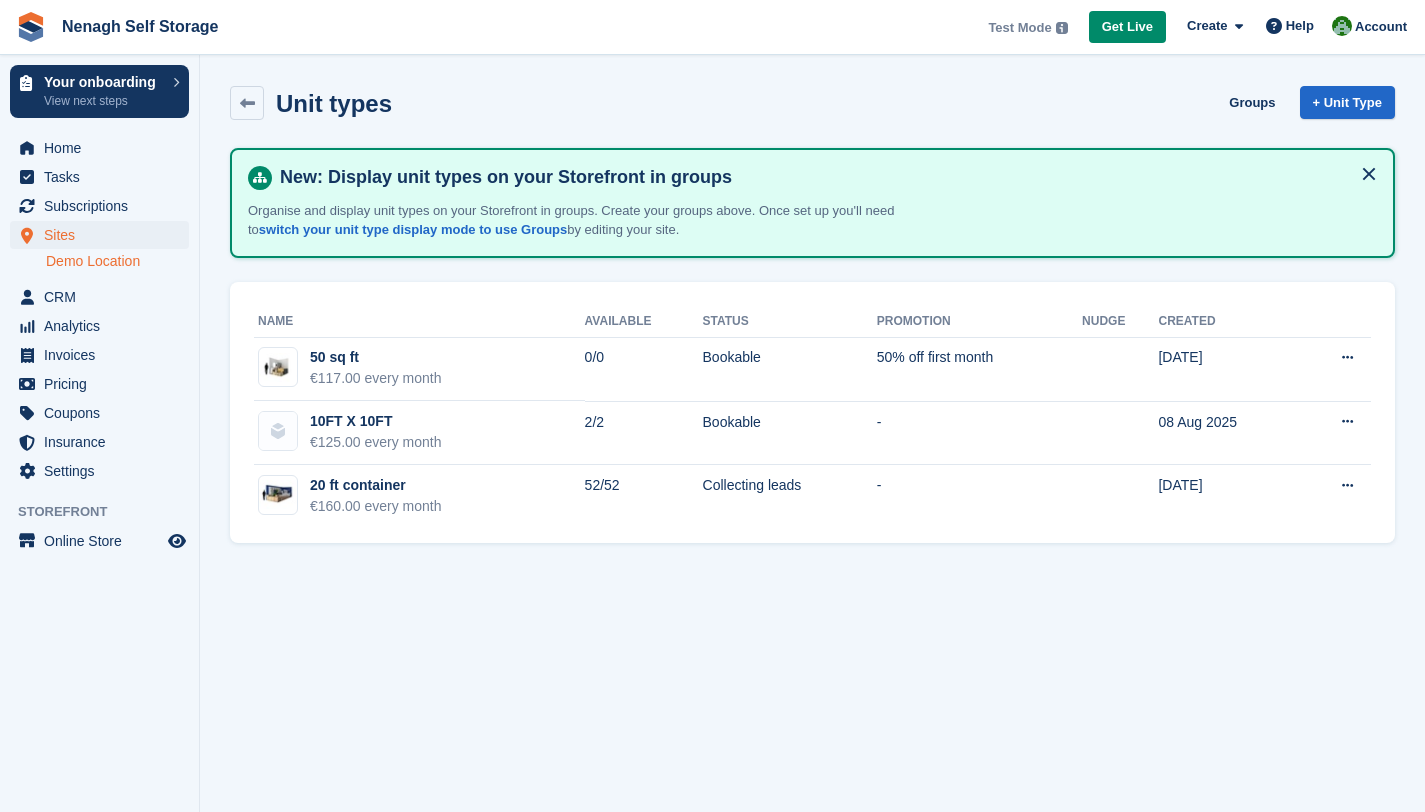 scroll, scrollTop: 0, scrollLeft: 0, axis: both 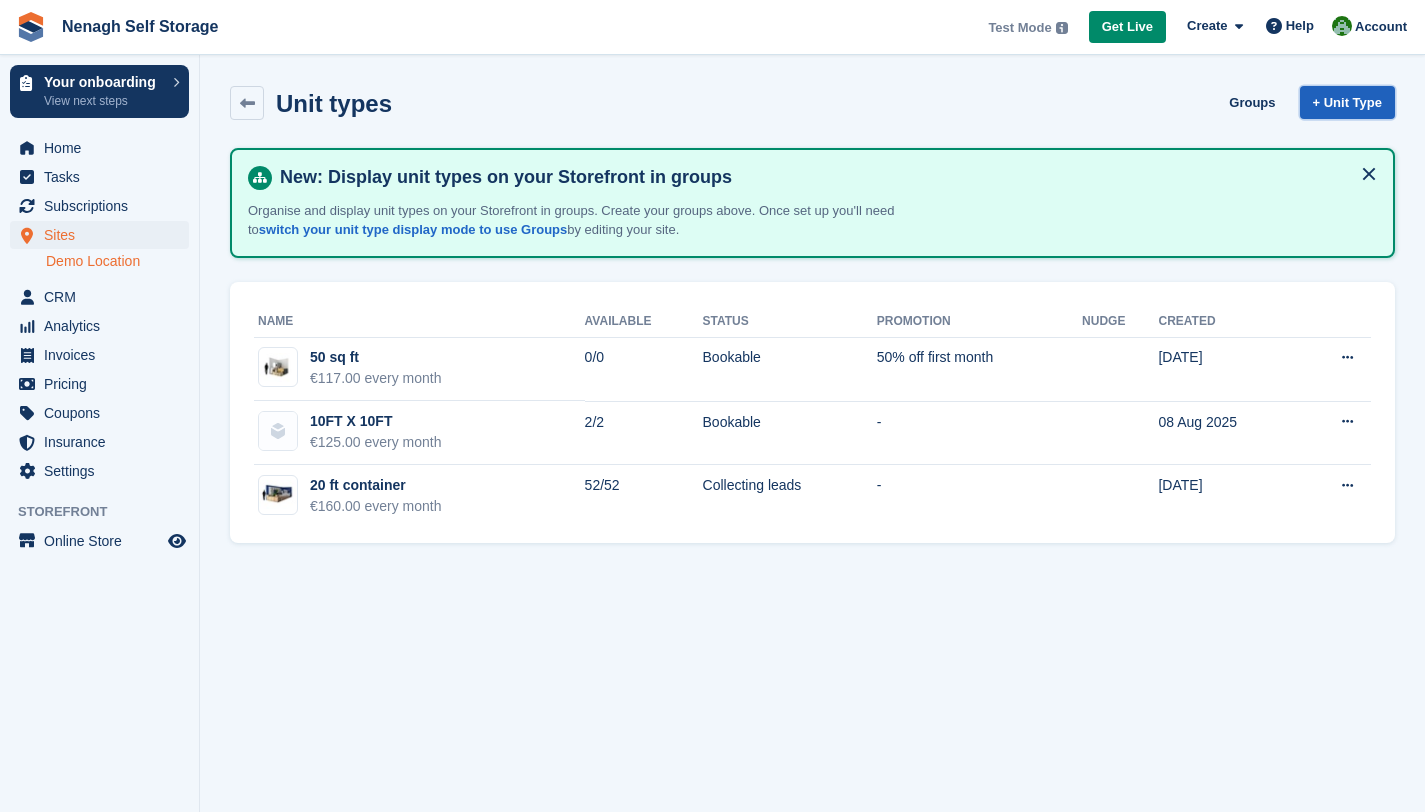 click on "+ Unit Type" at bounding box center (1347, 102) 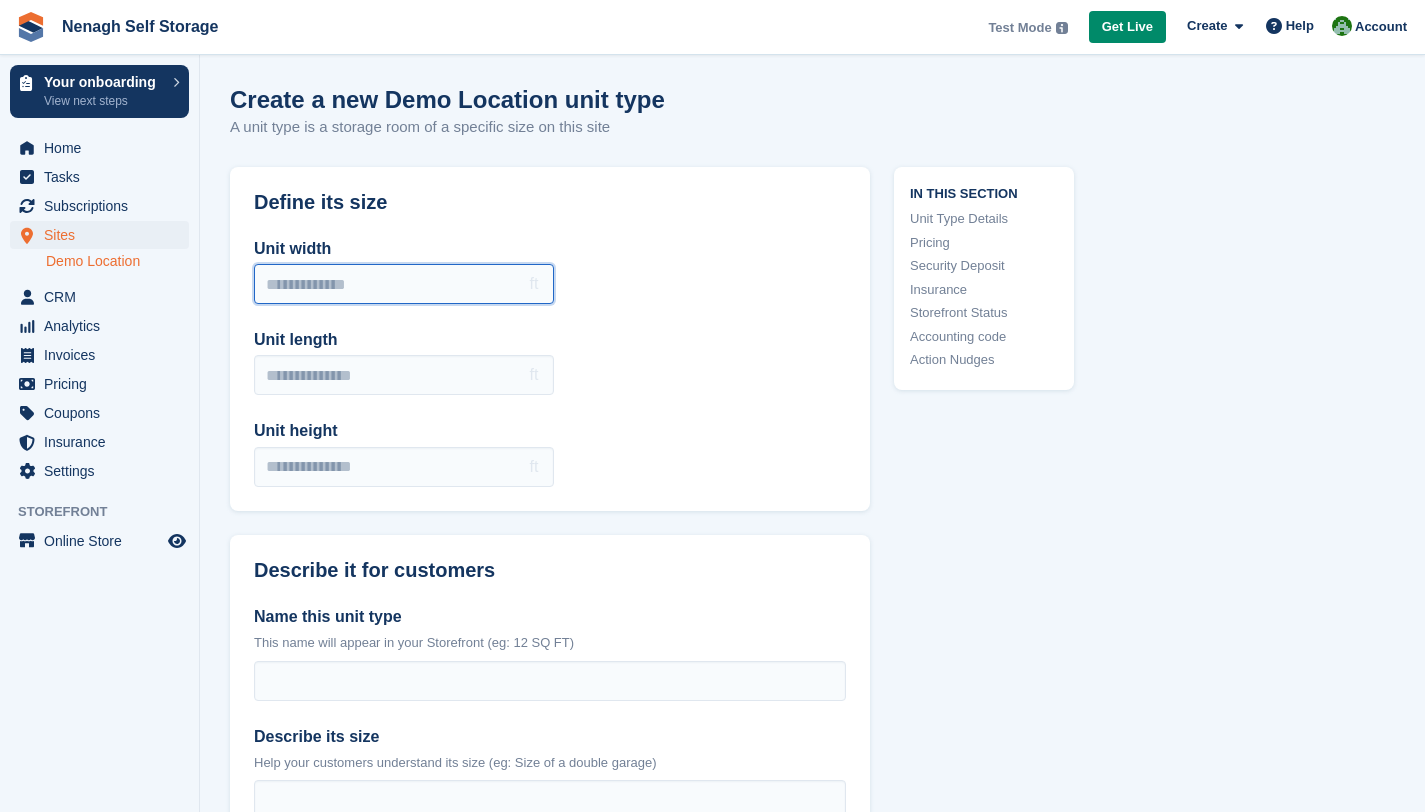 click on "Unit width" at bounding box center (404, 284) 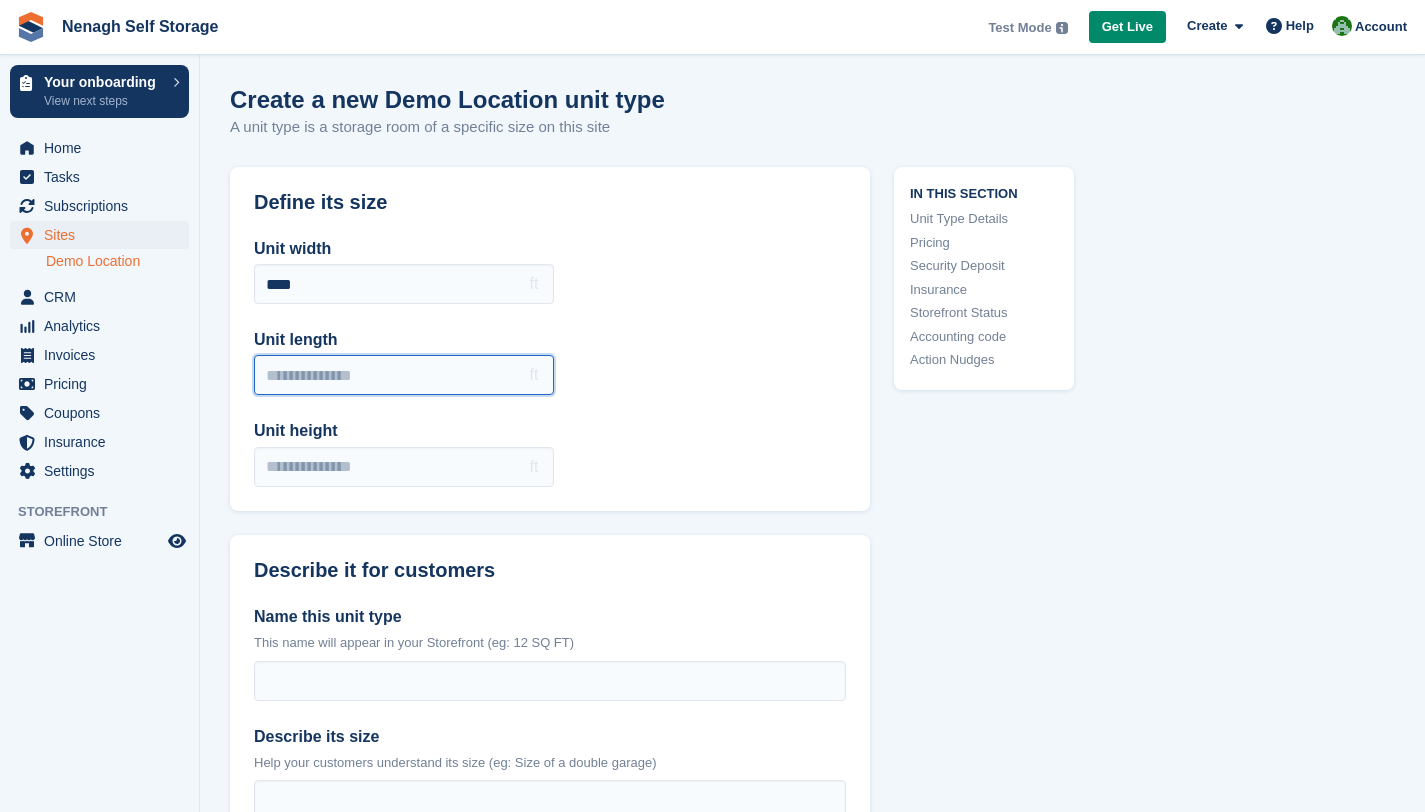 click on "Unit length" at bounding box center (404, 375) 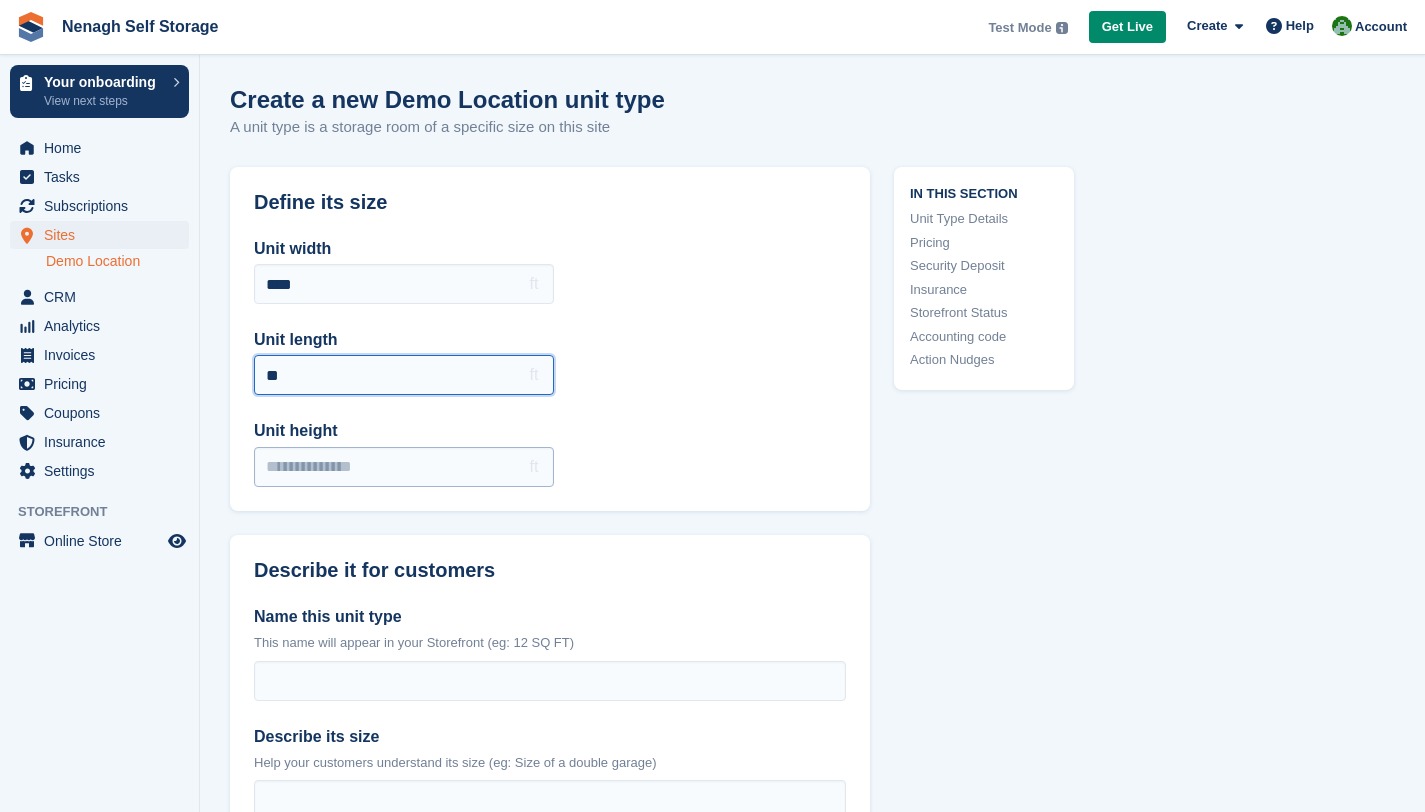 type on "**" 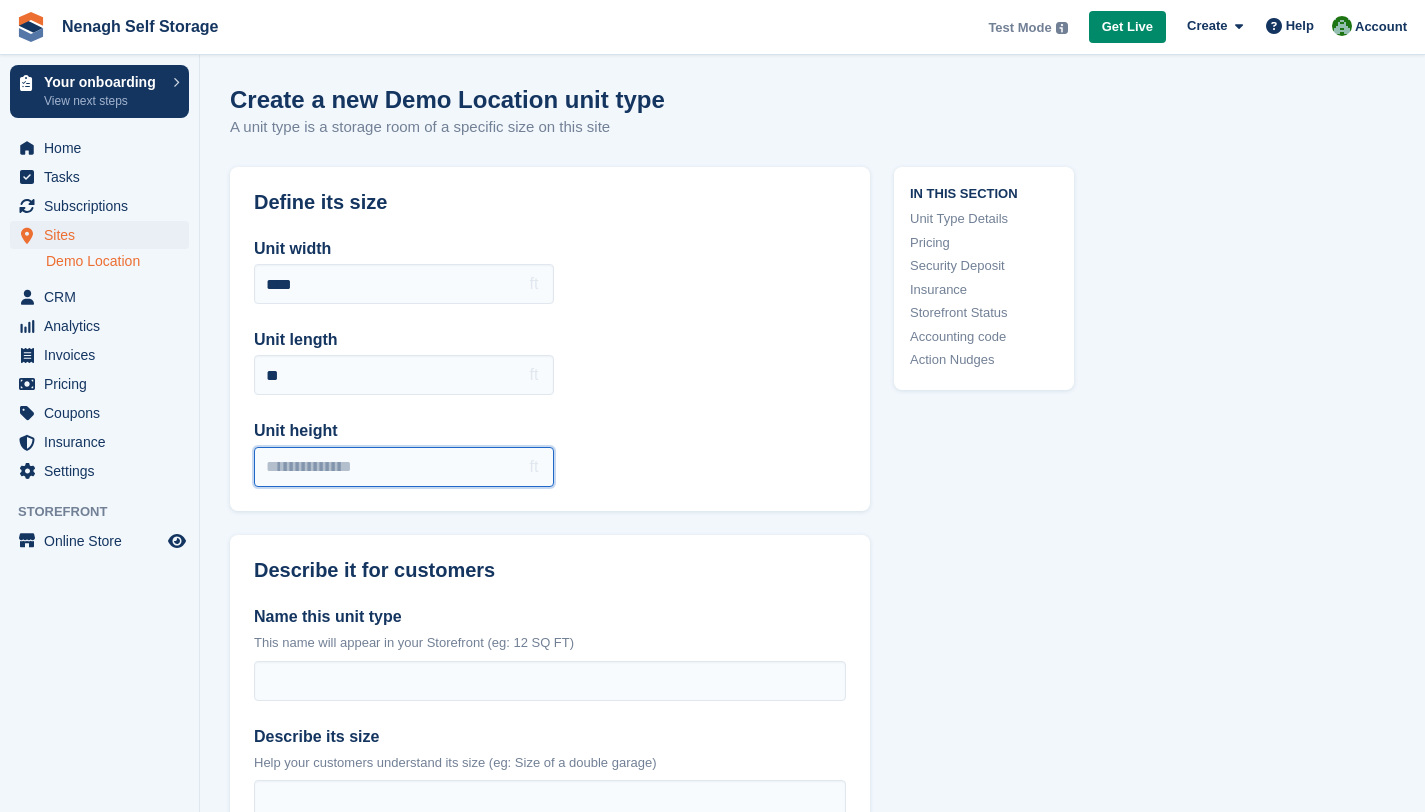 click on "Unit height" at bounding box center [404, 467] 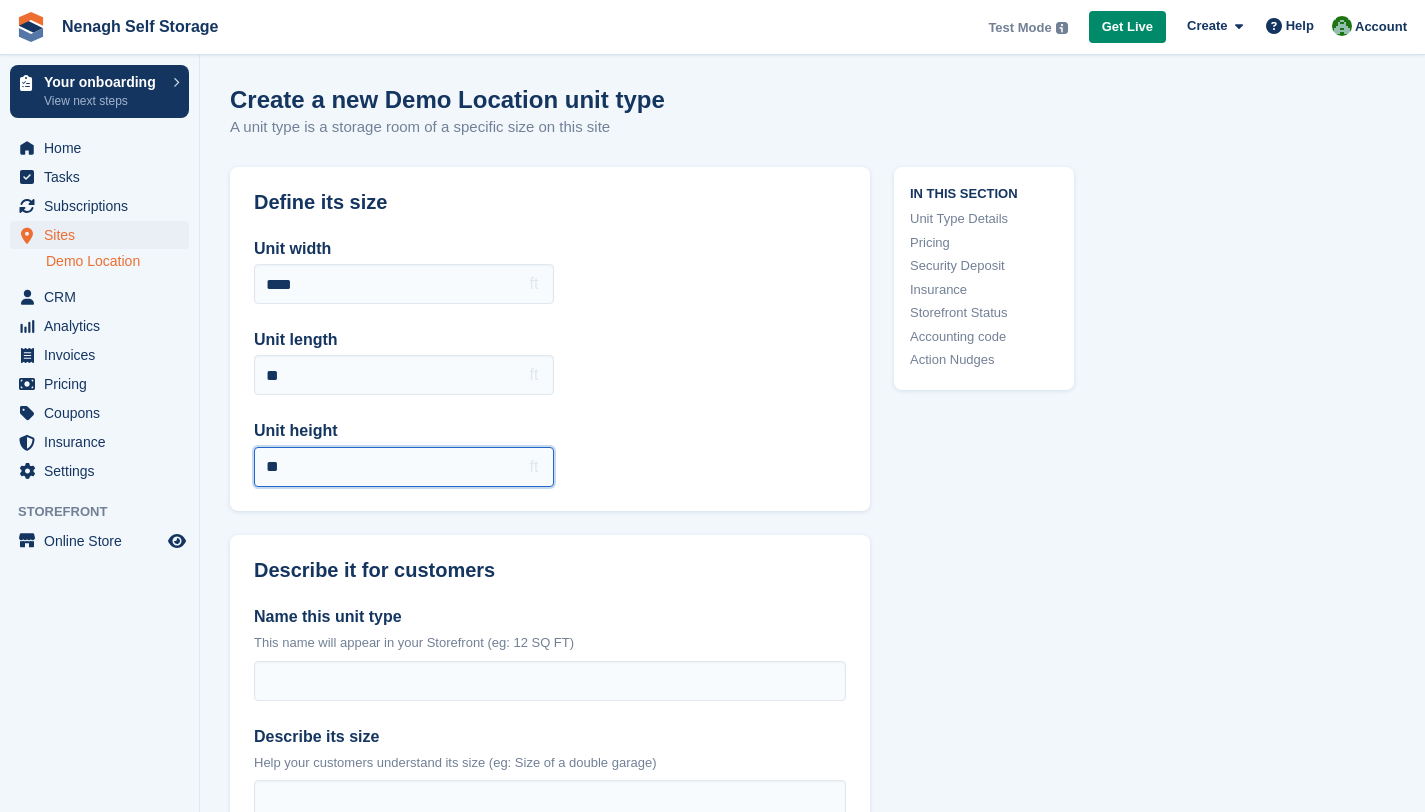 type on "**" 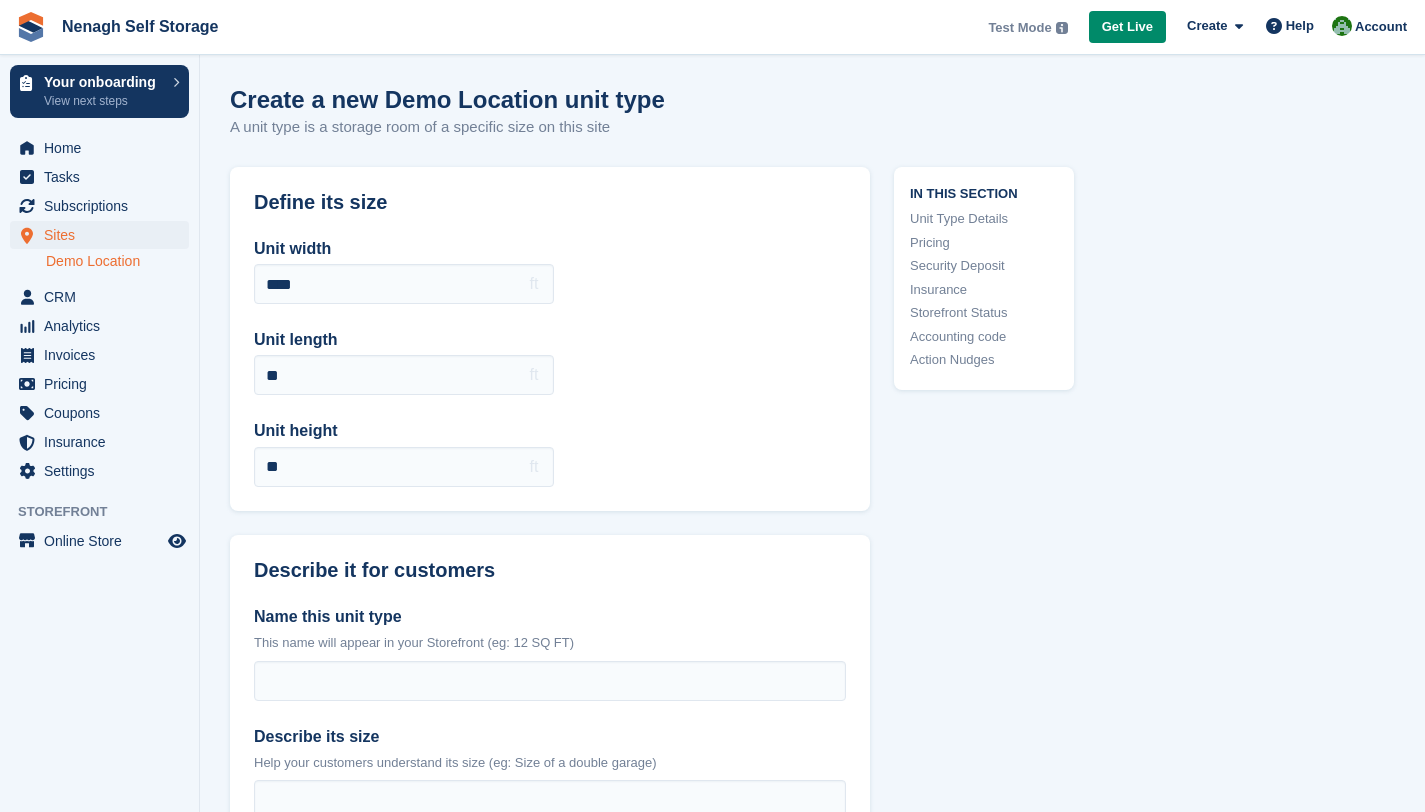 click on "In this section
Unit Type Details
Pricing
Security Deposit
Insurance
Storefront Status
Accounting code
Action Nudges" at bounding box center (972, 2063) 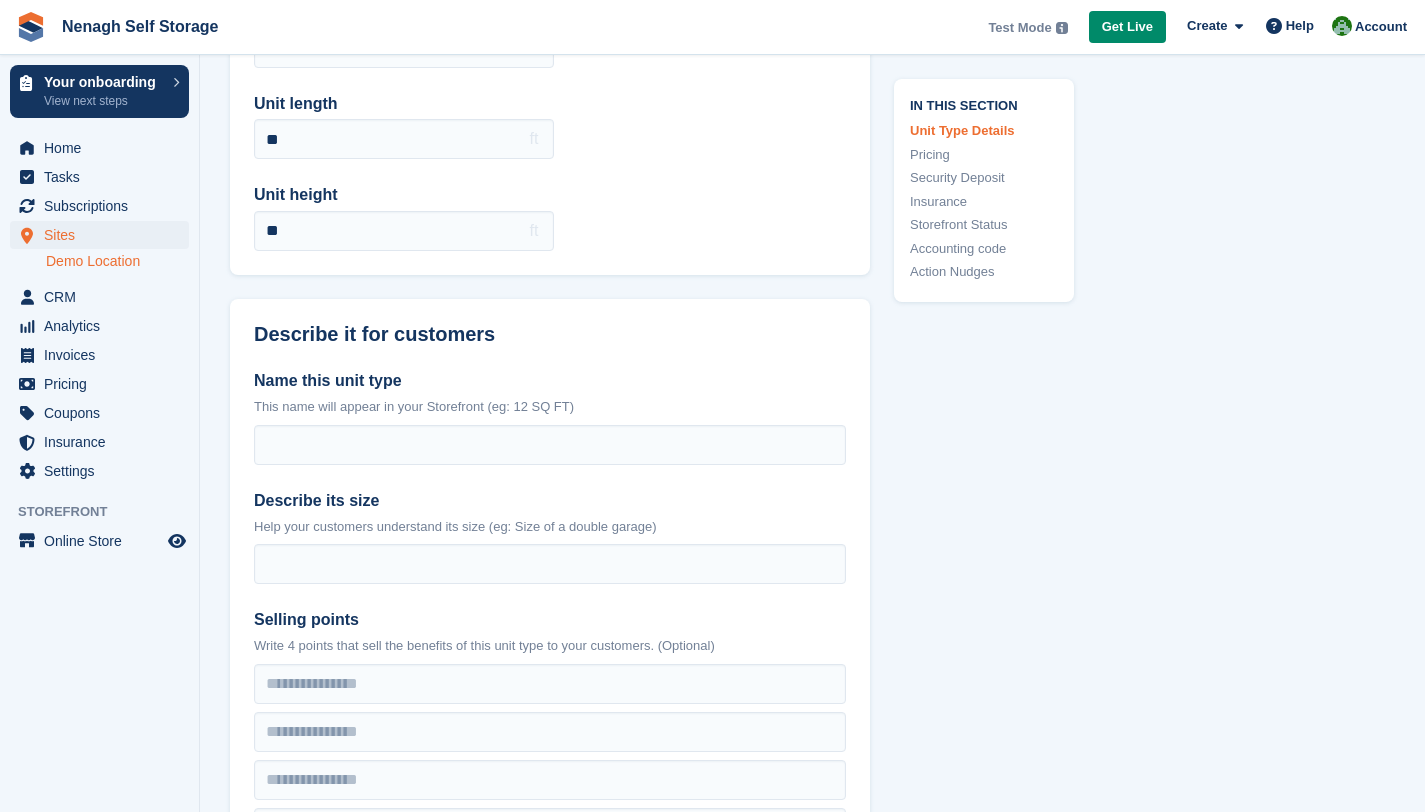 scroll, scrollTop: 240, scrollLeft: 0, axis: vertical 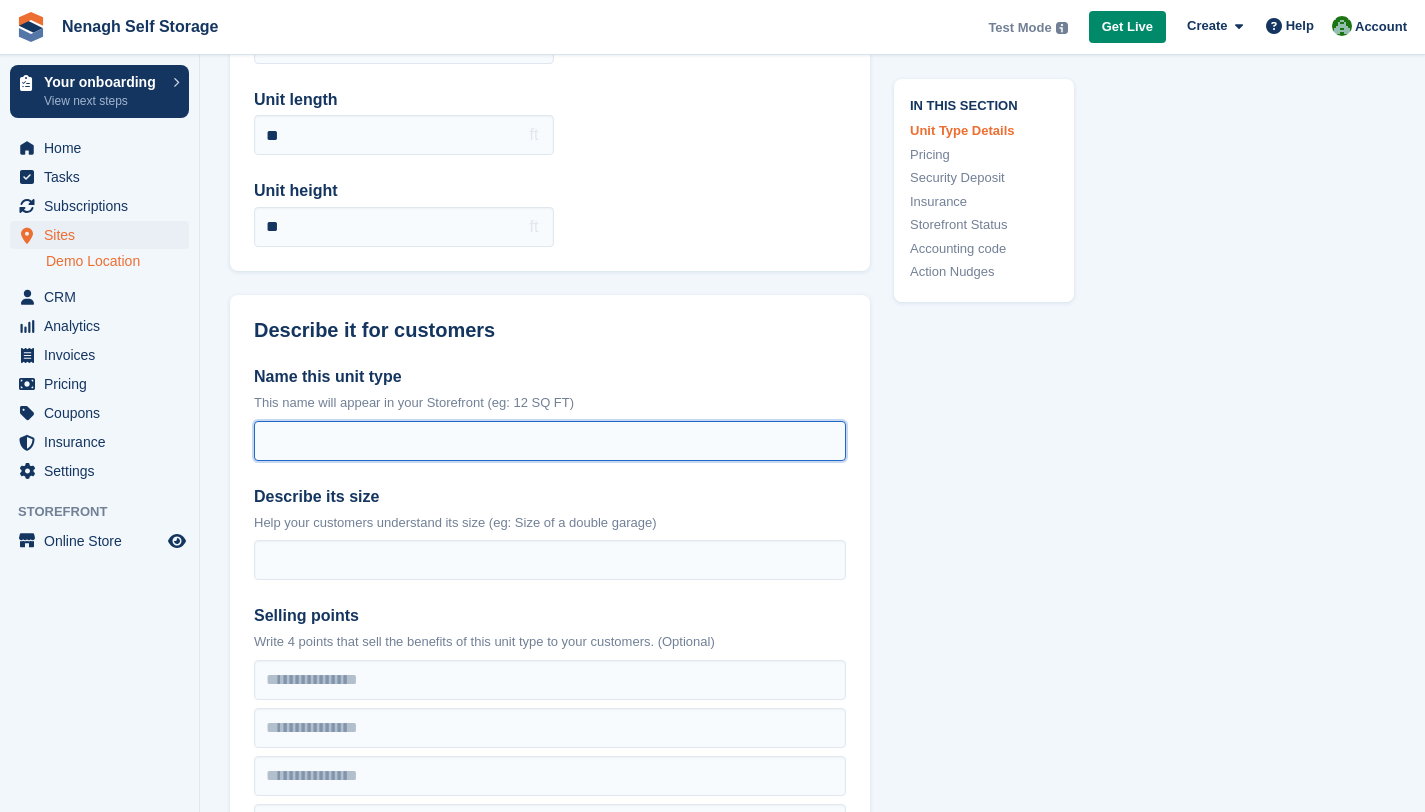 click on "Name this unit type" at bounding box center [550, 441] 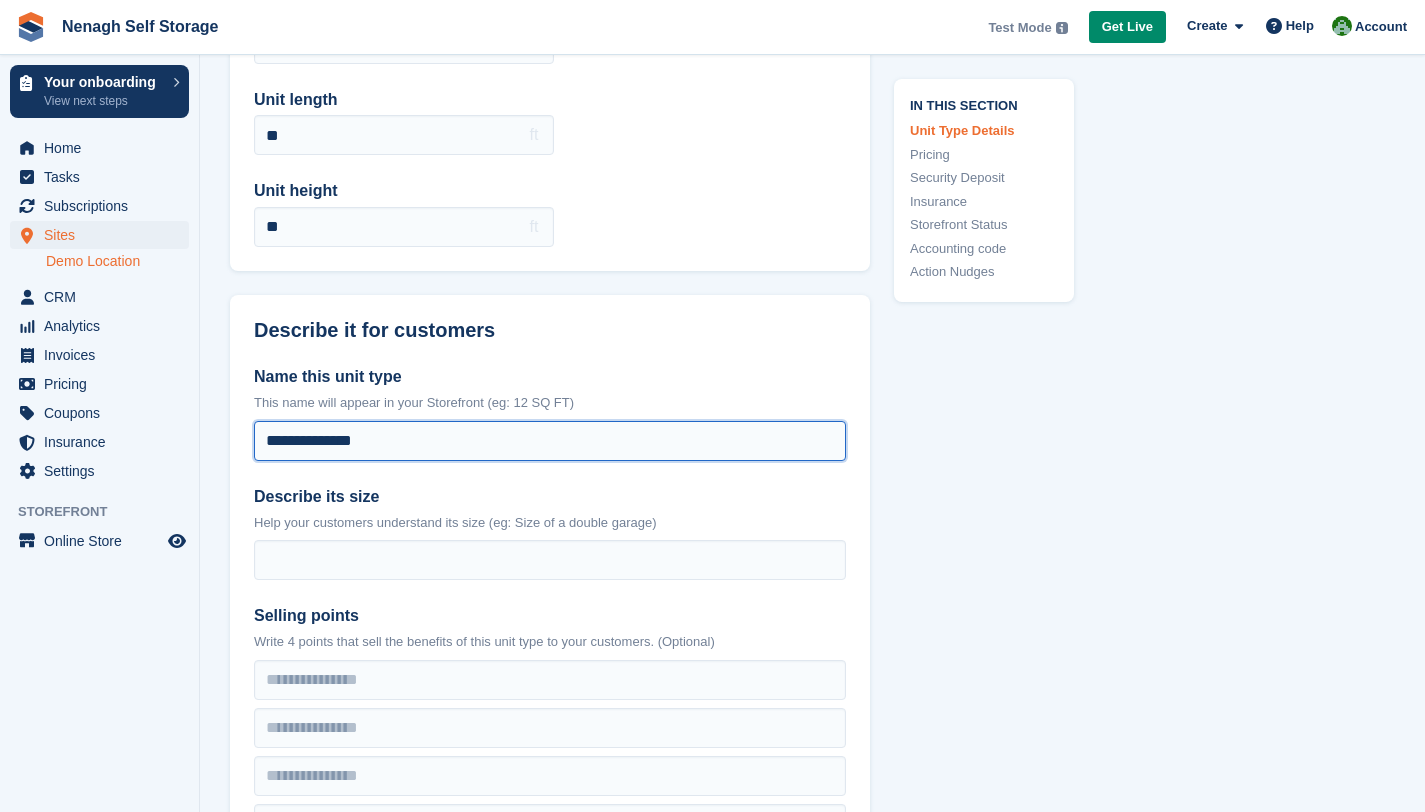 type on "**********" 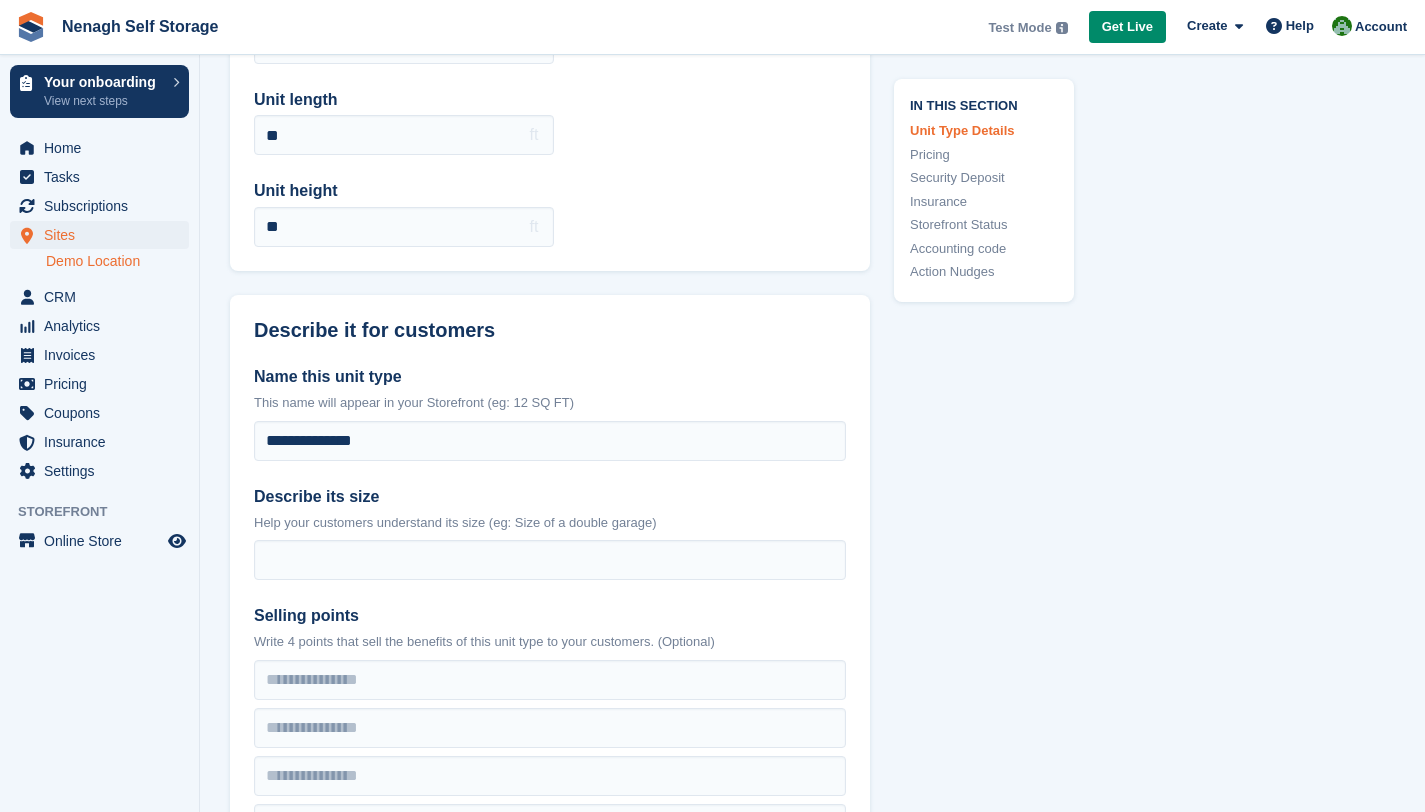 click on "In this section
Unit Type Details
Pricing
Security Deposit
Insurance
Storefront Status
Accounting code
Action Nudges" at bounding box center (972, 1823) 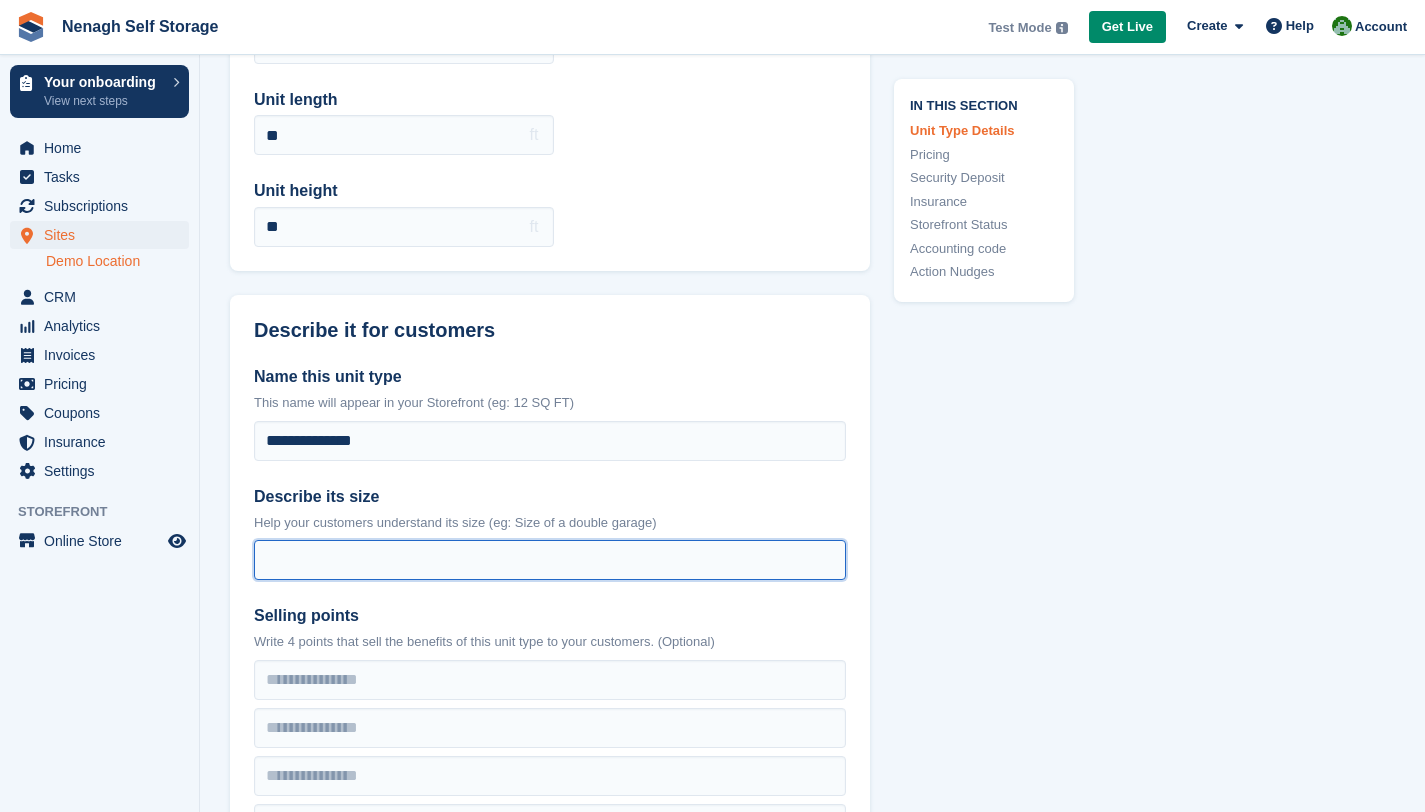 click on "Describe its size" at bounding box center (550, 560) 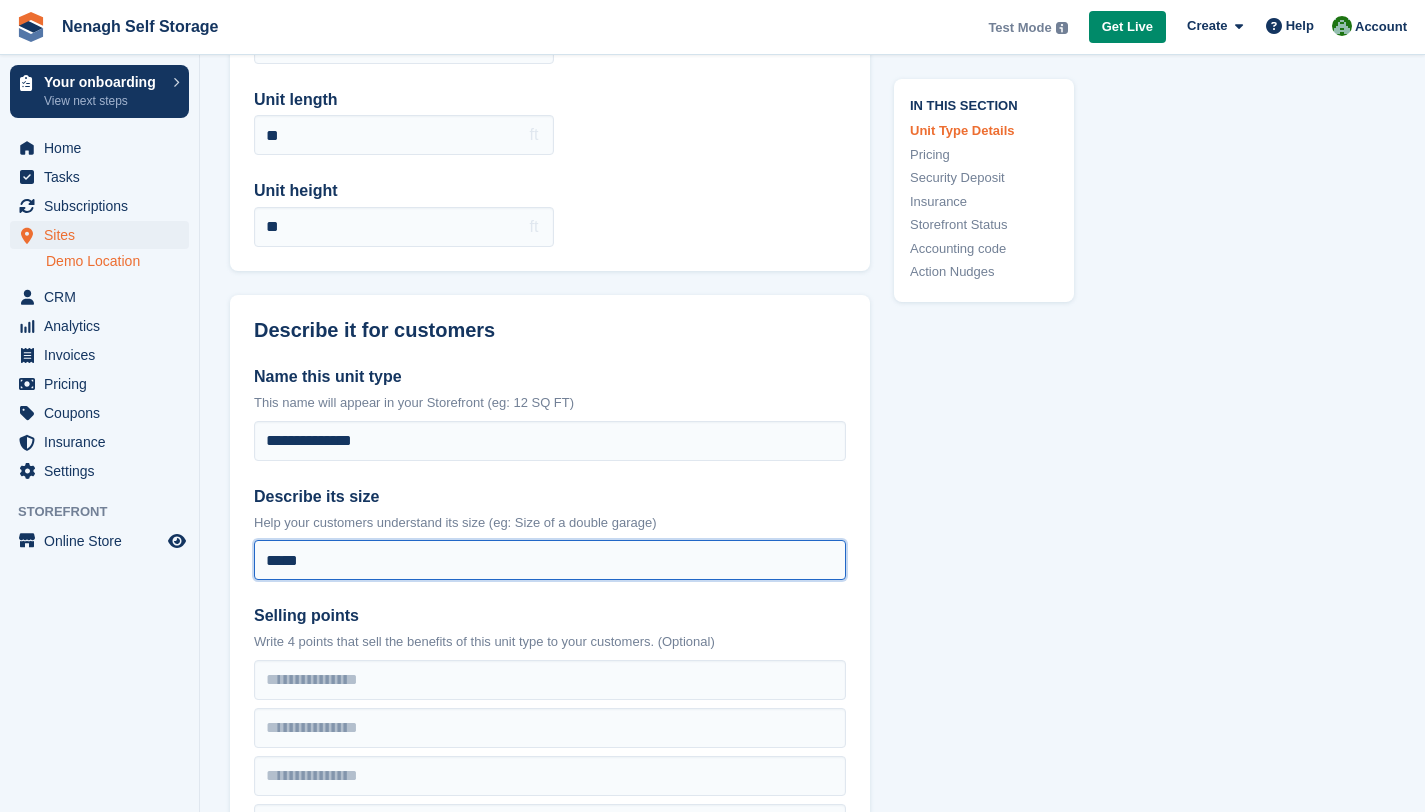 type on "*****" 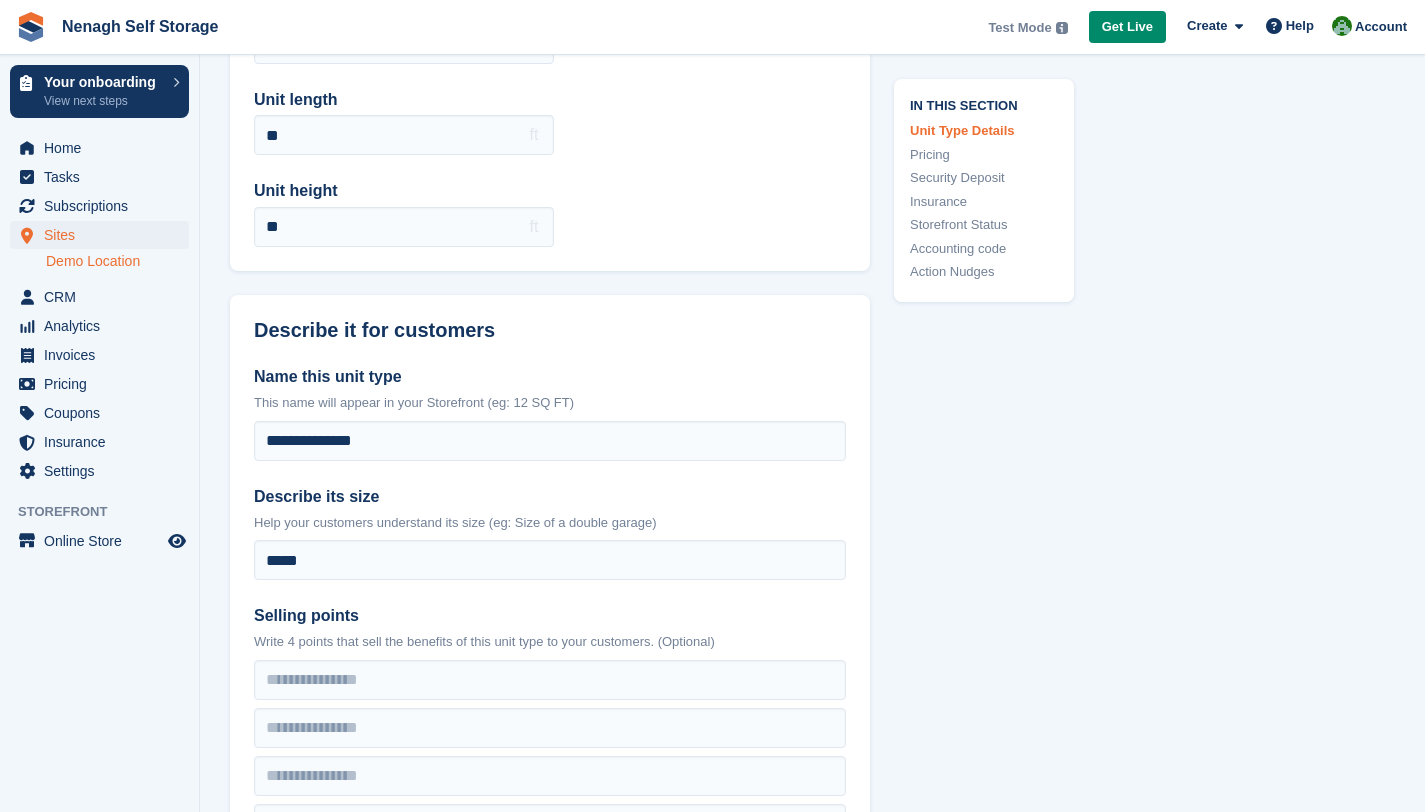 click on "In this section
Unit Type Details
Pricing
Security Deposit
Insurance
Storefront Status
Accounting code
Action Nudges" at bounding box center [972, 1823] 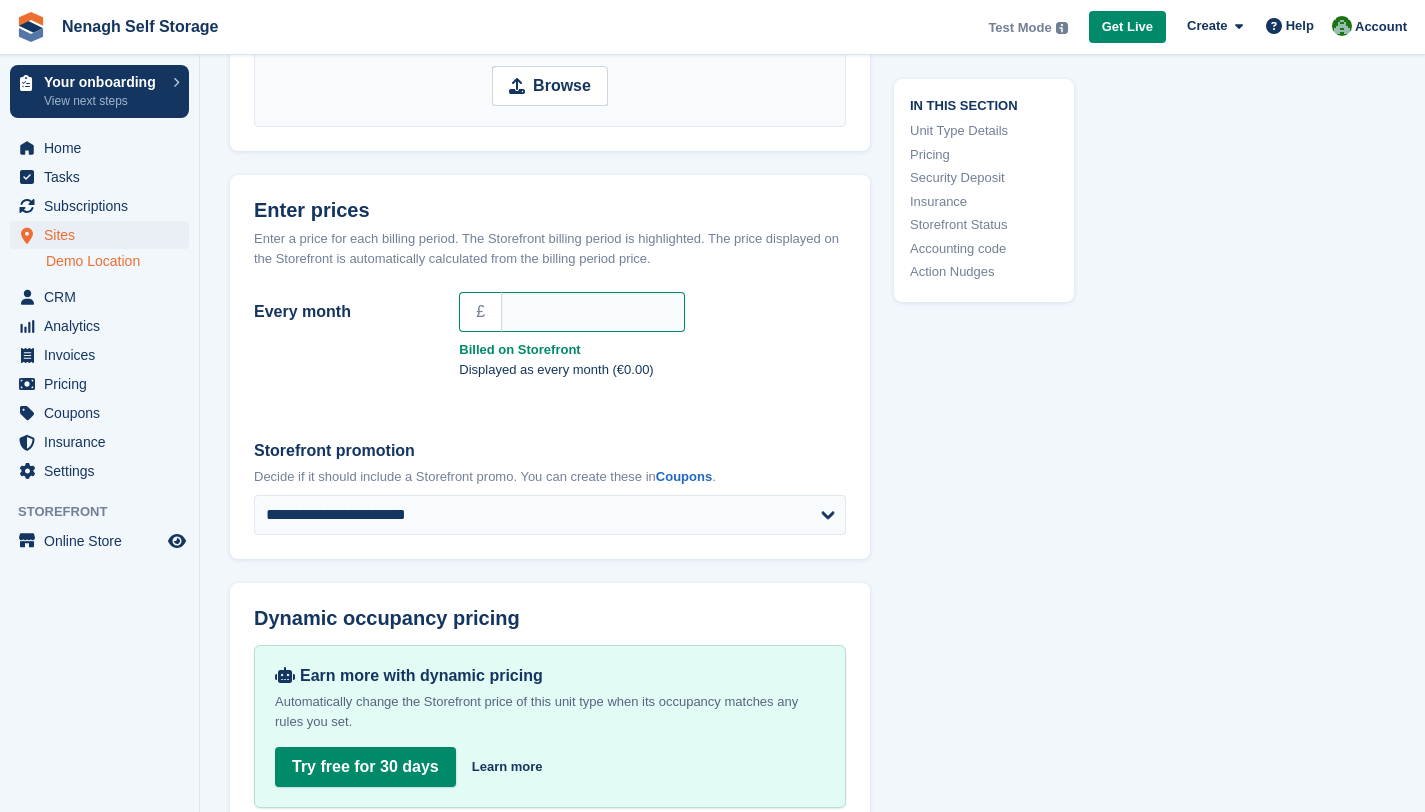 scroll, scrollTop: 1280, scrollLeft: 0, axis: vertical 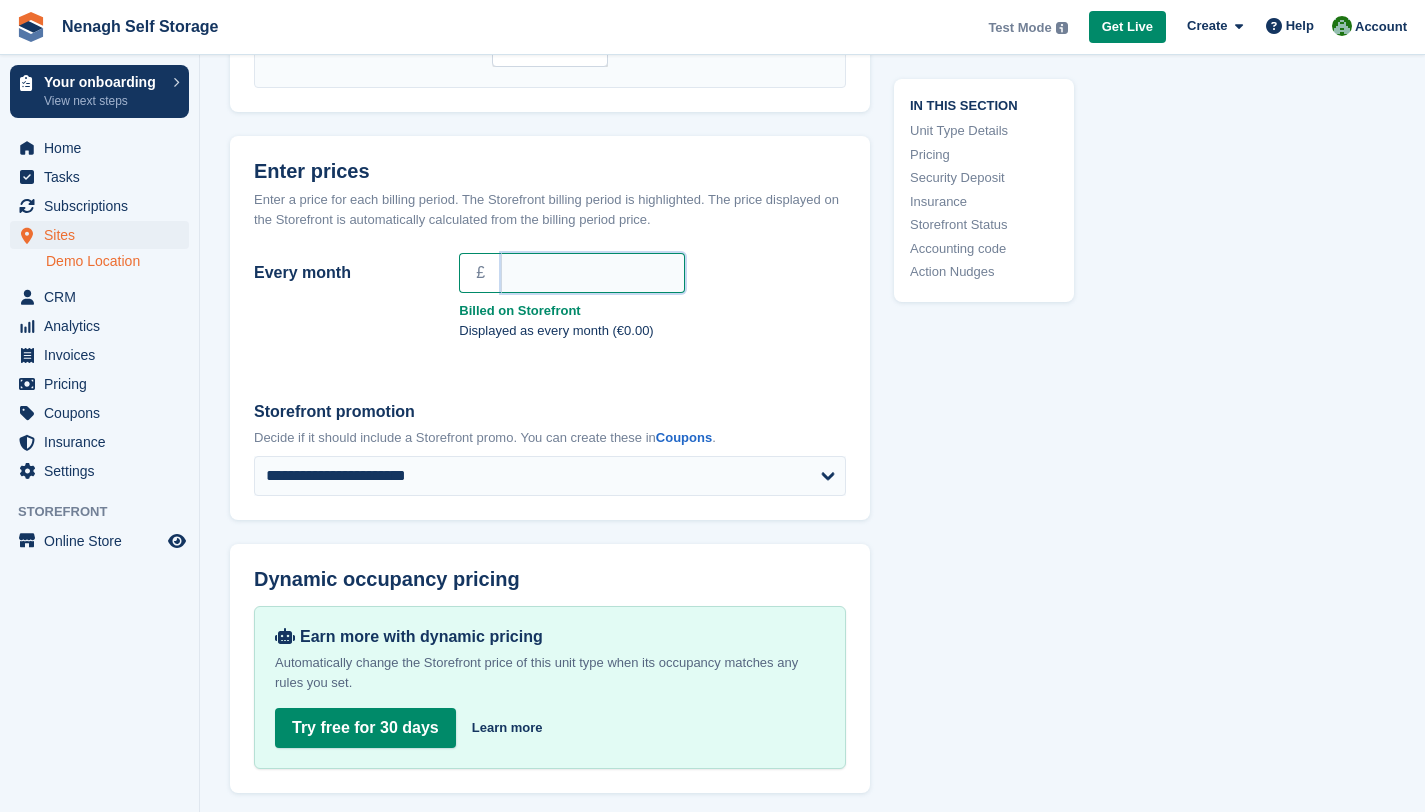 click on "Every month" at bounding box center (593, 273) 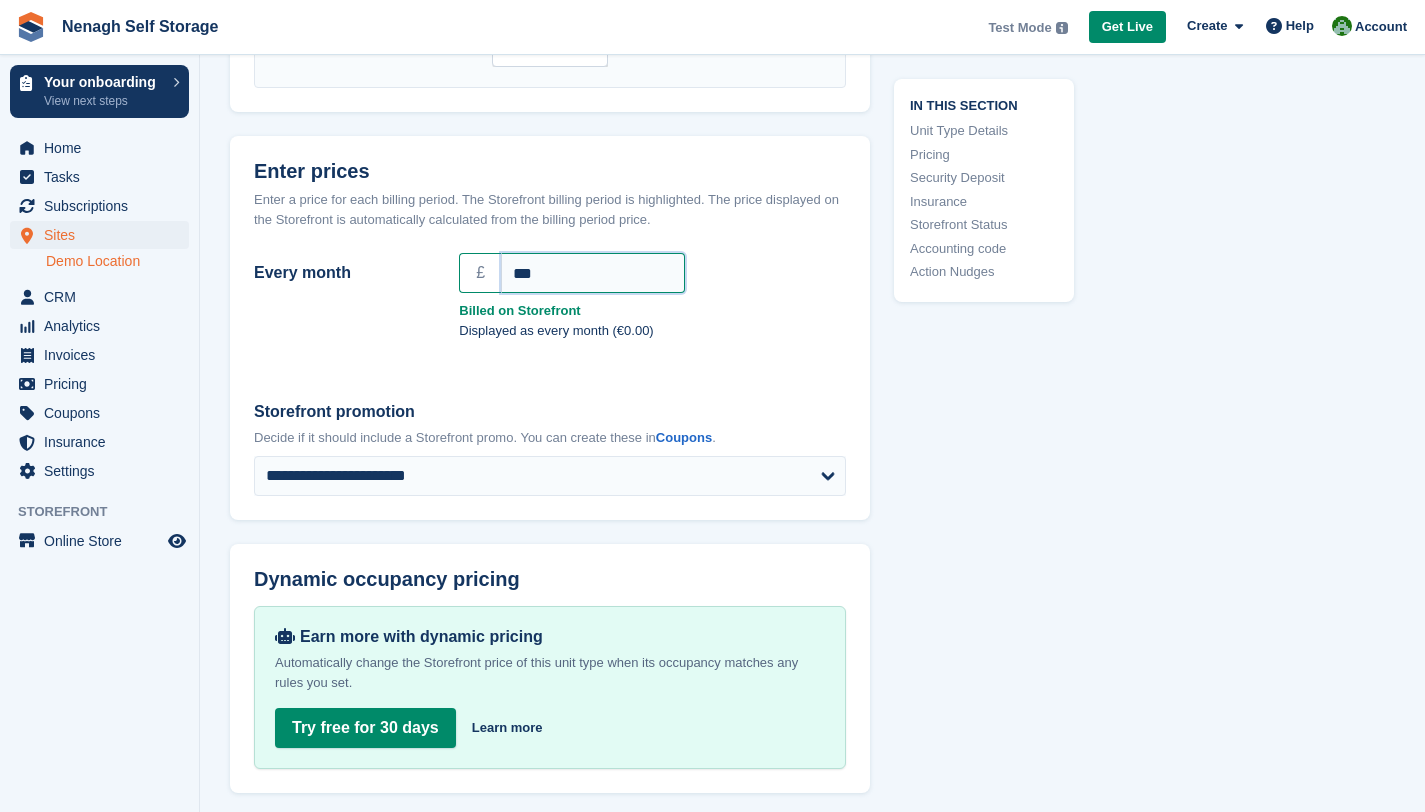 type on "***" 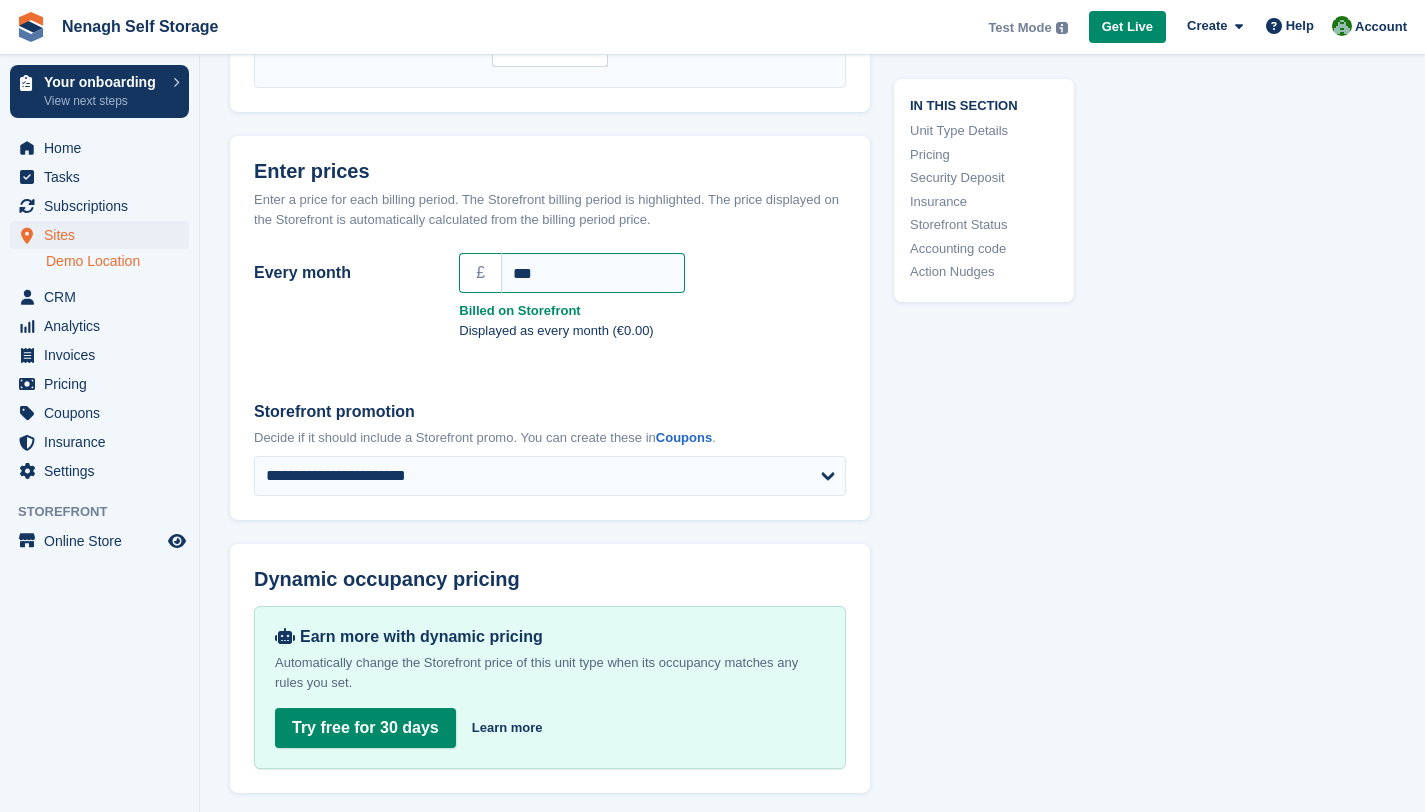 click on "In this section
Unit Type Details
Pricing
Security Deposit
Insurance
Storefront Status
Accounting code
Action Nudges" at bounding box center (972, 783) 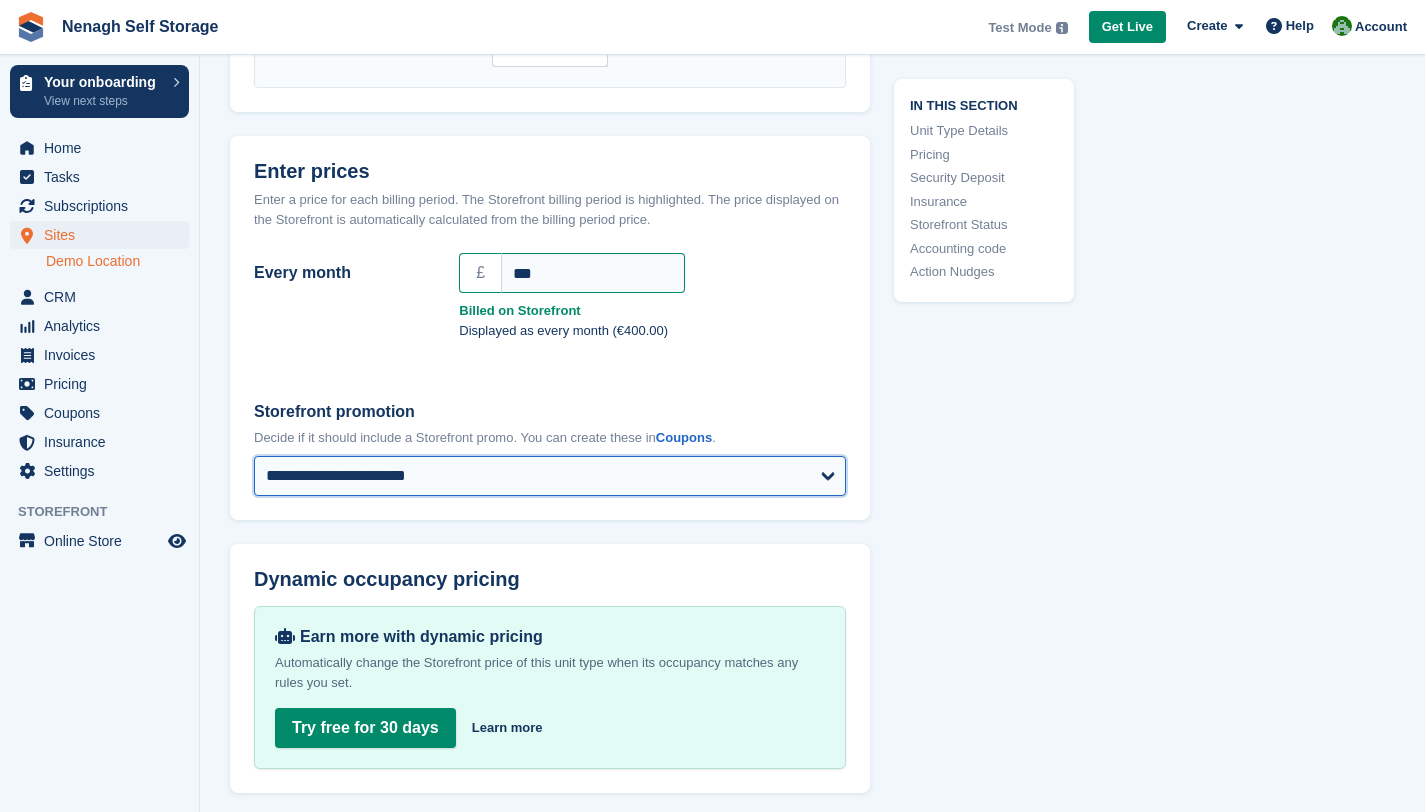 click on "**********" at bounding box center [550, 476] 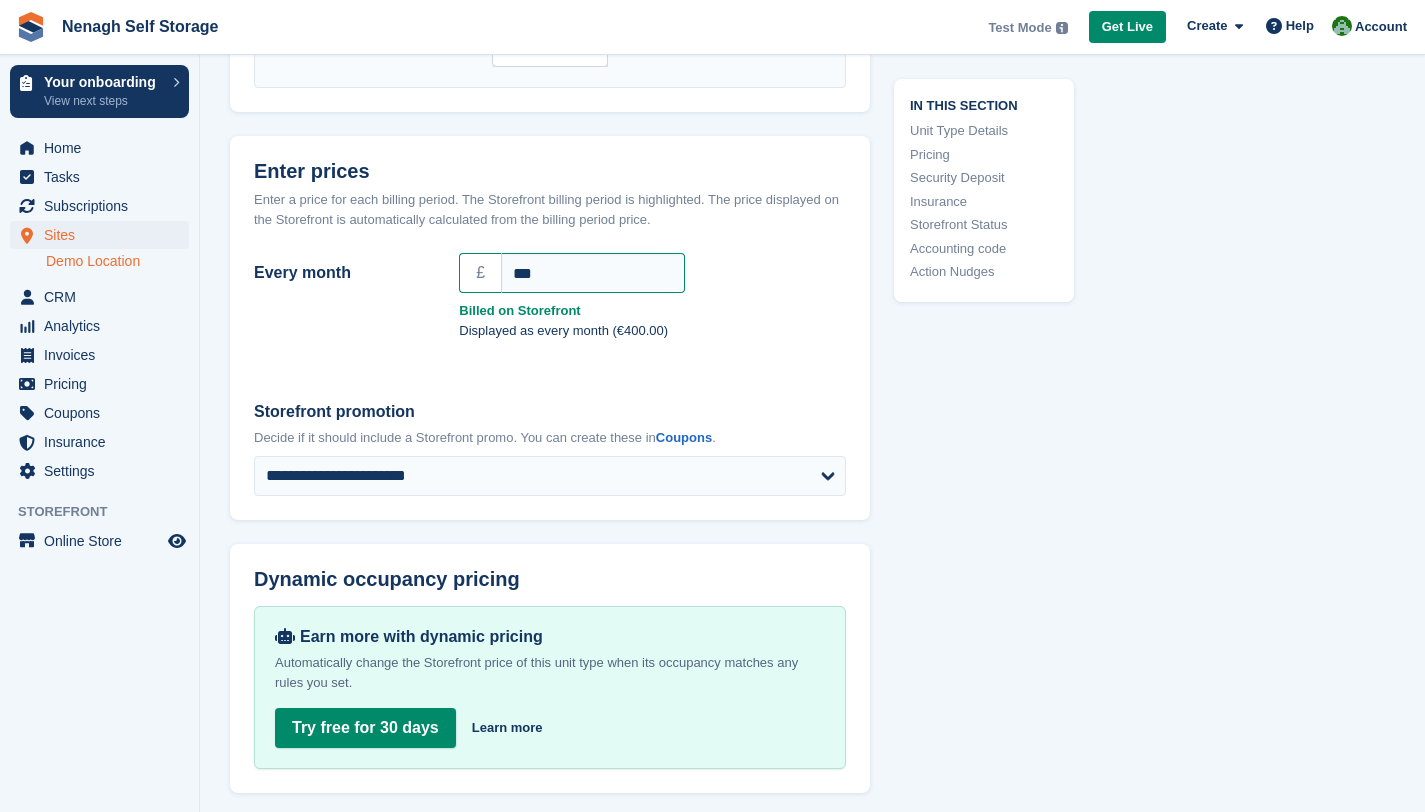 click on "In this section
Unit Type Details
Pricing
Security Deposit
Insurance
Storefront Status
Accounting code
Action Nudges" at bounding box center [972, 783] 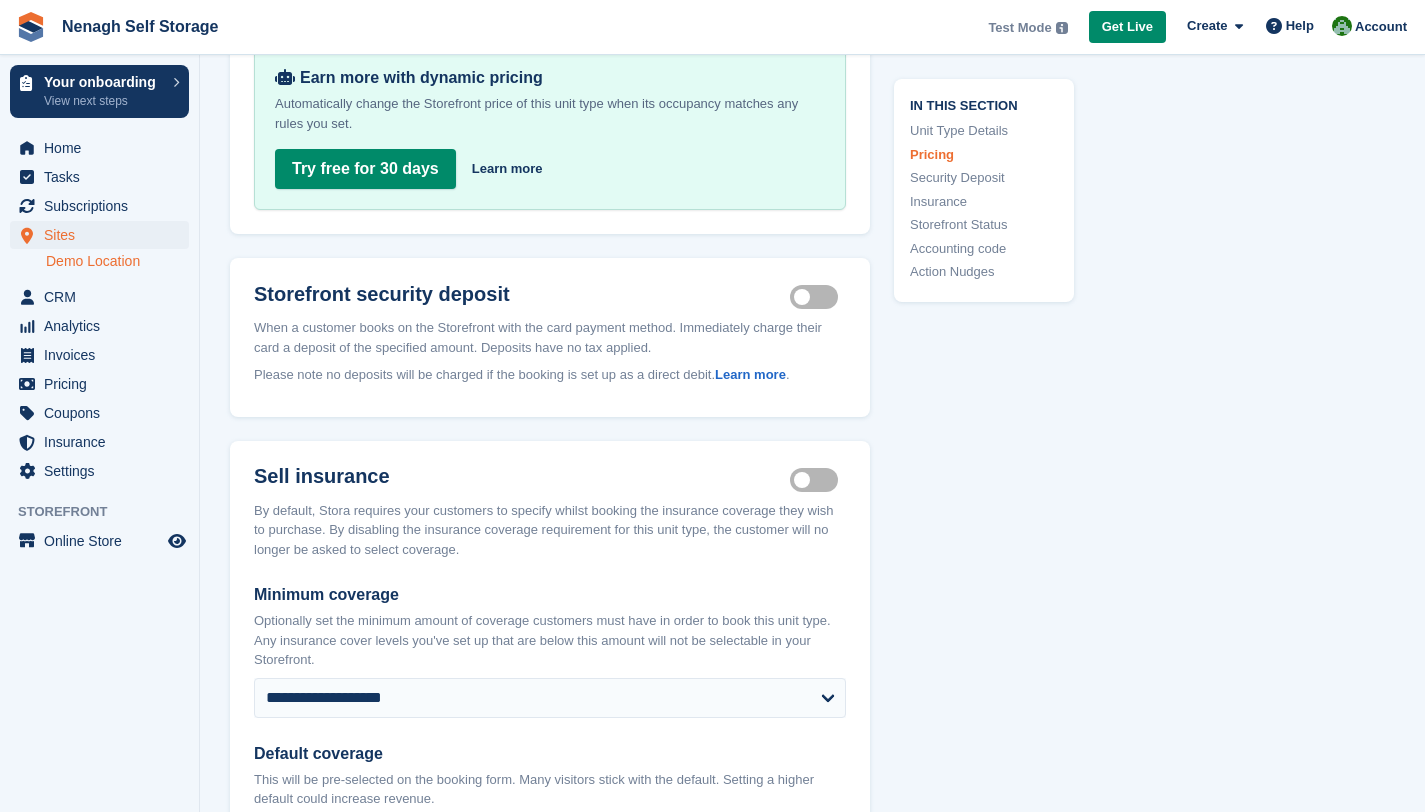 scroll, scrollTop: 1840, scrollLeft: 0, axis: vertical 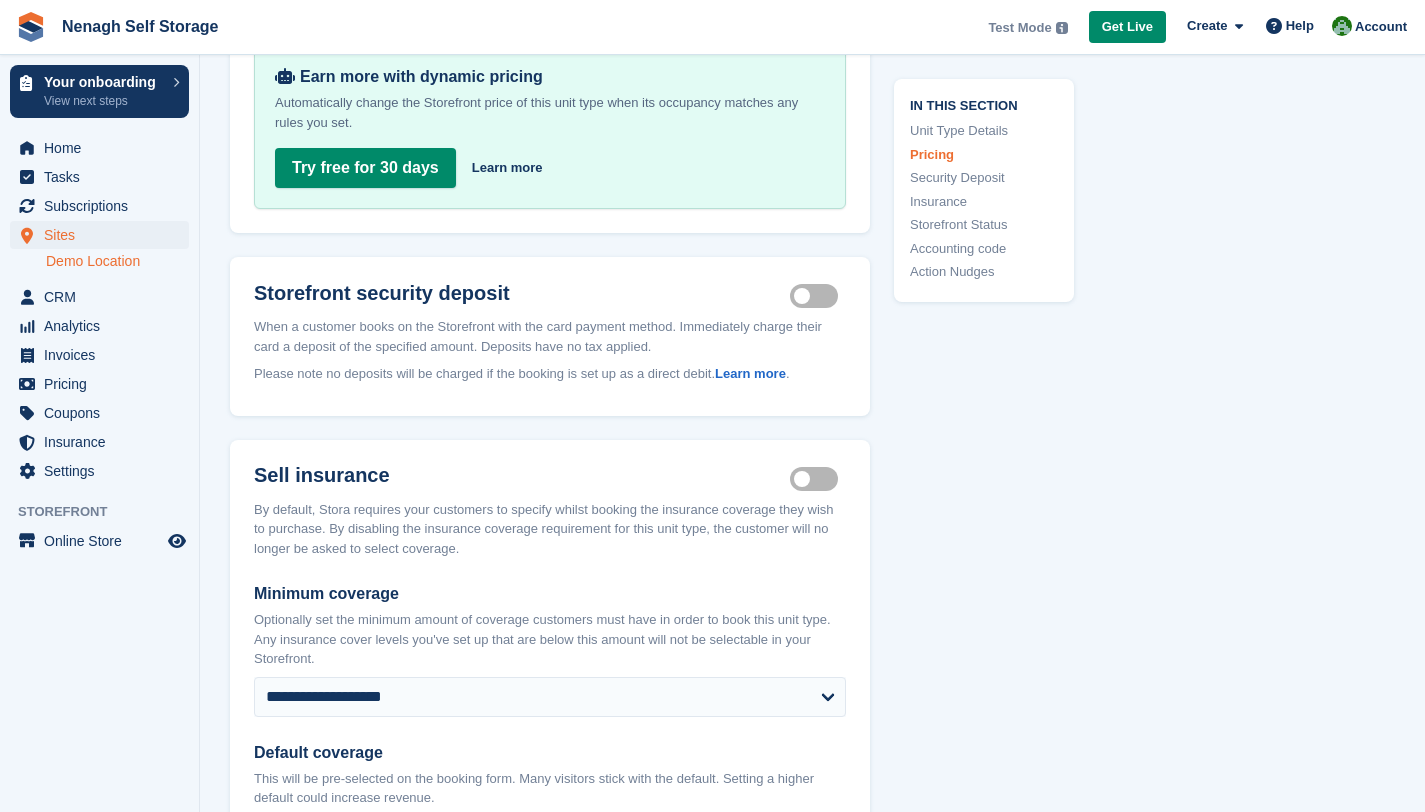 click on "Security deposit on" at bounding box center [818, 296] 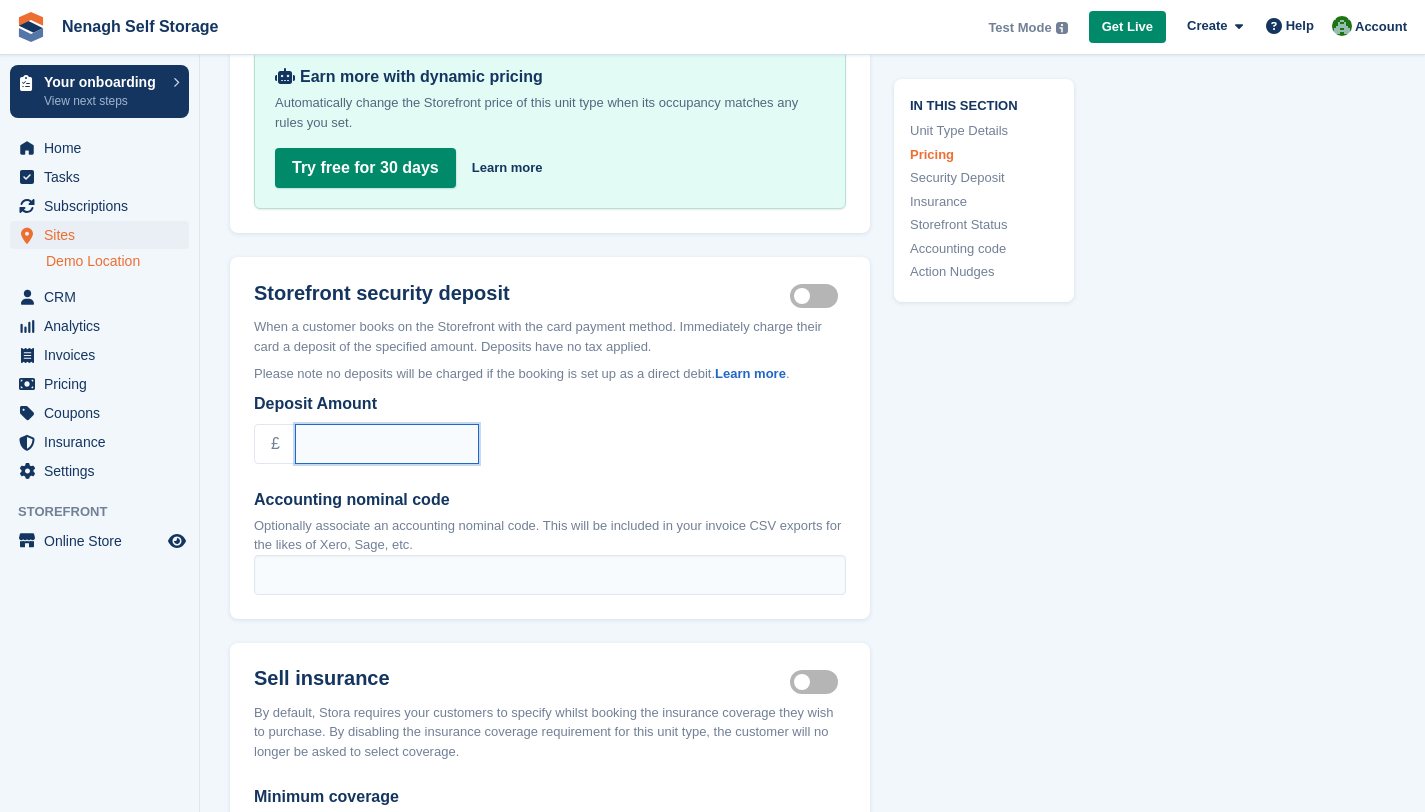 click on "Deposit Amount" at bounding box center [387, 444] 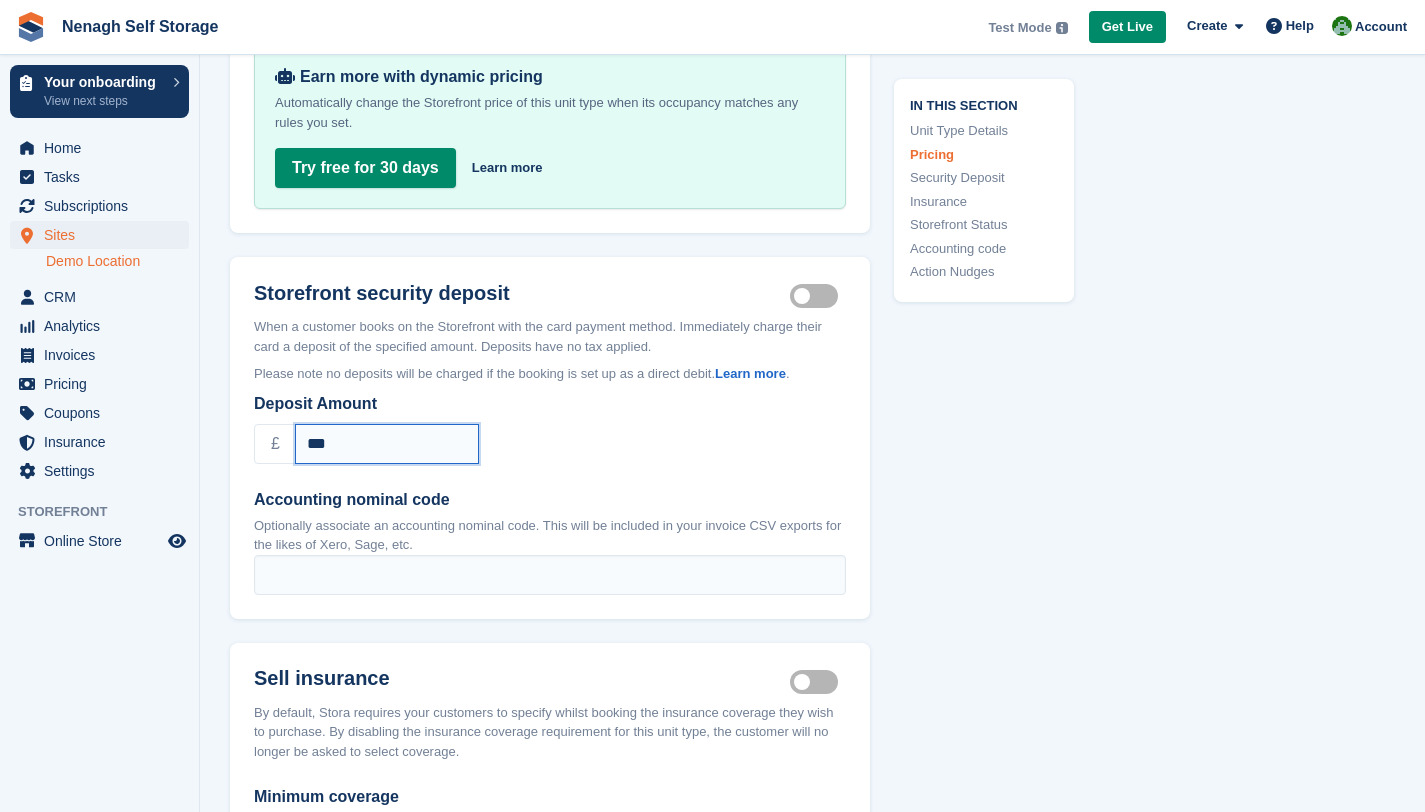 type on "***" 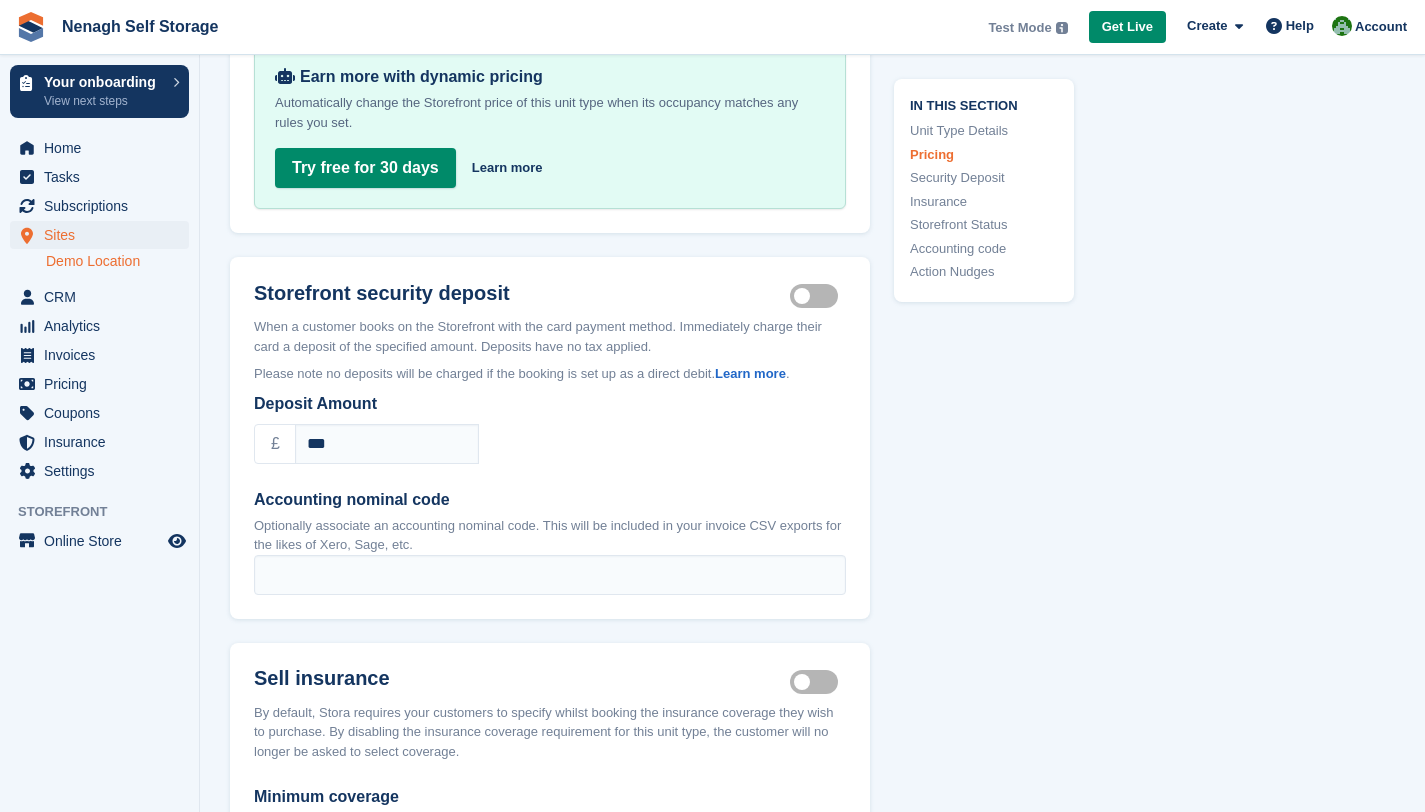 click on "**********" at bounding box center [812, 324] 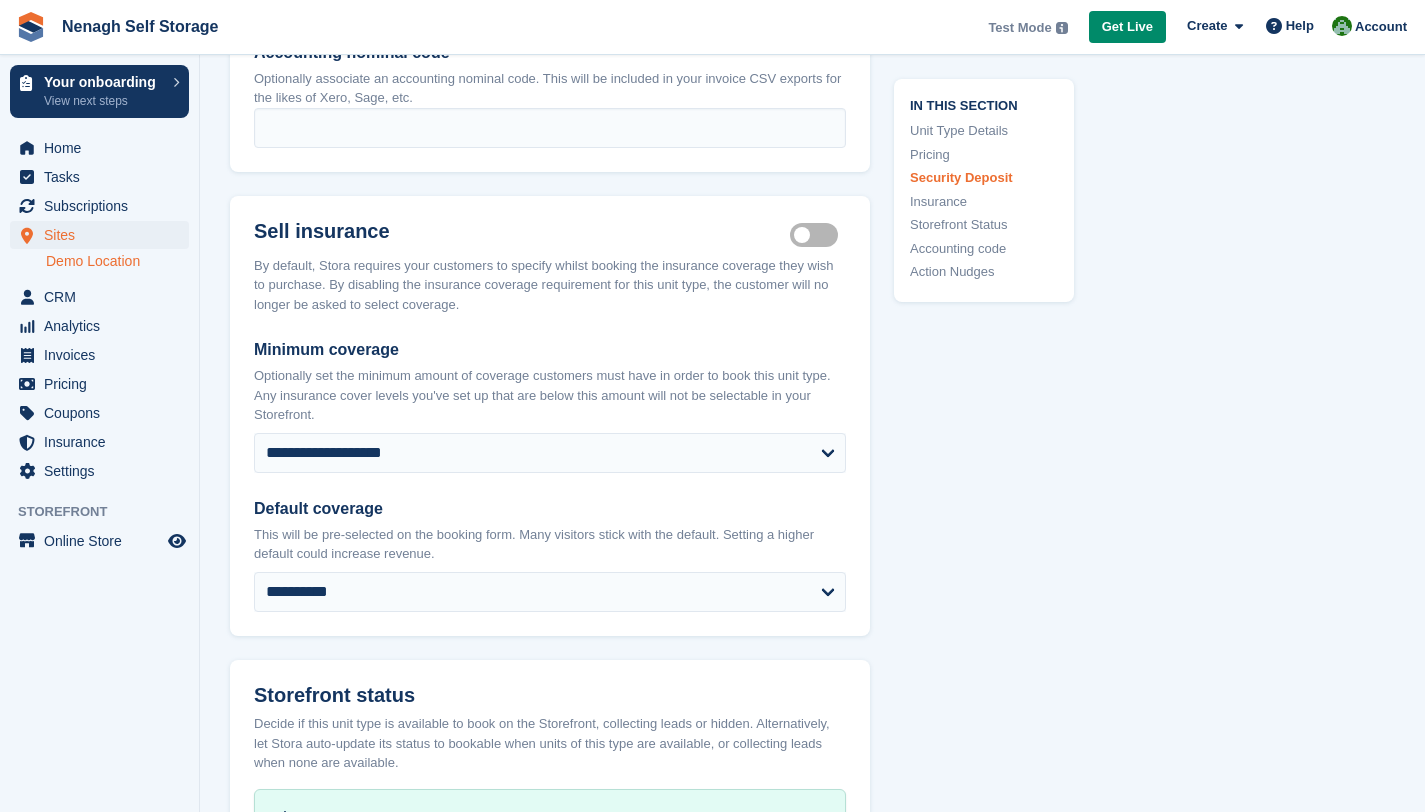 scroll, scrollTop: 2320, scrollLeft: 0, axis: vertical 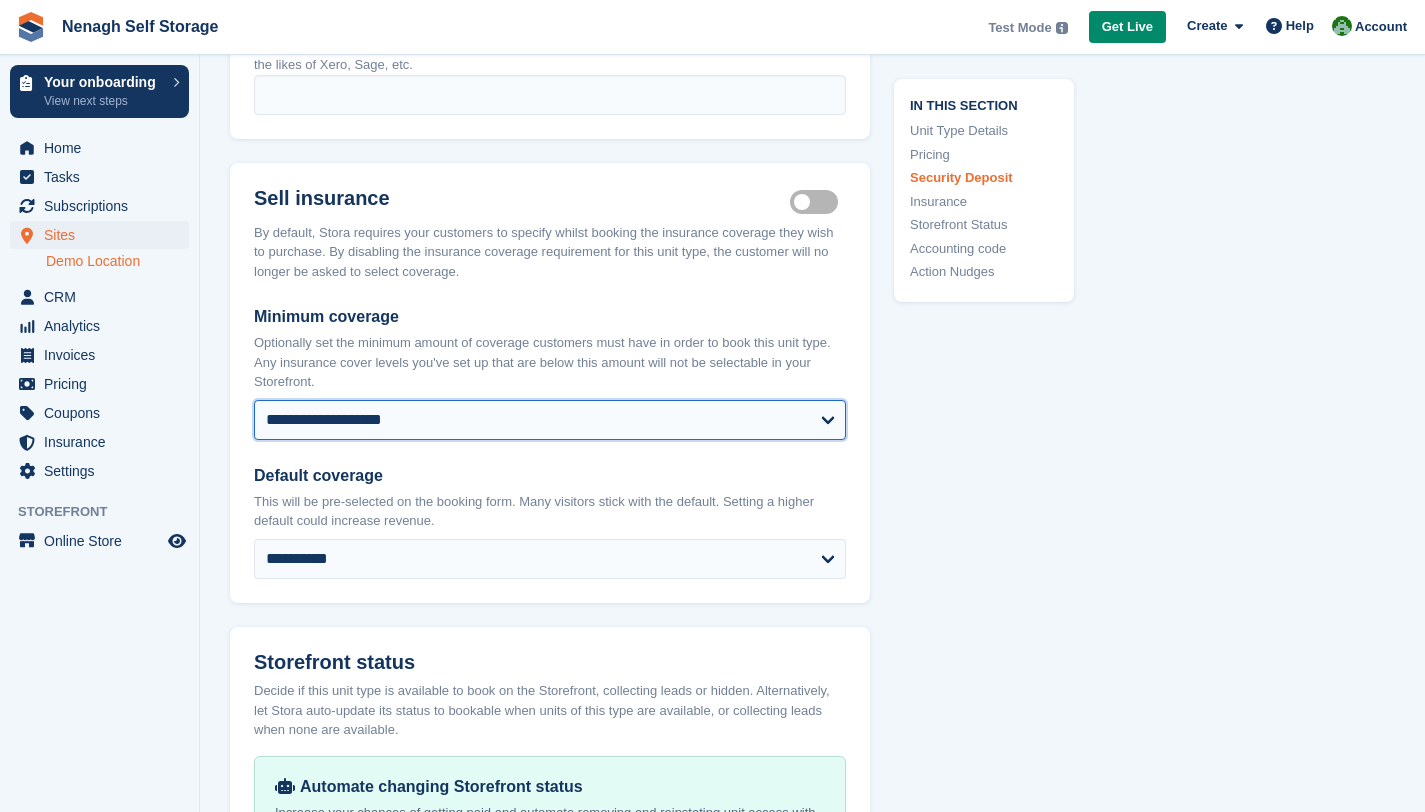 click on "**********" at bounding box center (550, 420) 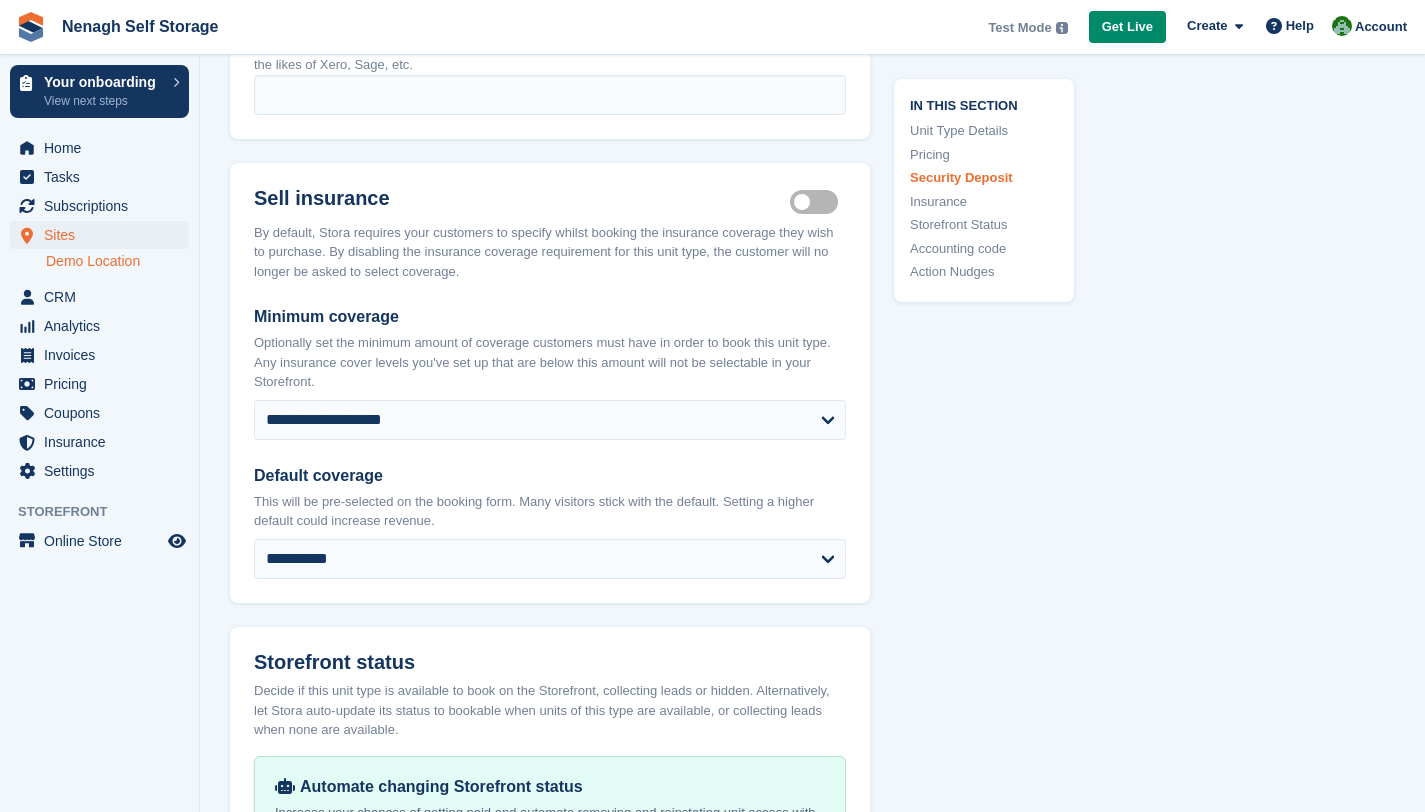 click on "**********" at bounding box center [812, -156] 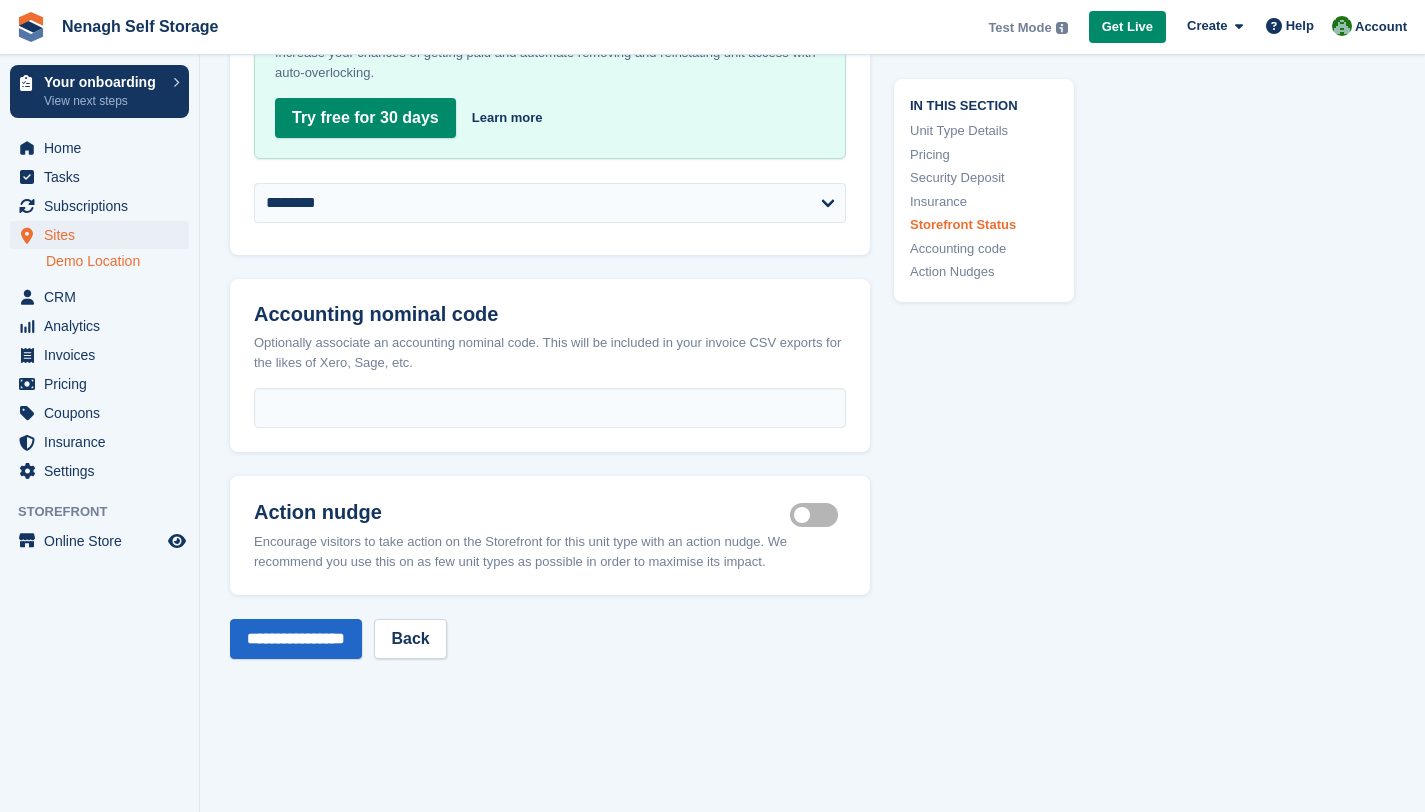 scroll, scrollTop: 3120, scrollLeft: 0, axis: vertical 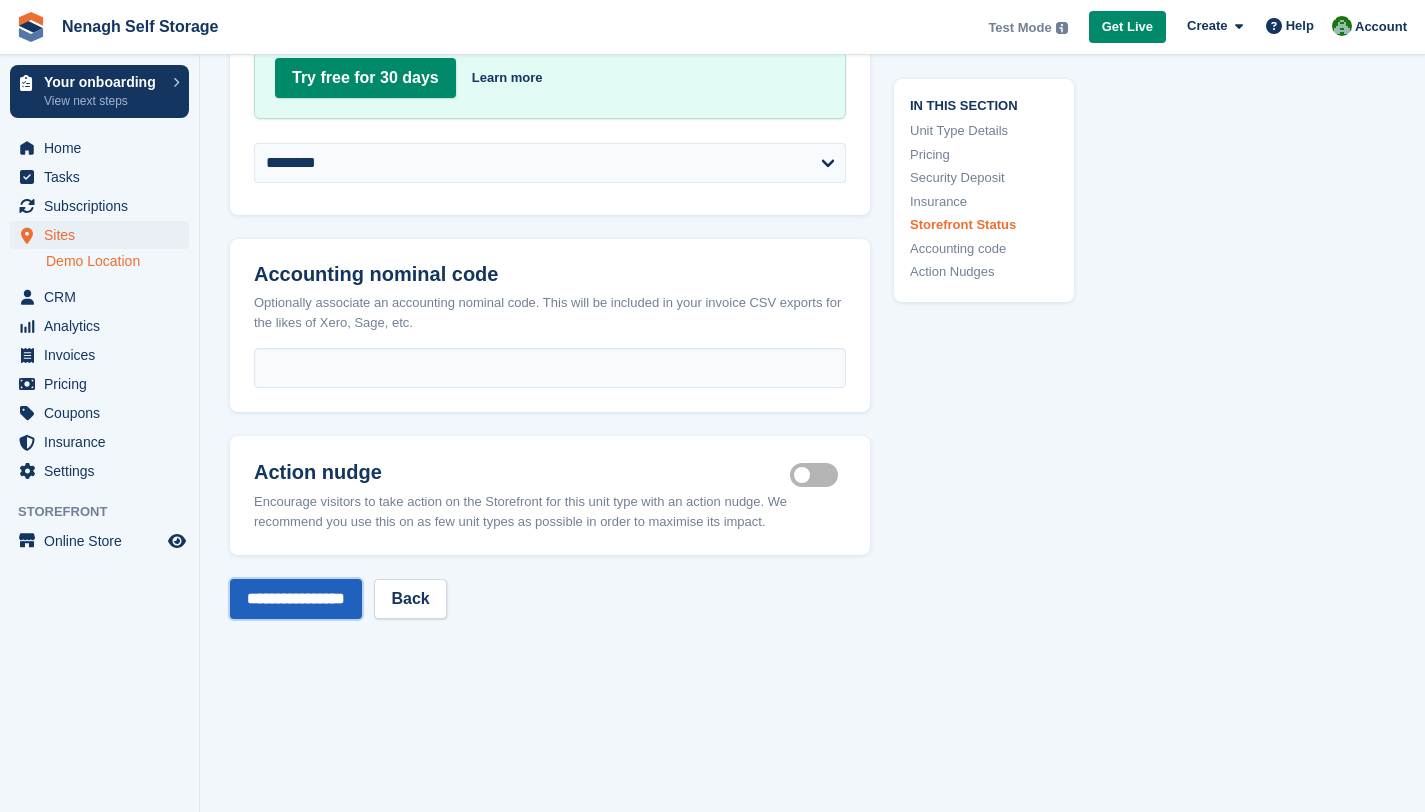 click on "**********" at bounding box center (296, 599) 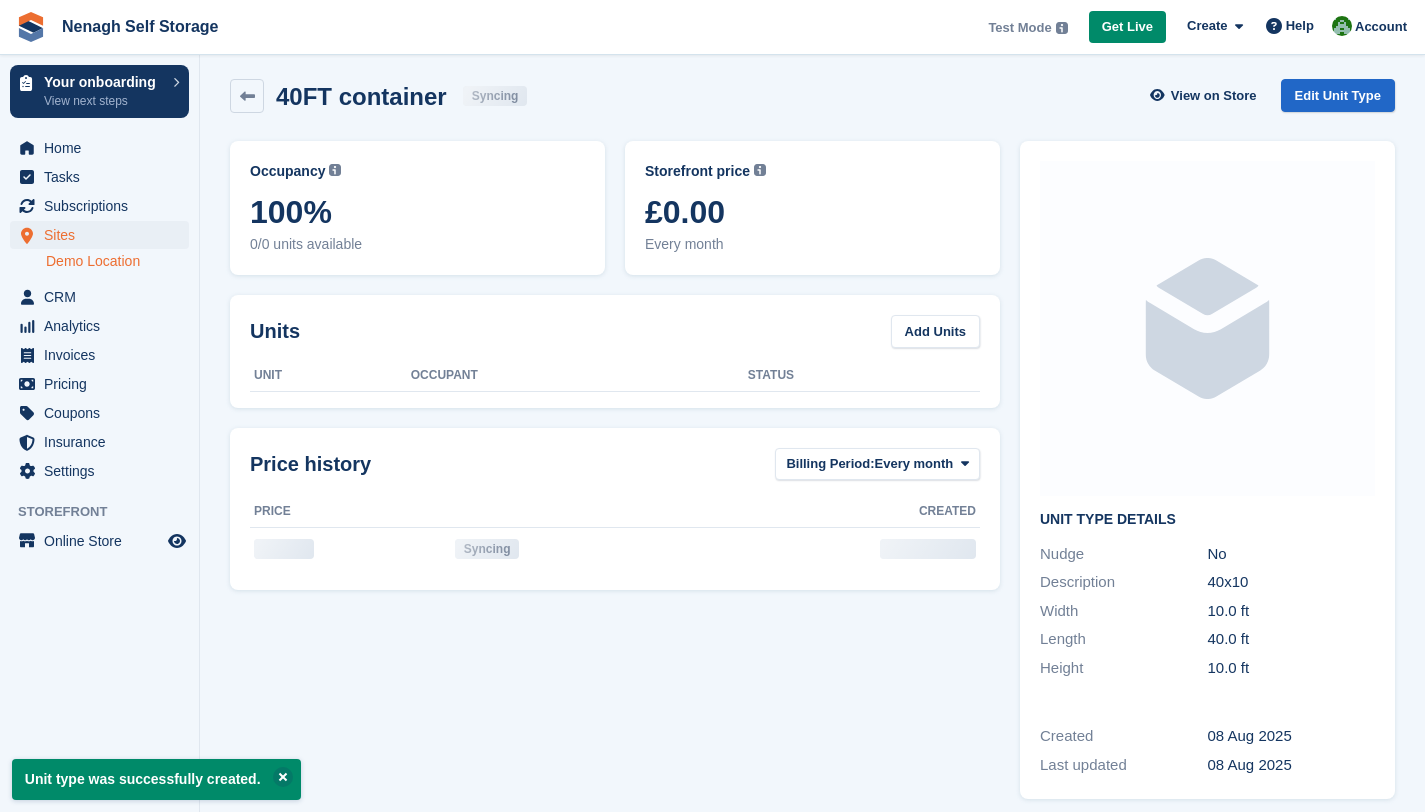 scroll, scrollTop: 0, scrollLeft: 0, axis: both 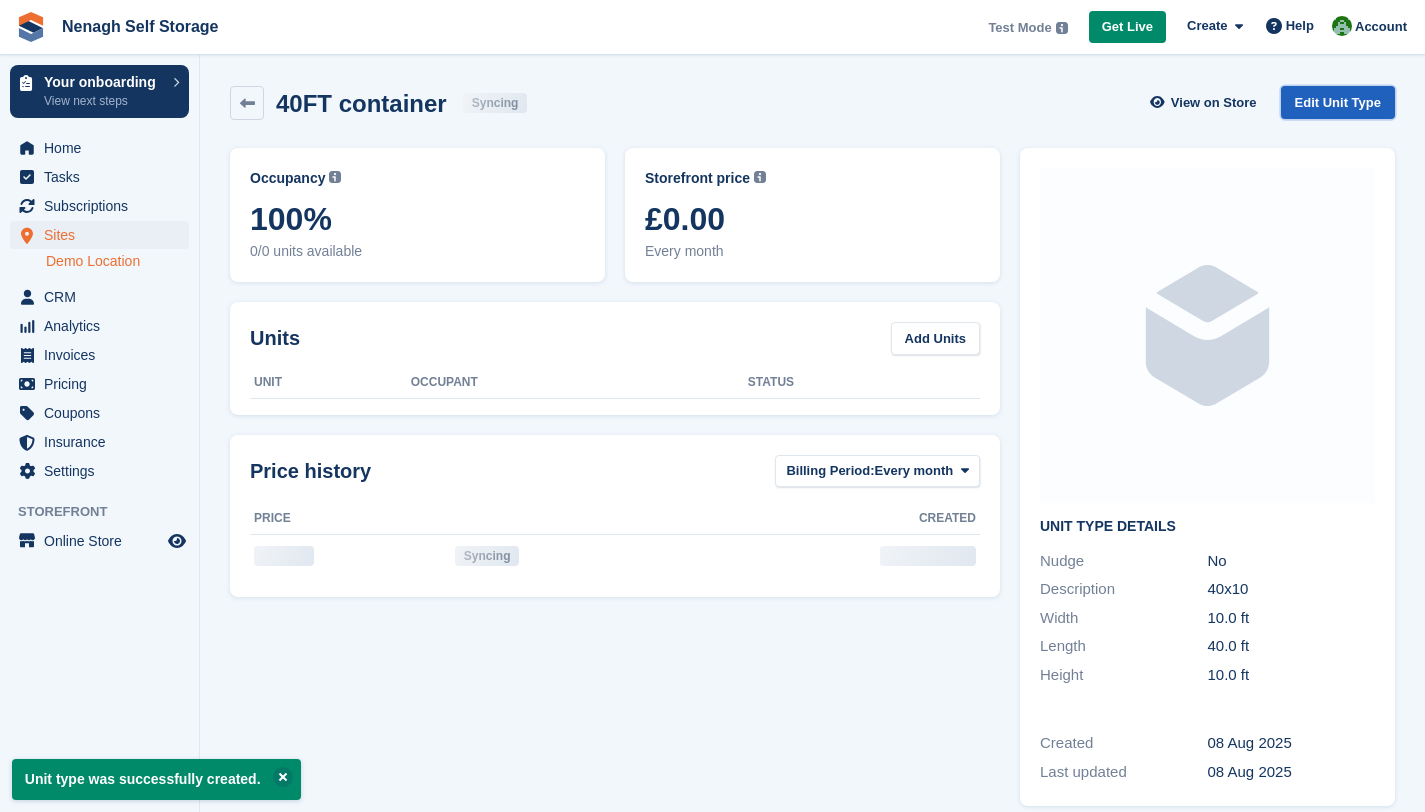 click on "Edit Unit Type" at bounding box center (1338, 102) 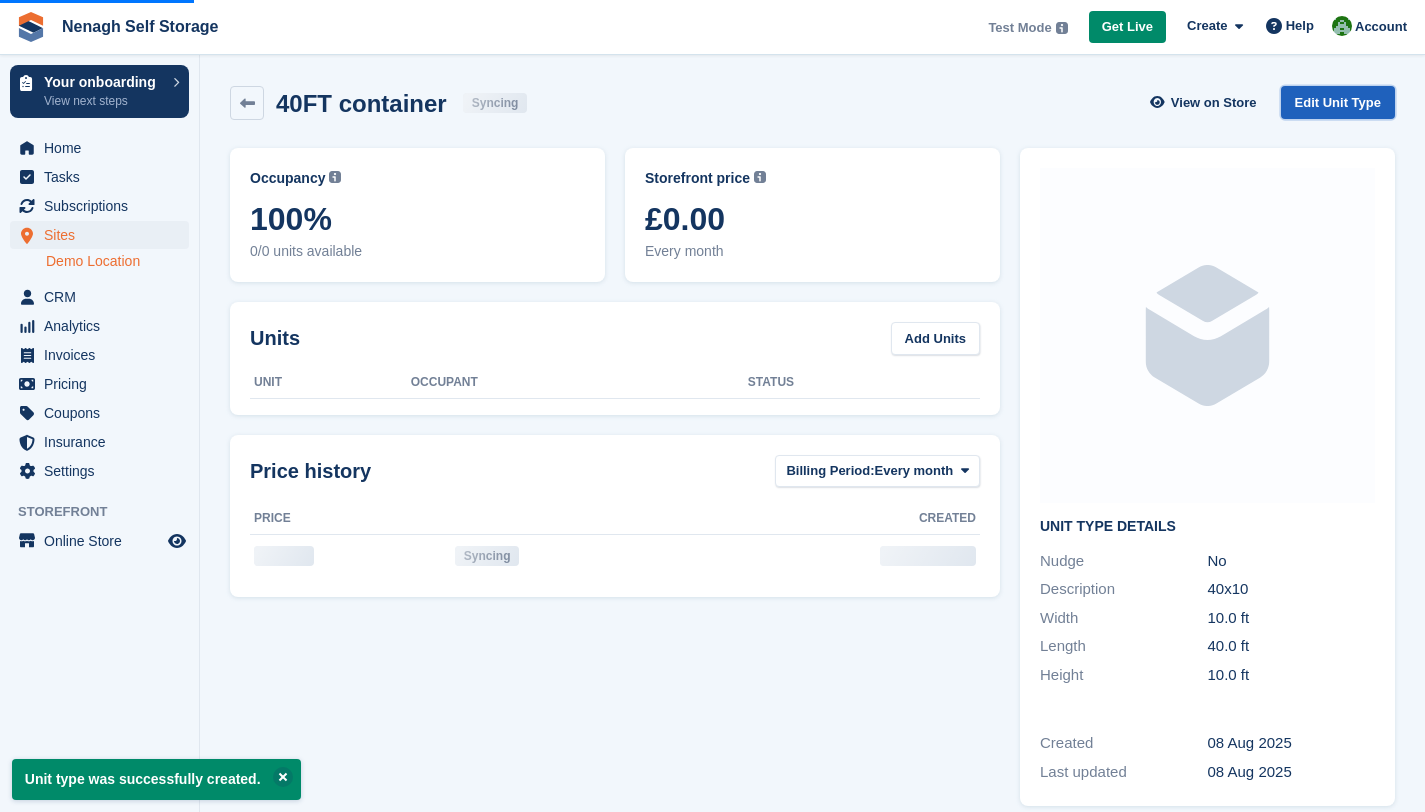 click on "Edit Unit Type" at bounding box center (1338, 102) 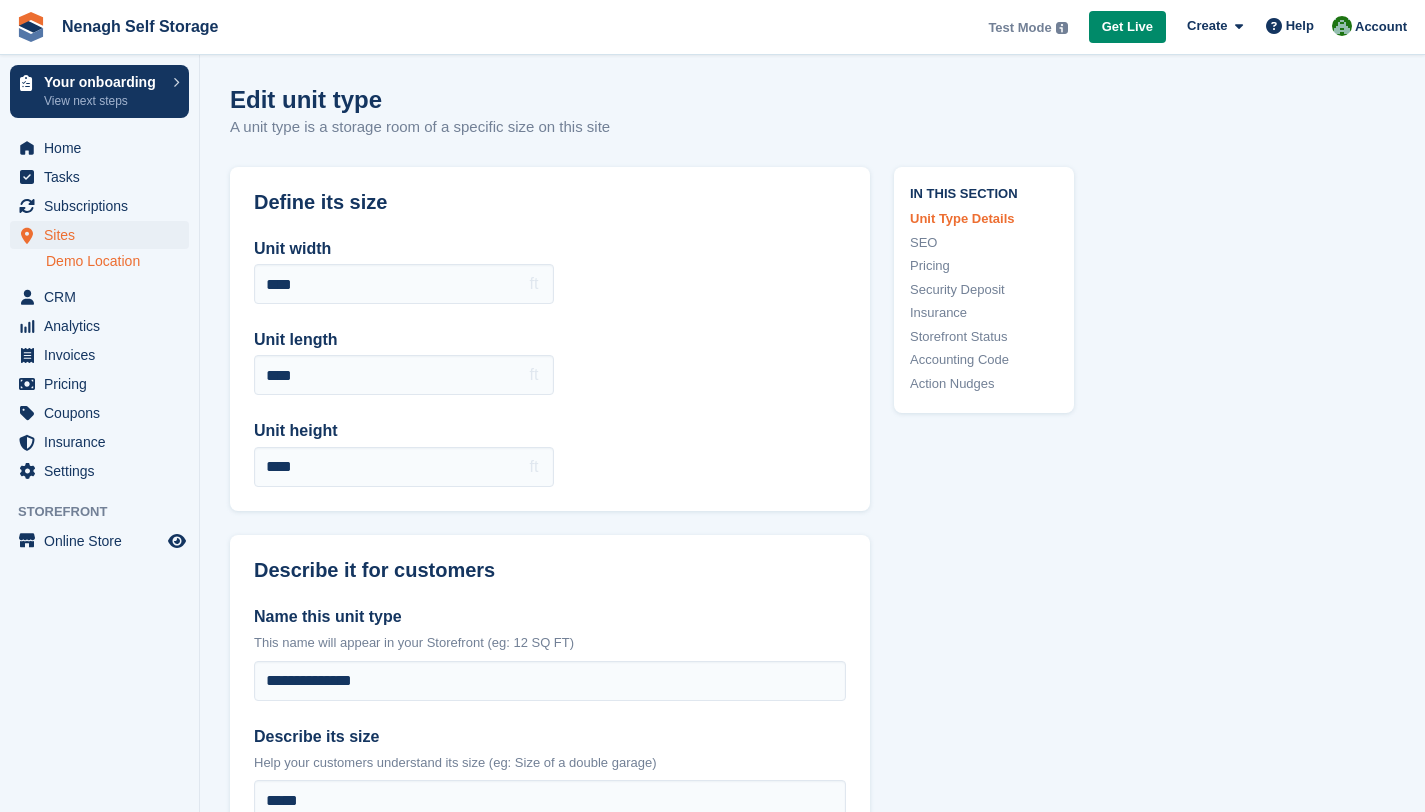 click on "In this section
Unit Type Details
SEO
Pricing
Security Deposit
Insurance
Storefront Status
Accounting Code
Action Nudges" at bounding box center (972, 2275) 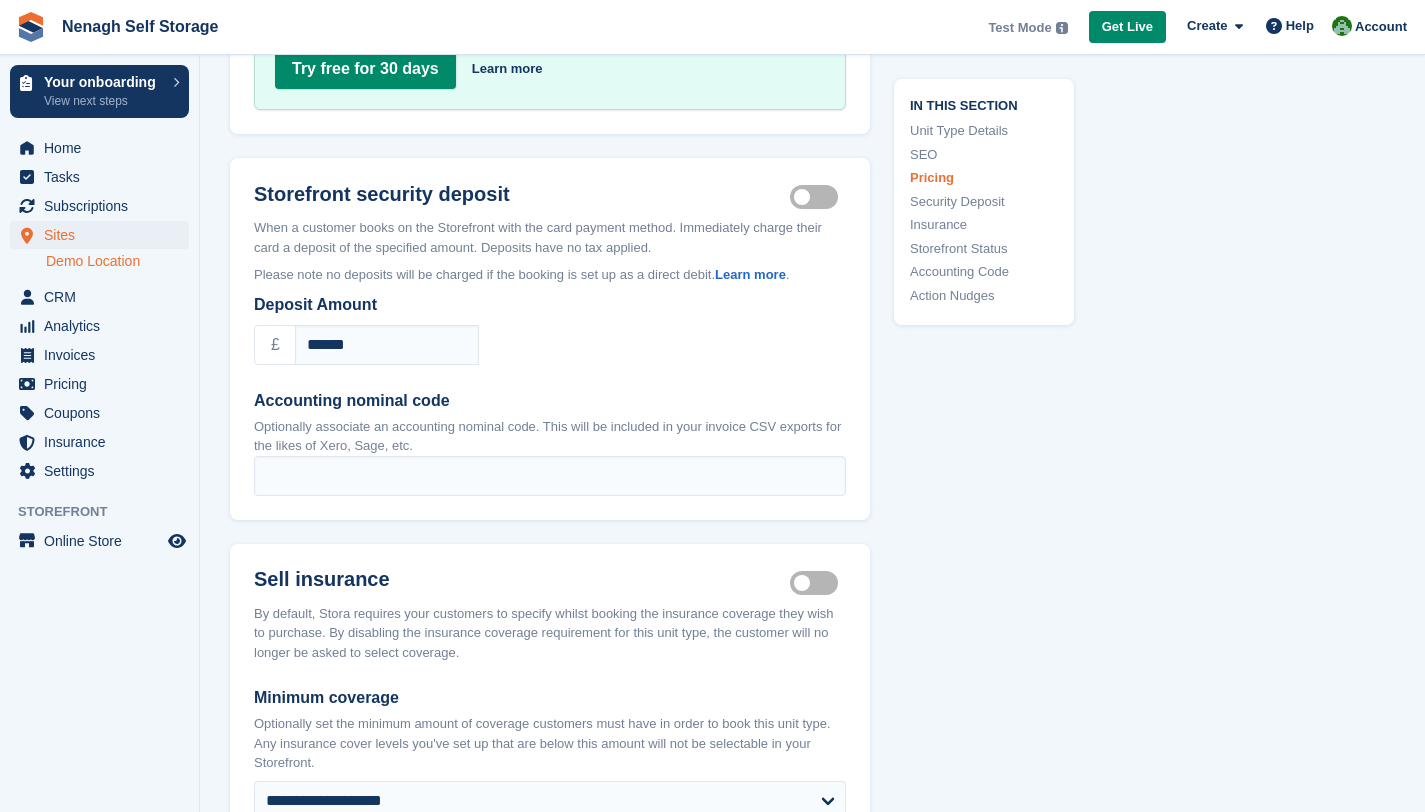 scroll, scrollTop: 2200, scrollLeft: 0, axis: vertical 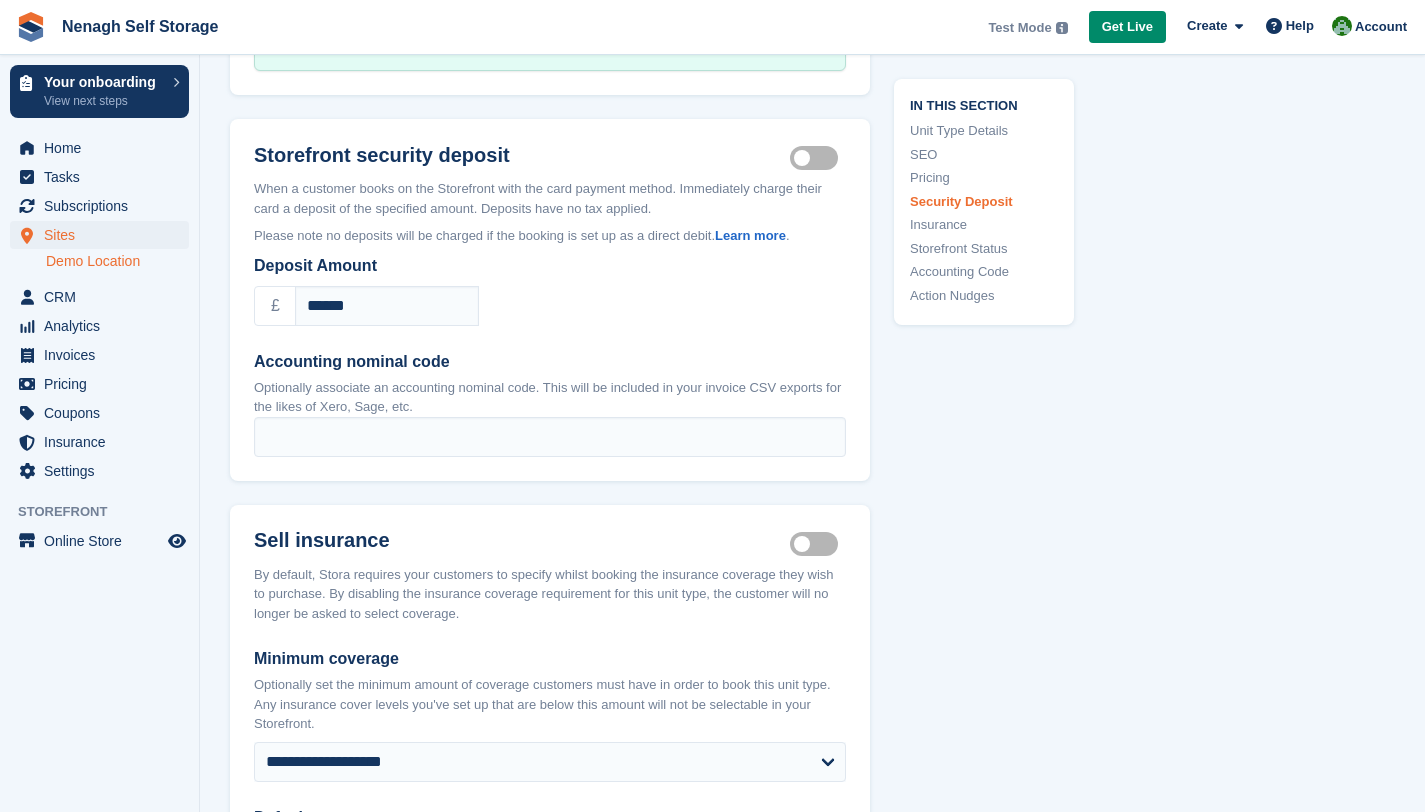click on "Security deposit on" at bounding box center (818, 158) 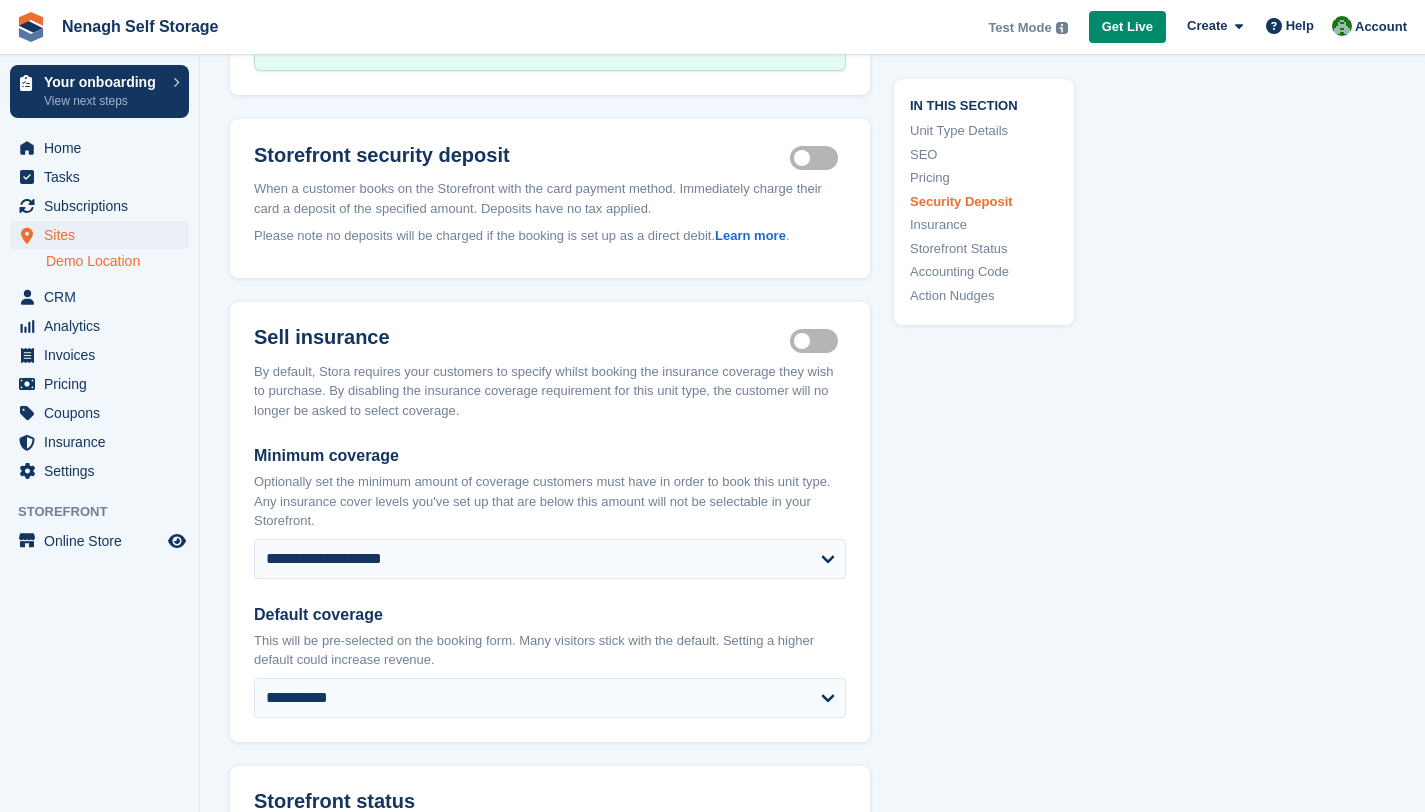 click on "Security deposit on" at bounding box center (818, 158) 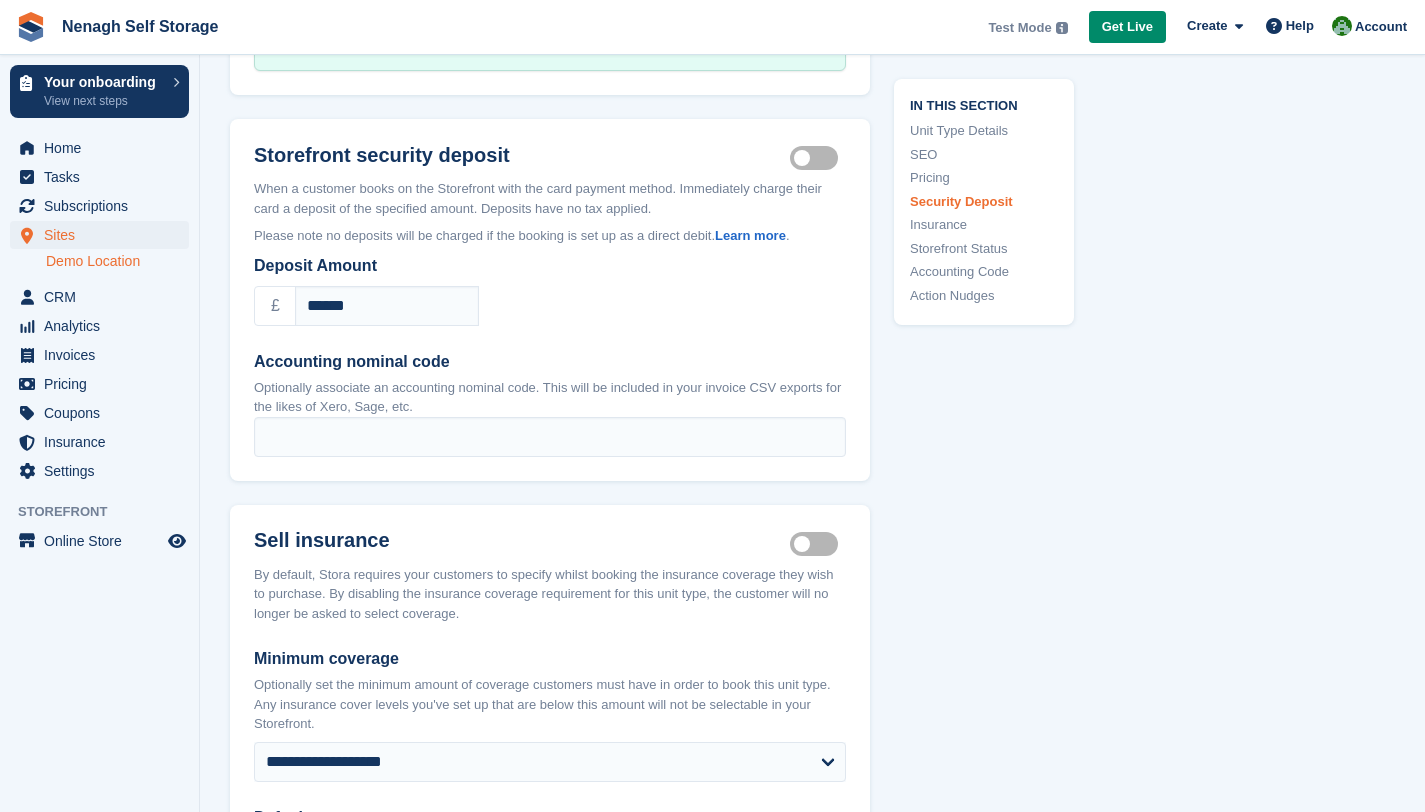 click on "In this section
Unit Type Details
SEO
Pricing
Security Deposit
Insurance
Storefront Status
Accounting Code
Action Nudges" at bounding box center (972, 75) 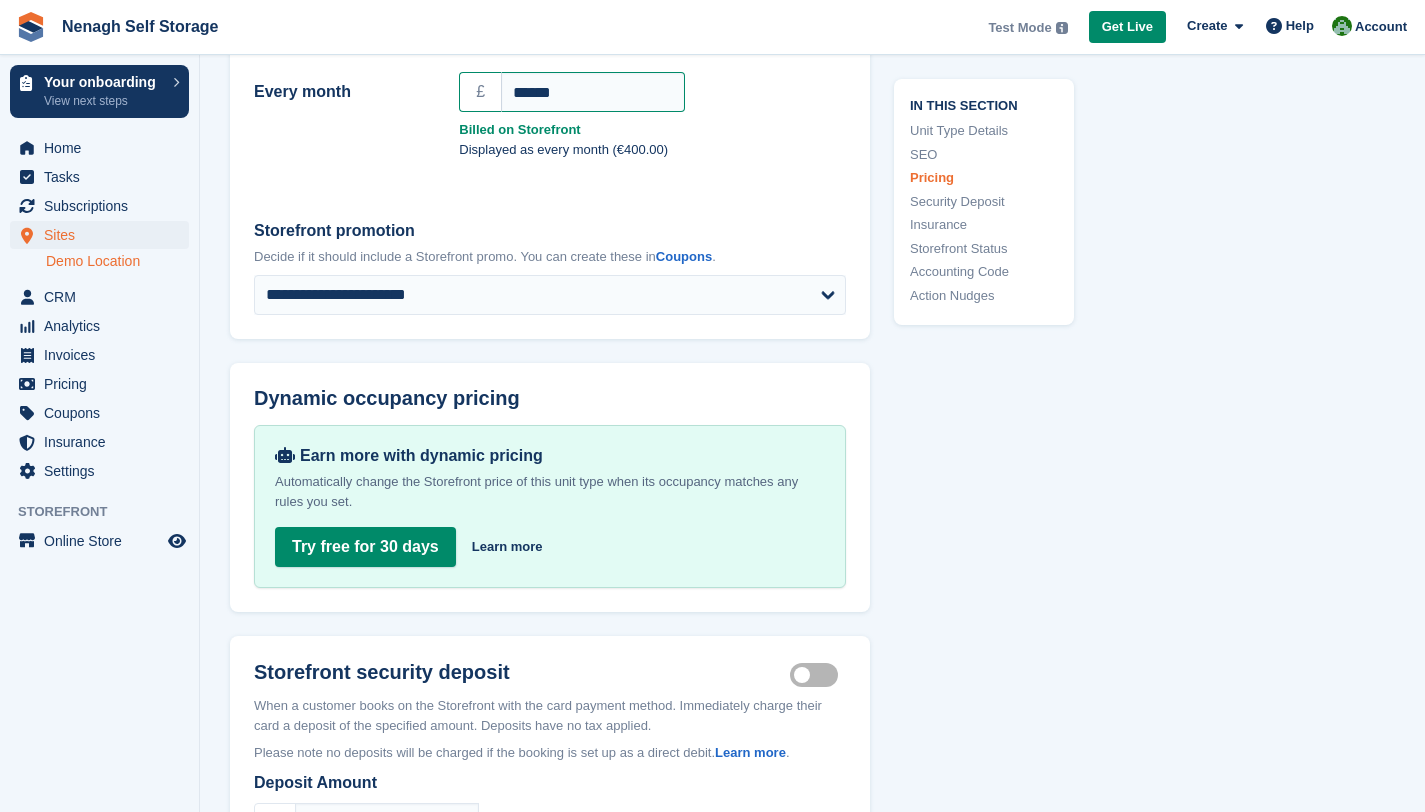 scroll, scrollTop: 1680, scrollLeft: 0, axis: vertical 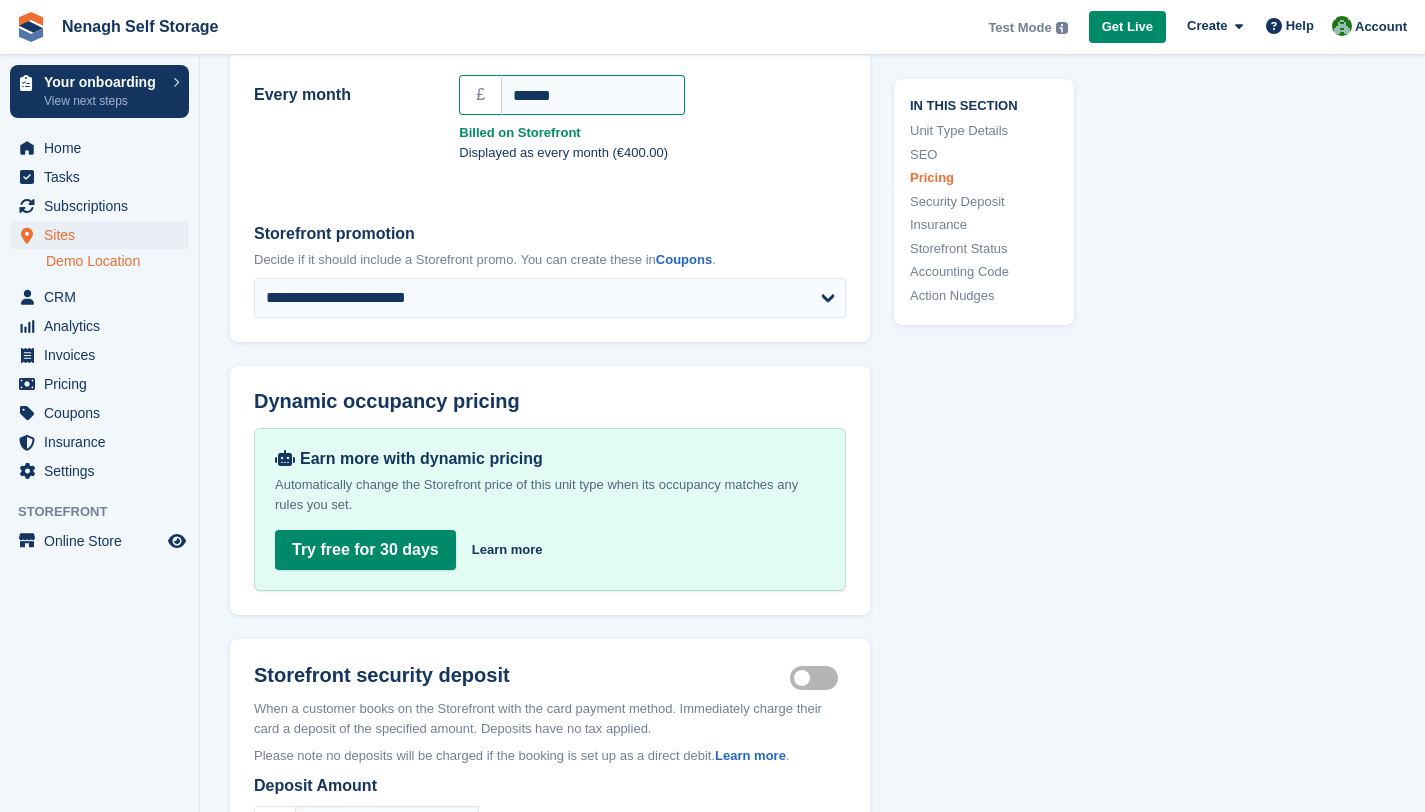 click on "Dynamic occupancy pricing" at bounding box center [550, 397] 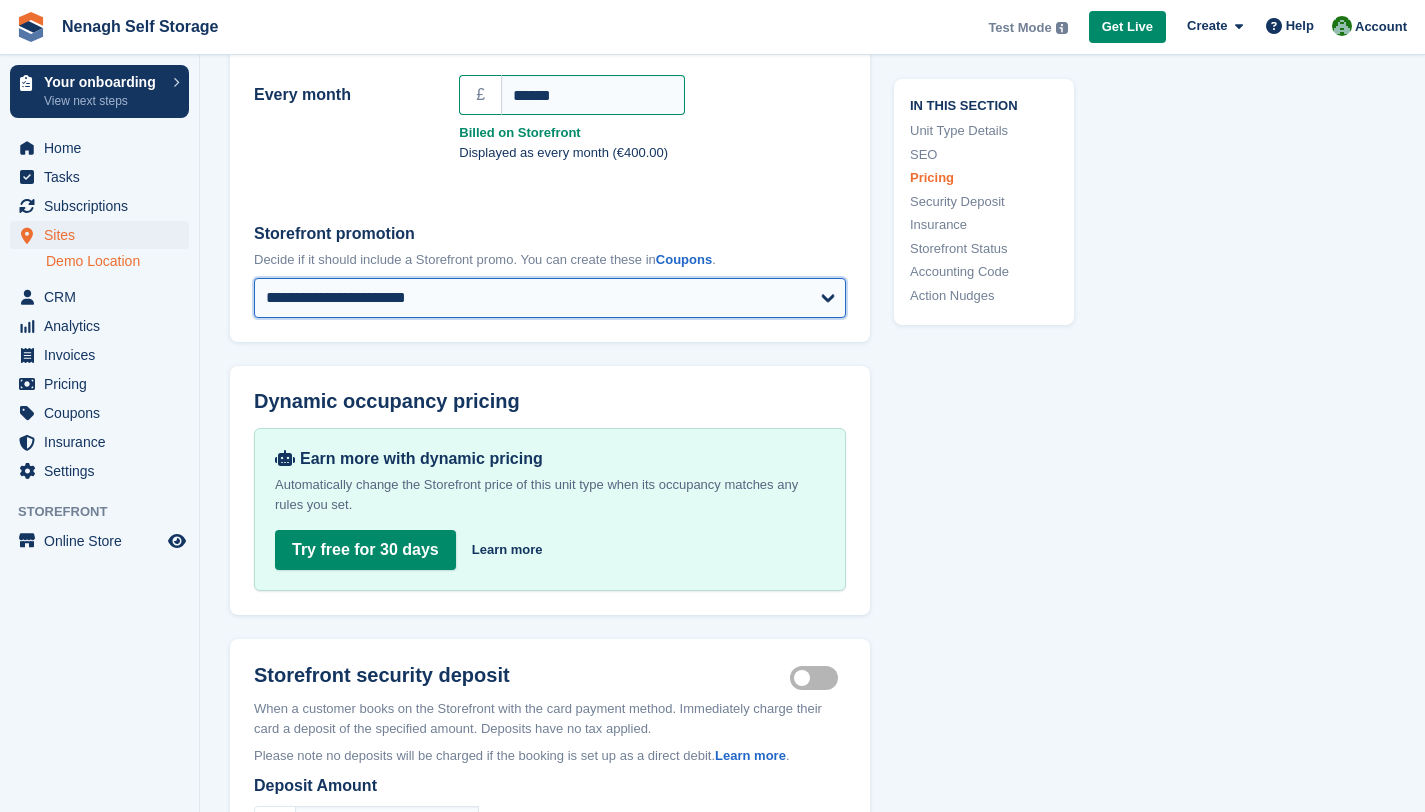 click on "**********" at bounding box center [550, 298] 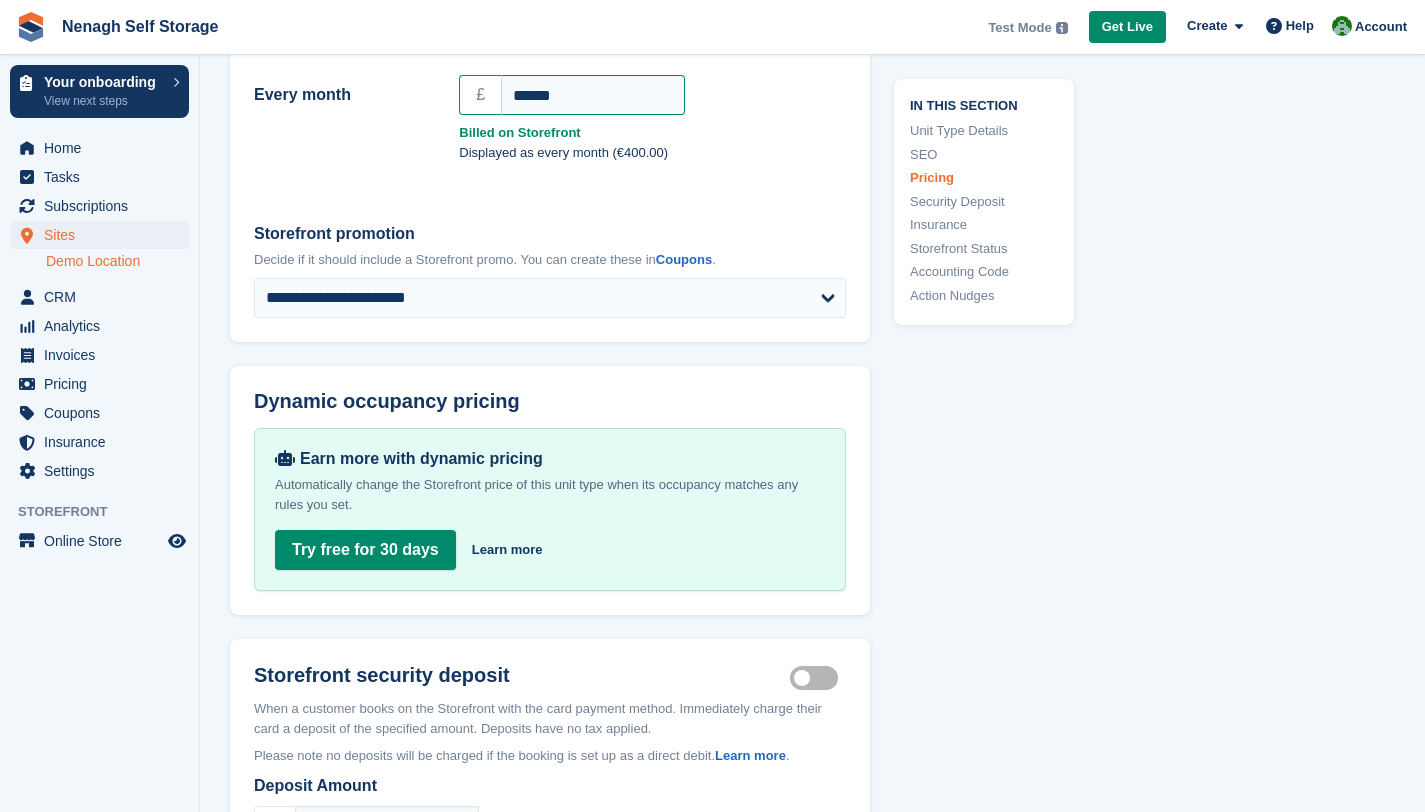 click on "**********" at bounding box center [812, 595] 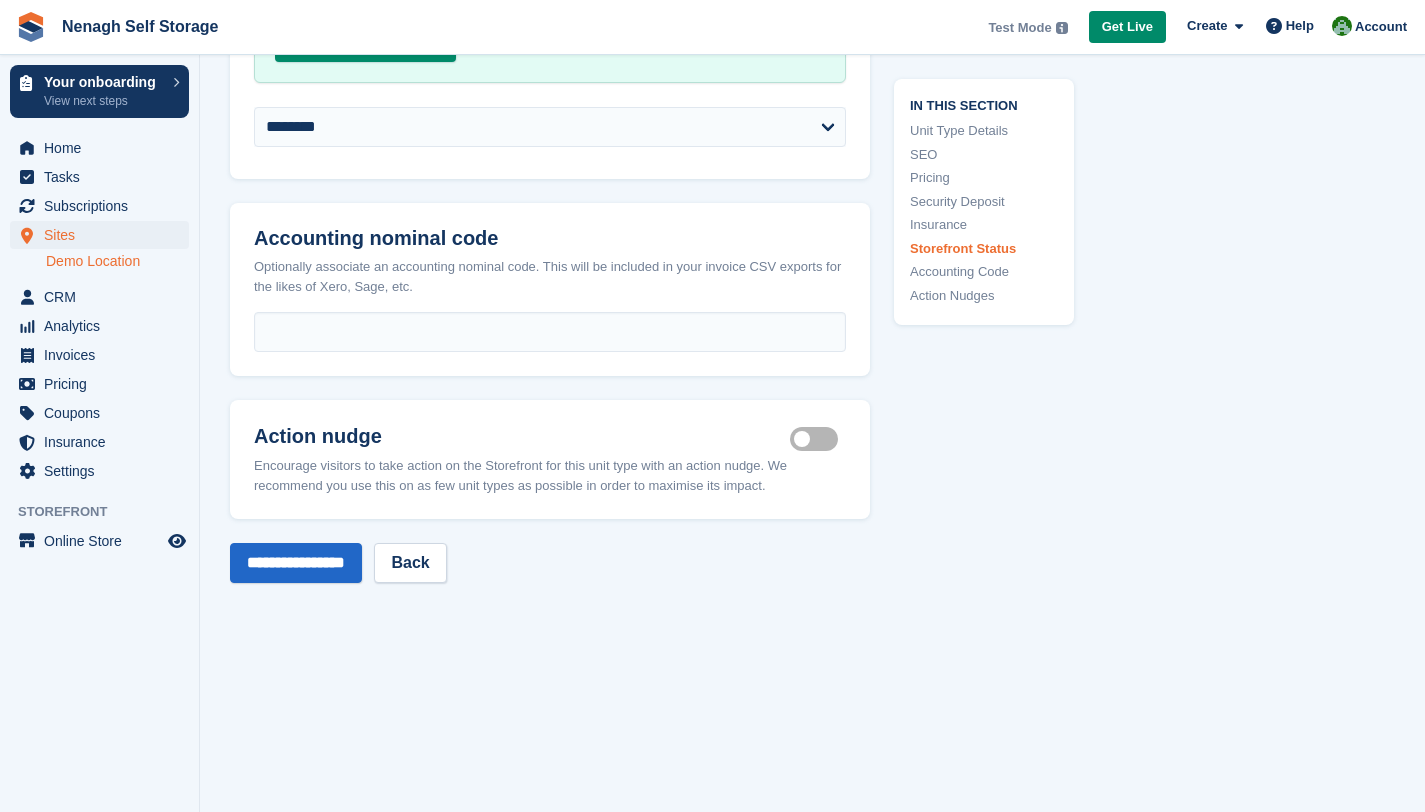 scroll, scrollTop: 3400, scrollLeft: 0, axis: vertical 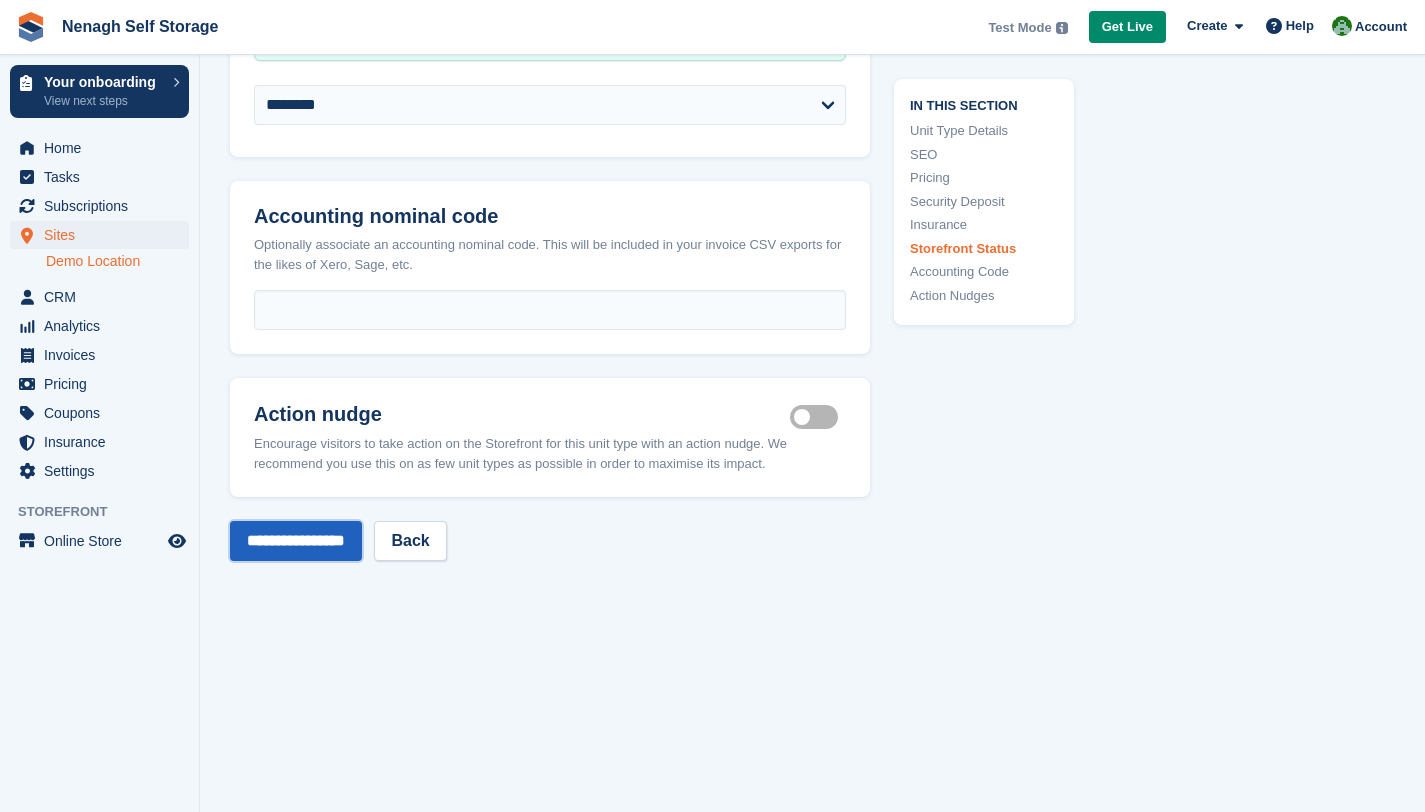 click on "**********" at bounding box center [296, 541] 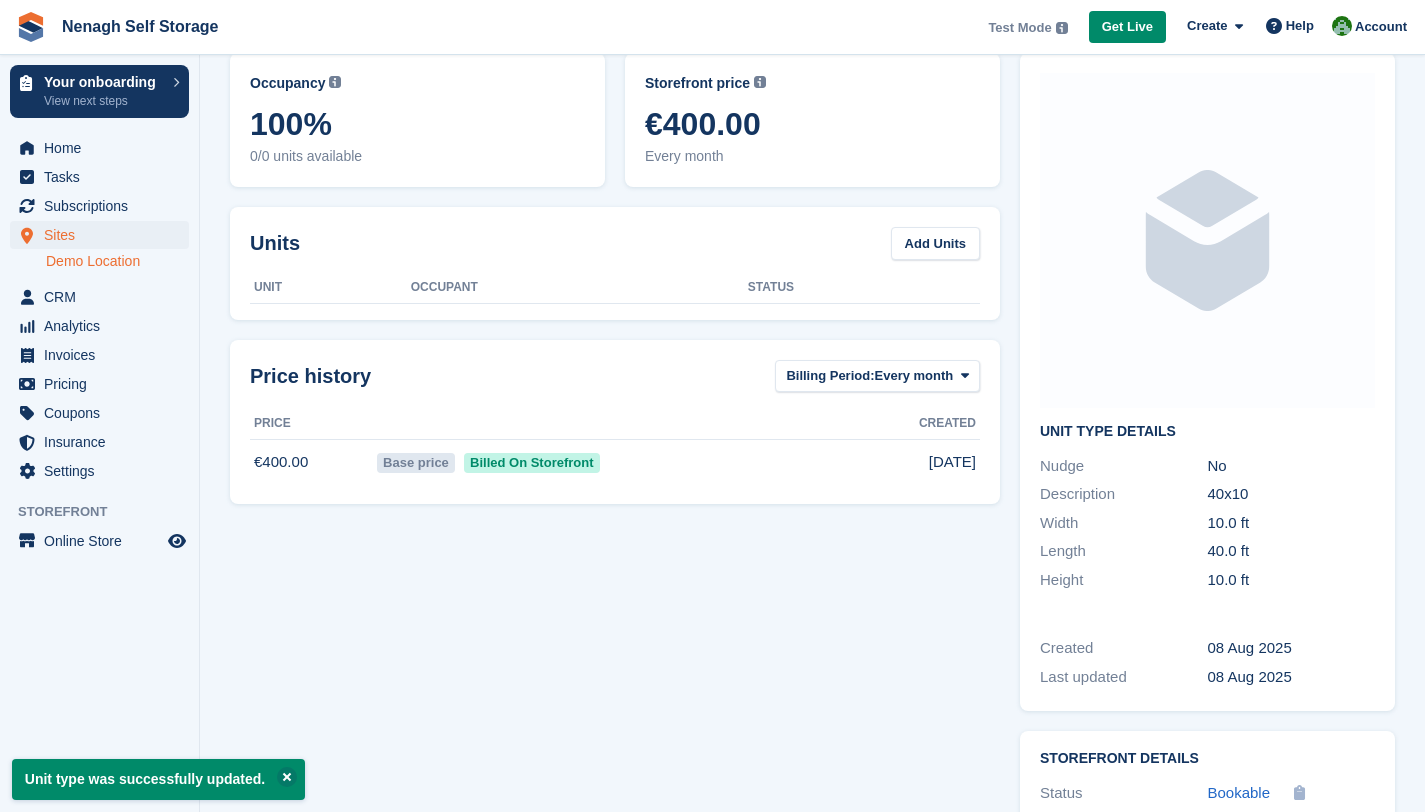 scroll, scrollTop: 0, scrollLeft: 0, axis: both 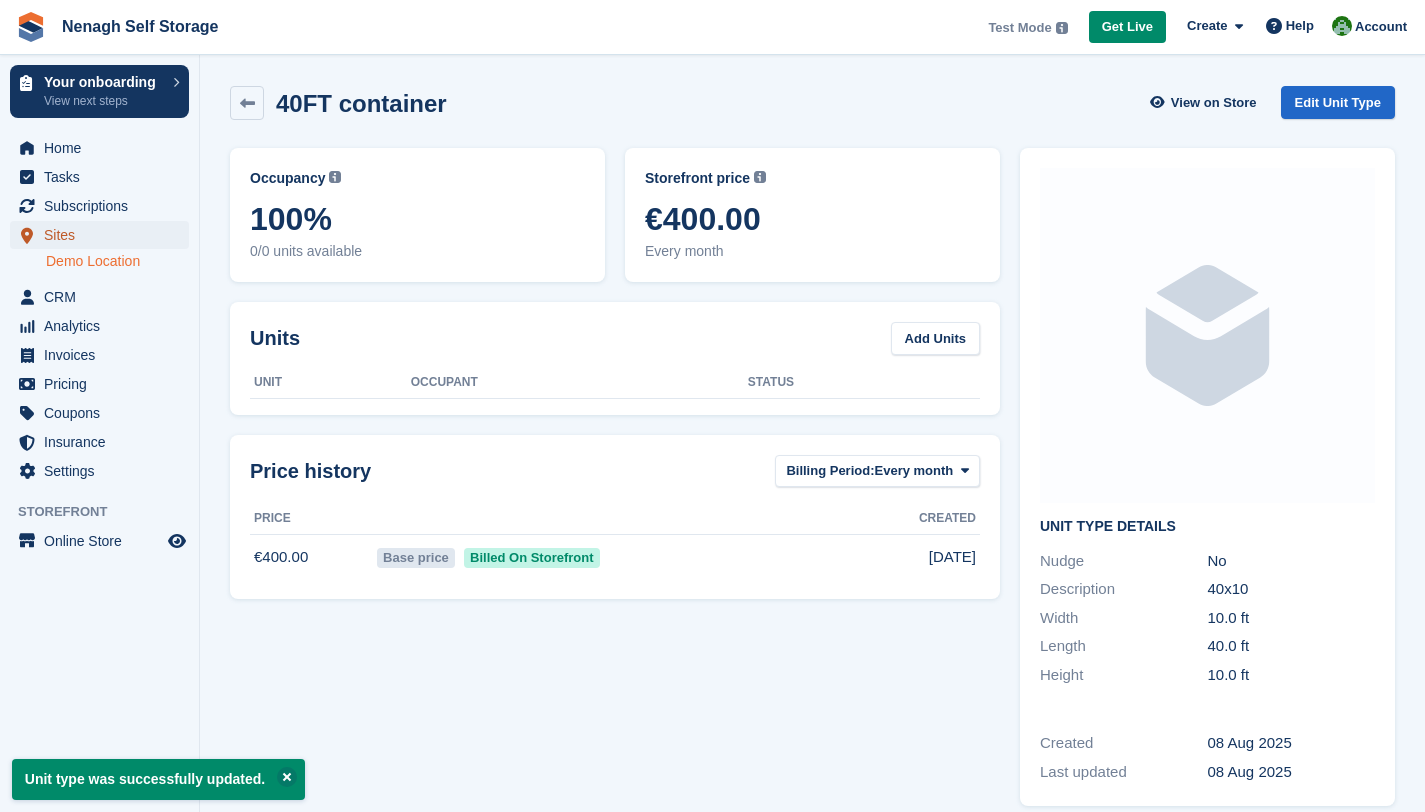 click on "Sites" at bounding box center [104, 235] 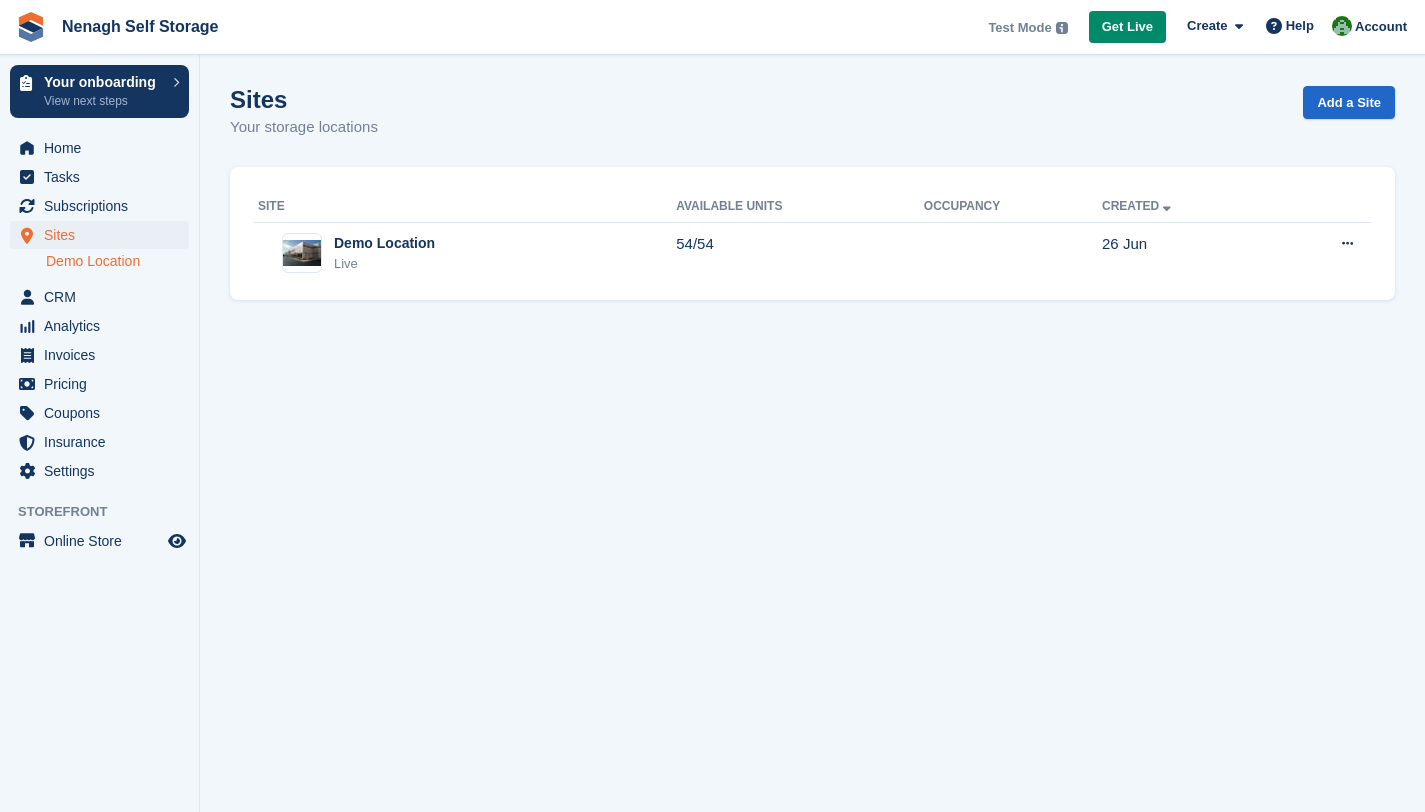 click on "Demo Location" at bounding box center (117, 261) 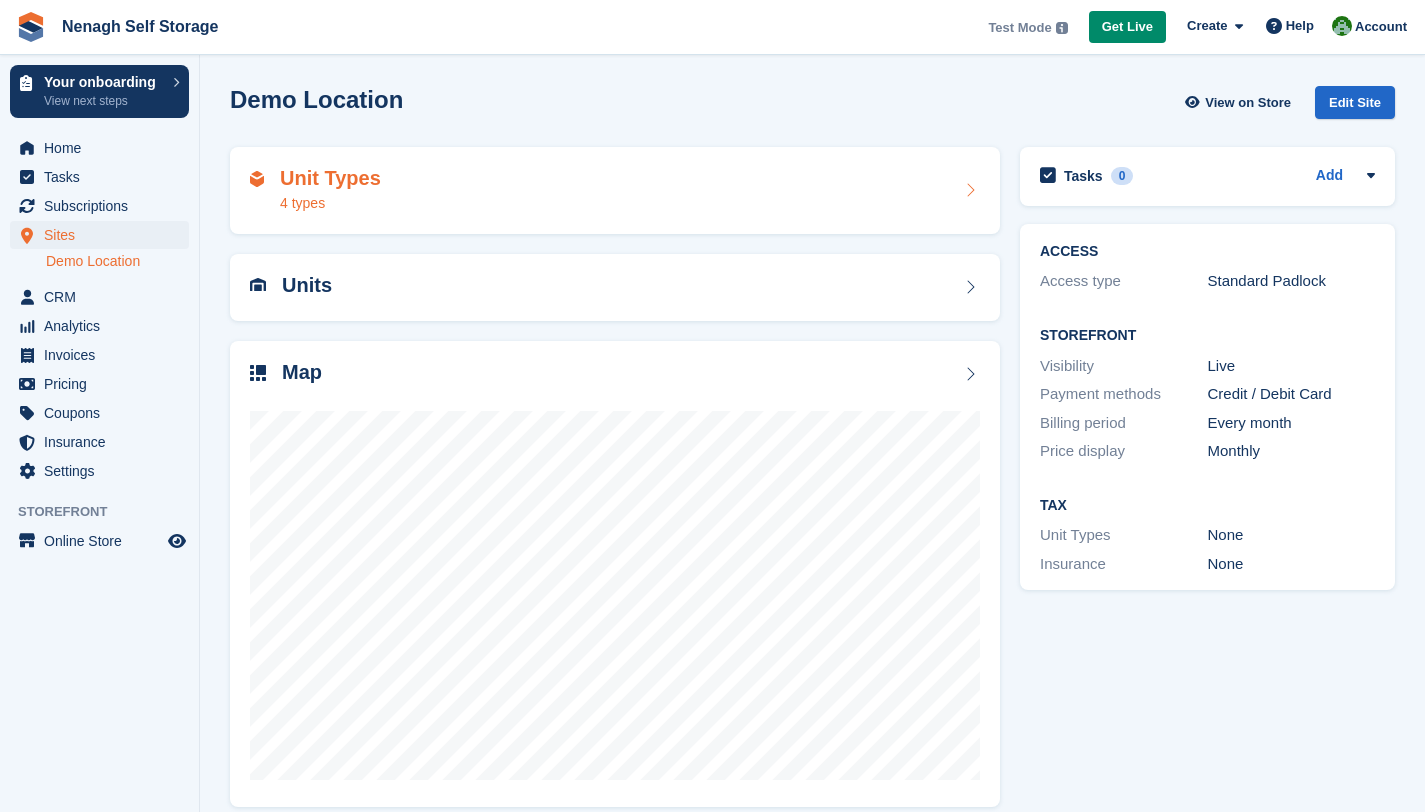scroll, scrollTop: 0, scrollLeft: 0, axis: both 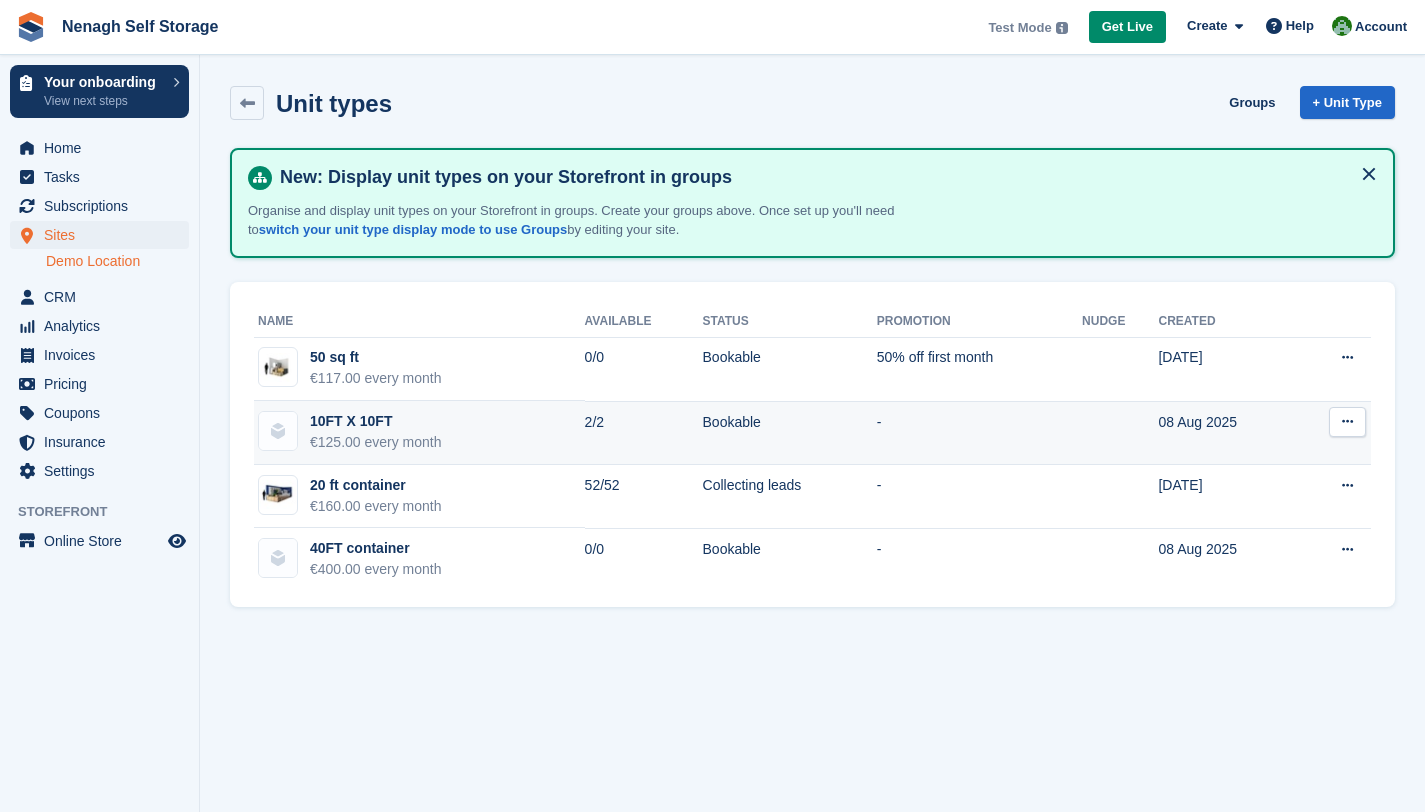 click at bounding box center (1347, 422) 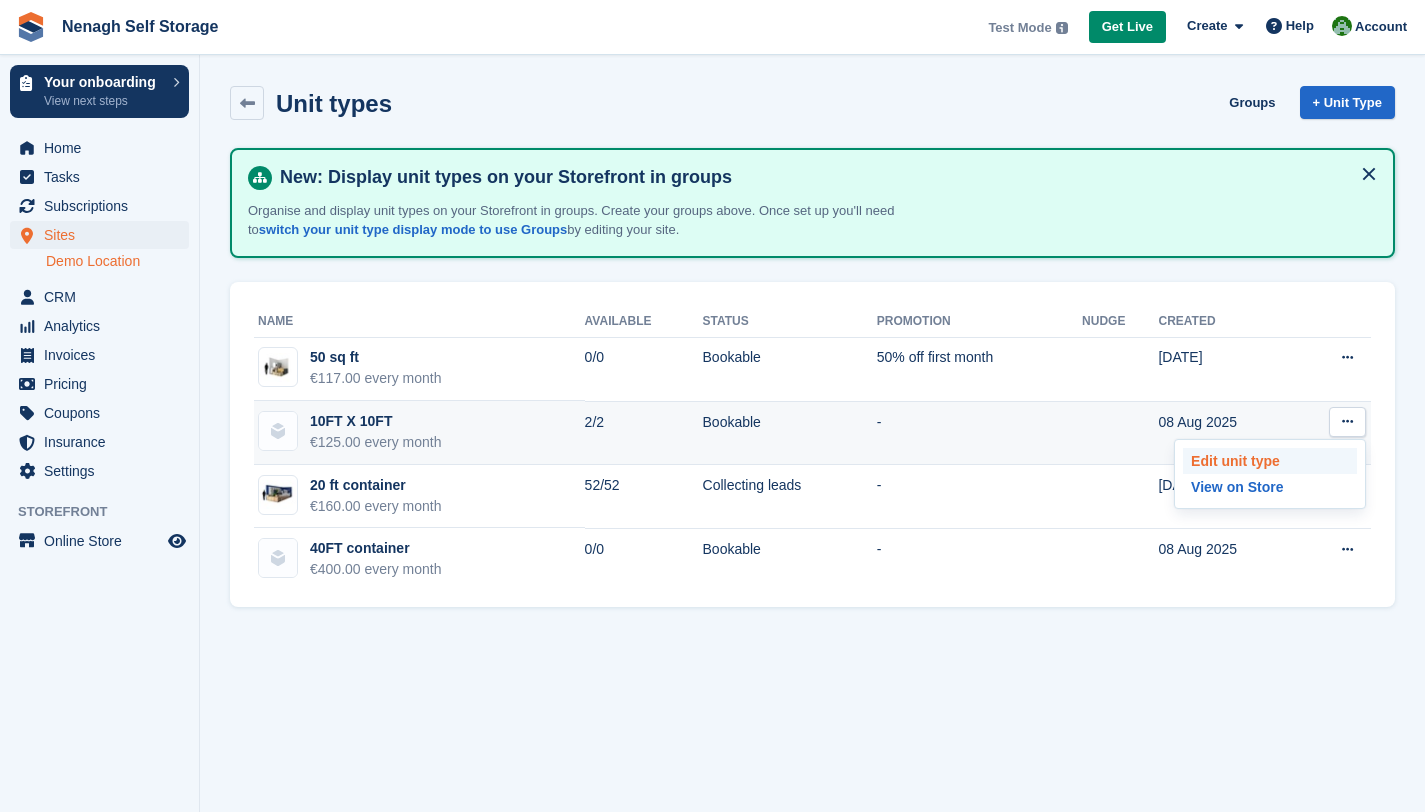 click on "Edit unit type" at bounding box center [1270, 461] 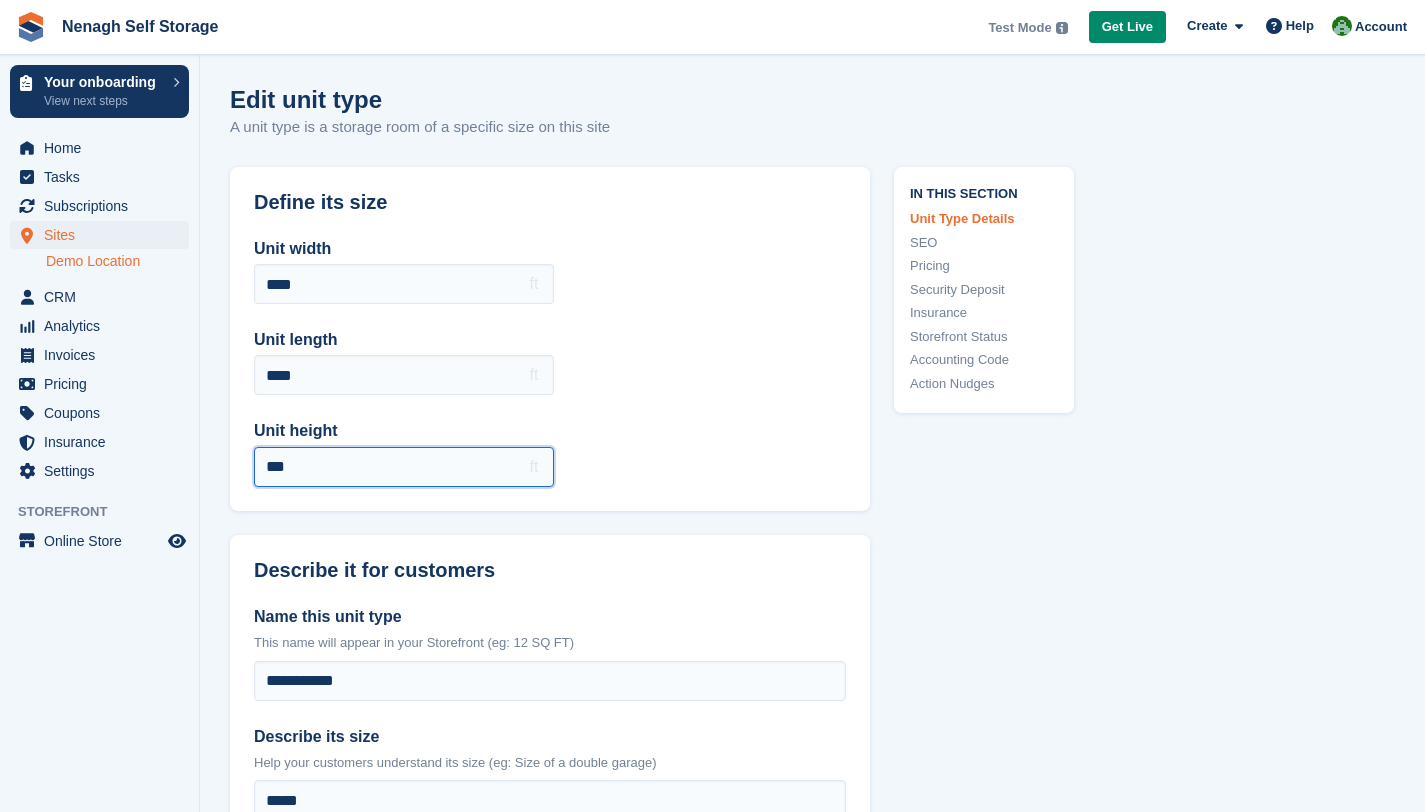 click on "***" at bounding box center (404, 467) 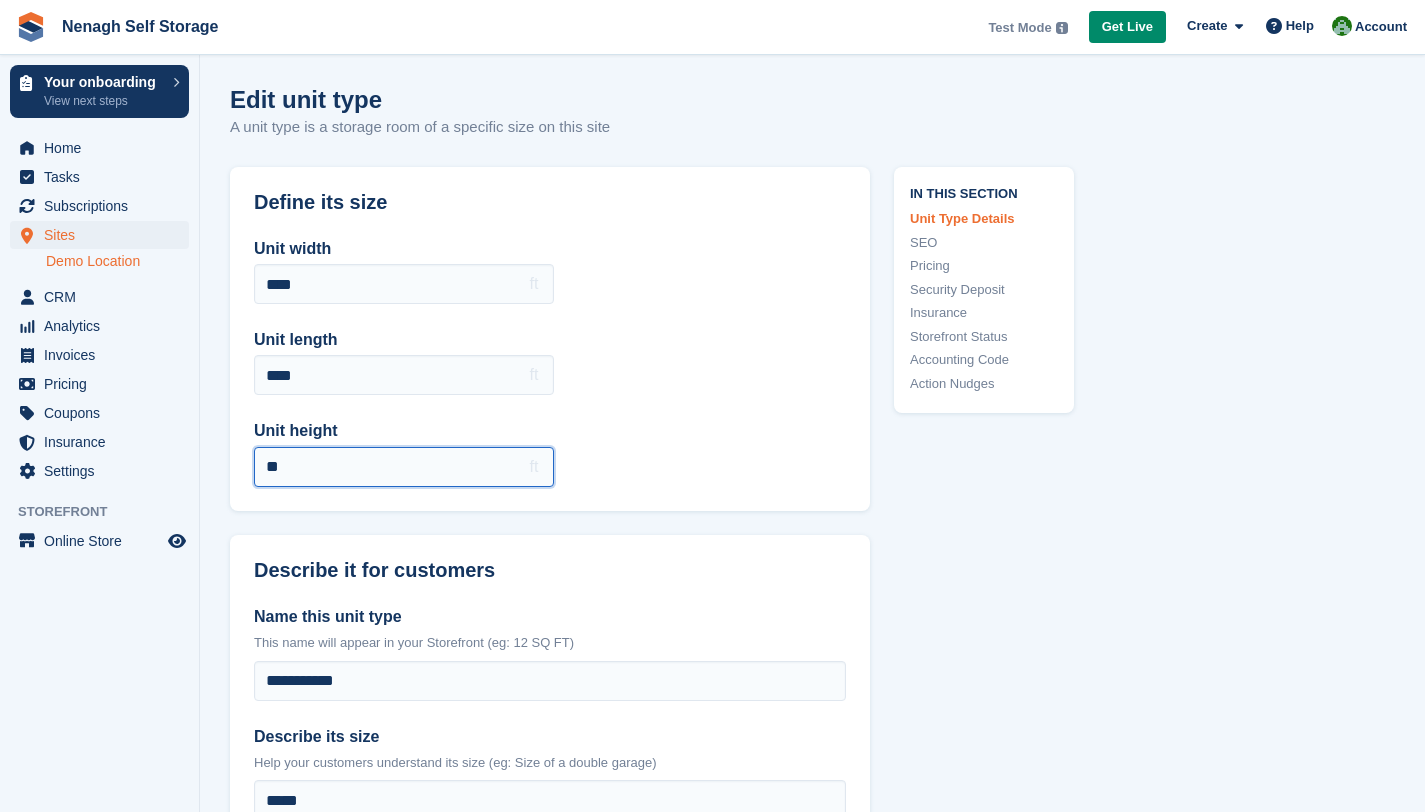type on "*" 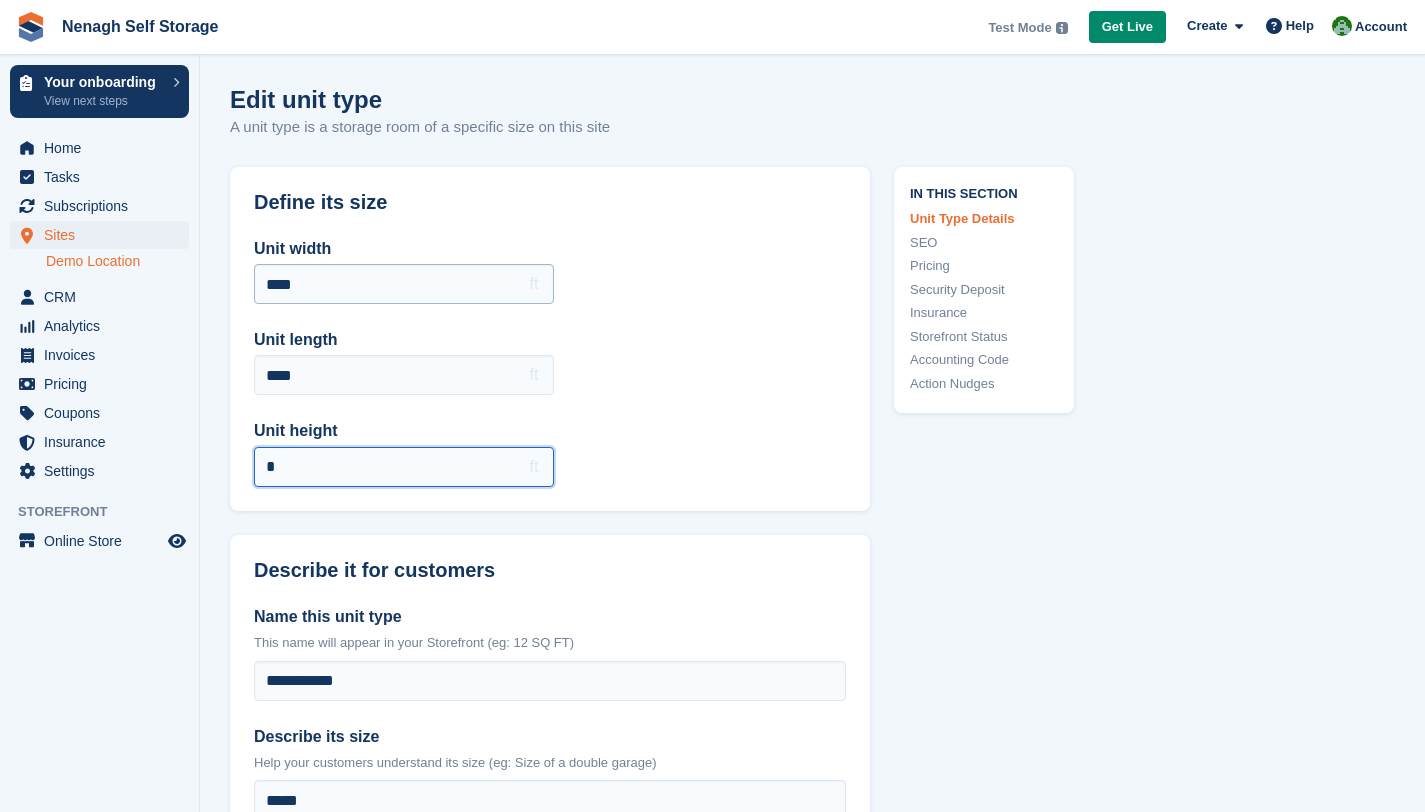 type on "*" 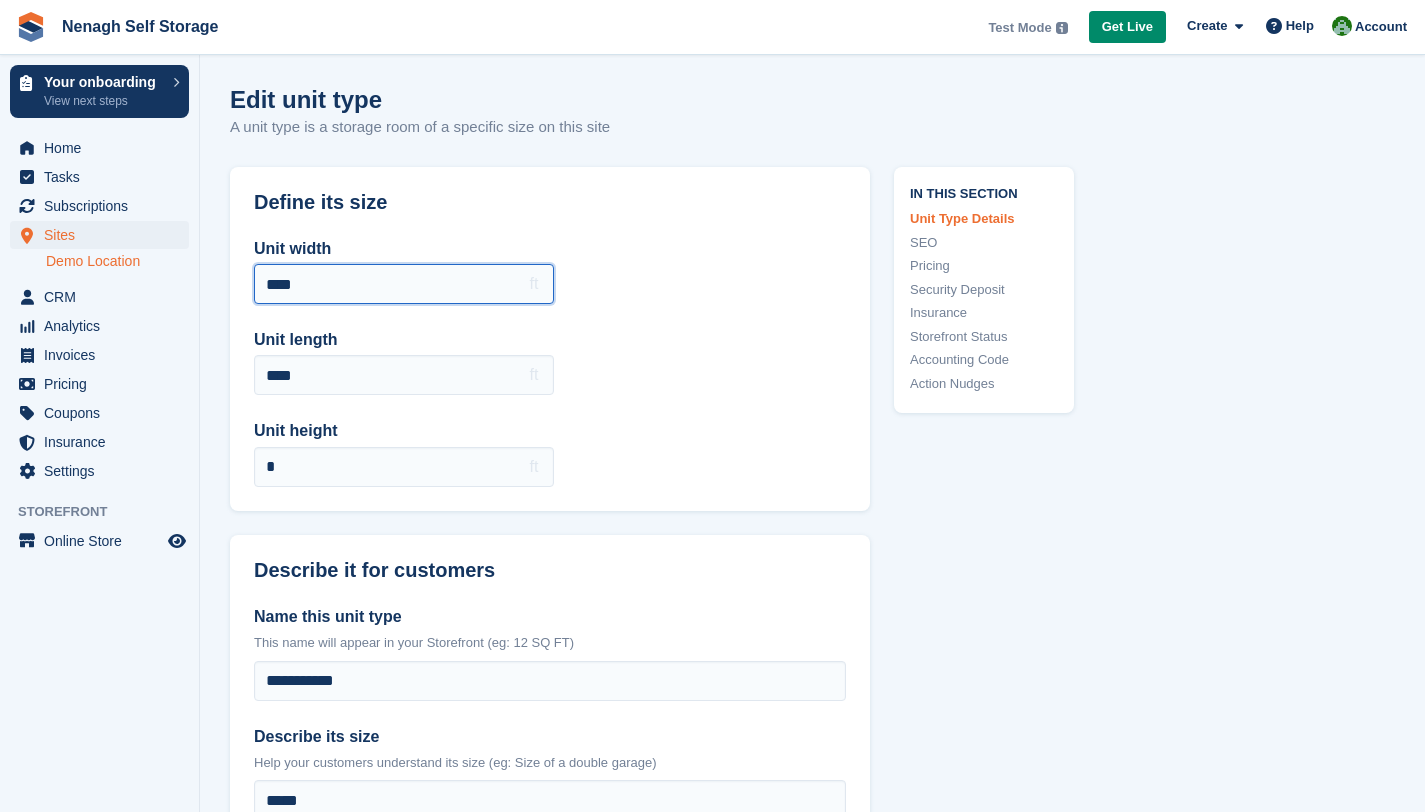 click on "****" at bounding box center (404, 284) 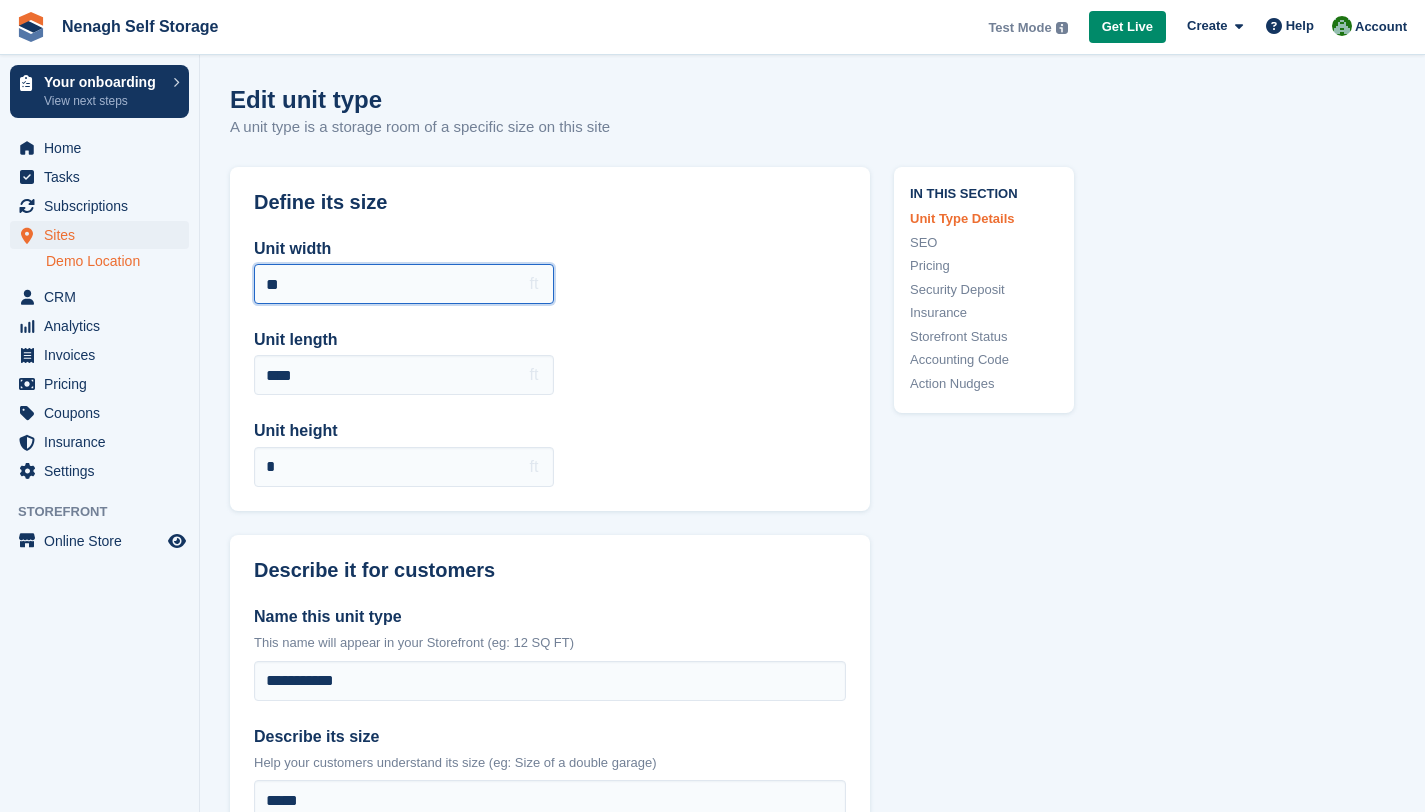 type on "*" 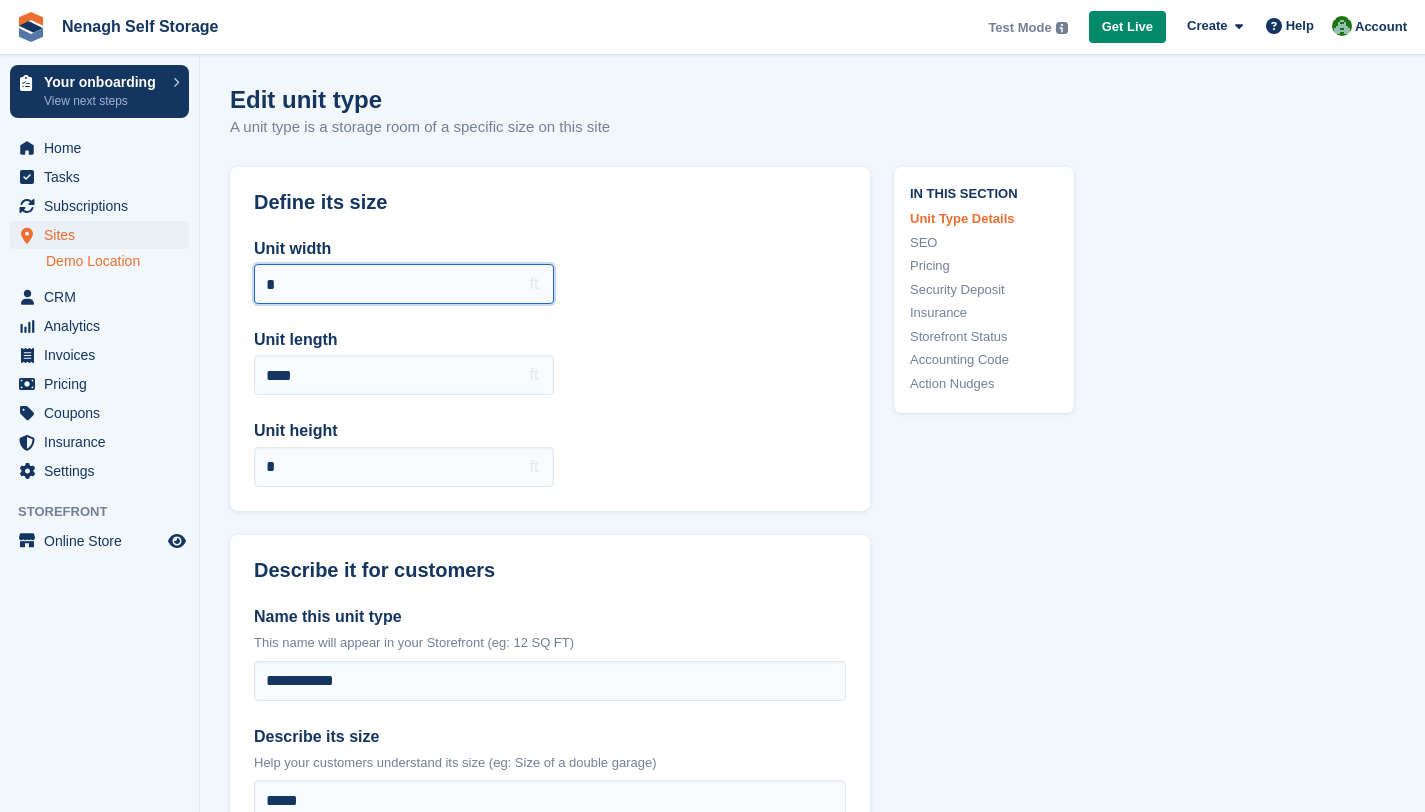 type on "*" 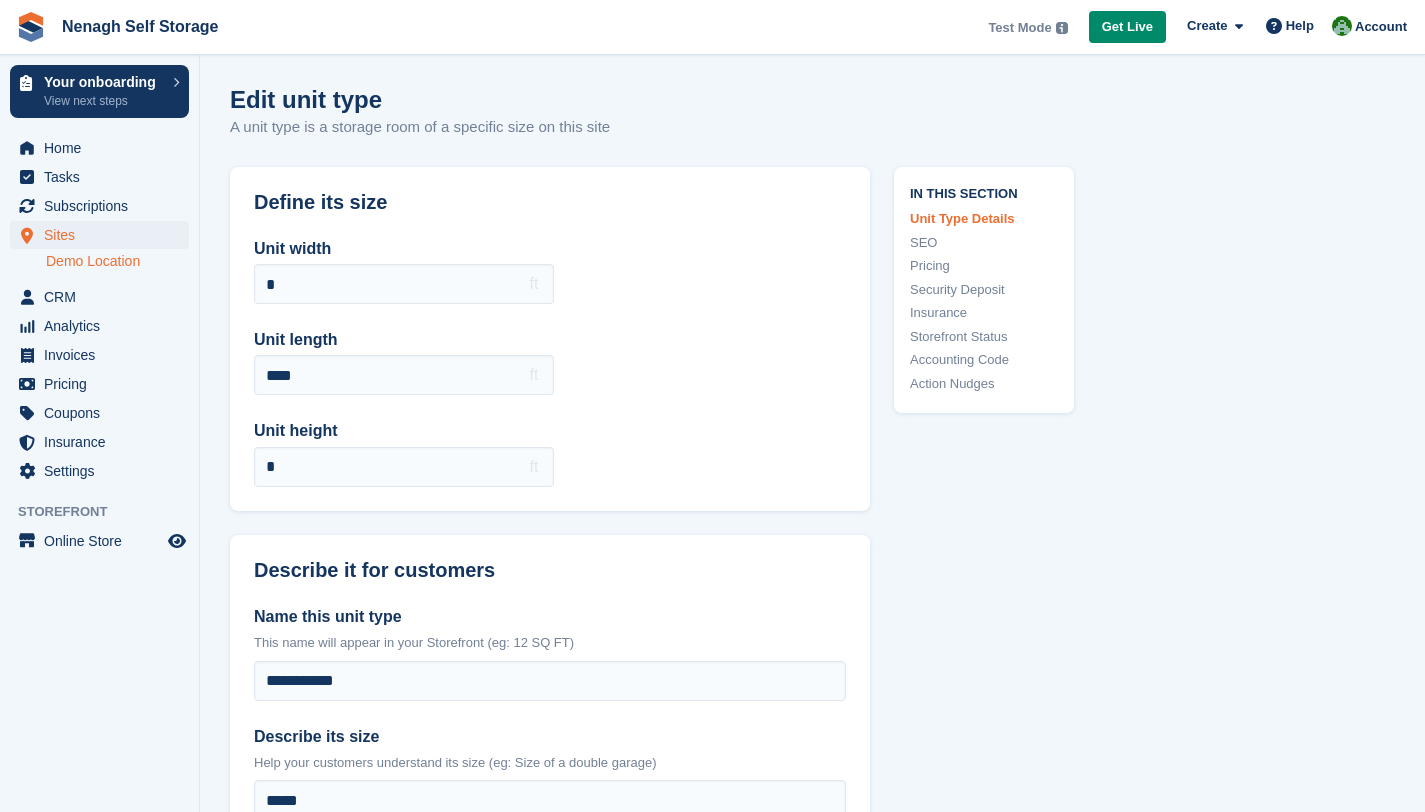 click on "Unit width
* ft
Unit length
**** ft
Unit height
* ft" at bounding box center (550, 362) 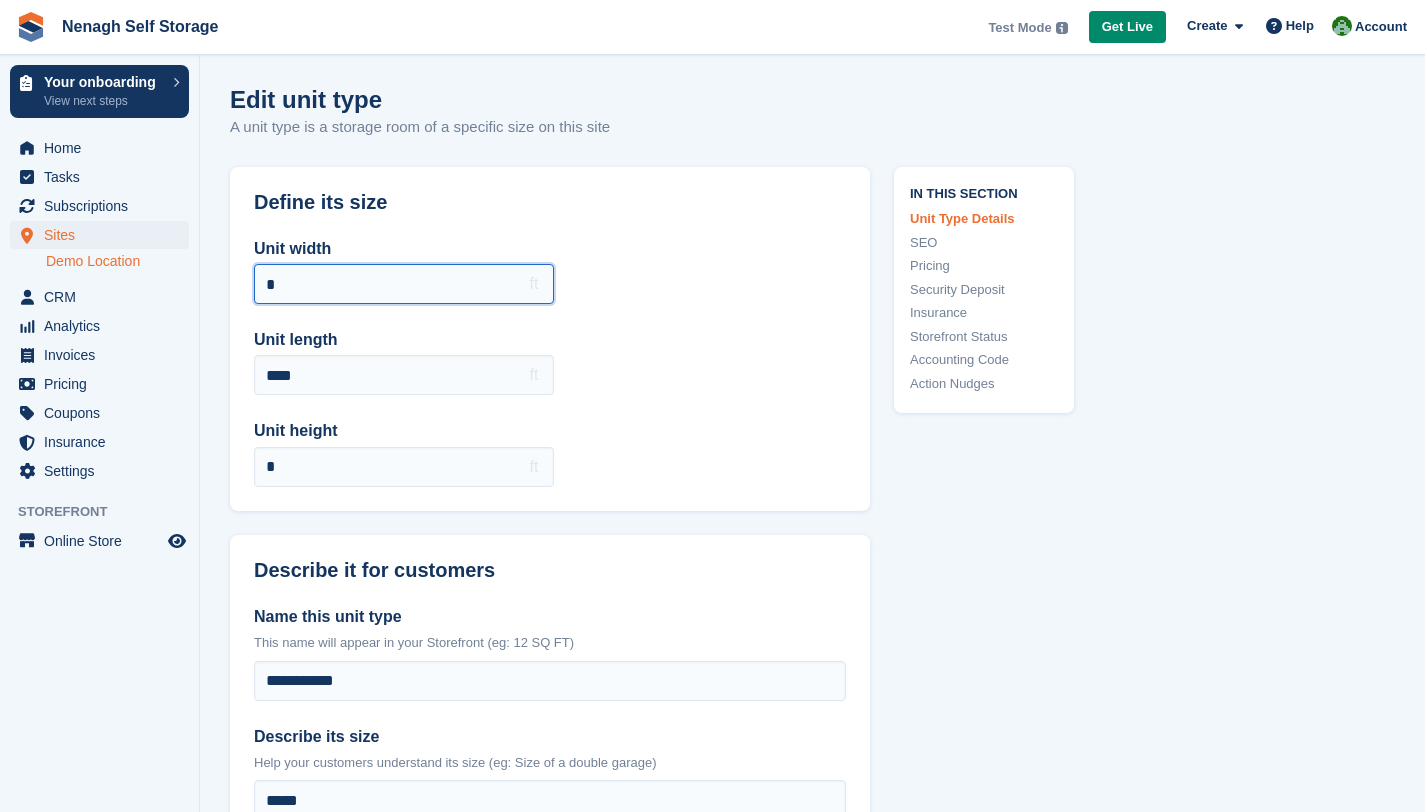 click on "*" at bounding box center (404, 284) 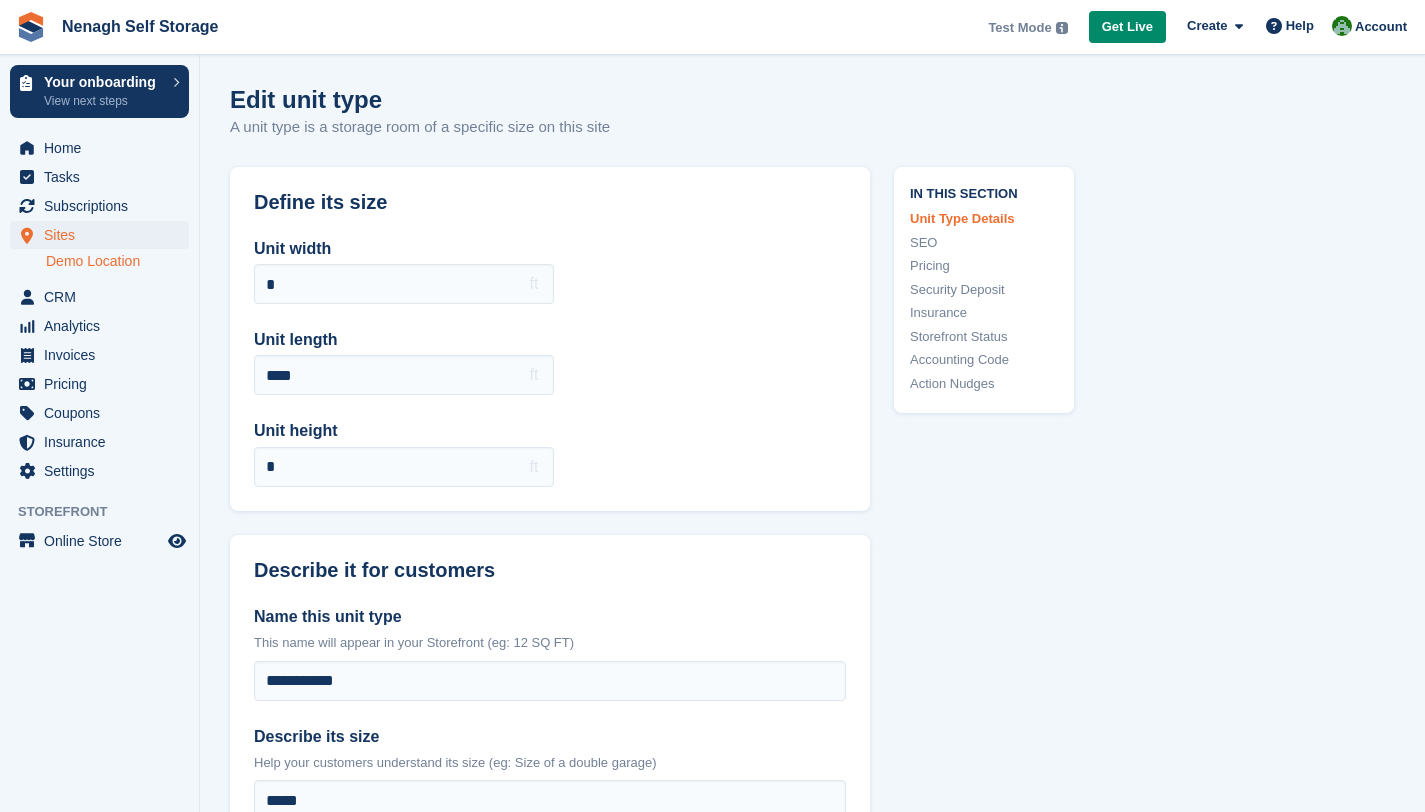click on "Unit width
* ft
Unit length
**** ft
Unit height
* ft" at bounding box center (550, 362) 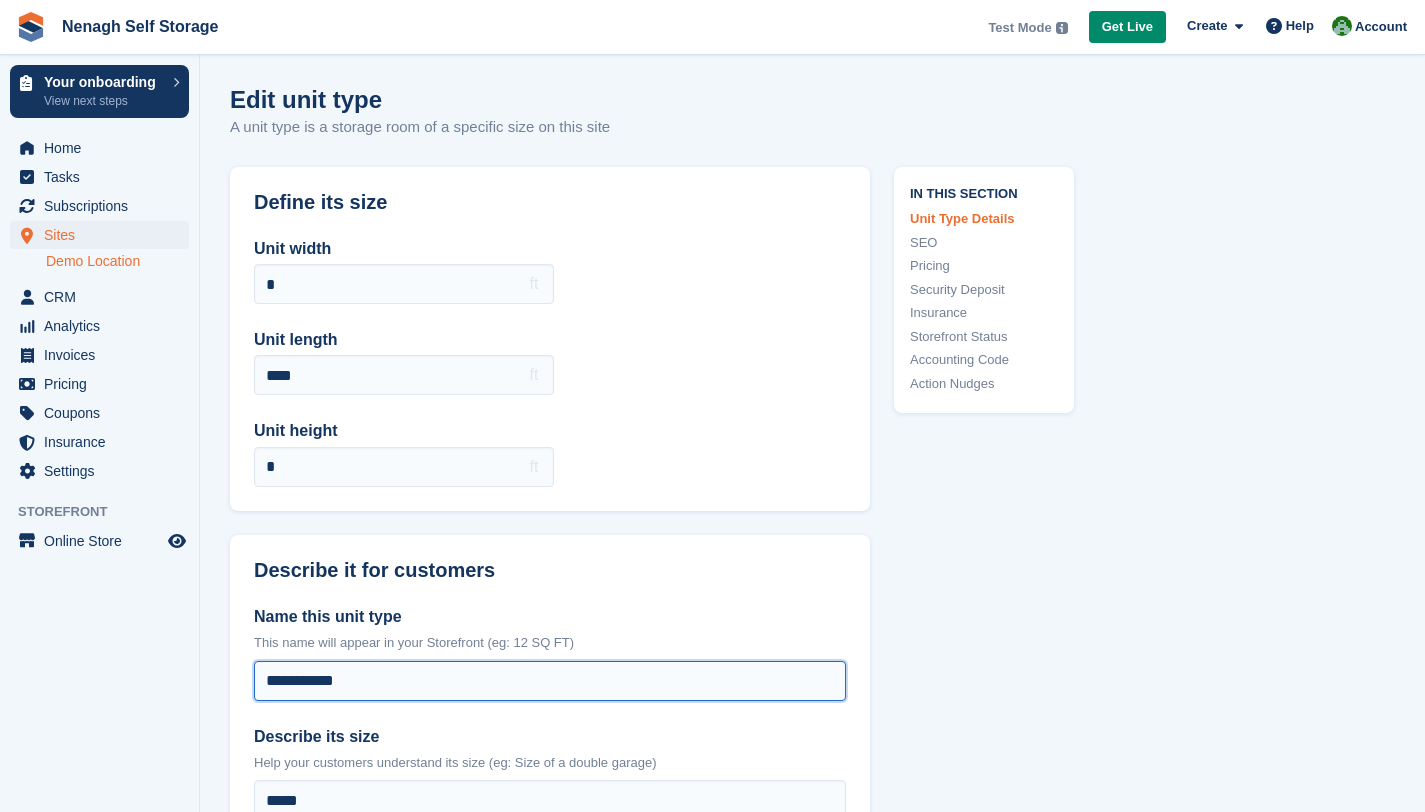 click on "**********" at bounding box center [550, 681] 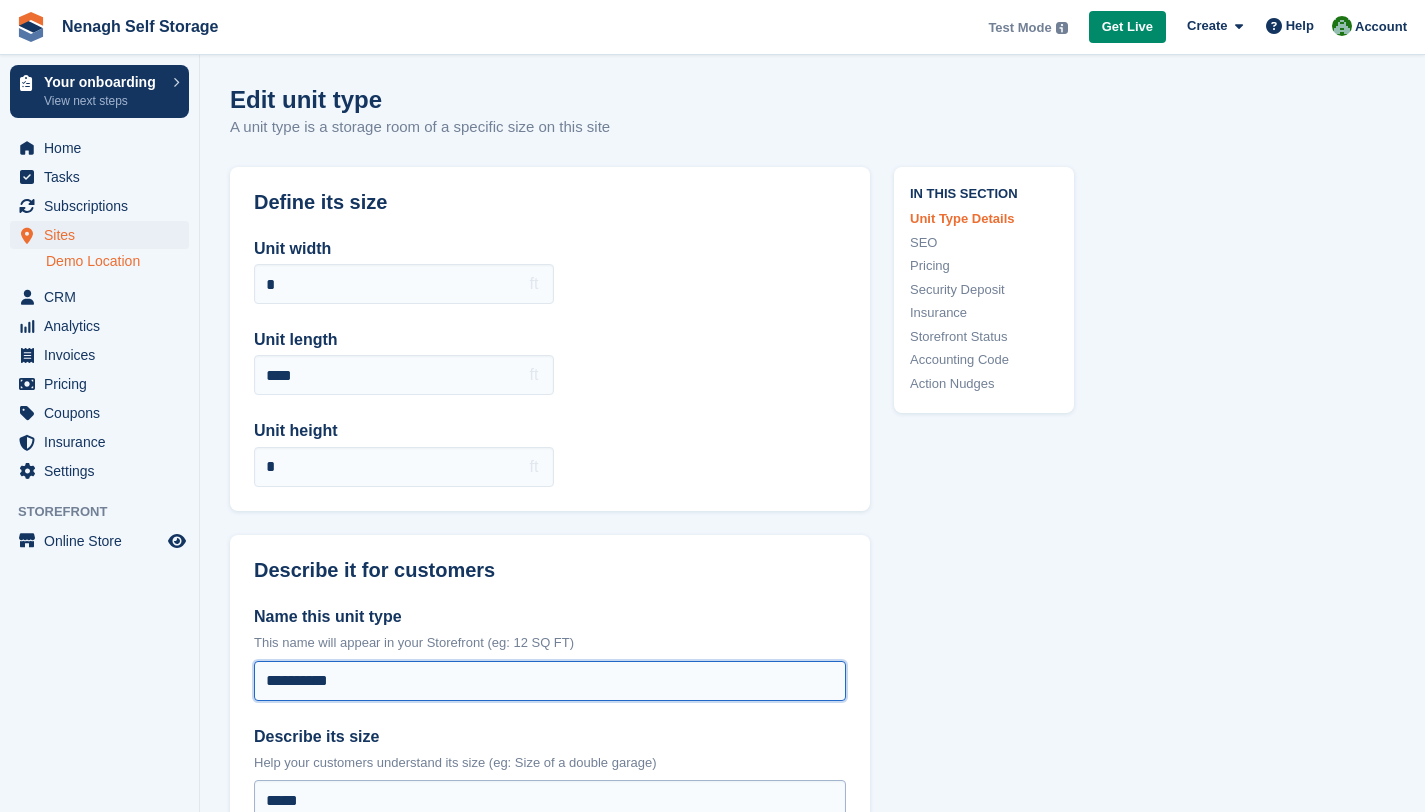 type on "**********" 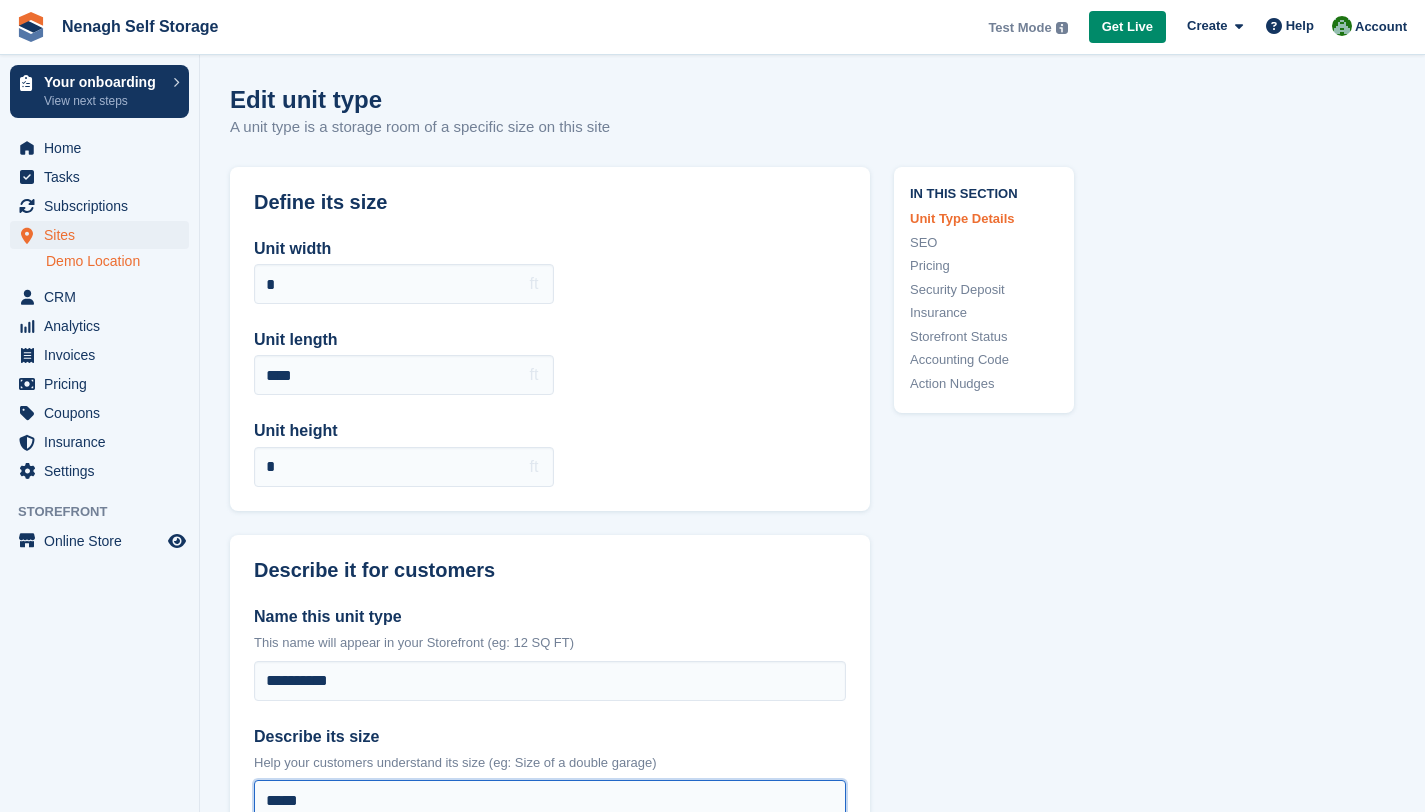 click on "*****" at bounding box center [550, 800] 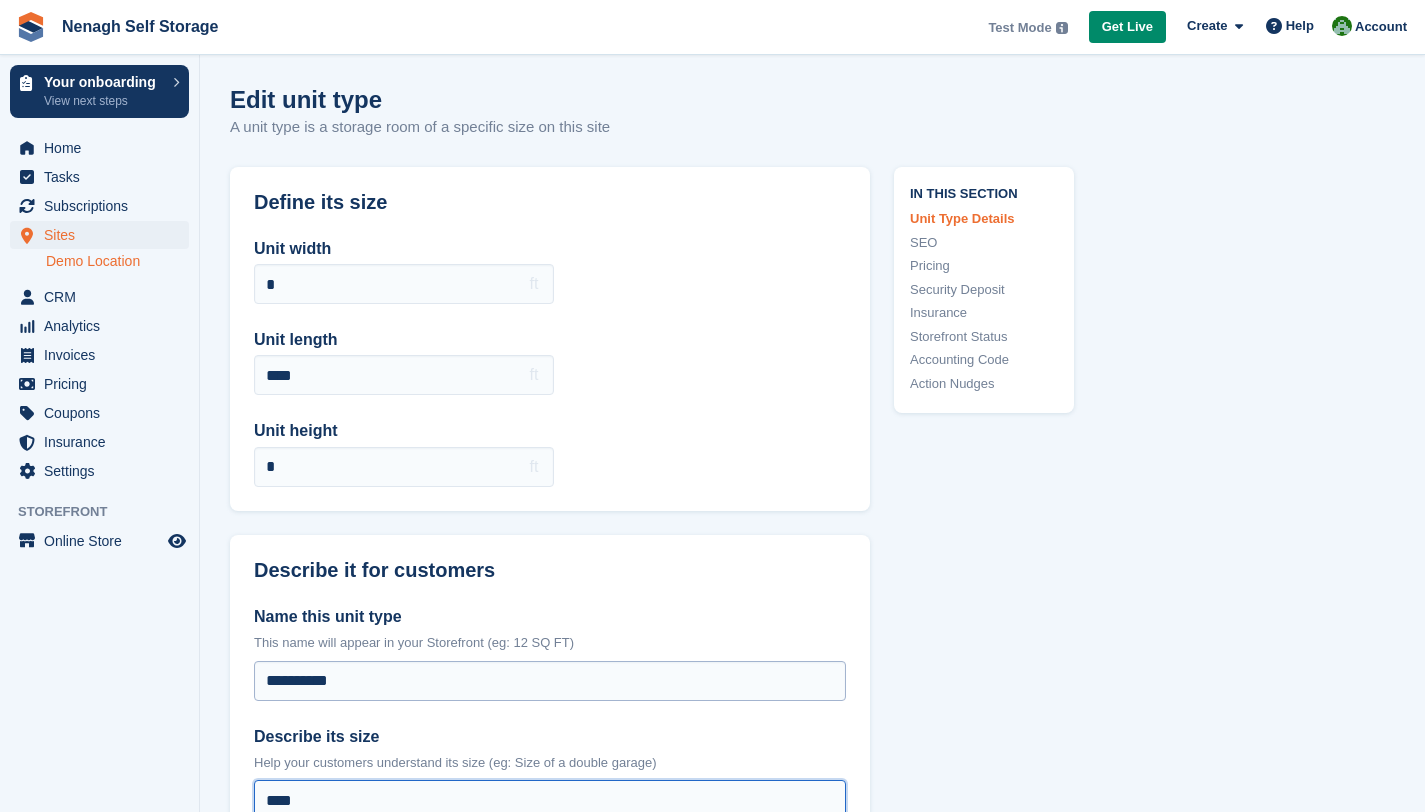 type on "****" 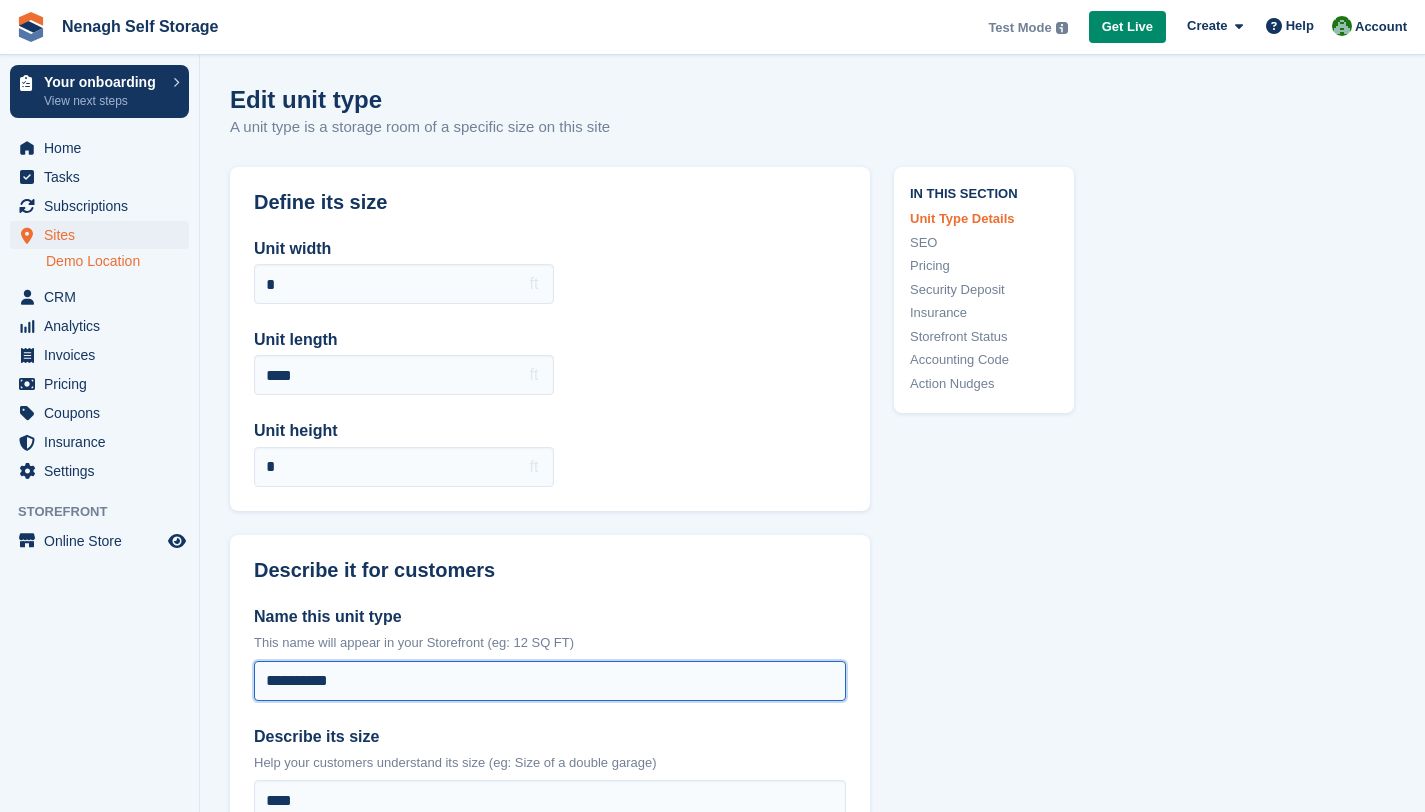 click on "**********" at bounding box center (550, 681) 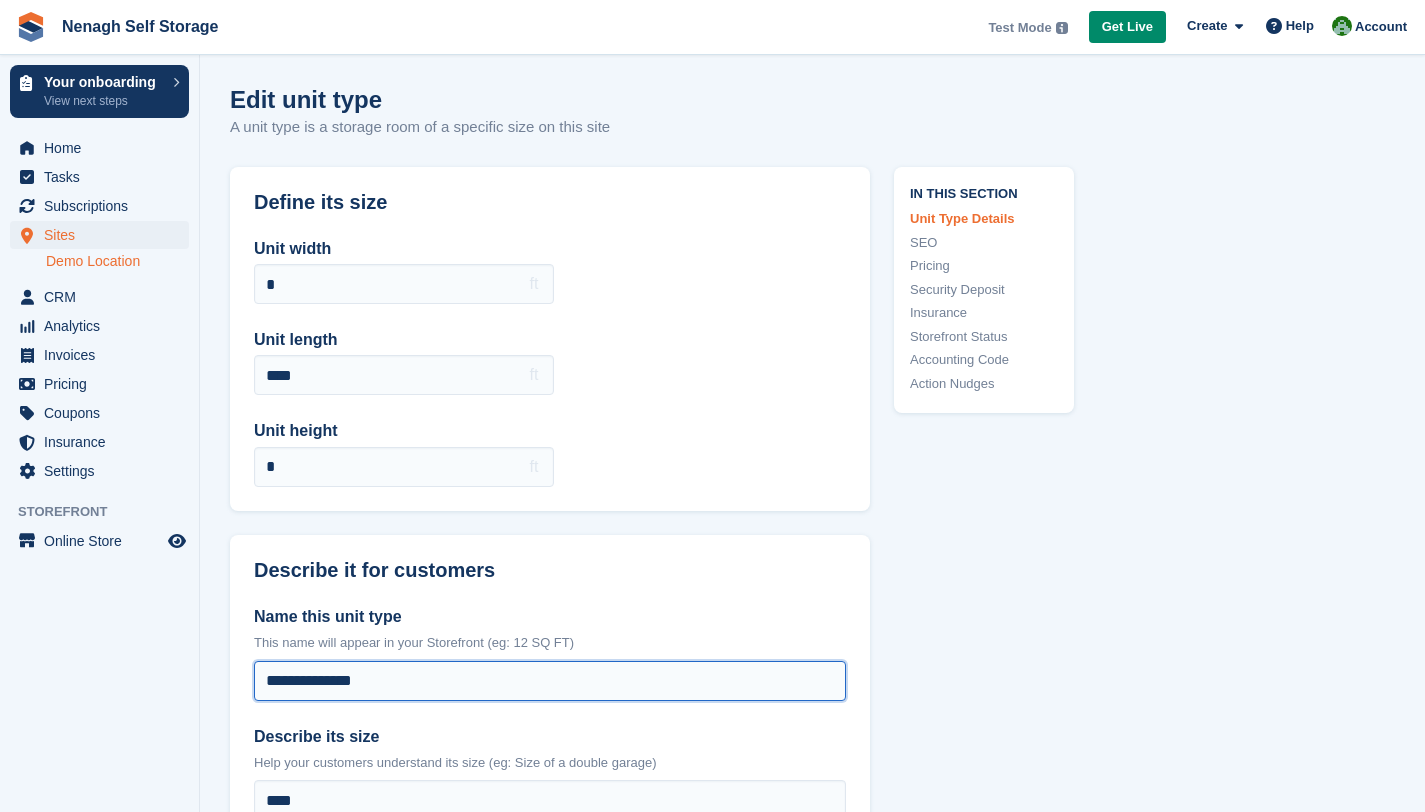 type on "**********" 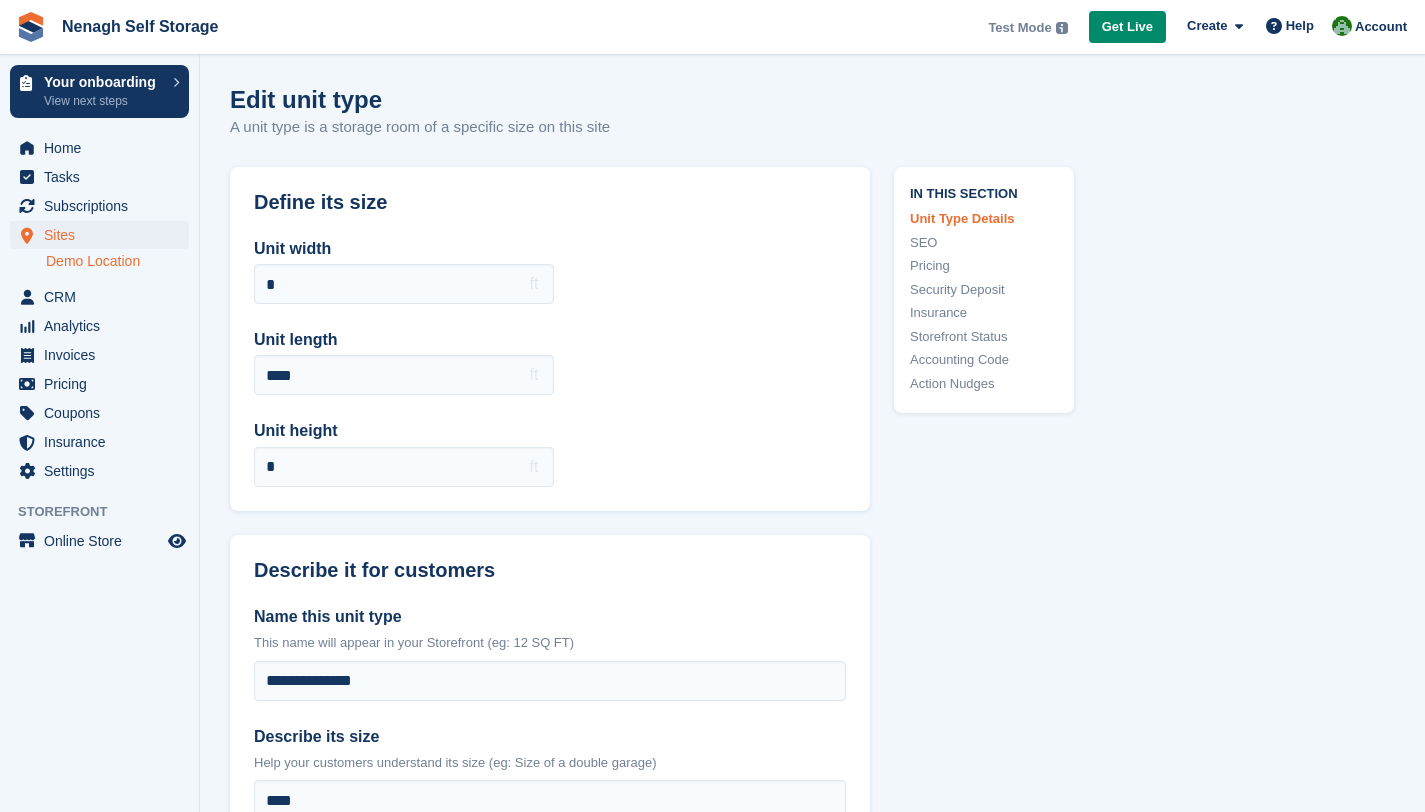 click on "In this section
Unit Type Details
SEO
Pricing
Security Deposit
Insurance
Storefront Status
Accounting Code
Action Nudges" at bounding box center (972, 2263) 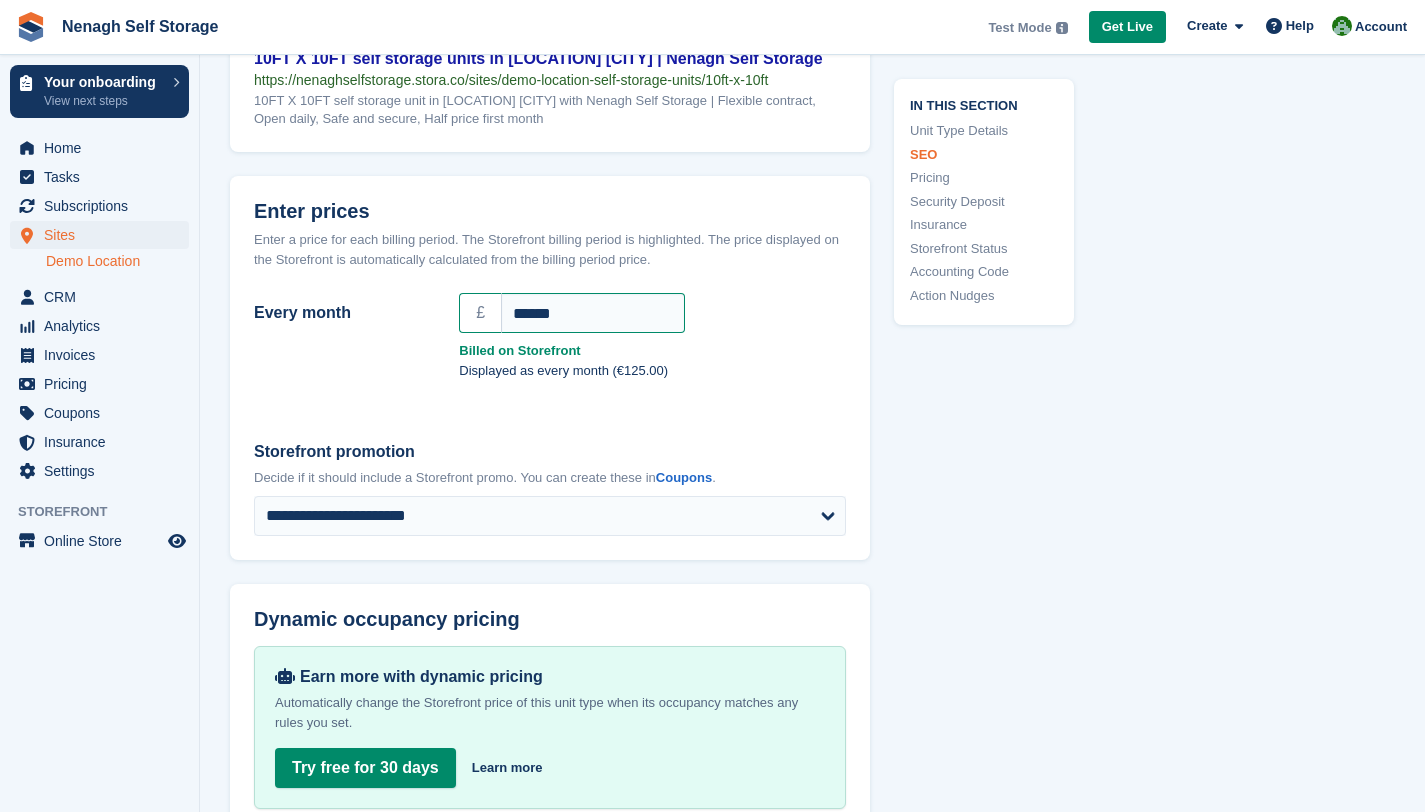 scroll, scrollTop: 1400, scrollLeft: 0, axis: vertical 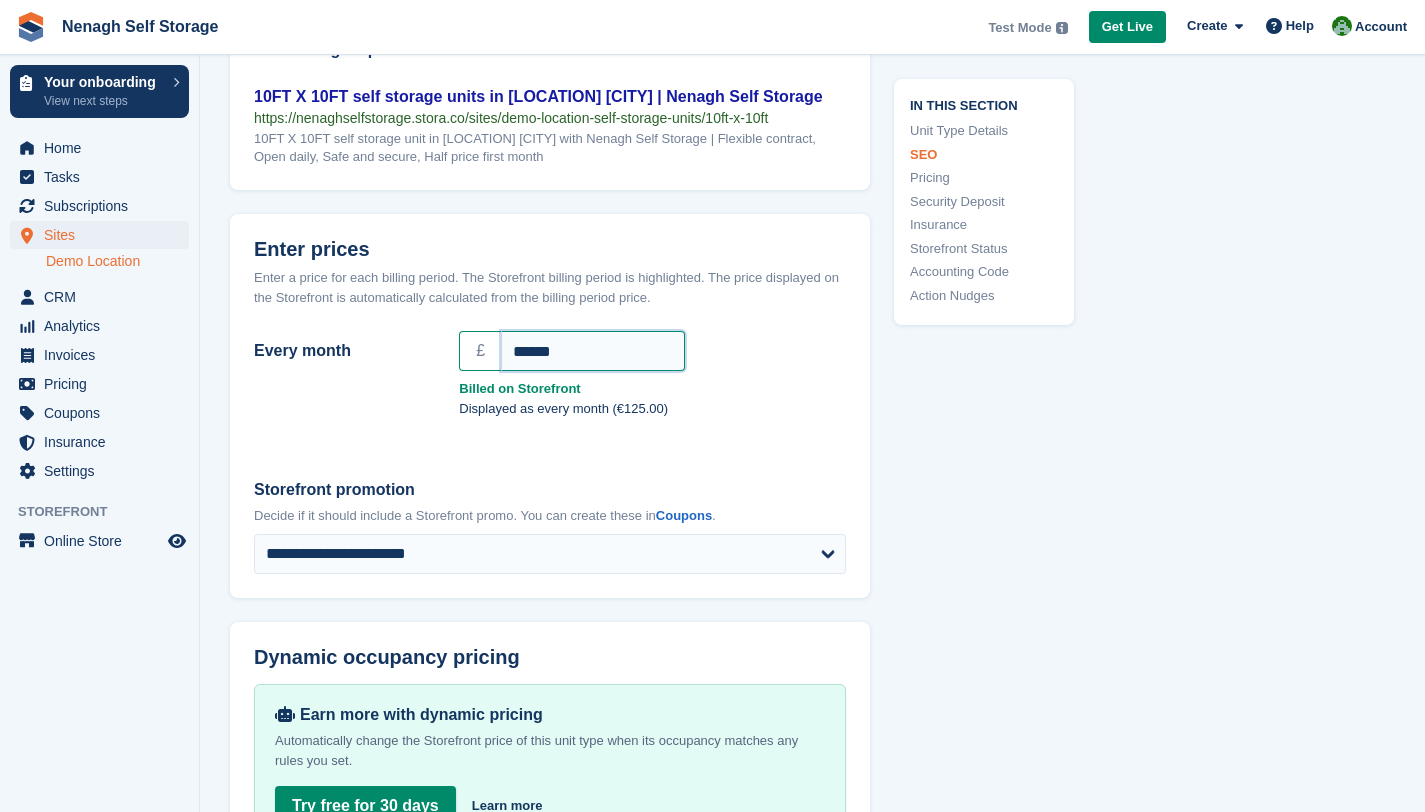 click on "******" at bounding box center (593, 351) 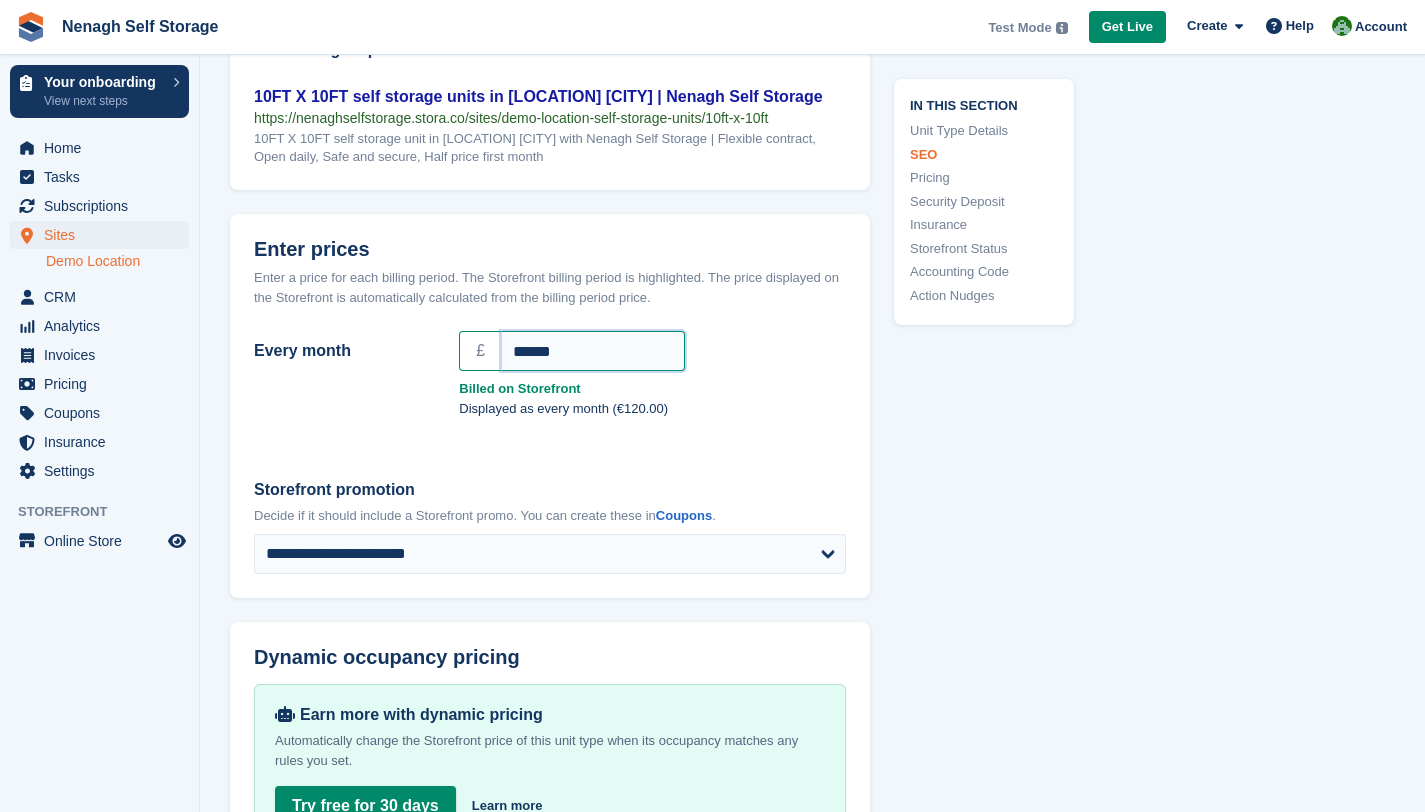 type on "******" 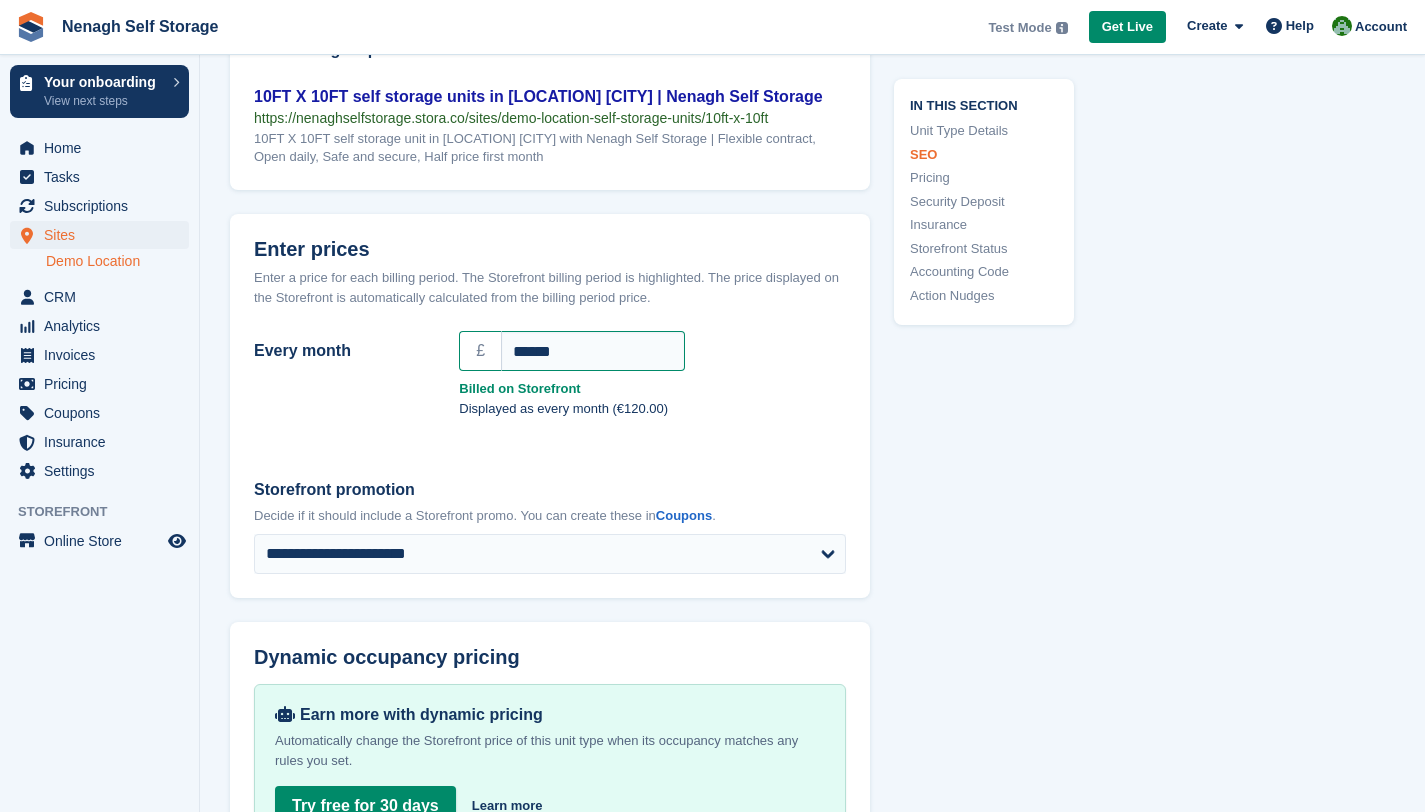 click on "In this section
Unit Type Details
SEO
Pricing
Security Deposit
Insurance
Storefront Status
Accounting Code
Action Nudges" at bounding box center (972, 863) 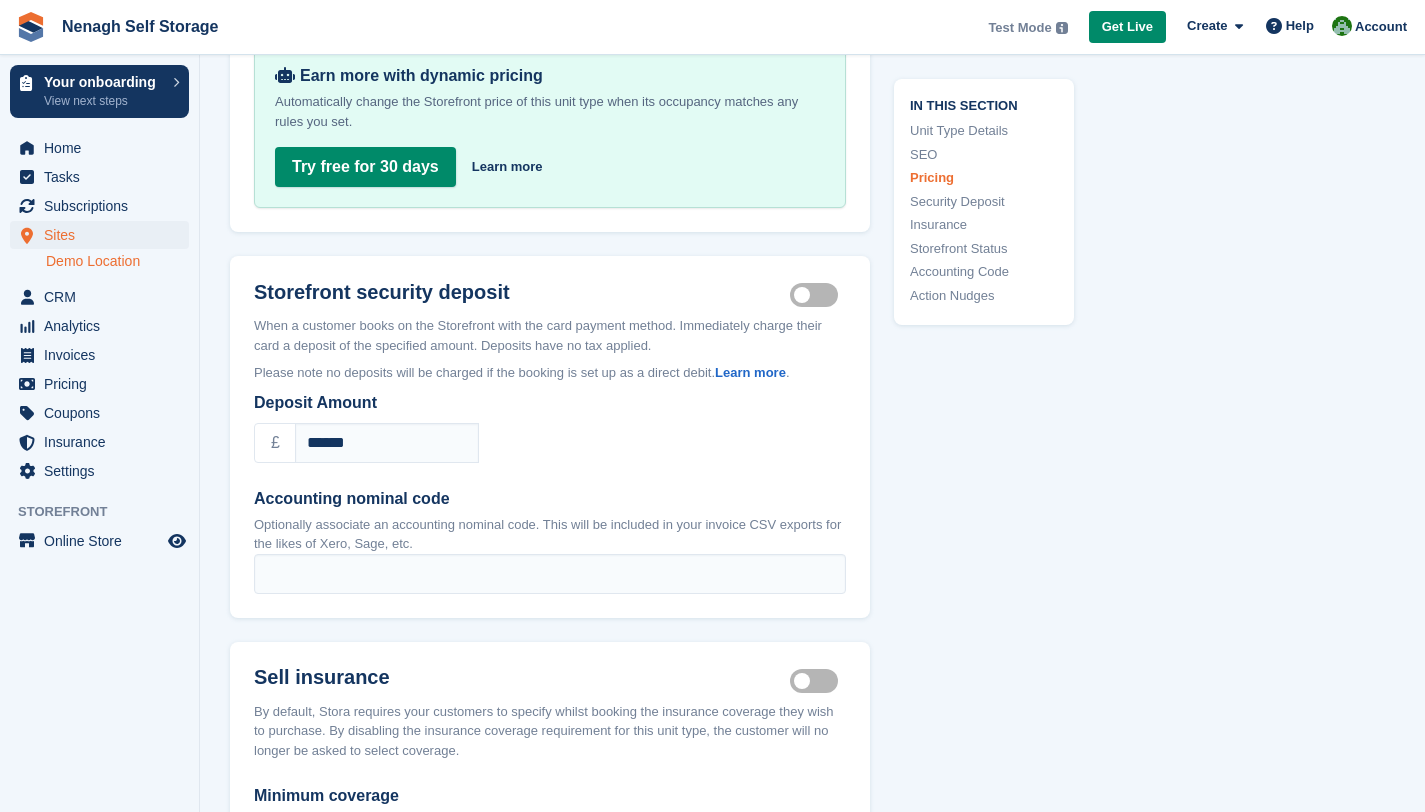 scroll, scrollTop: 2040, scrollLeft: 0, axis: vertical 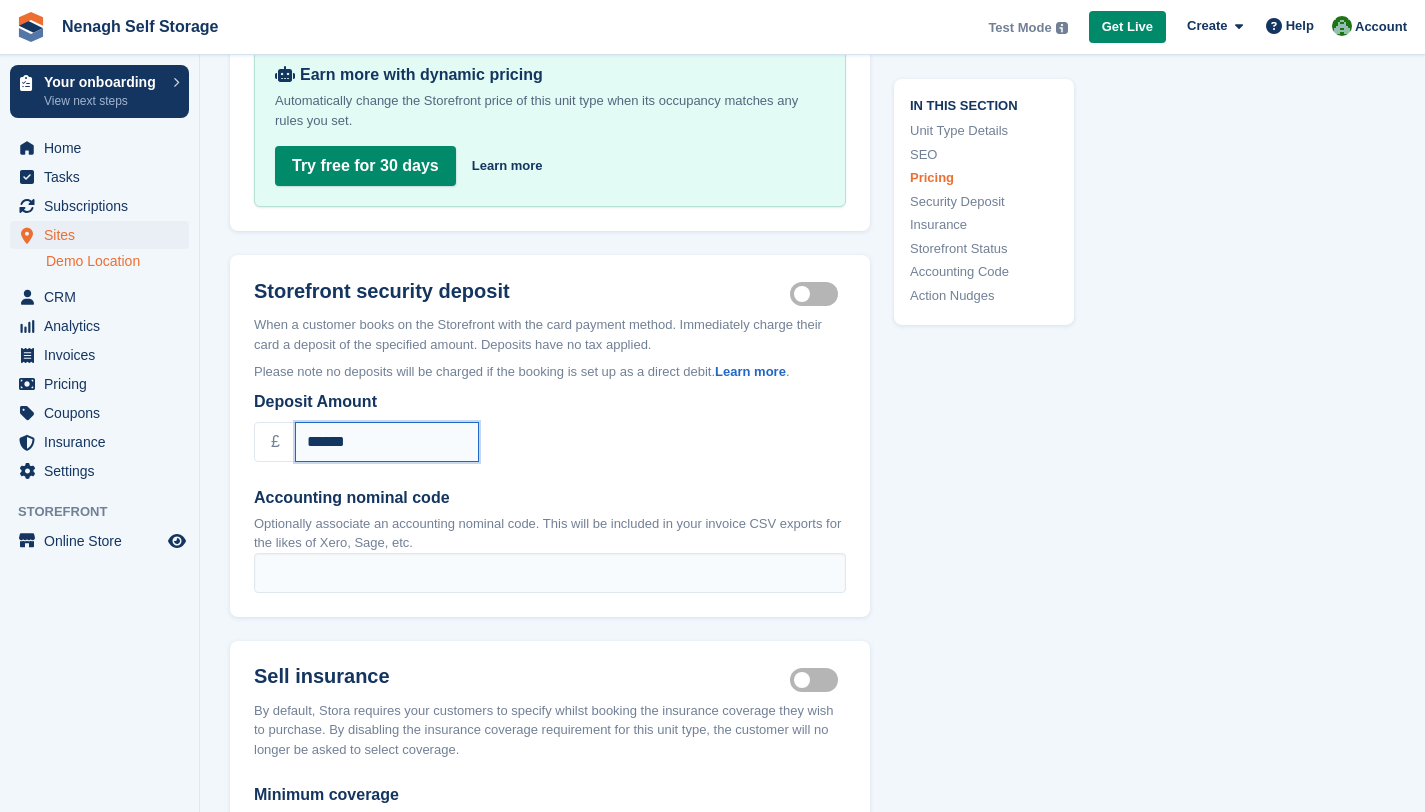 click on "******" at bounding box center (387, 442) 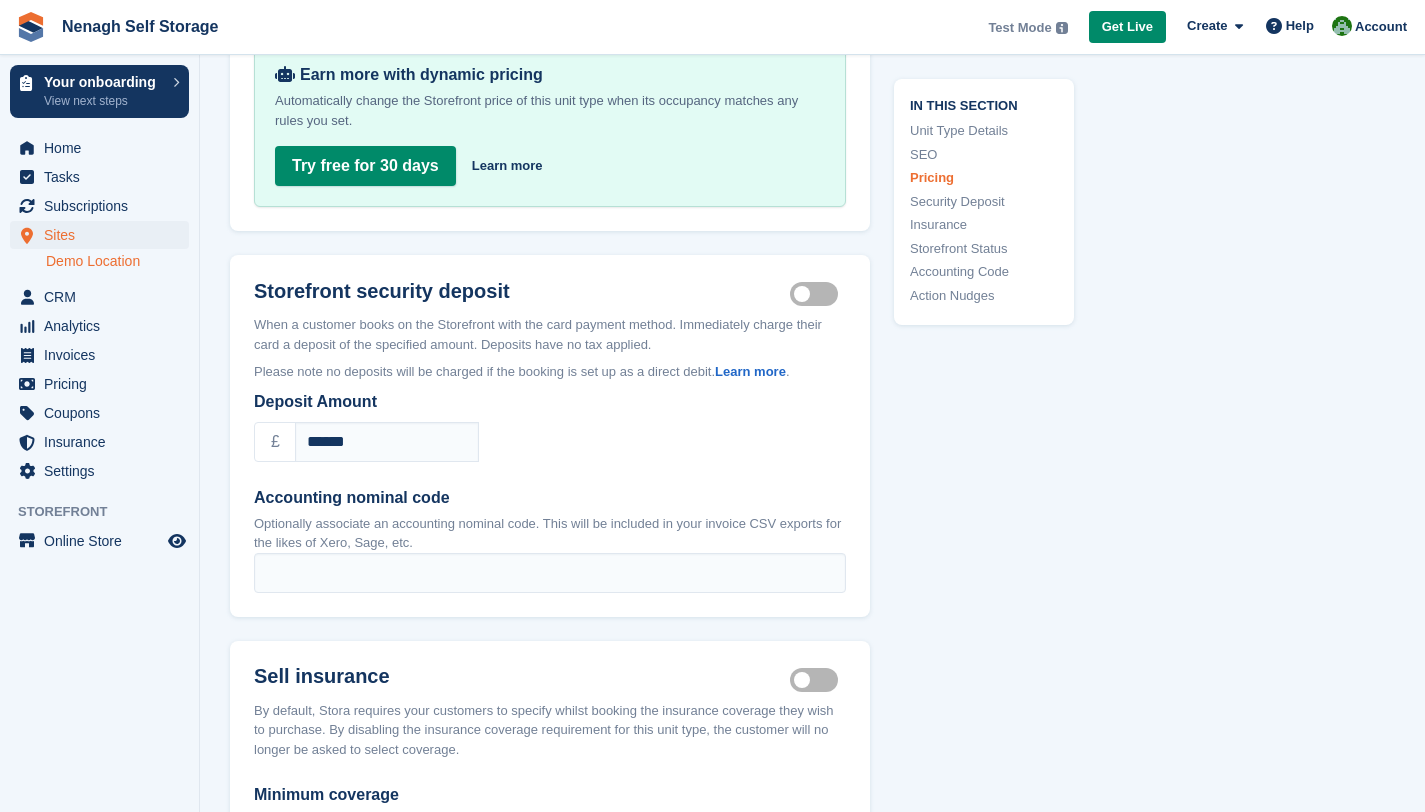 click on "In this section
Unit Type Details
SEO
Pricing
Security Deposit
Insurance
Storefront Status
Accounting Code
Action Nudges" at bounding box center (972, 223) 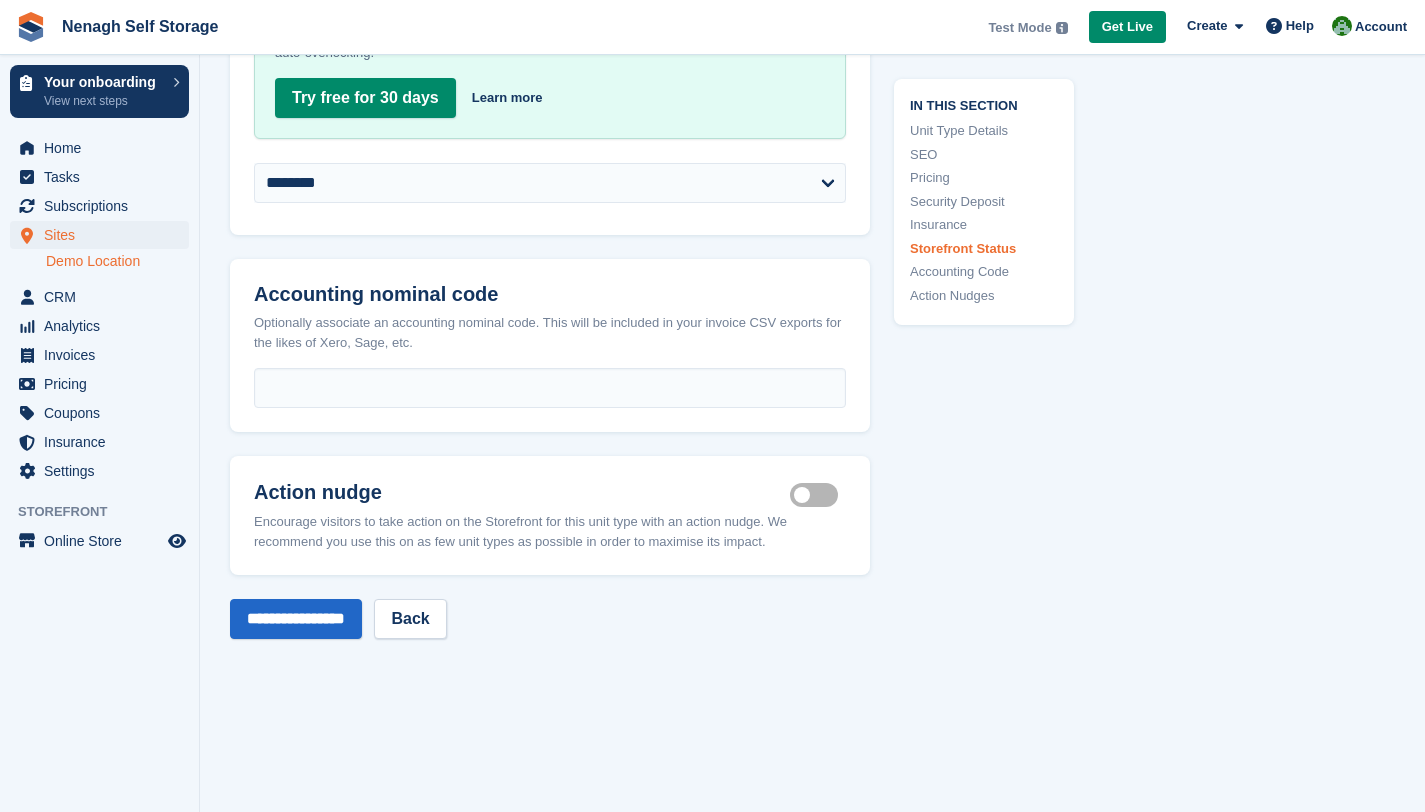 scroll, scrollTop: 3320, scrollLeft: 0, axis: vertical 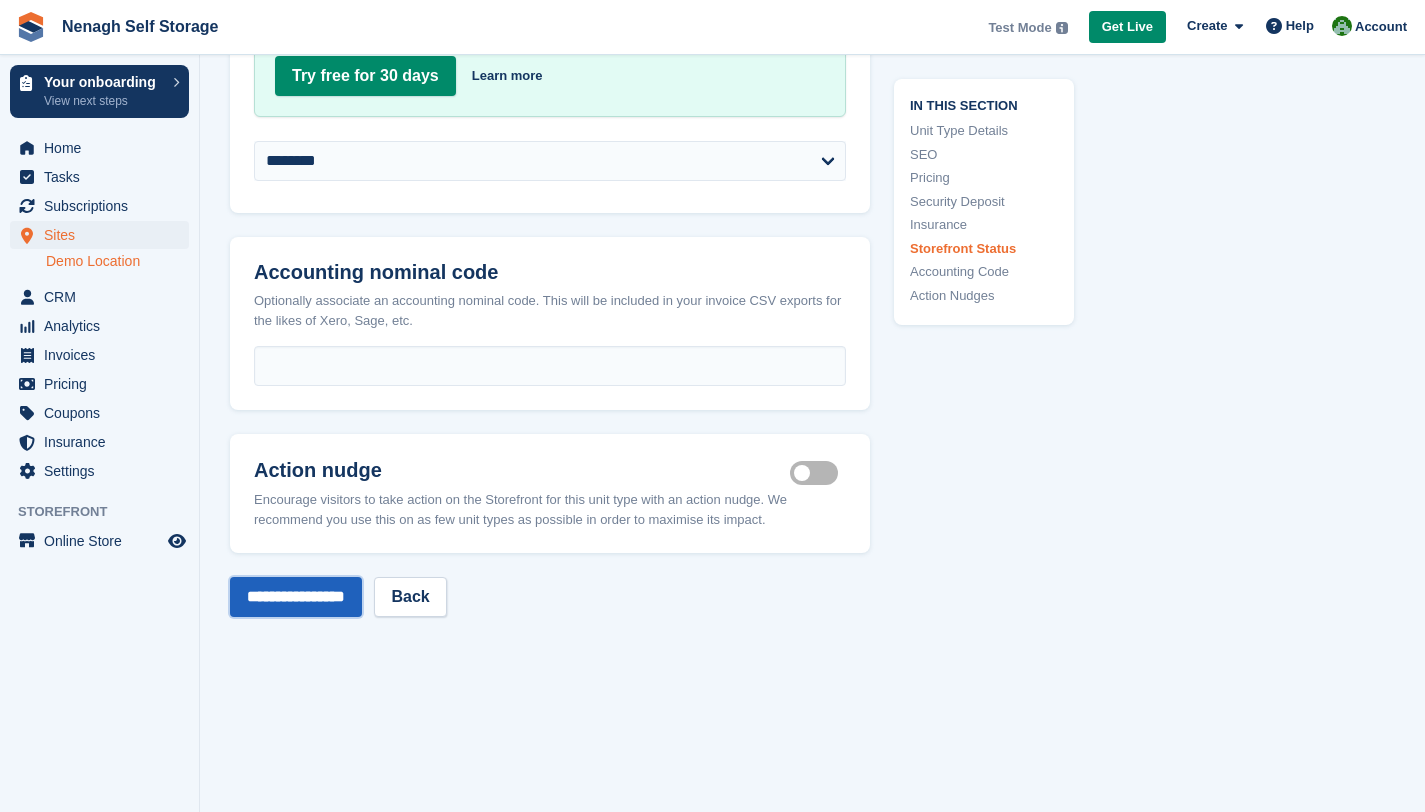 click on "**********" at bounding box center (296, 597) 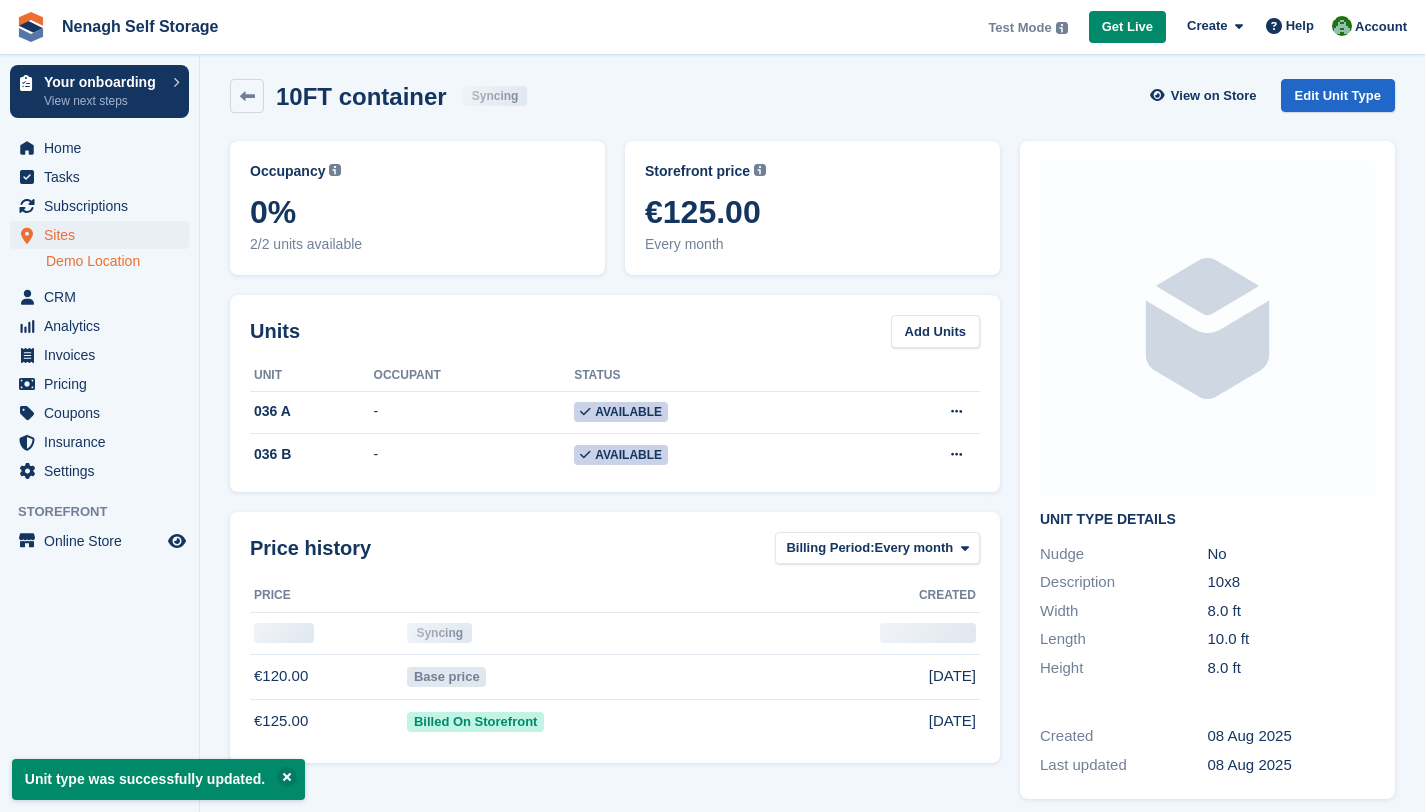 scroll, scrollTop: 0, scrollLeft: 0, axis: both 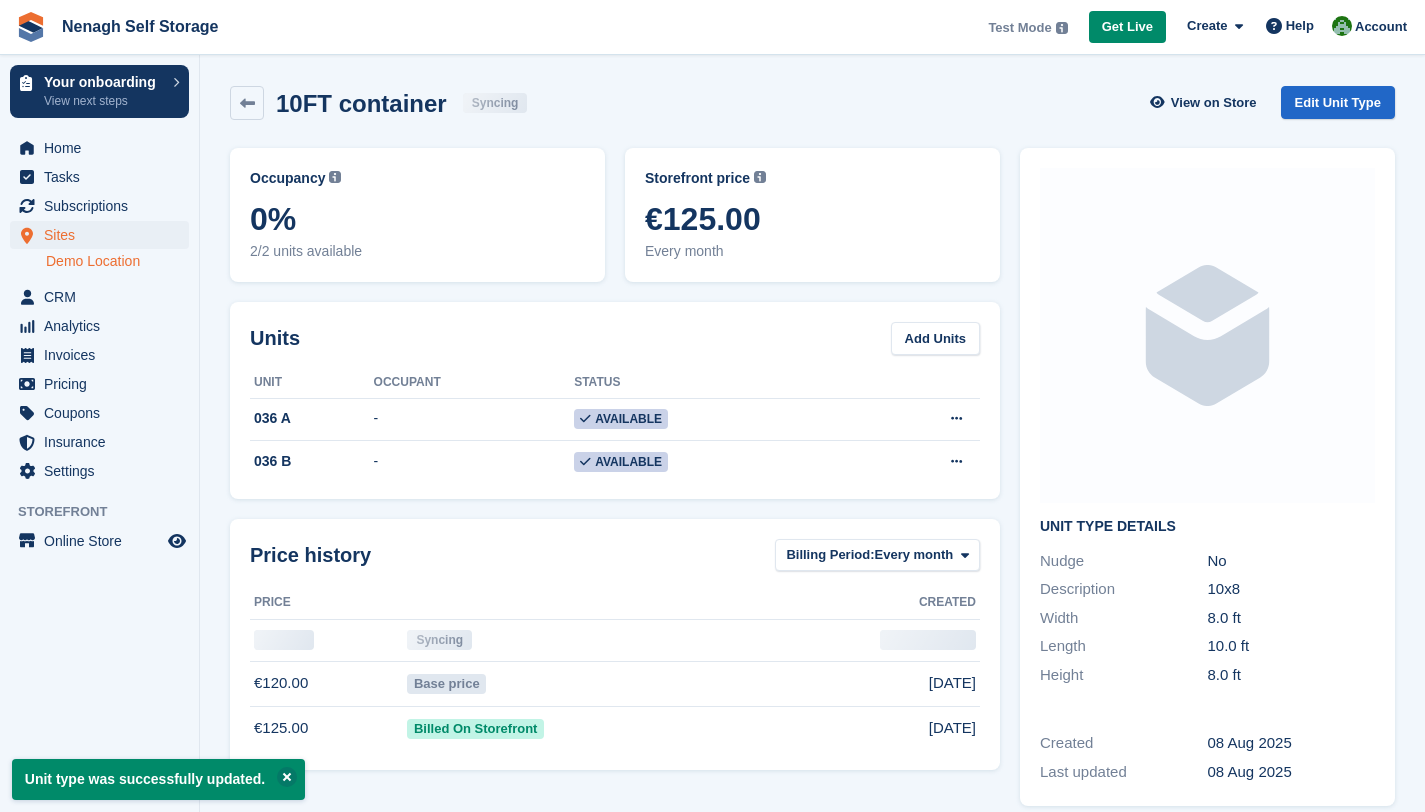 click on "Demo Location" at bounding box center [117, 261] 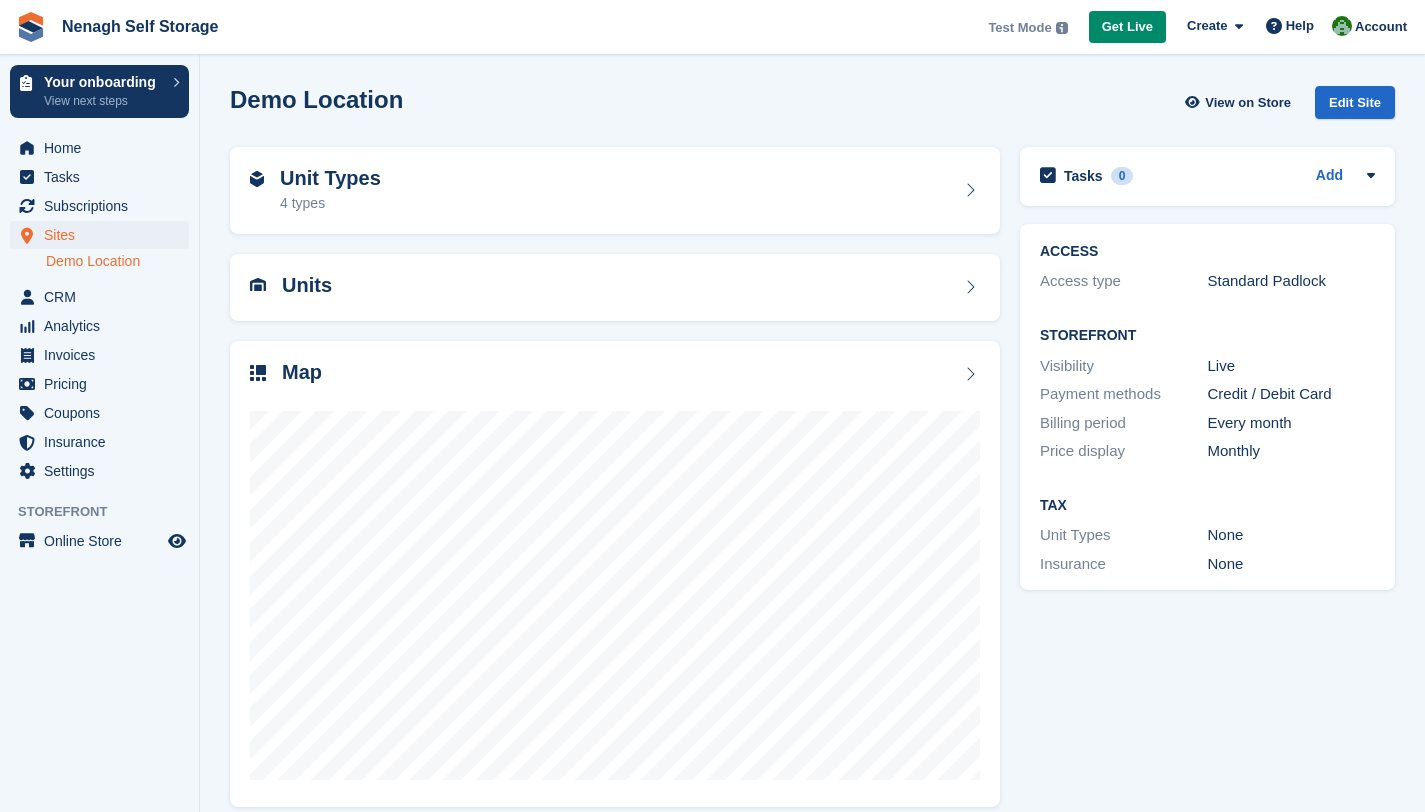 scroll, scrollTop: 0, scrollLeft: 0, axis: both 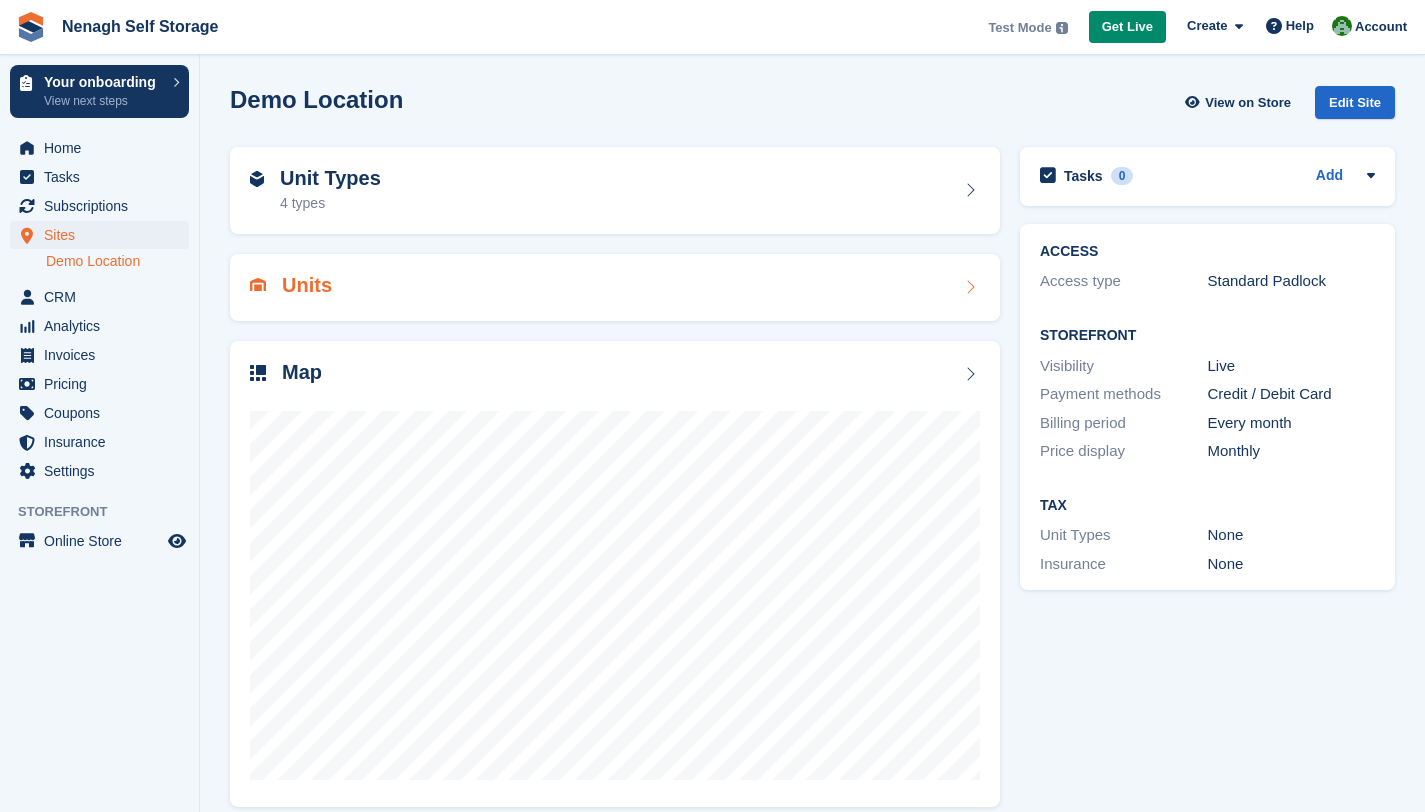 click on "Units" at bounding box center (615, 287) 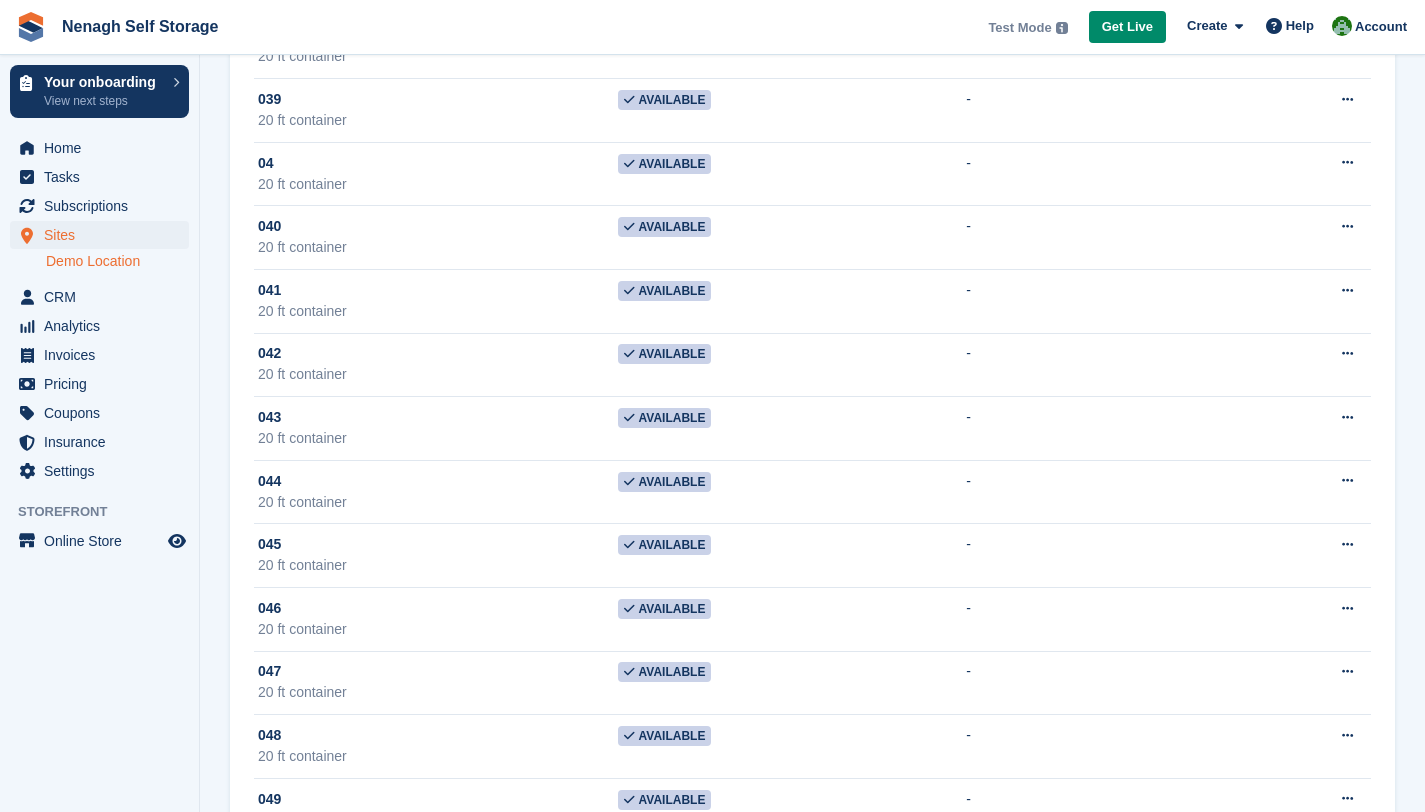 scroll, scrollTop: 2280, scrollLeft: 0, axis: vertical 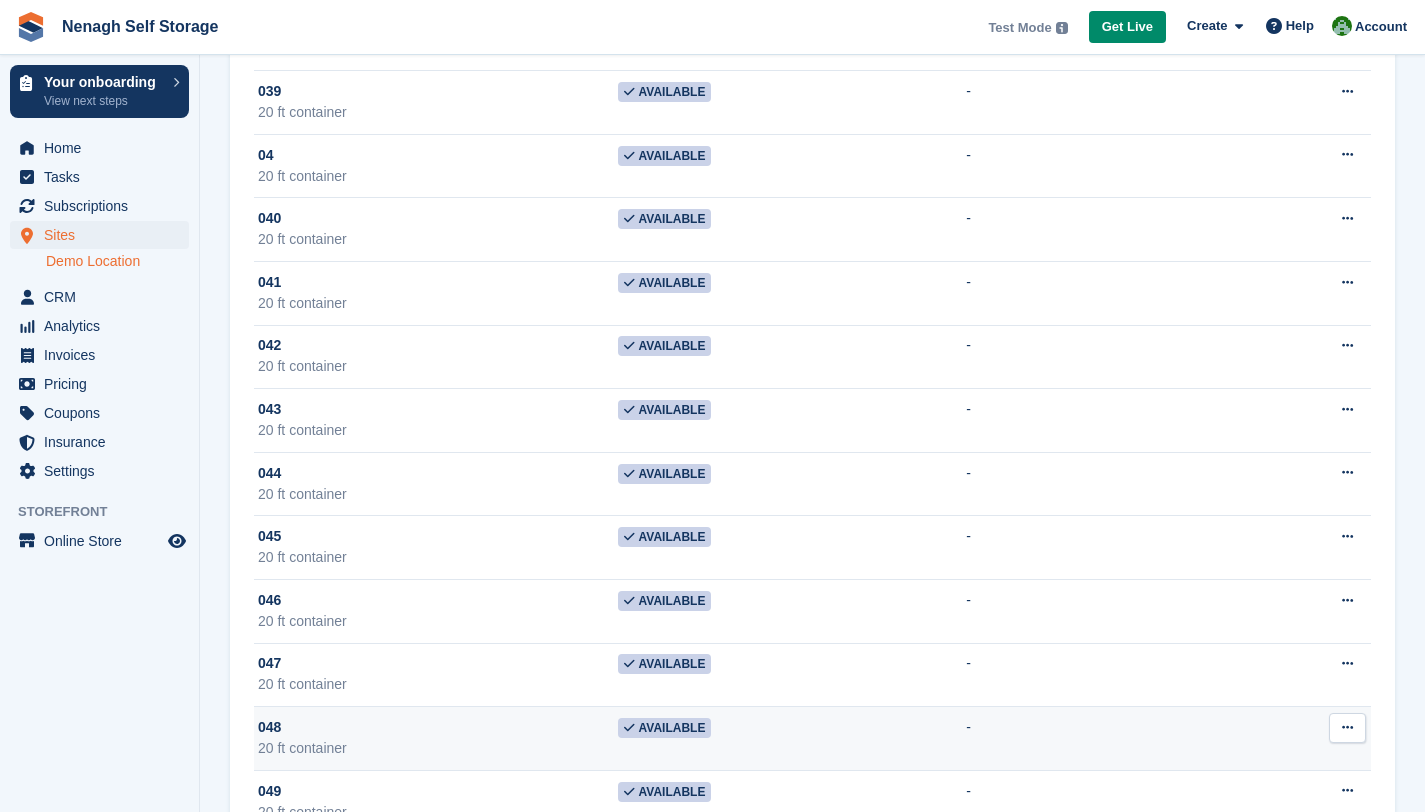 click at bounding box center [1347, 728] 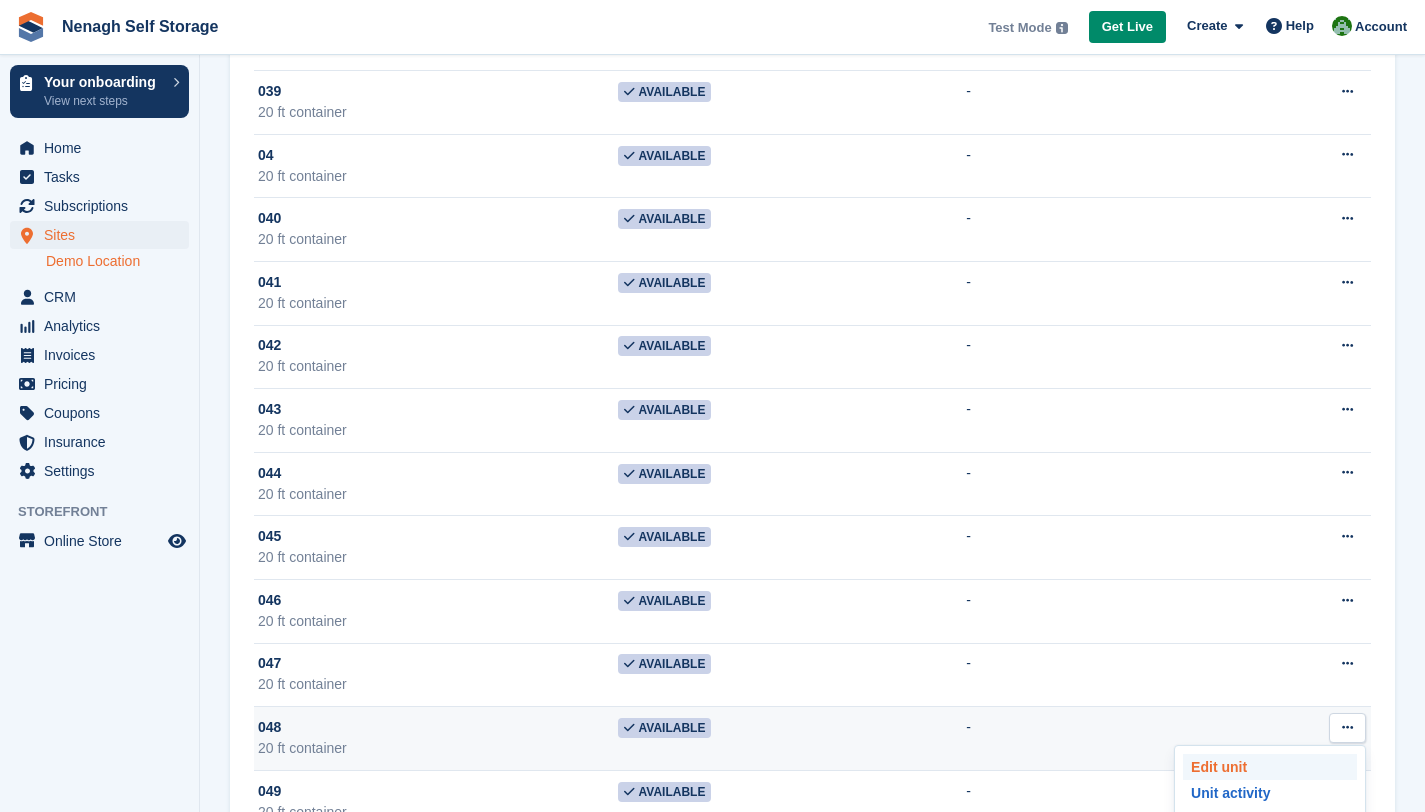 click on "Edit unit" at bounding box center [1270, 767] 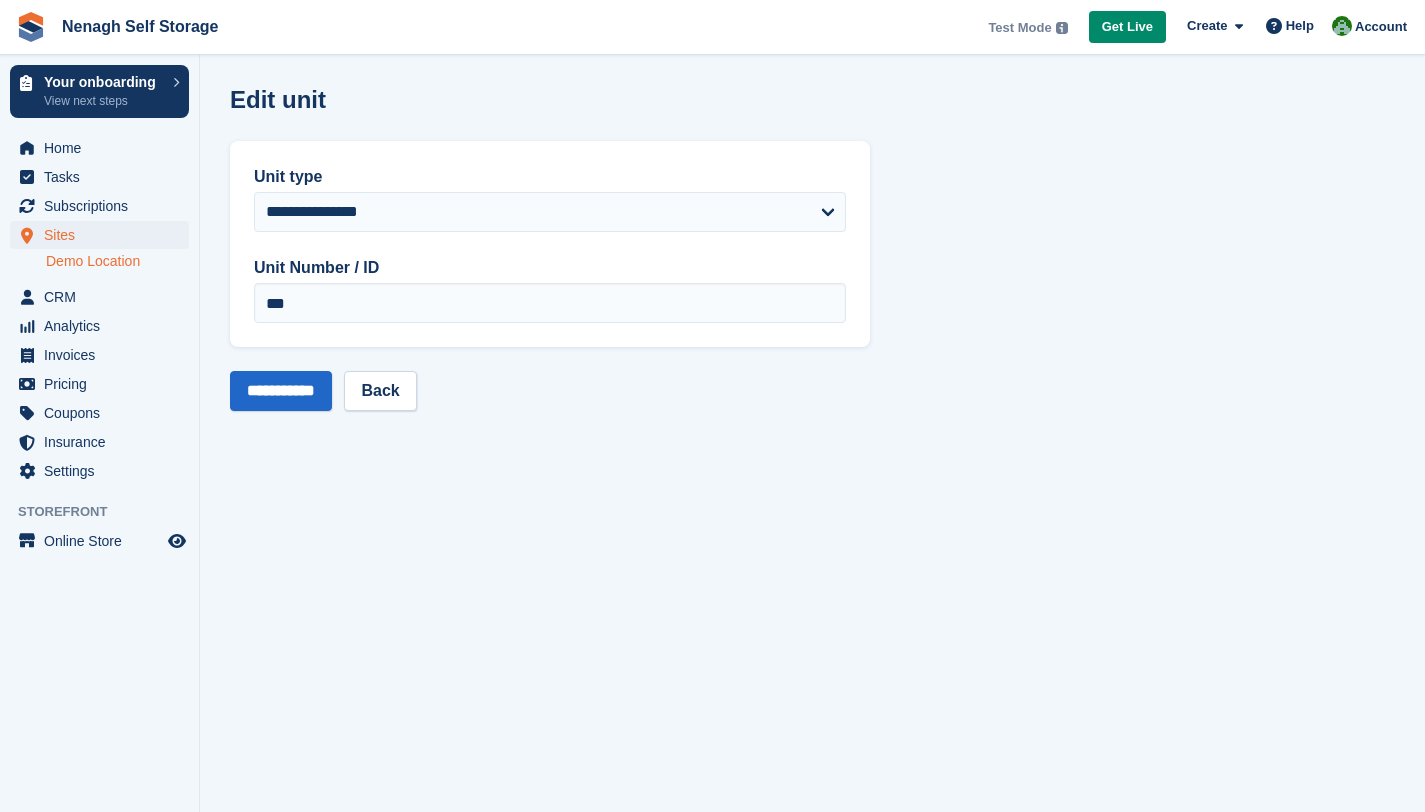 scroll, scrollTop: 0, scrollLeft: 0, axis: both 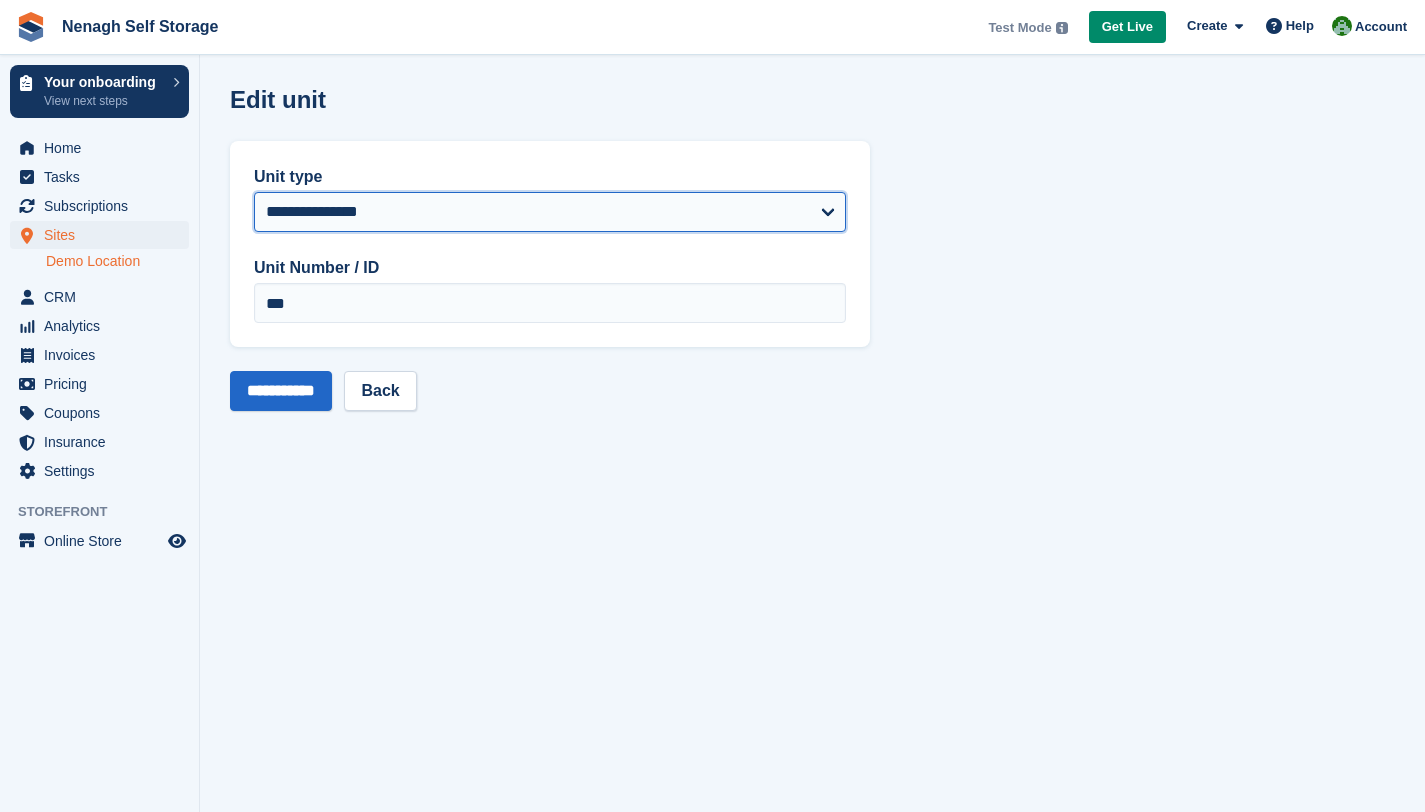 click on "**********" at bounding box center [550, 212] 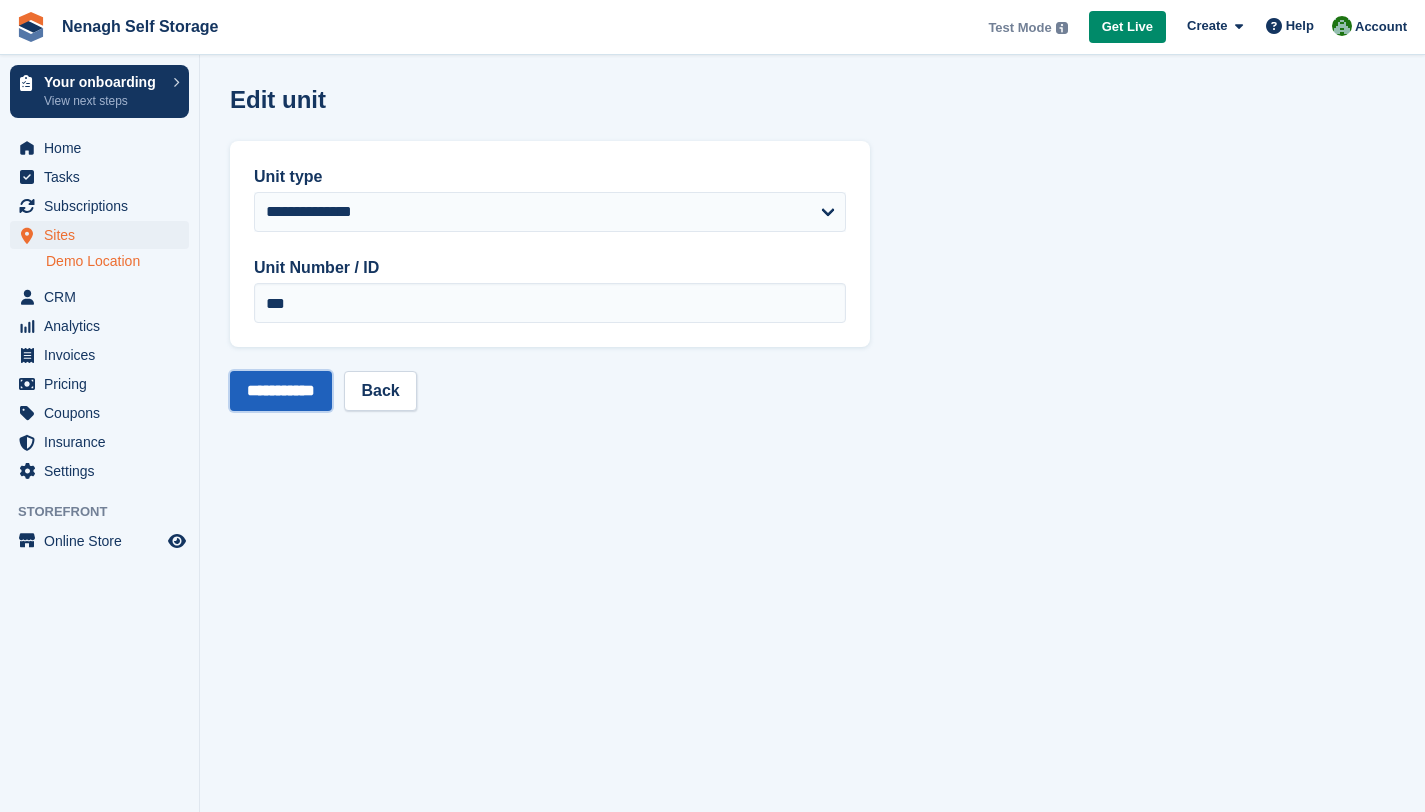 click on "**********" at bounding box center (281, 391) 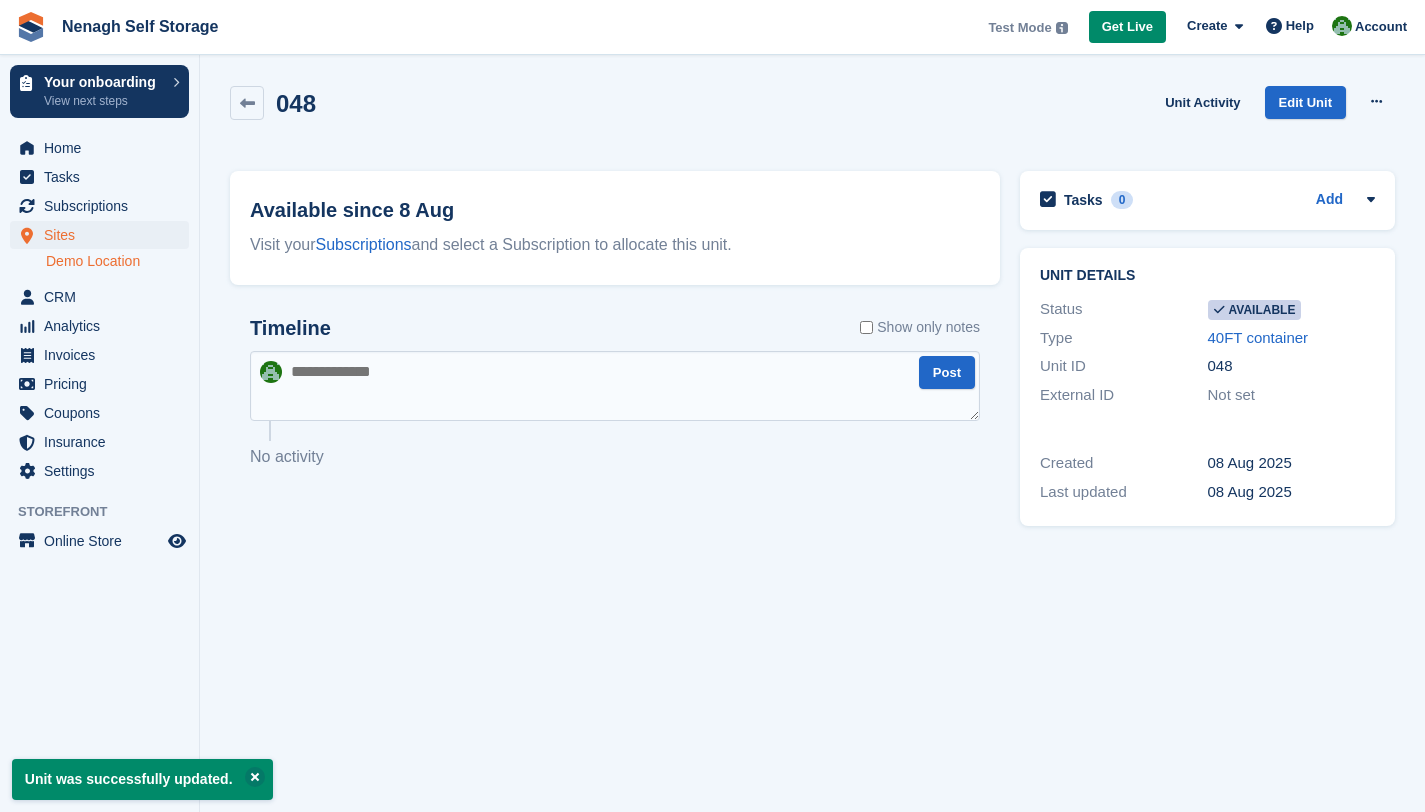 scroll, scrollTop: 0, scrollLeft: 0, axis: both 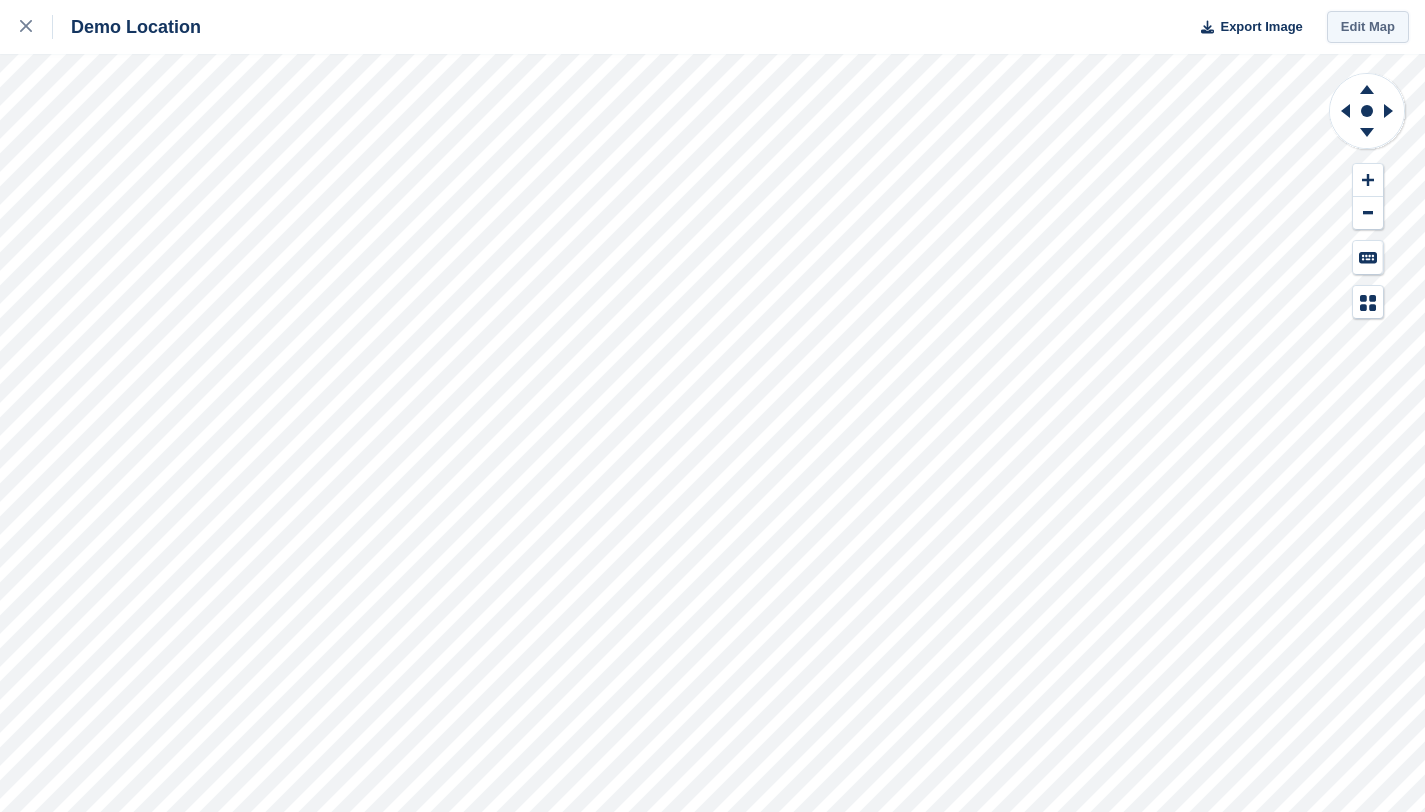 click on "Edit Map" at bounding box center (1368, 27) 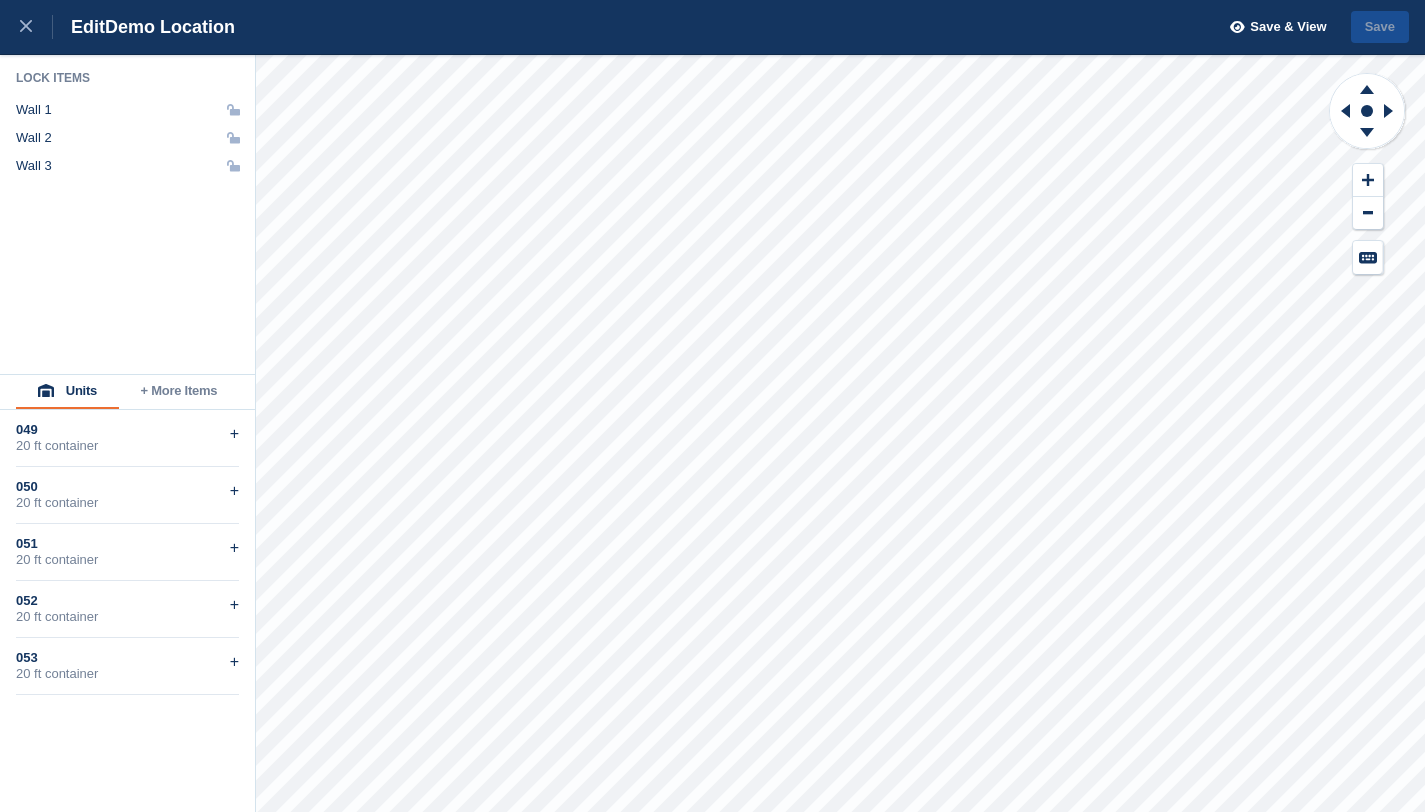 scroll, scrollTop: 0, scrollLeft: 0, axis: both 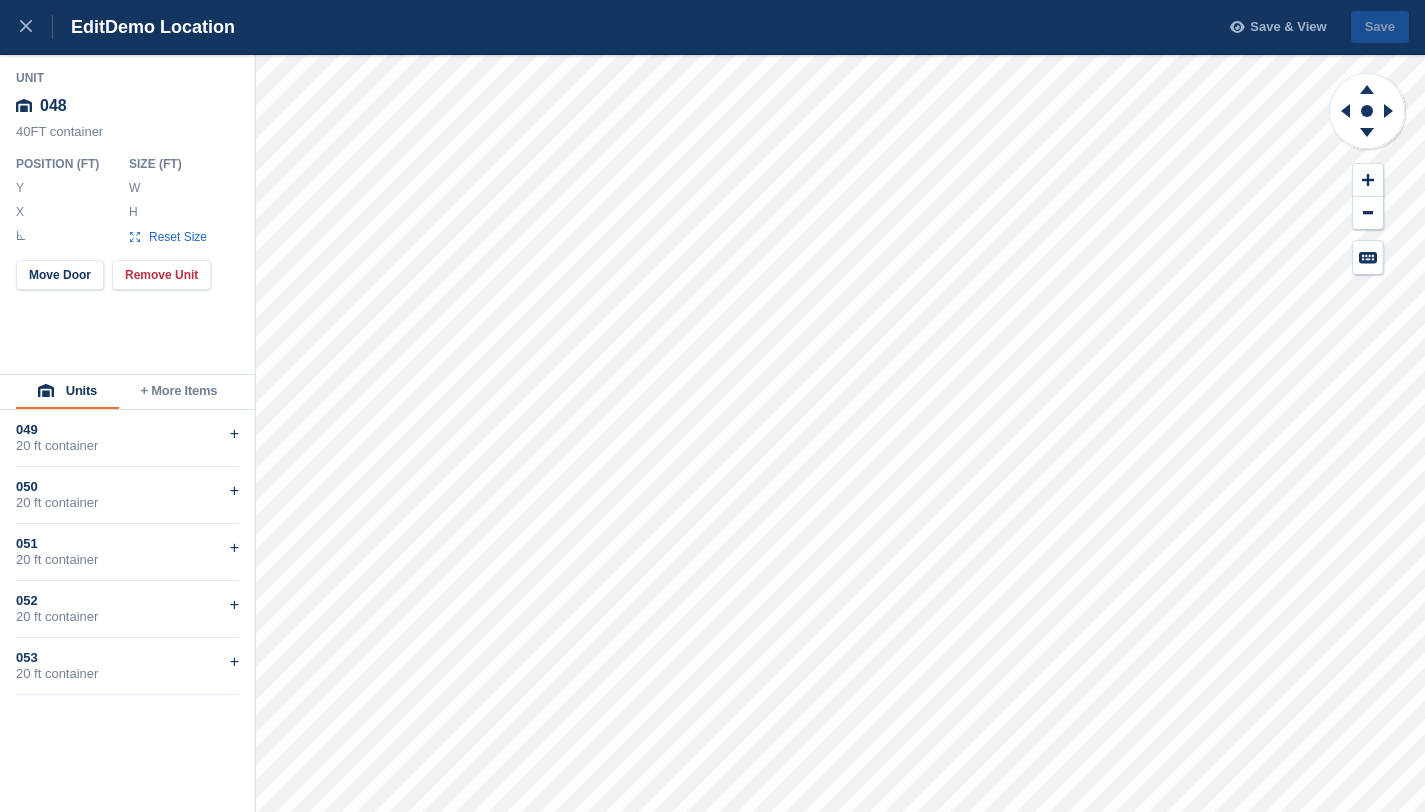 type on "*******" 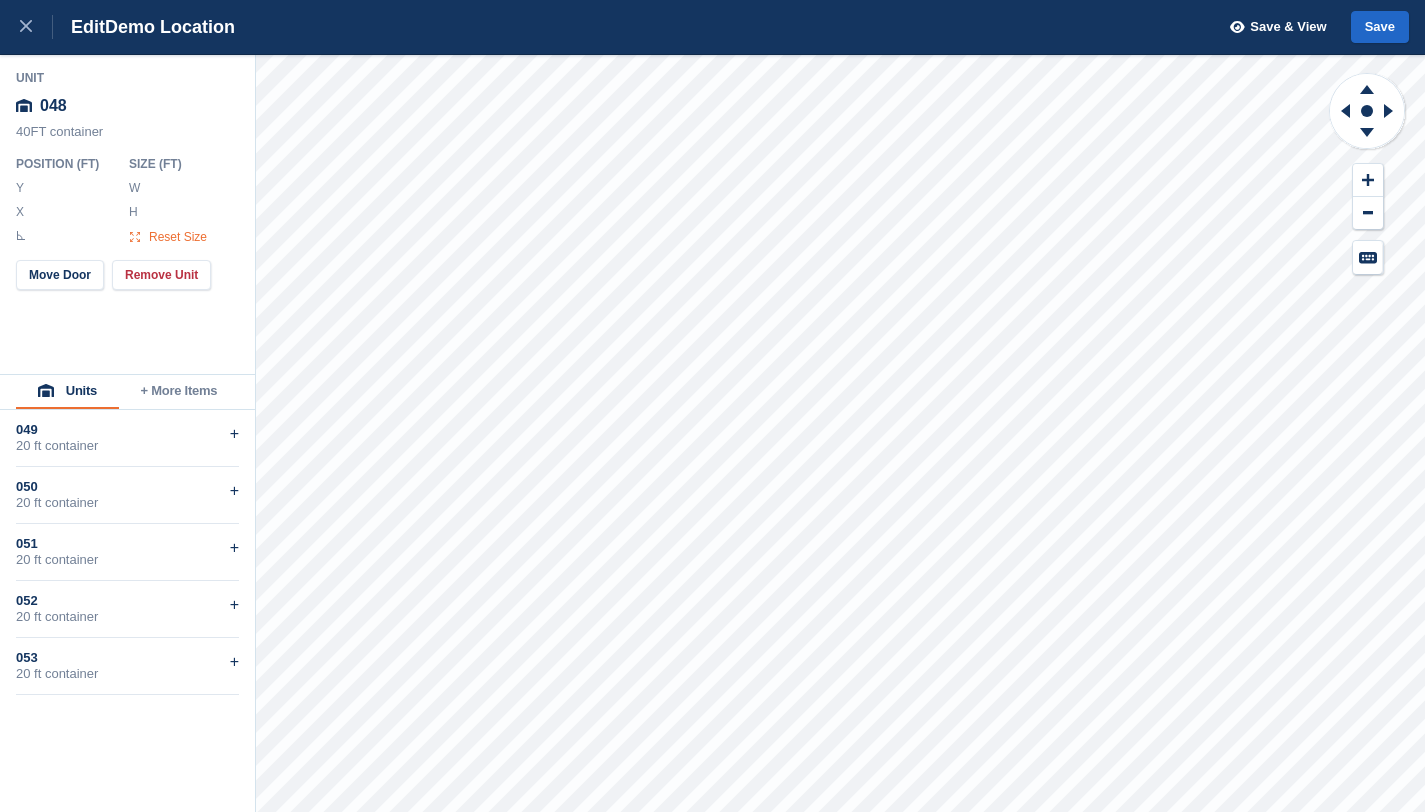 click on "Reset Size" at bounding box center [178, 237] 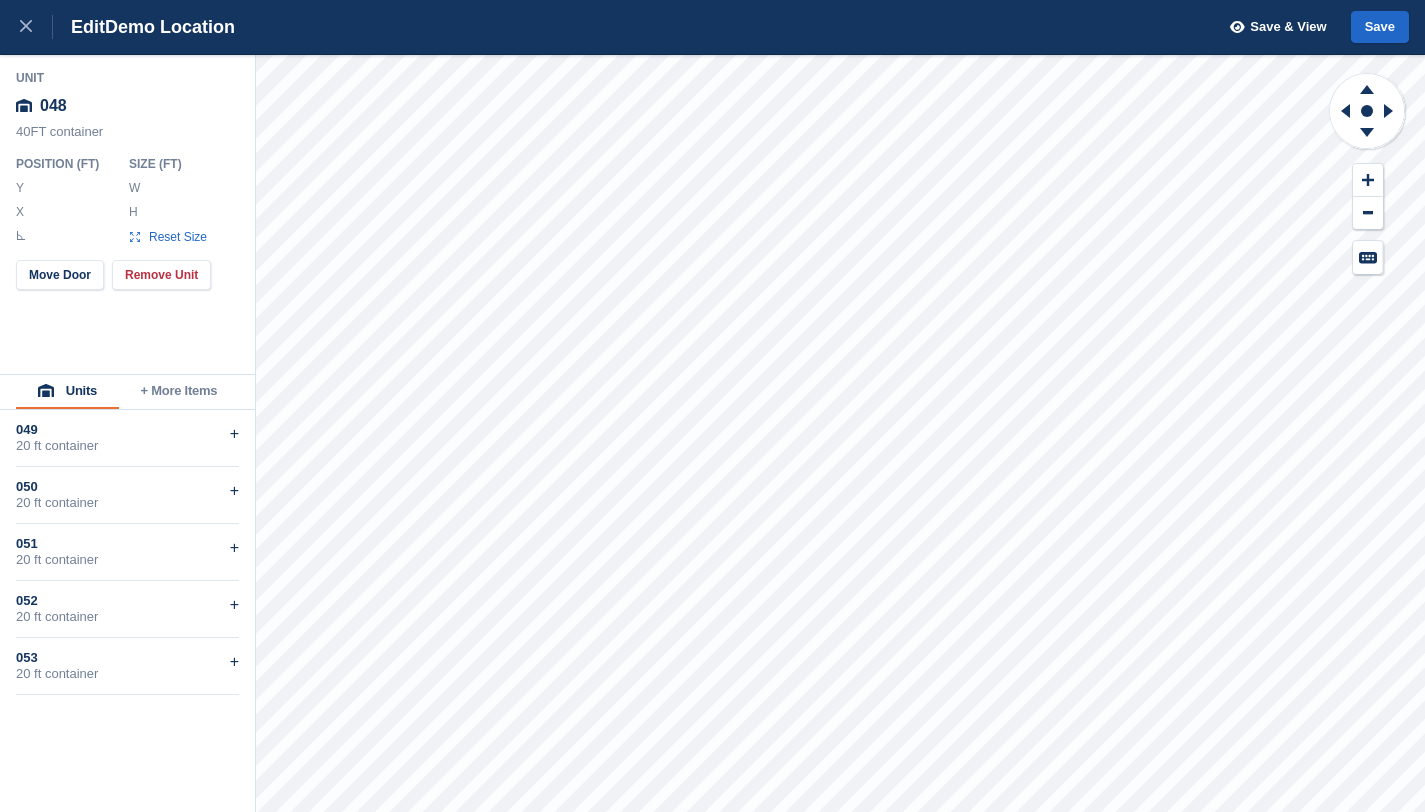 type on "******" 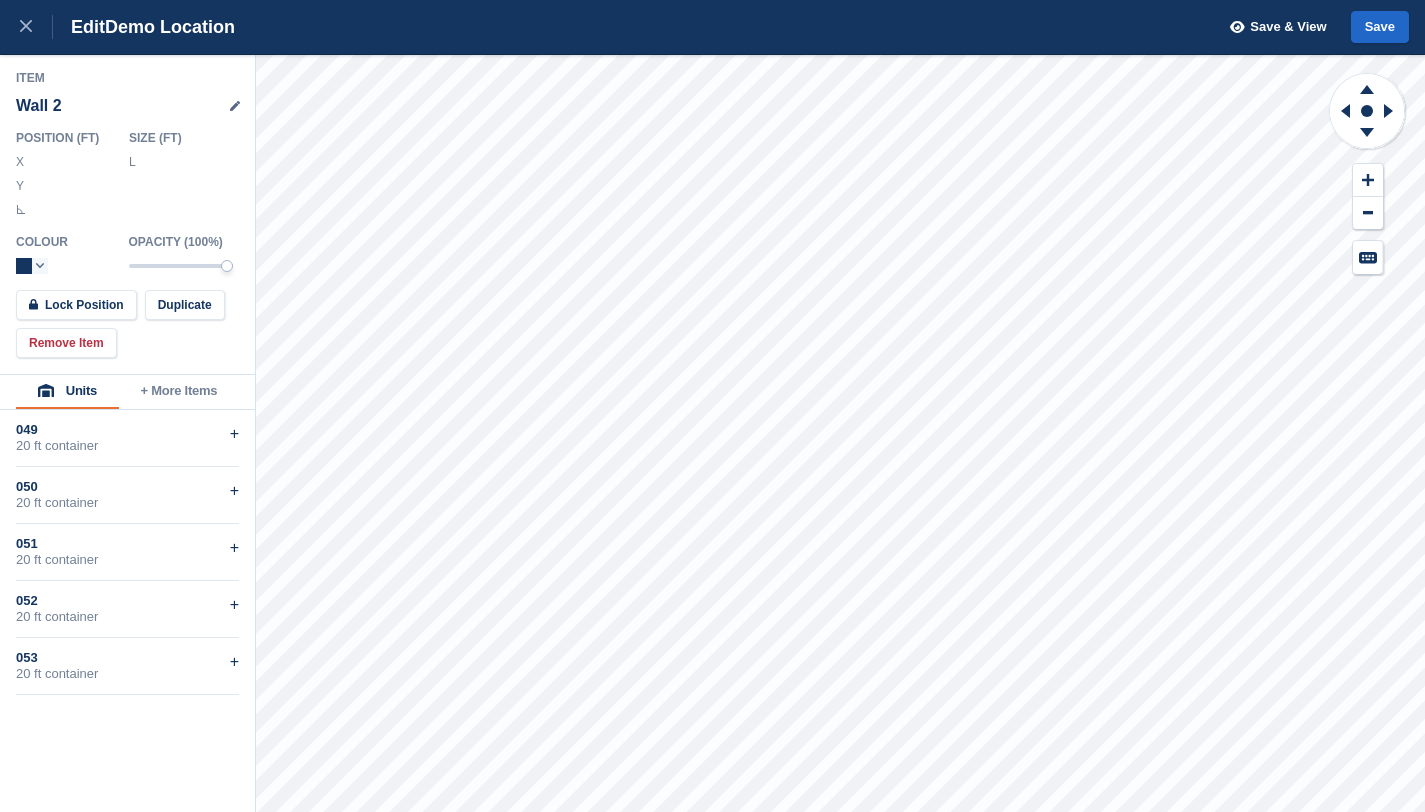 type on "*******" 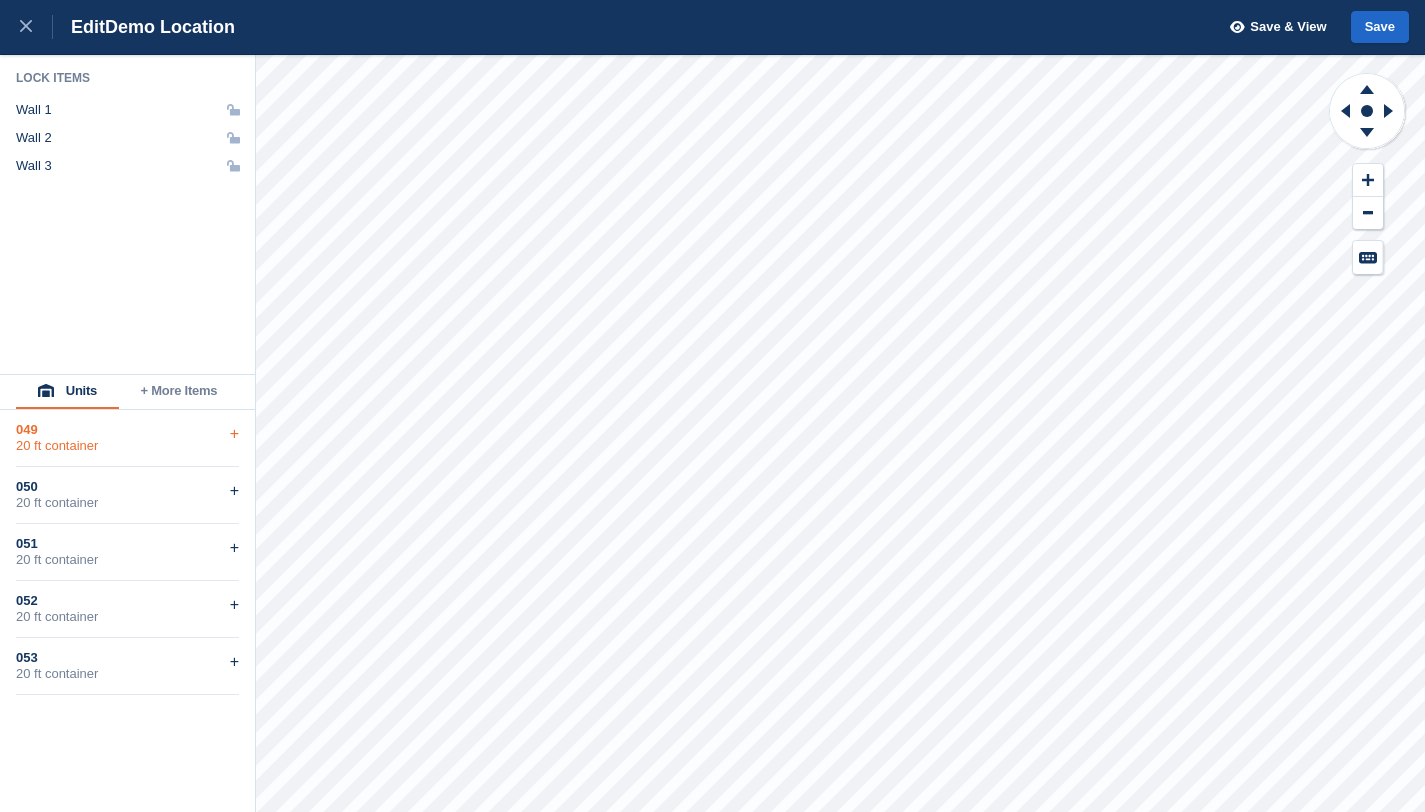 click on "+" at bounding box center [234, 434] 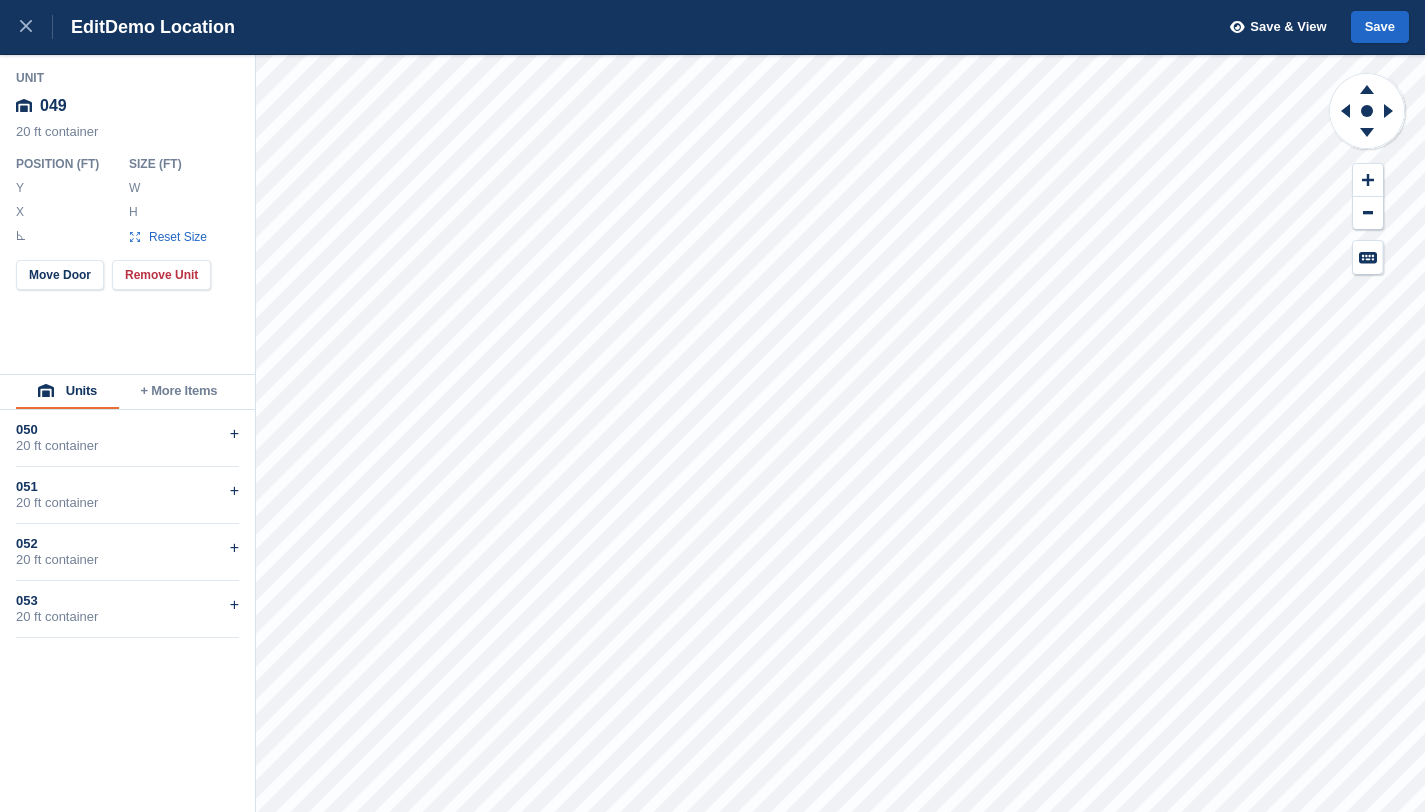 type on "***" 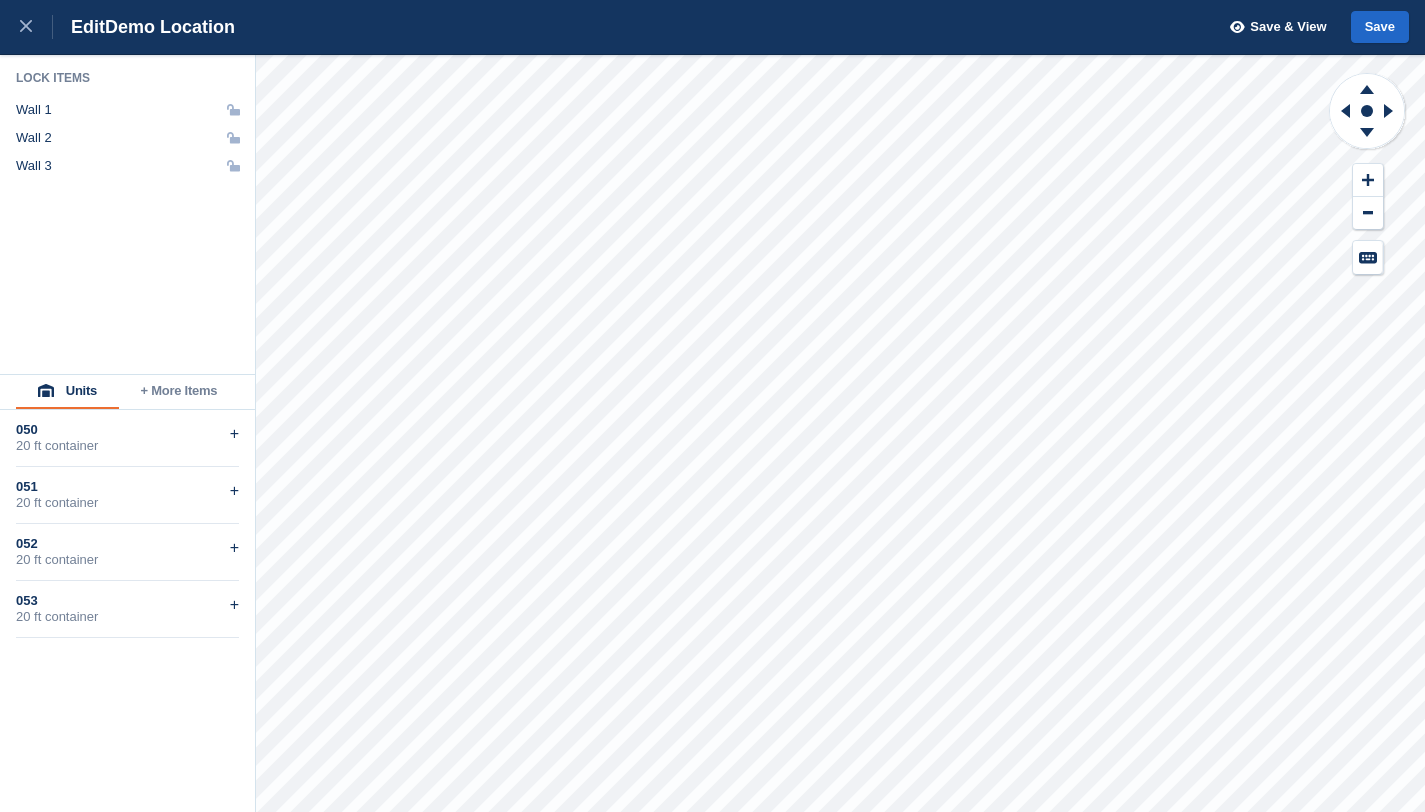 click on "+ More Items" at bounding box center [179, 392] 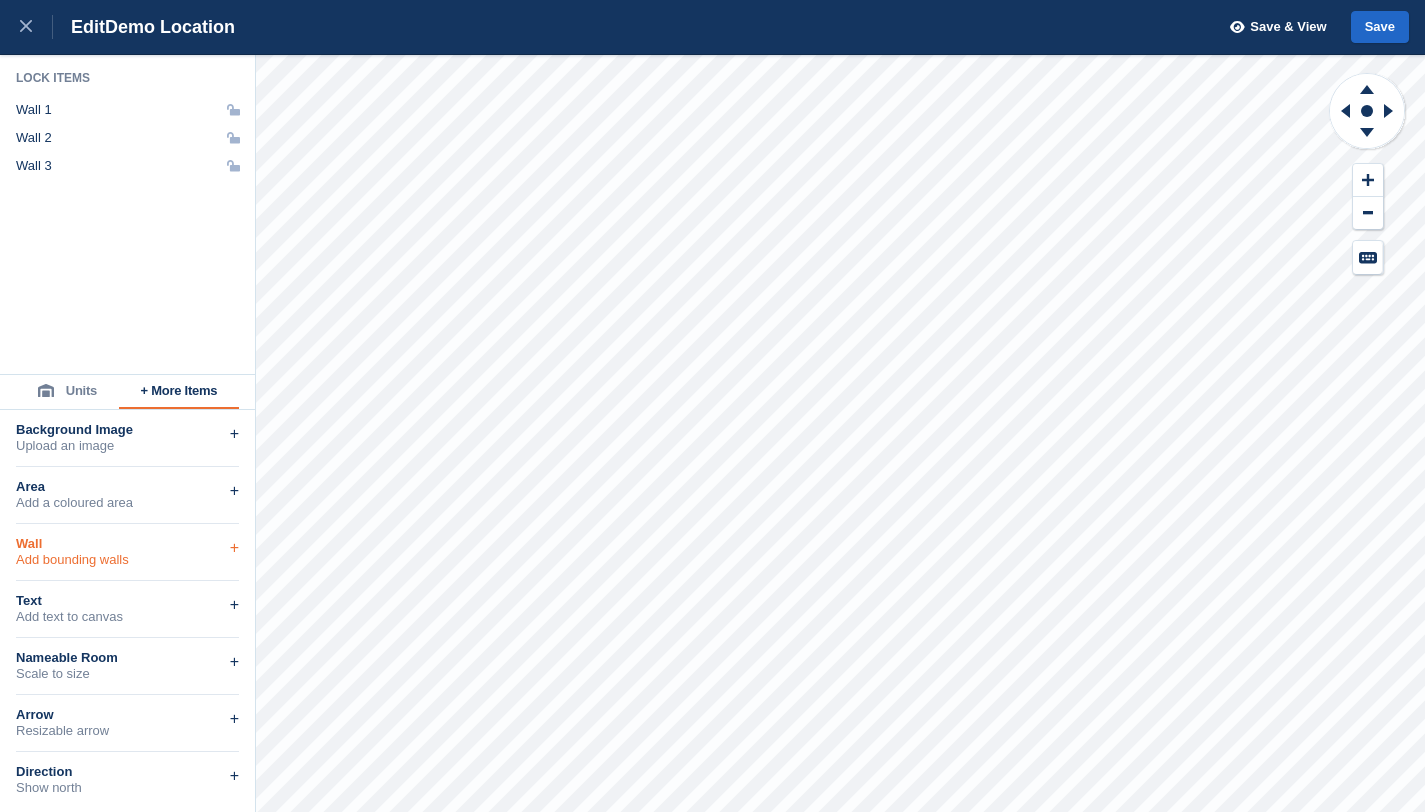 click on "Wall" at bounding box center (127, 544) 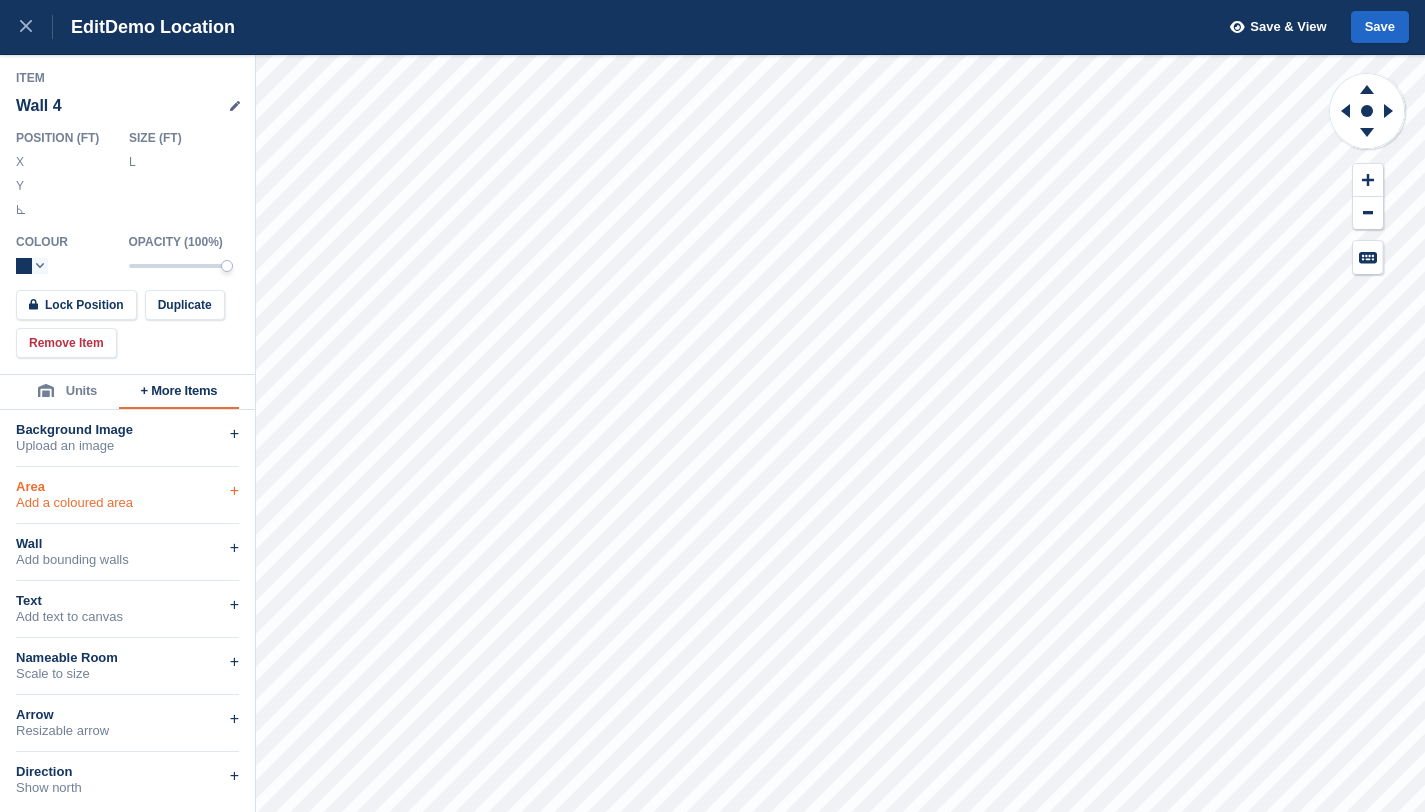 type on "******" 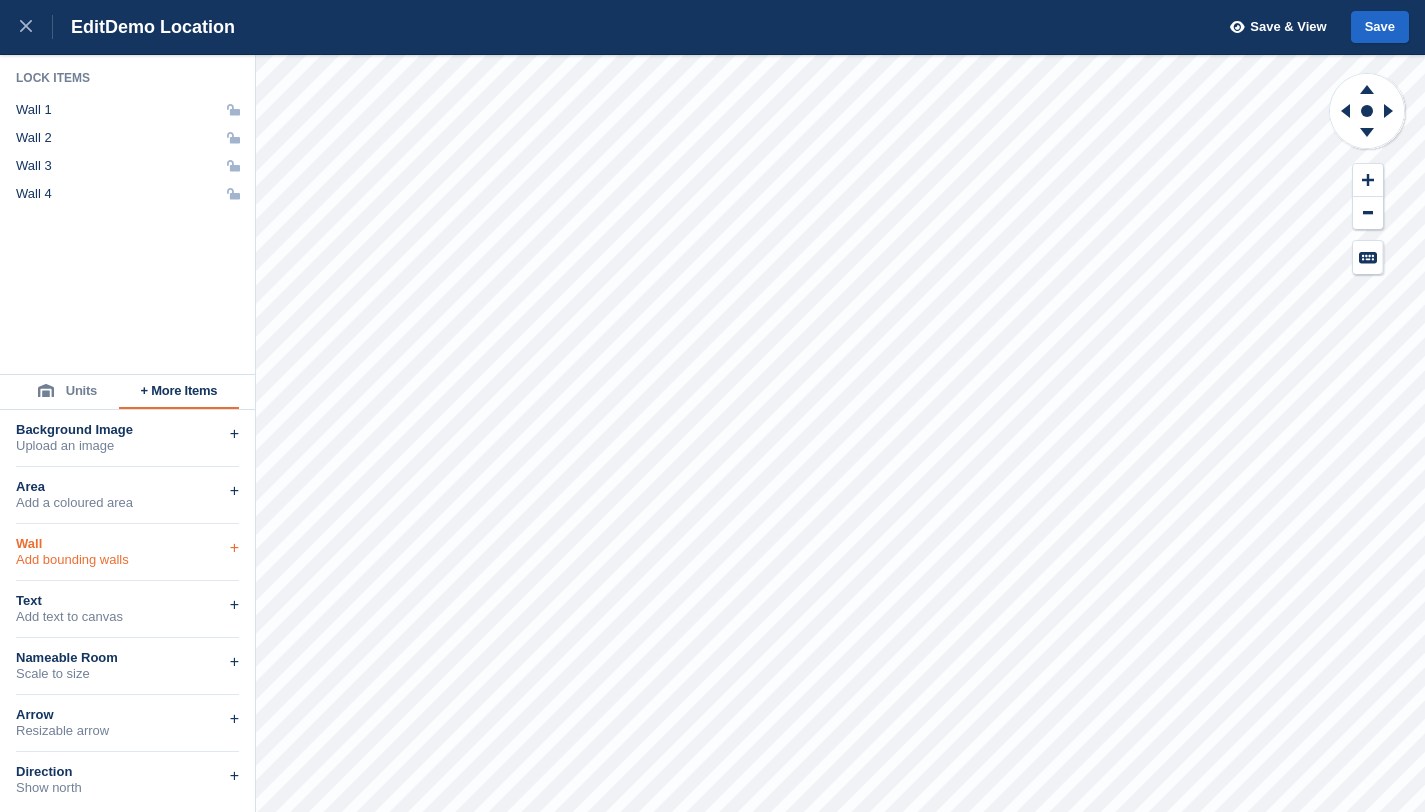 click on "Add bounding walls" at bounding box center [127, 560] 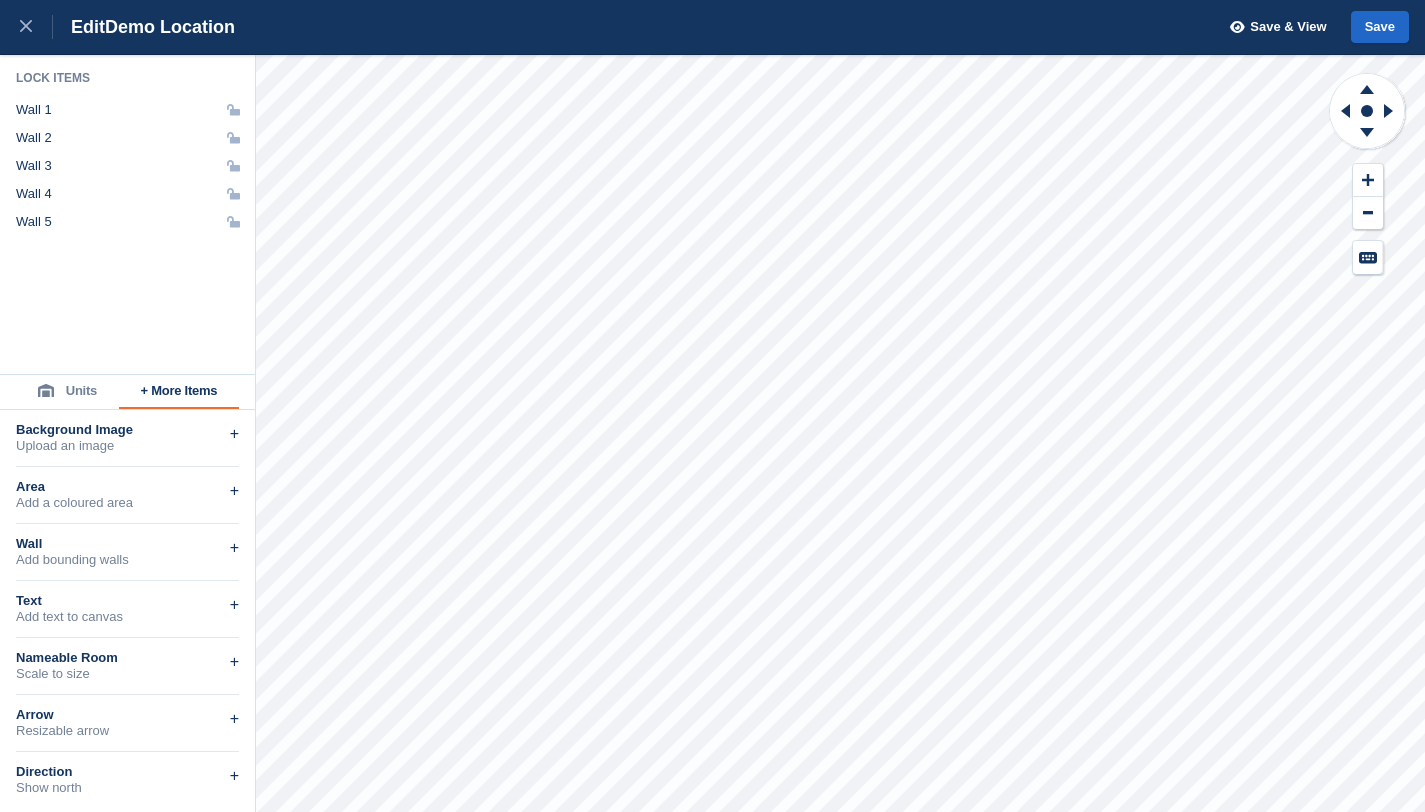 click at bounding box center [228, 222] 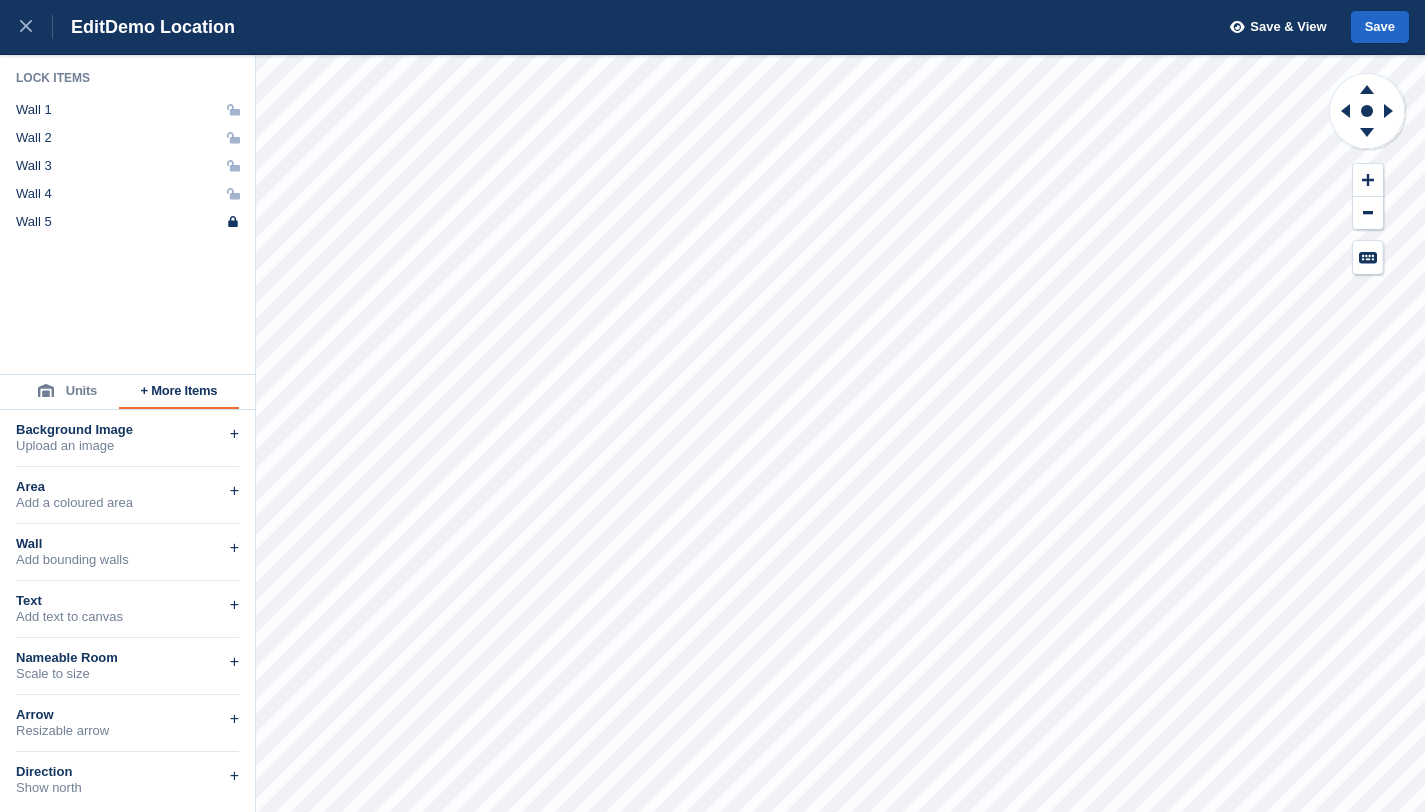 click 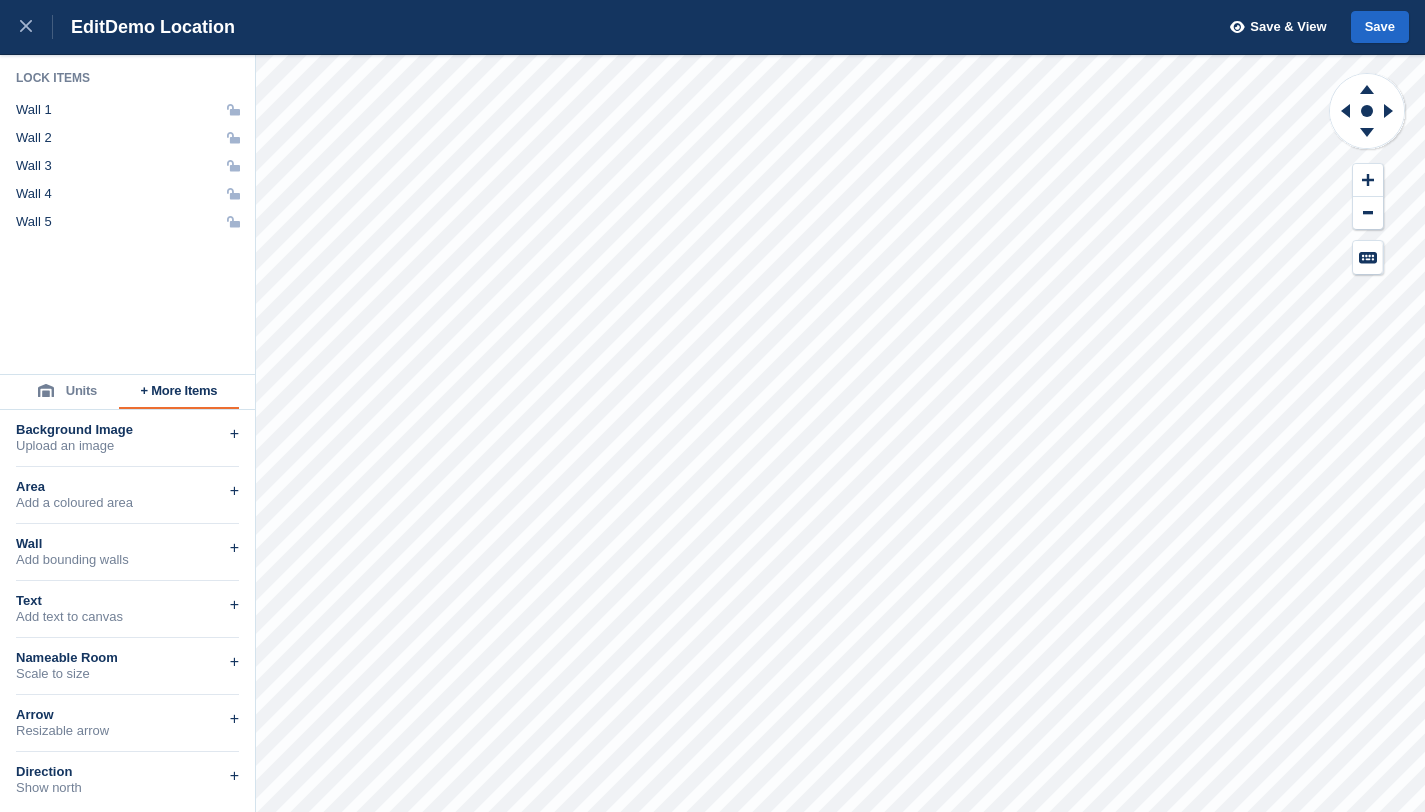 click 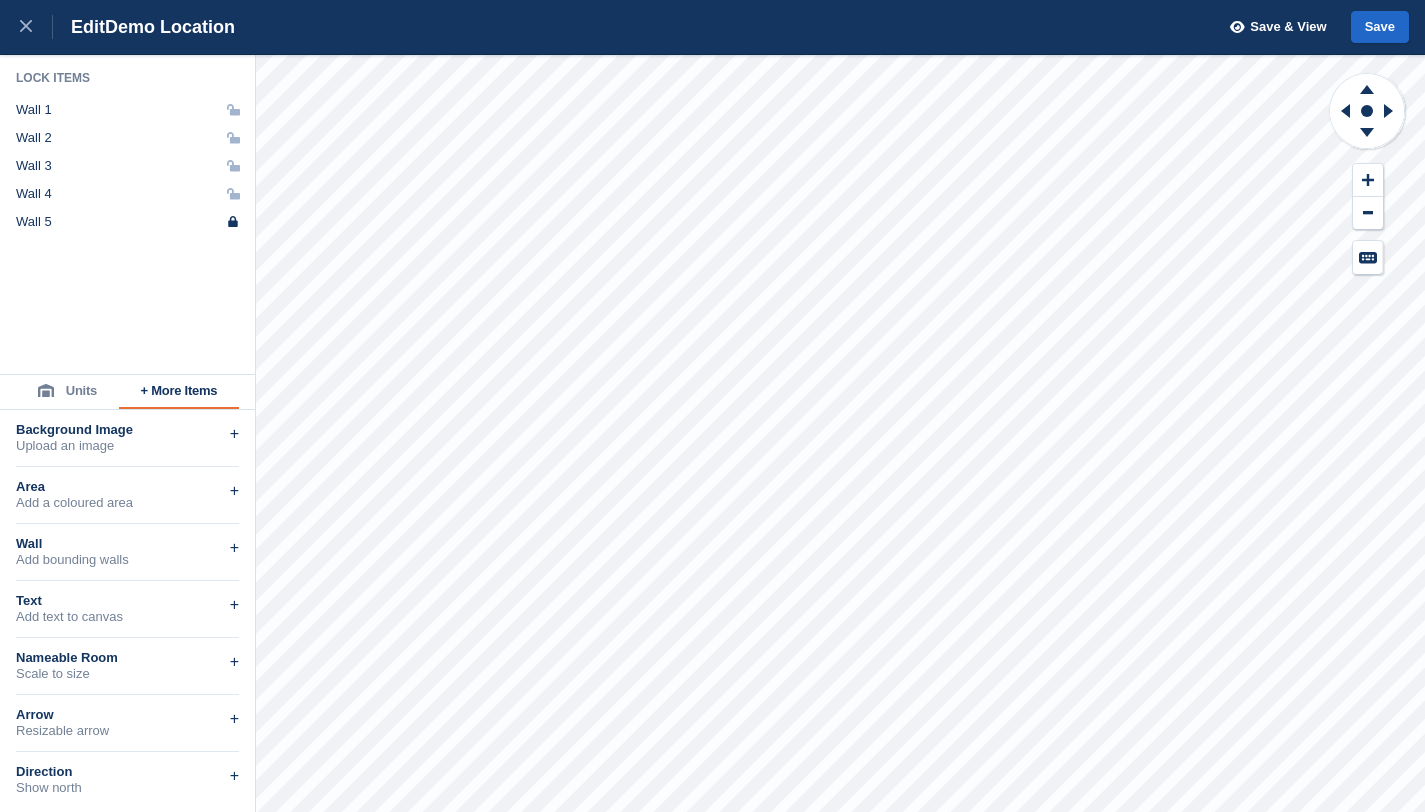 click 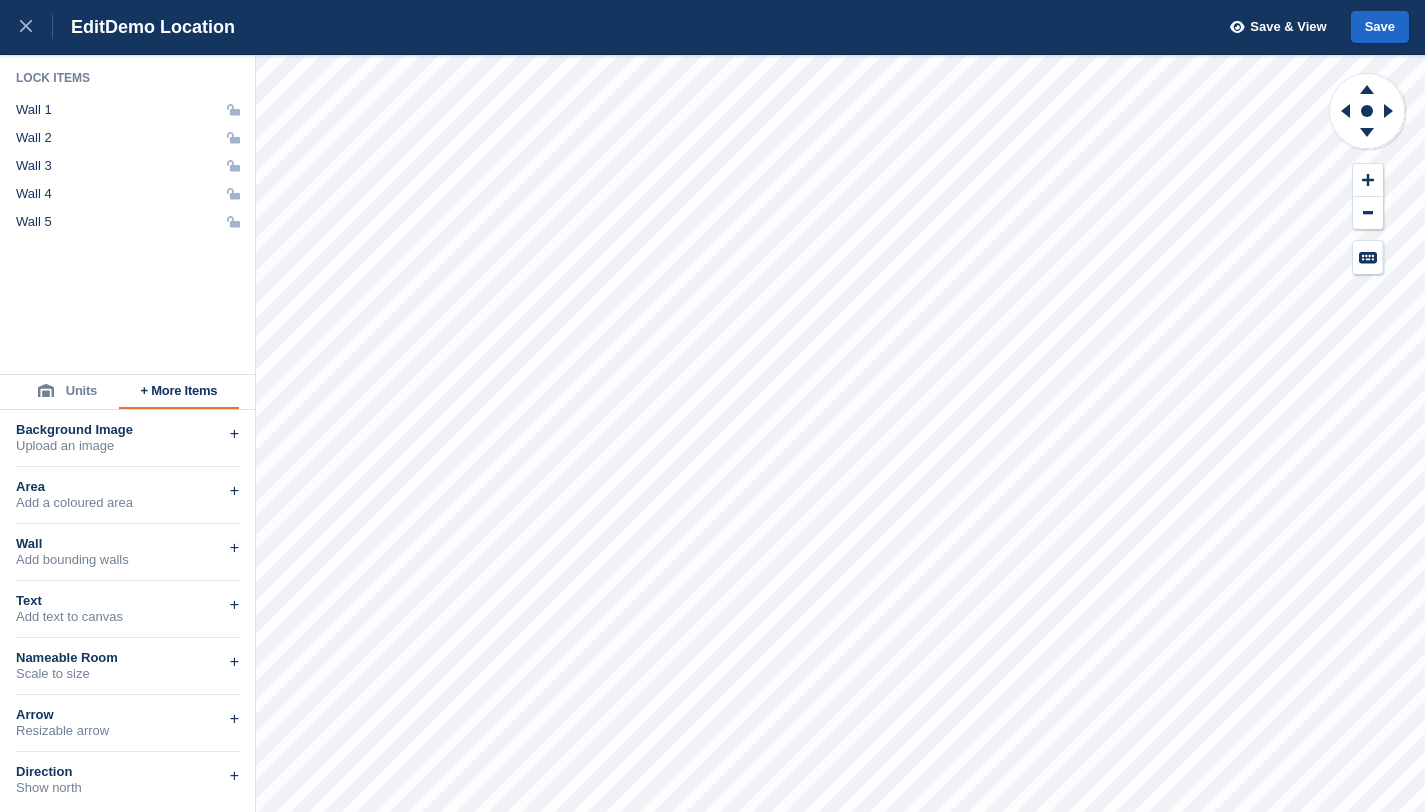click at bounding box center (228, 222) 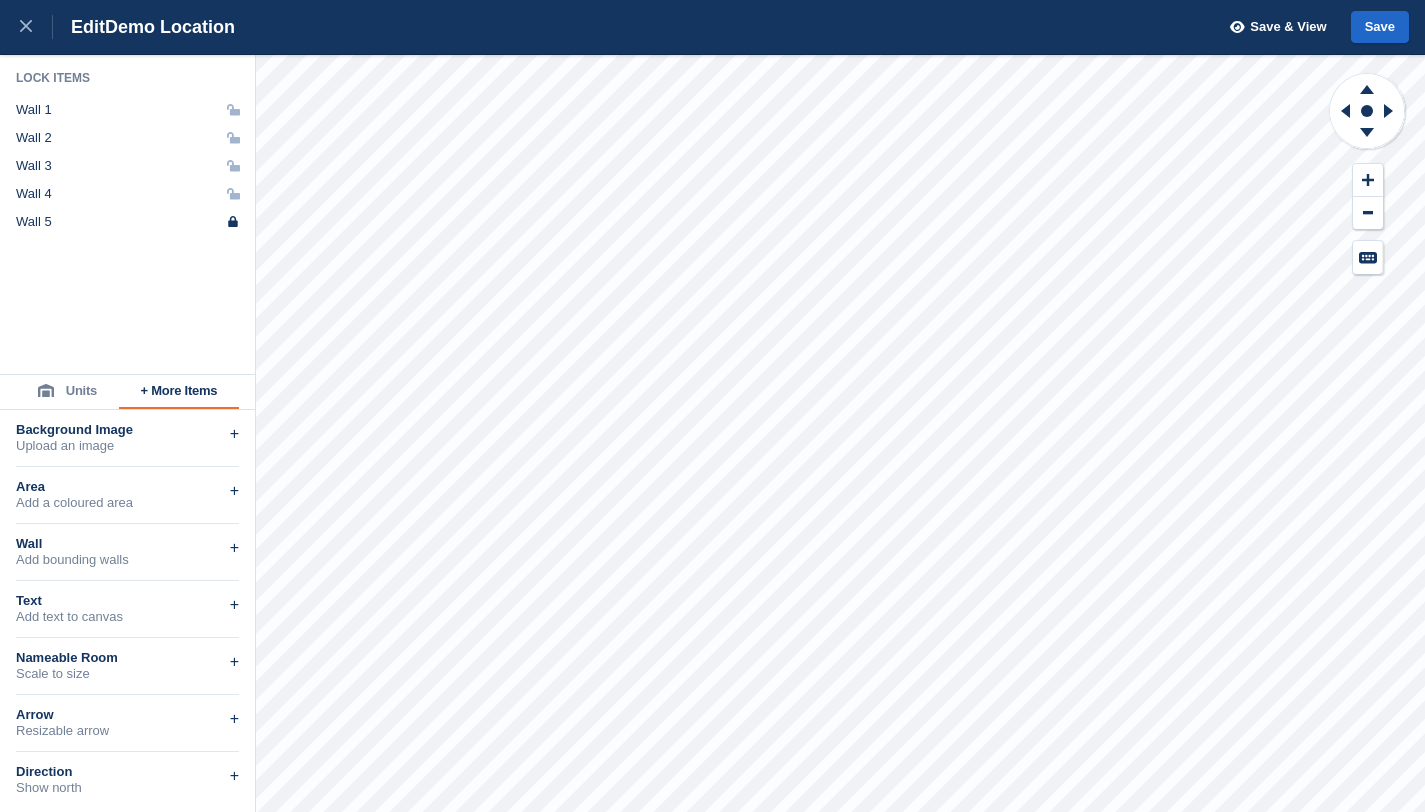 click 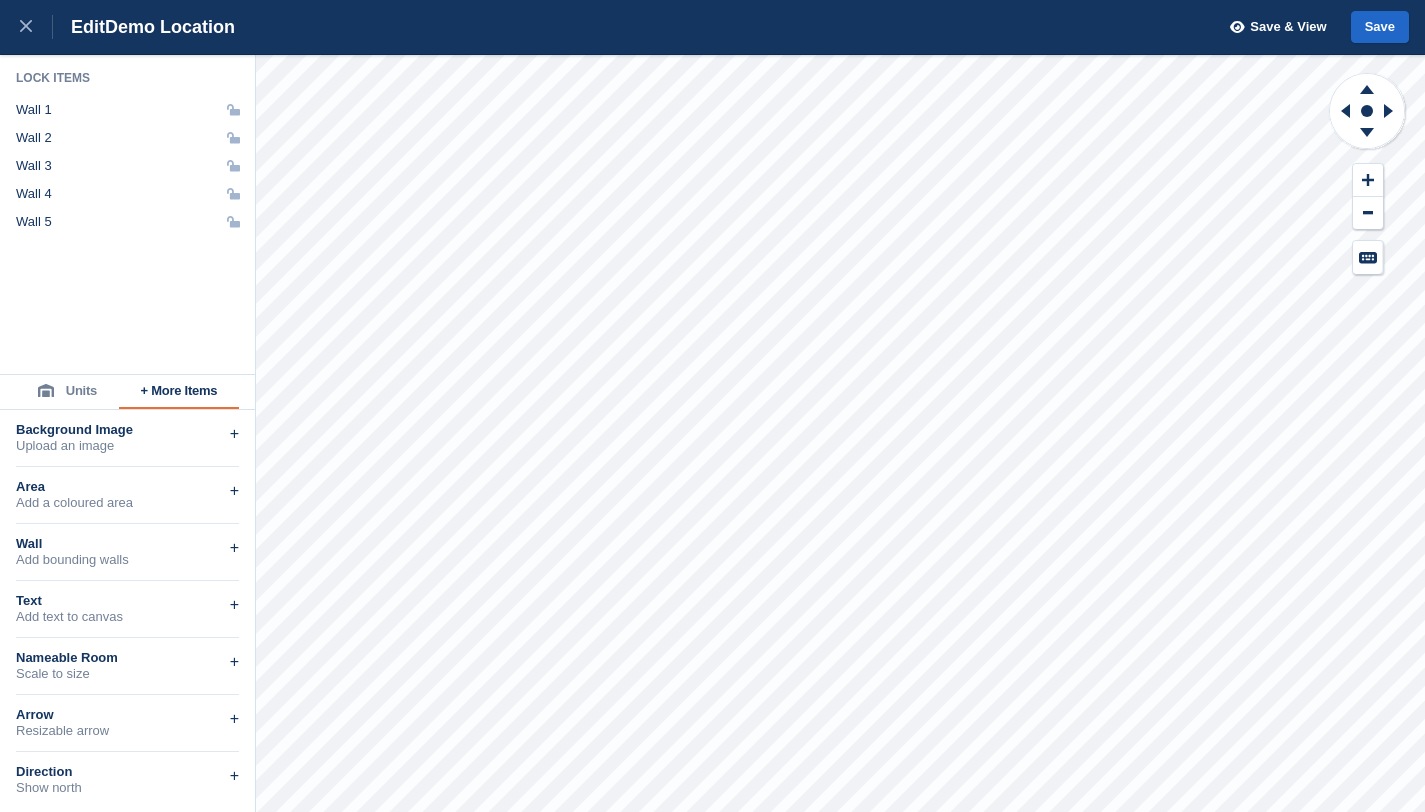 click 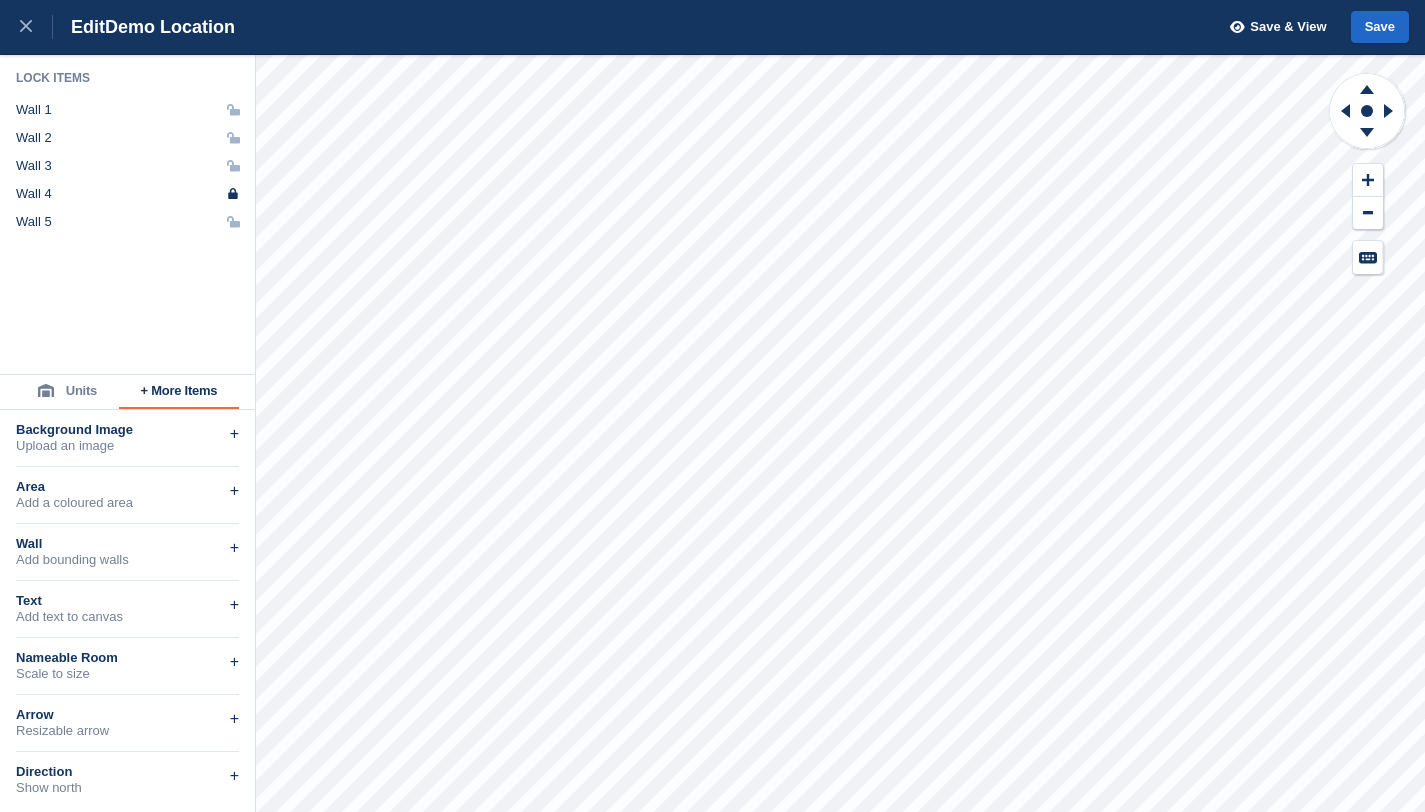 click 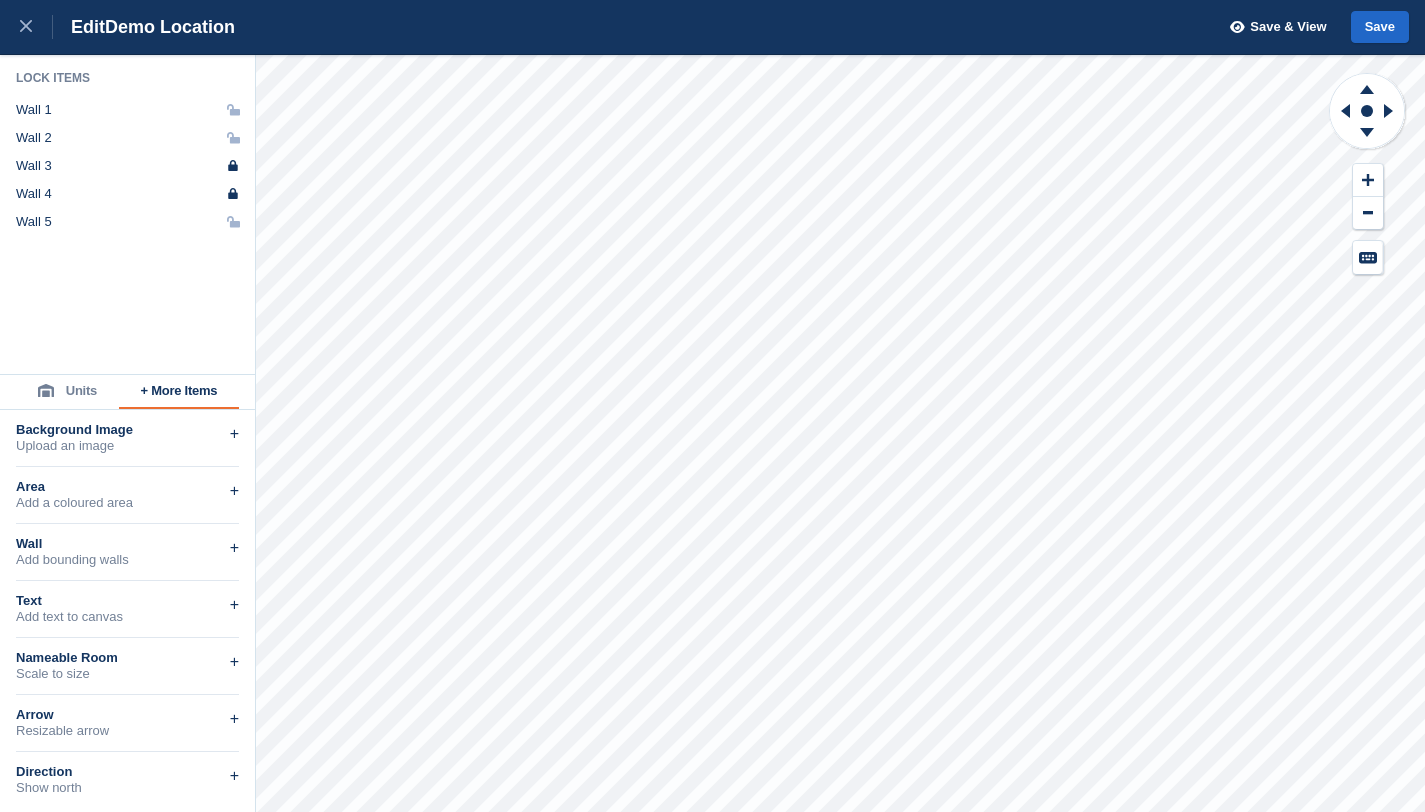 click 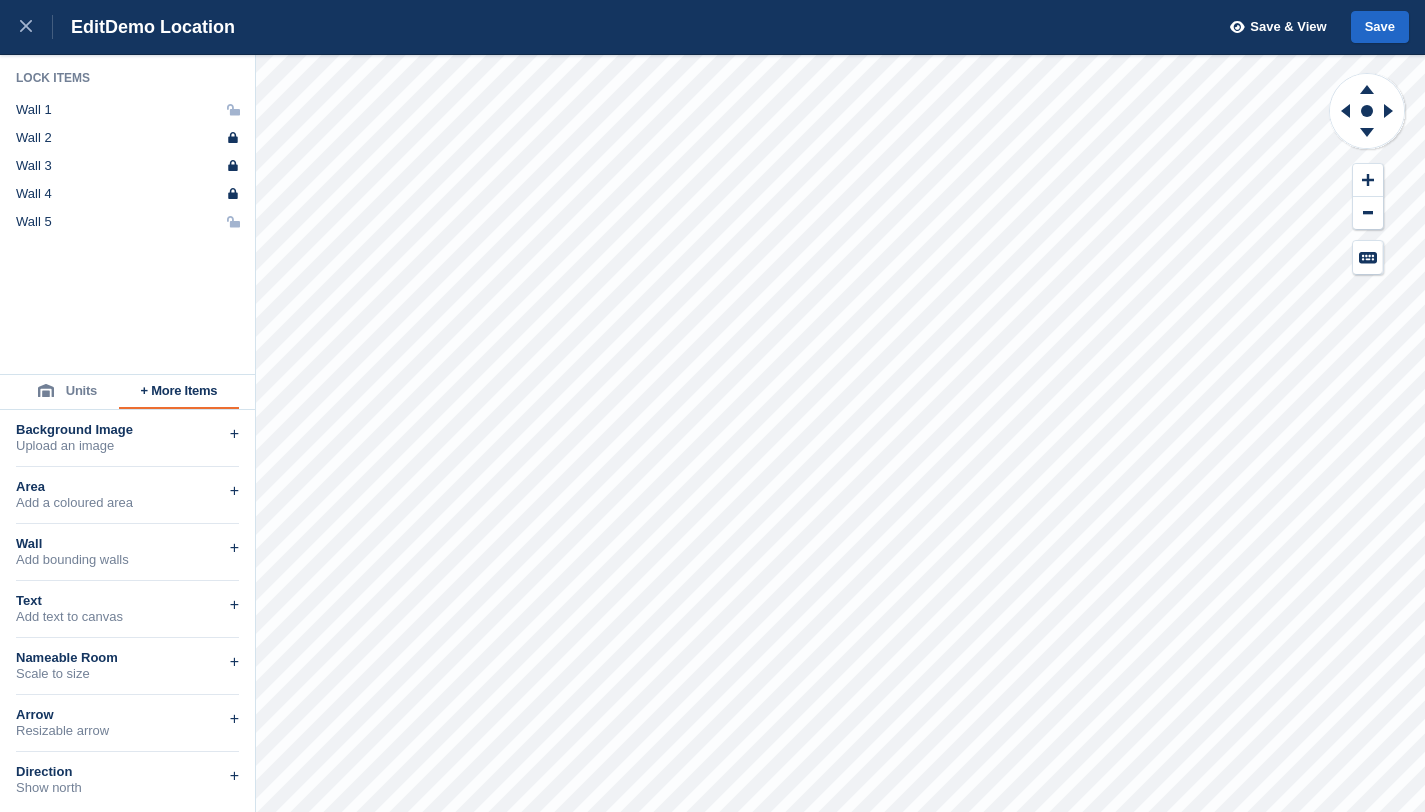 click 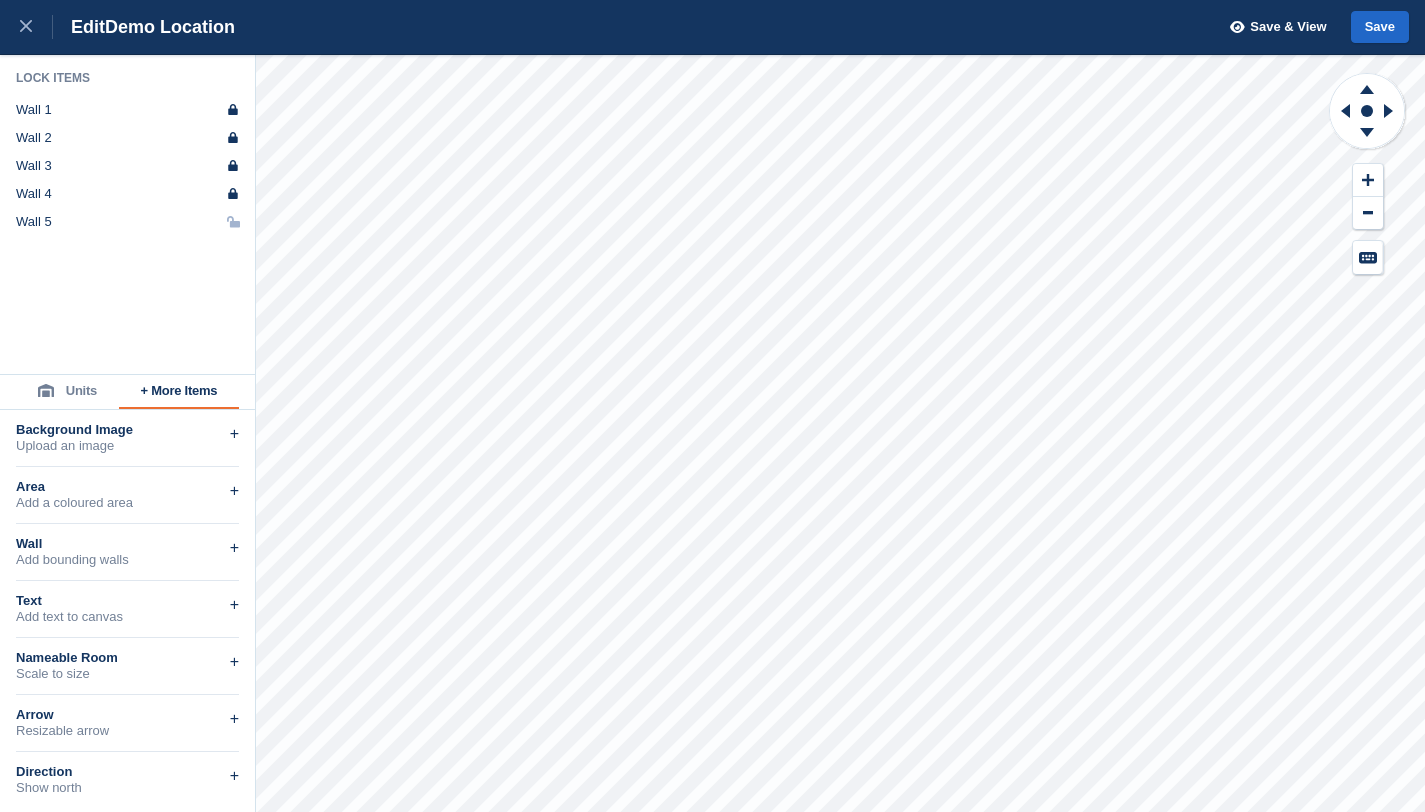click 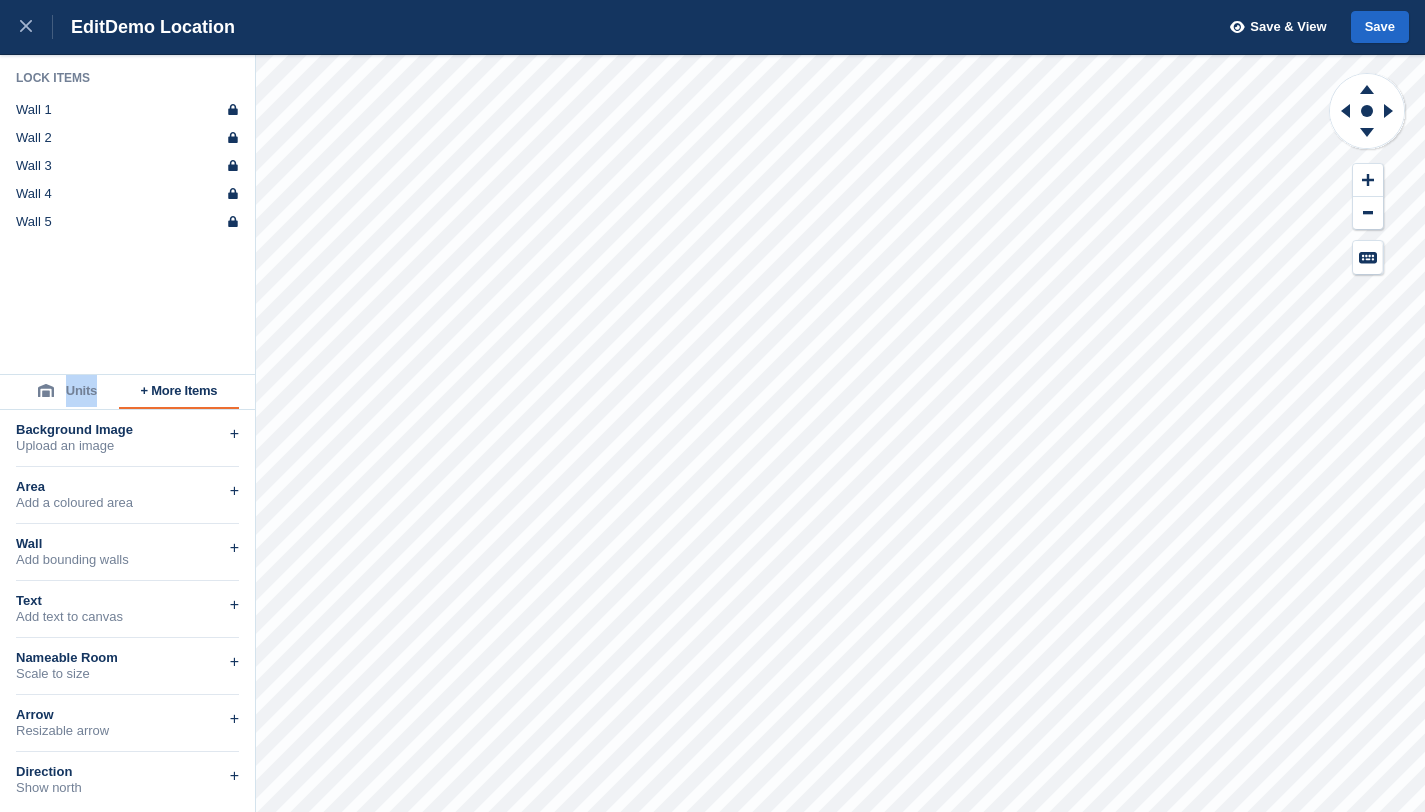 click 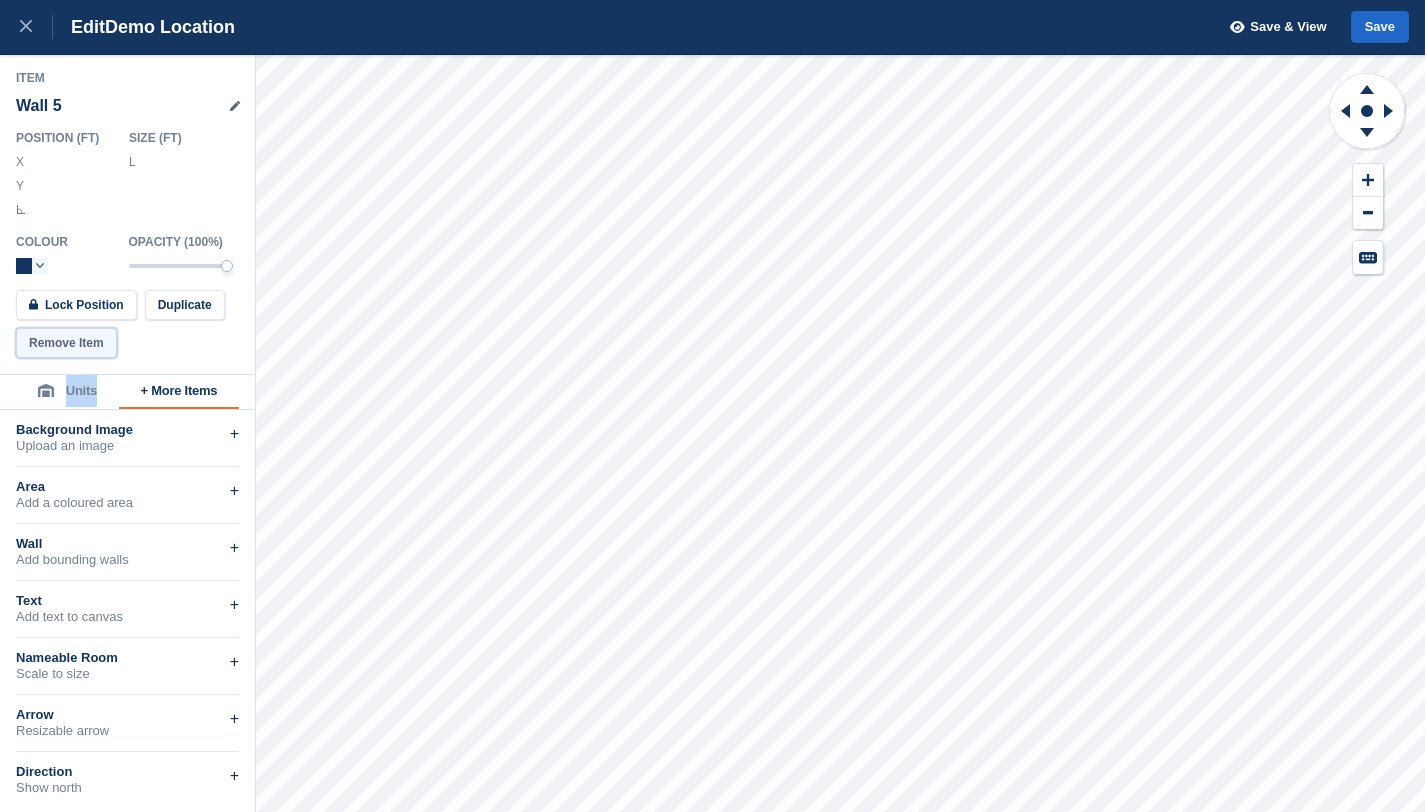 click on "Remove Item" at bounding box center (66, 343) 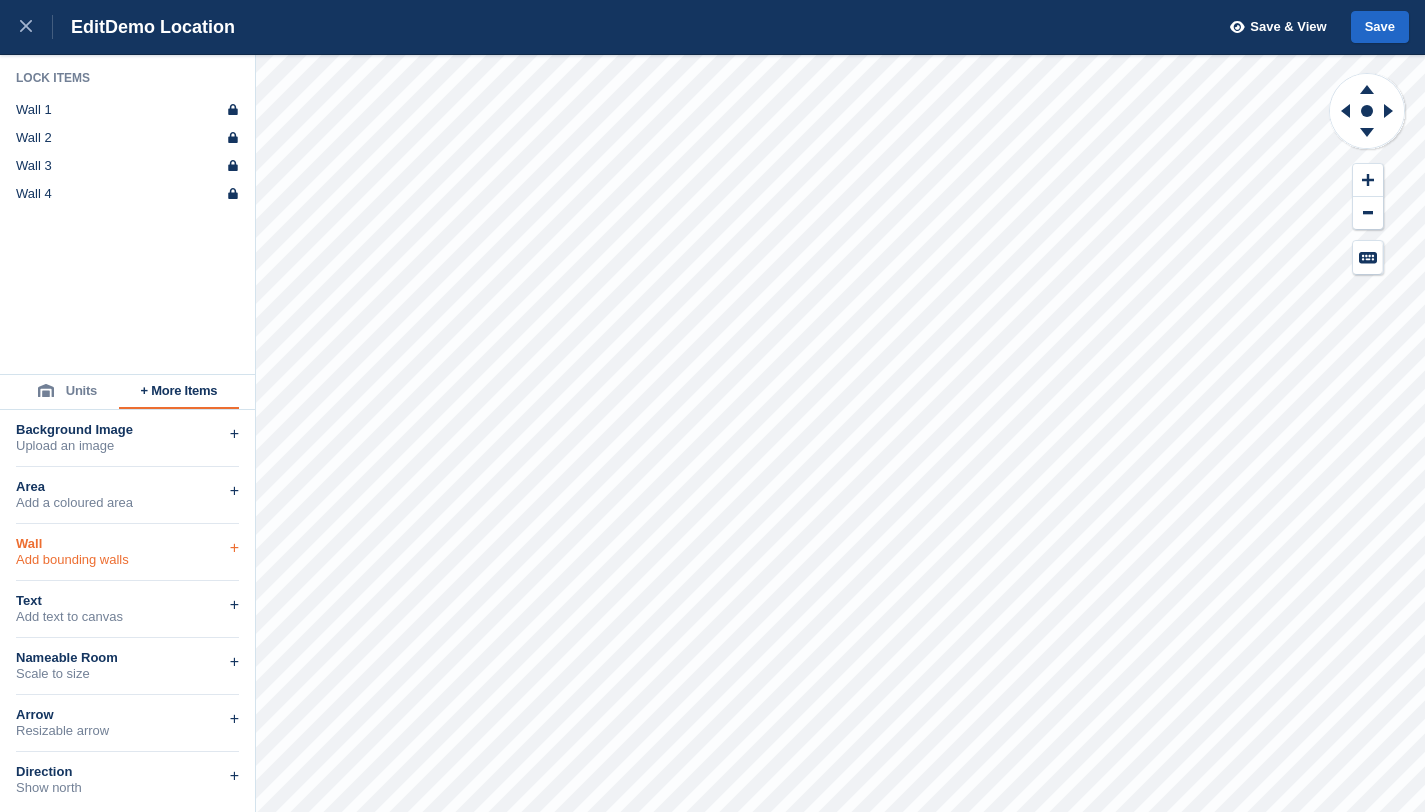 click on "Wall" at bounding box center [127, 544] 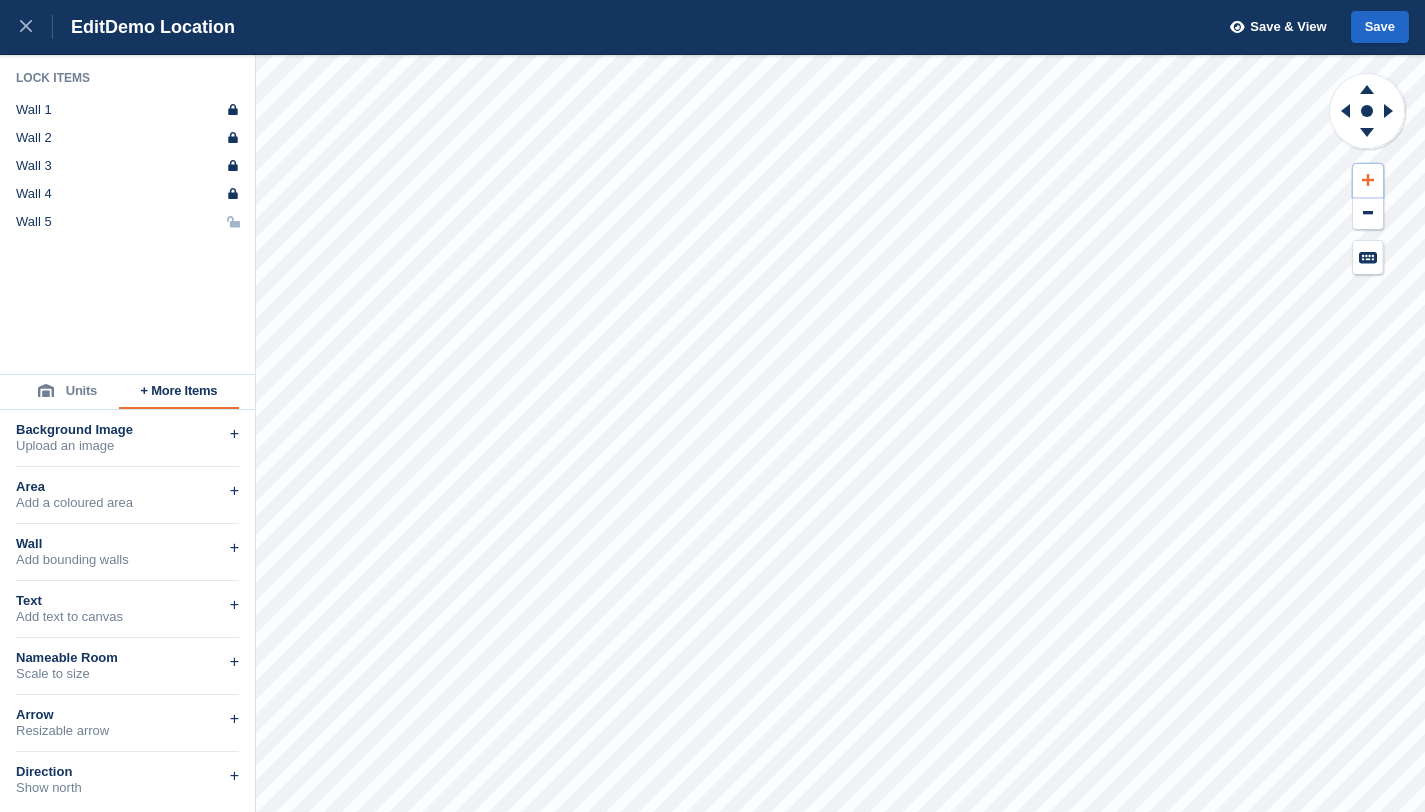 click 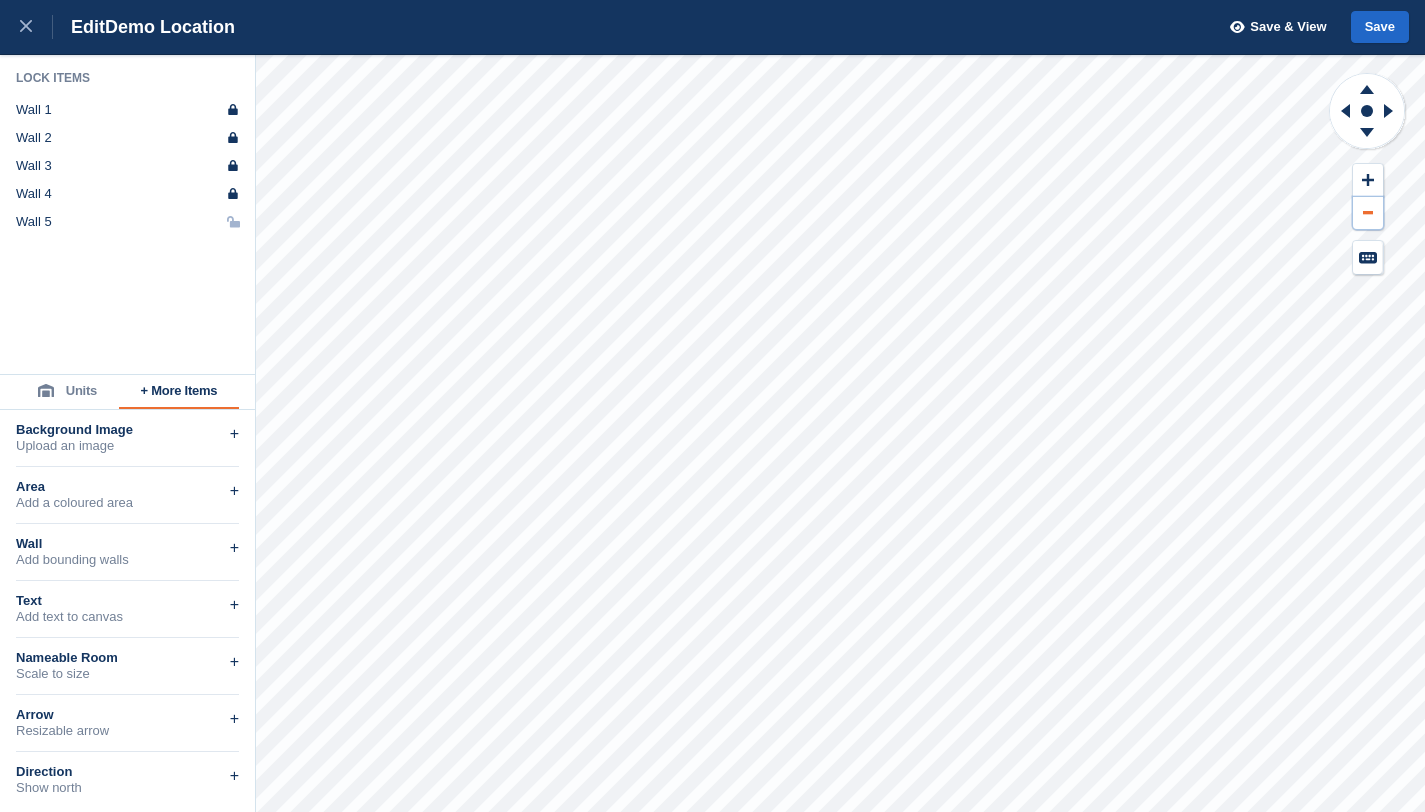 click at bounding box center [1368, 213] 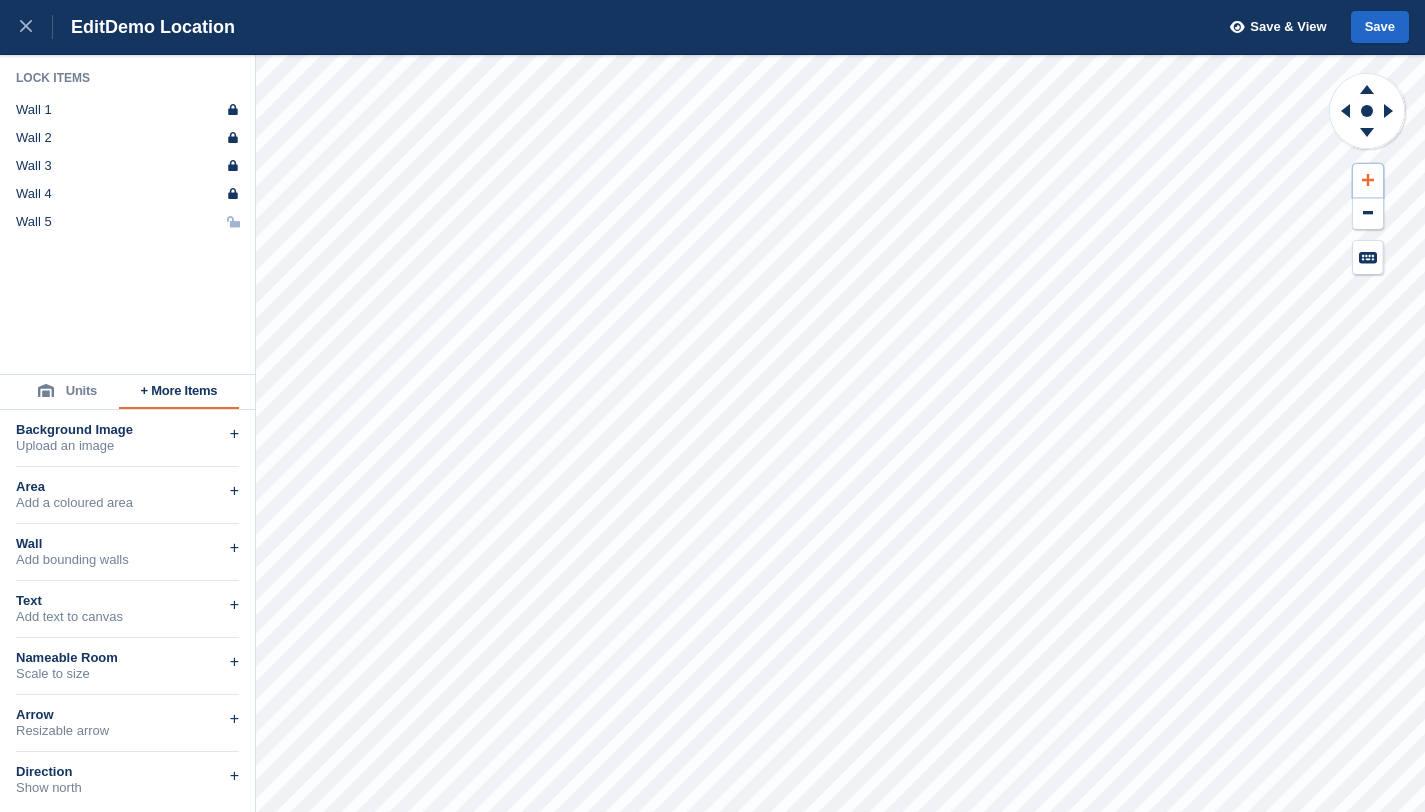 click 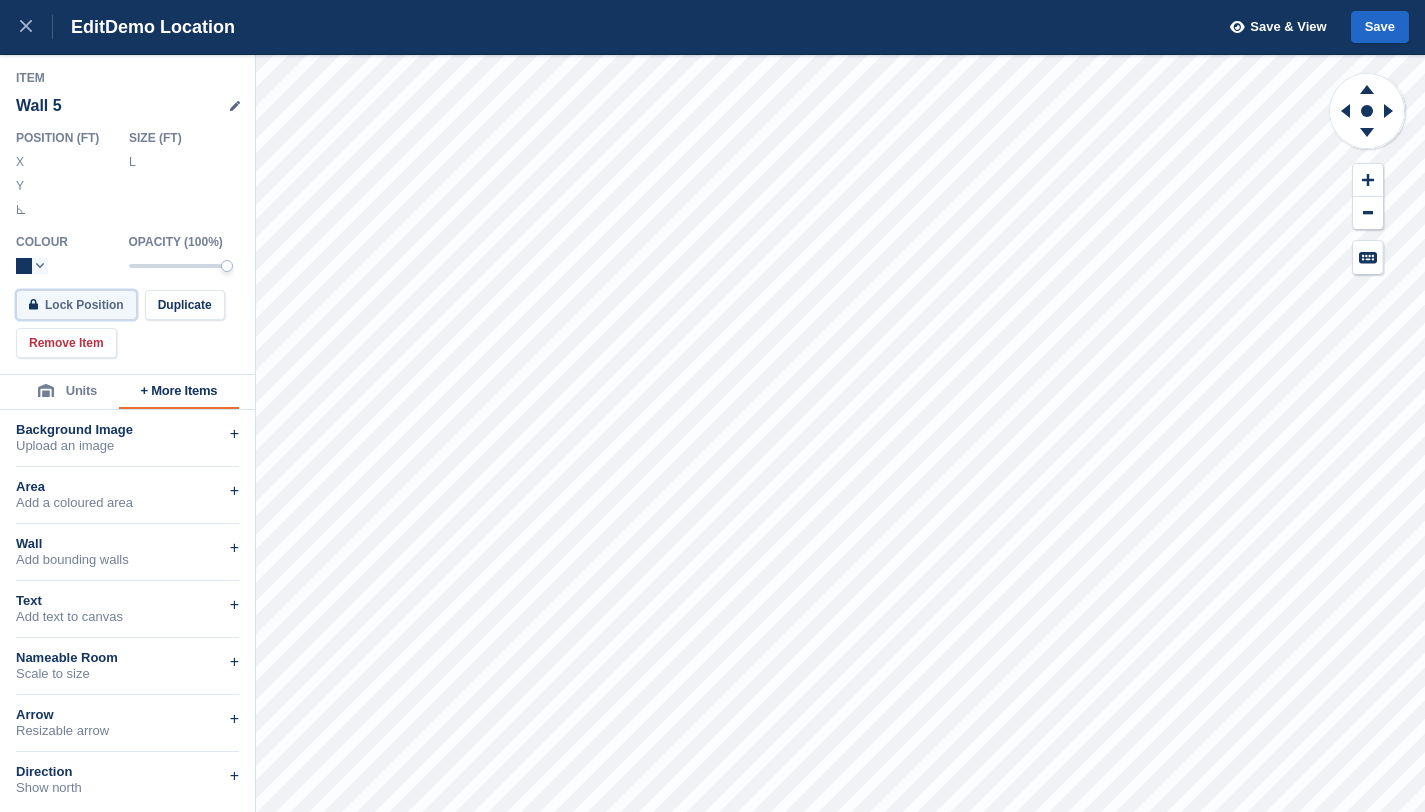 click on "Lock Position" at bounding box center (76, 305) 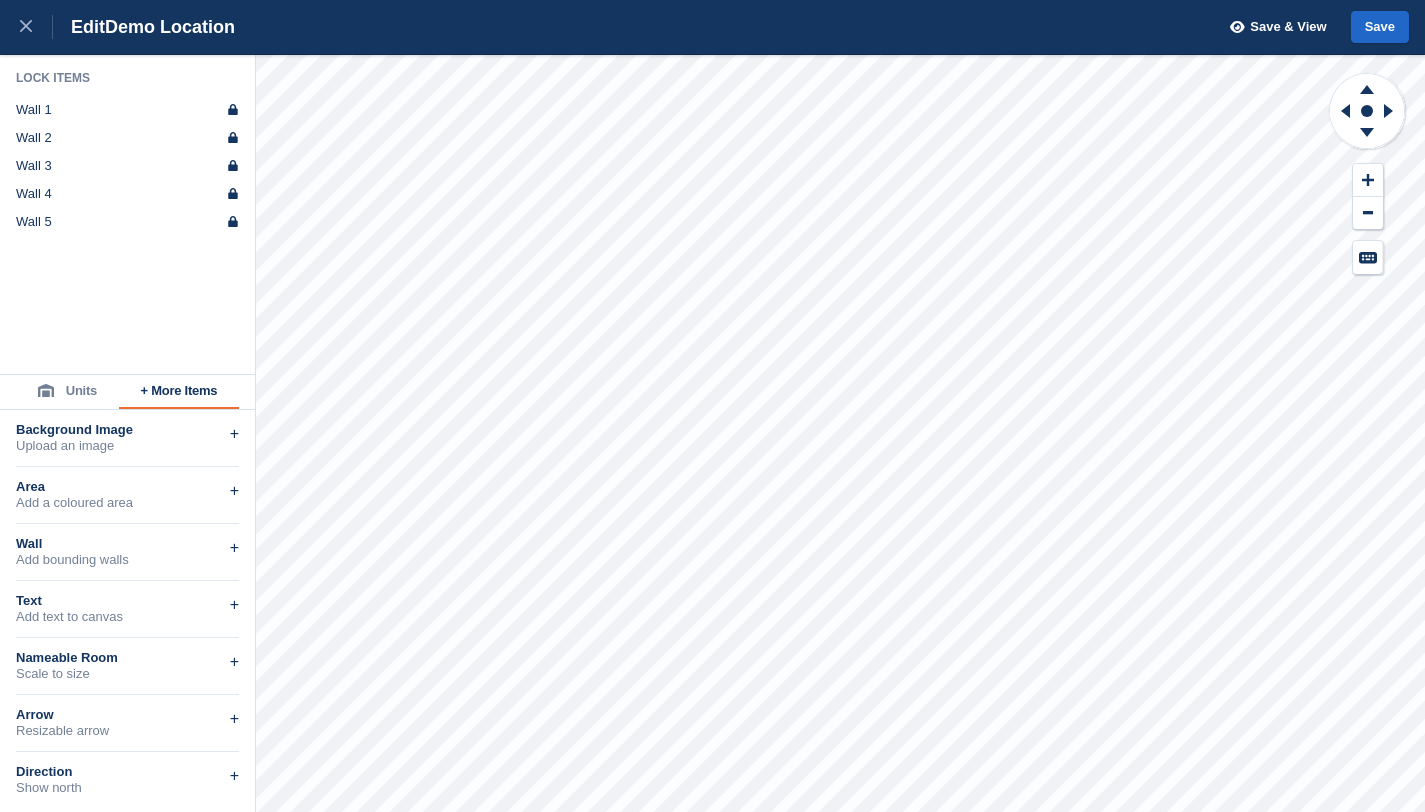 click 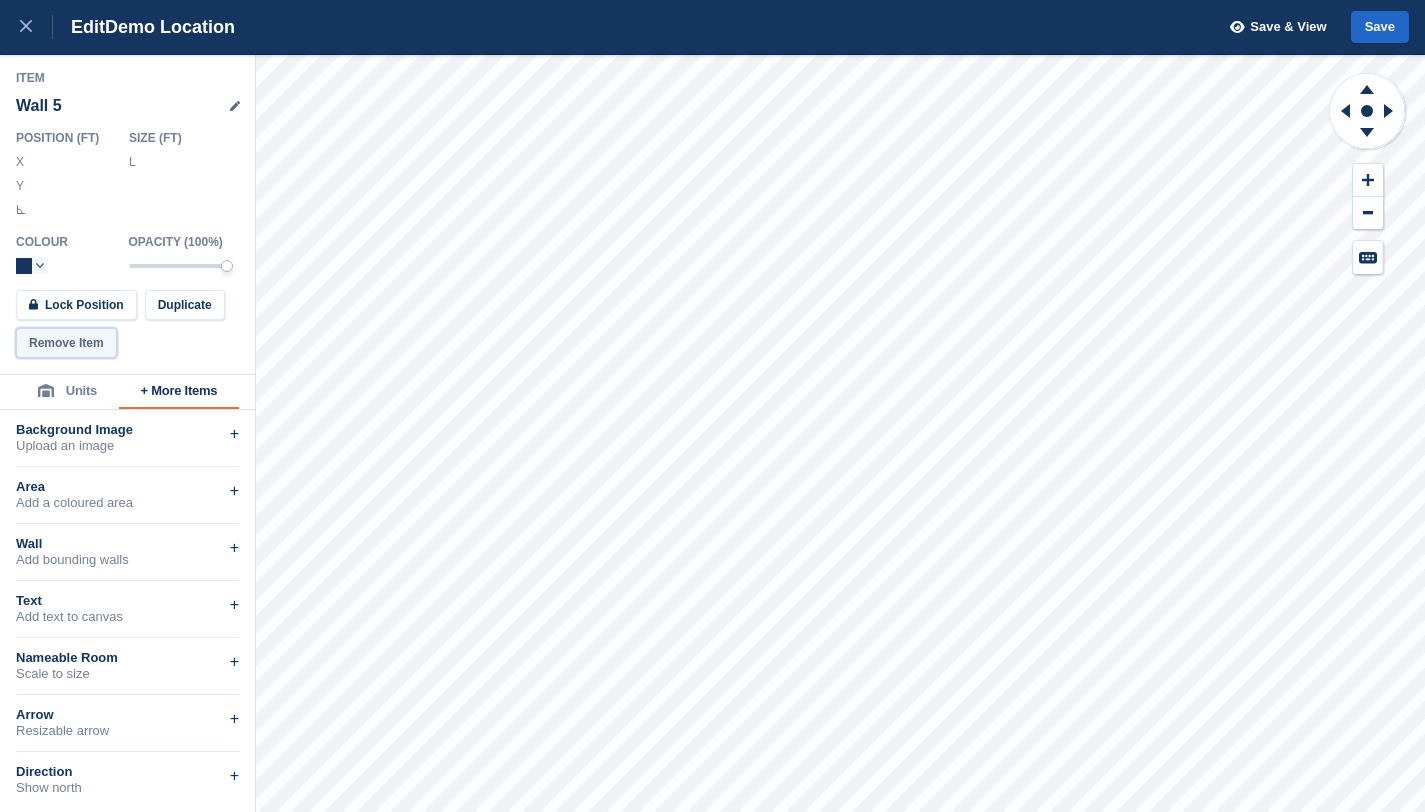 click on "Remove Item" at bounding box center [66, 343] 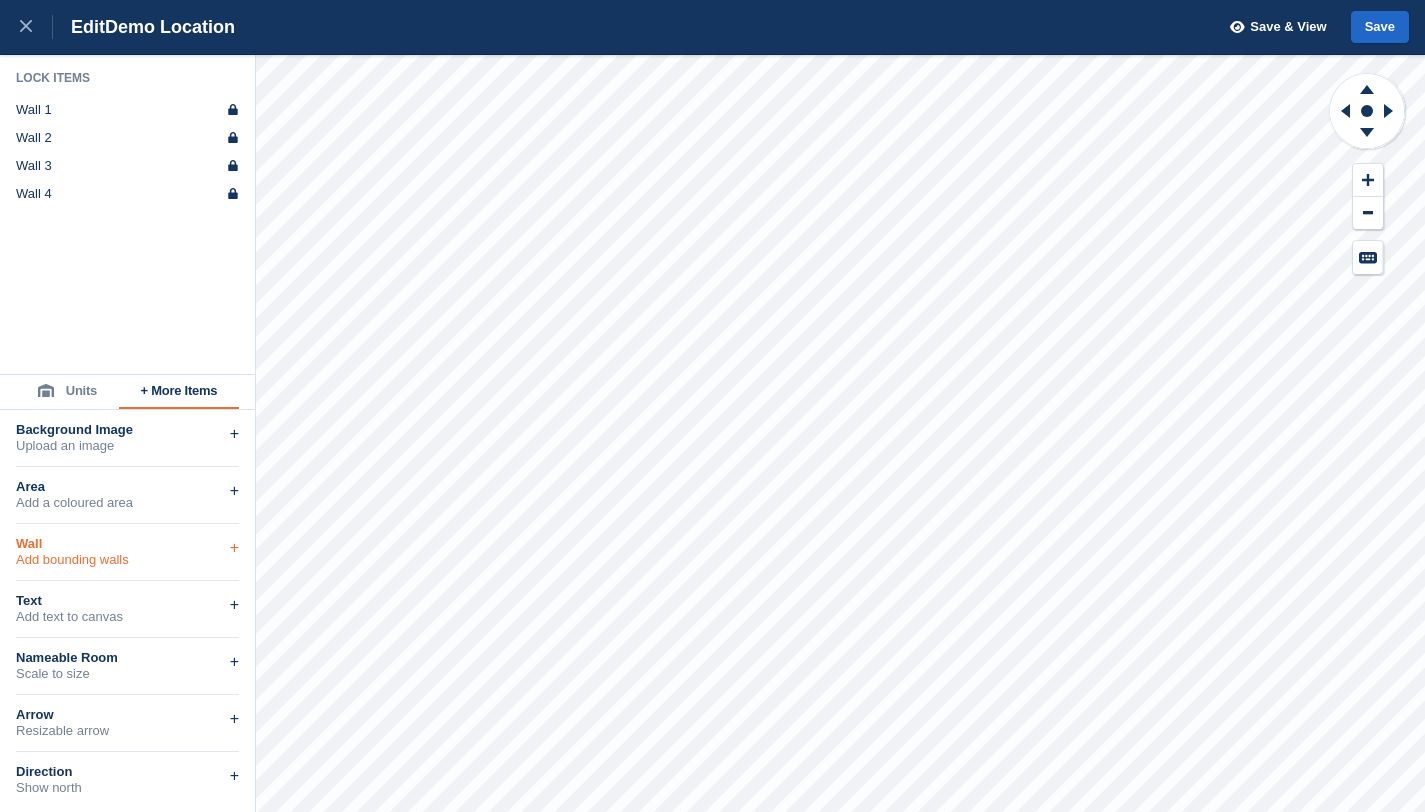 click on "Wall" at bounding box center (127, 544) 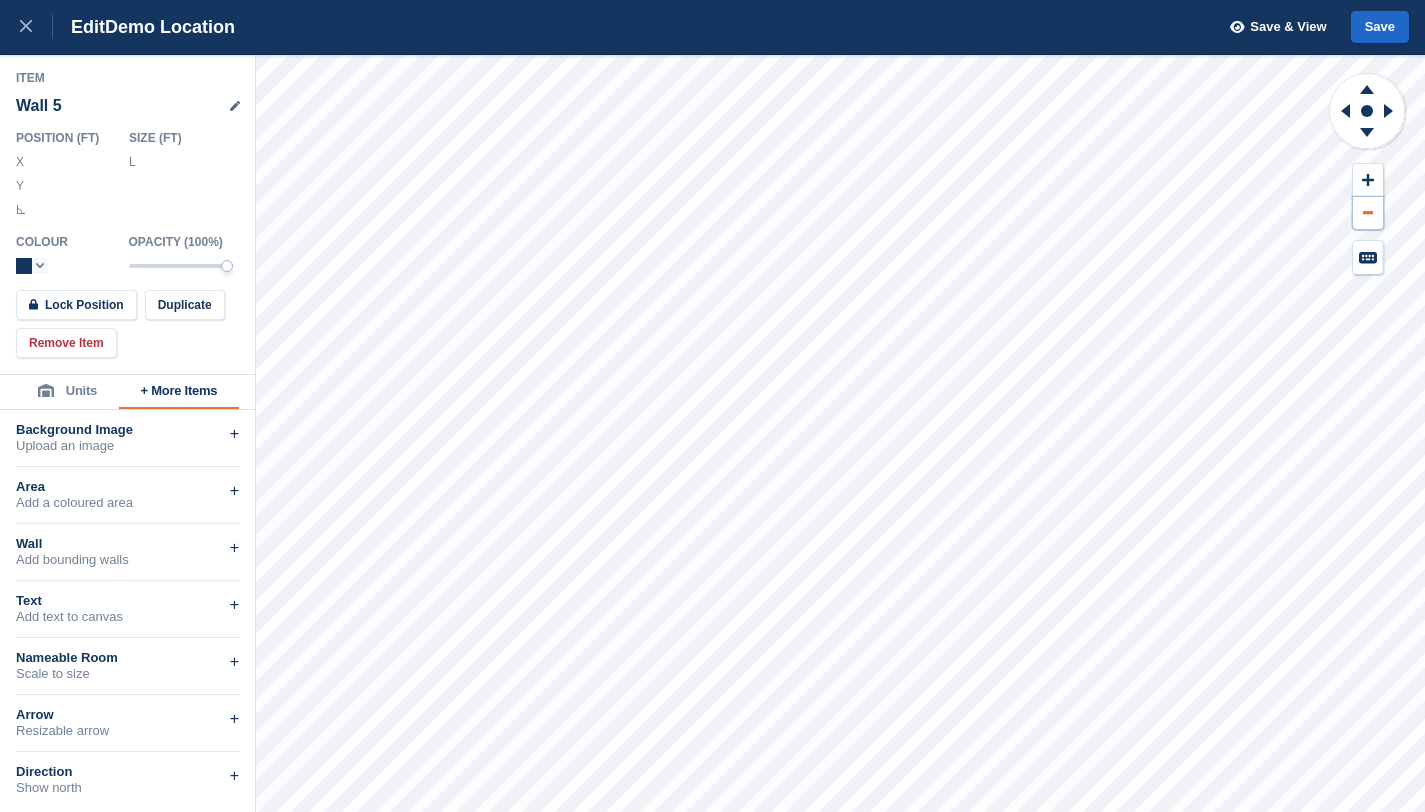 click at bounding box center [1368, 213] 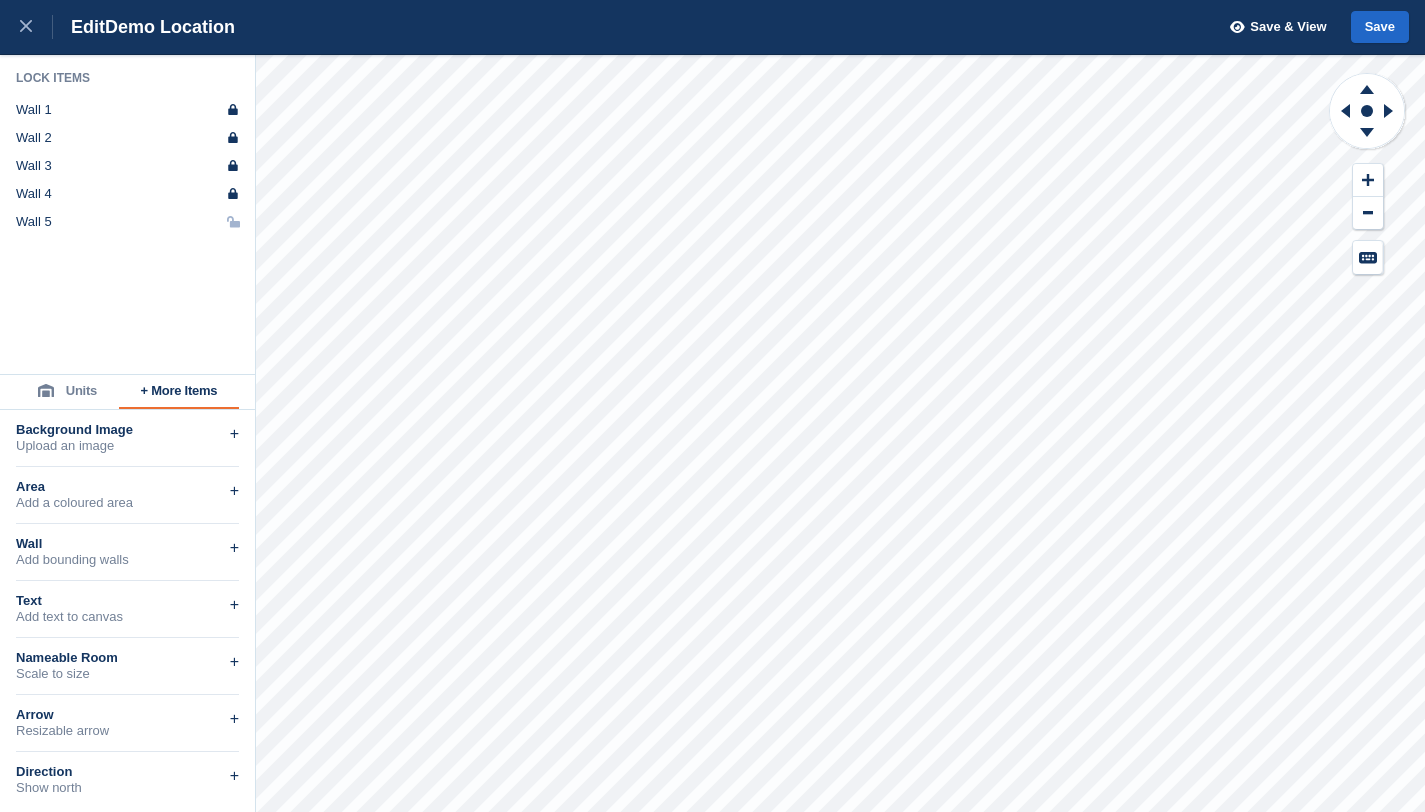 click 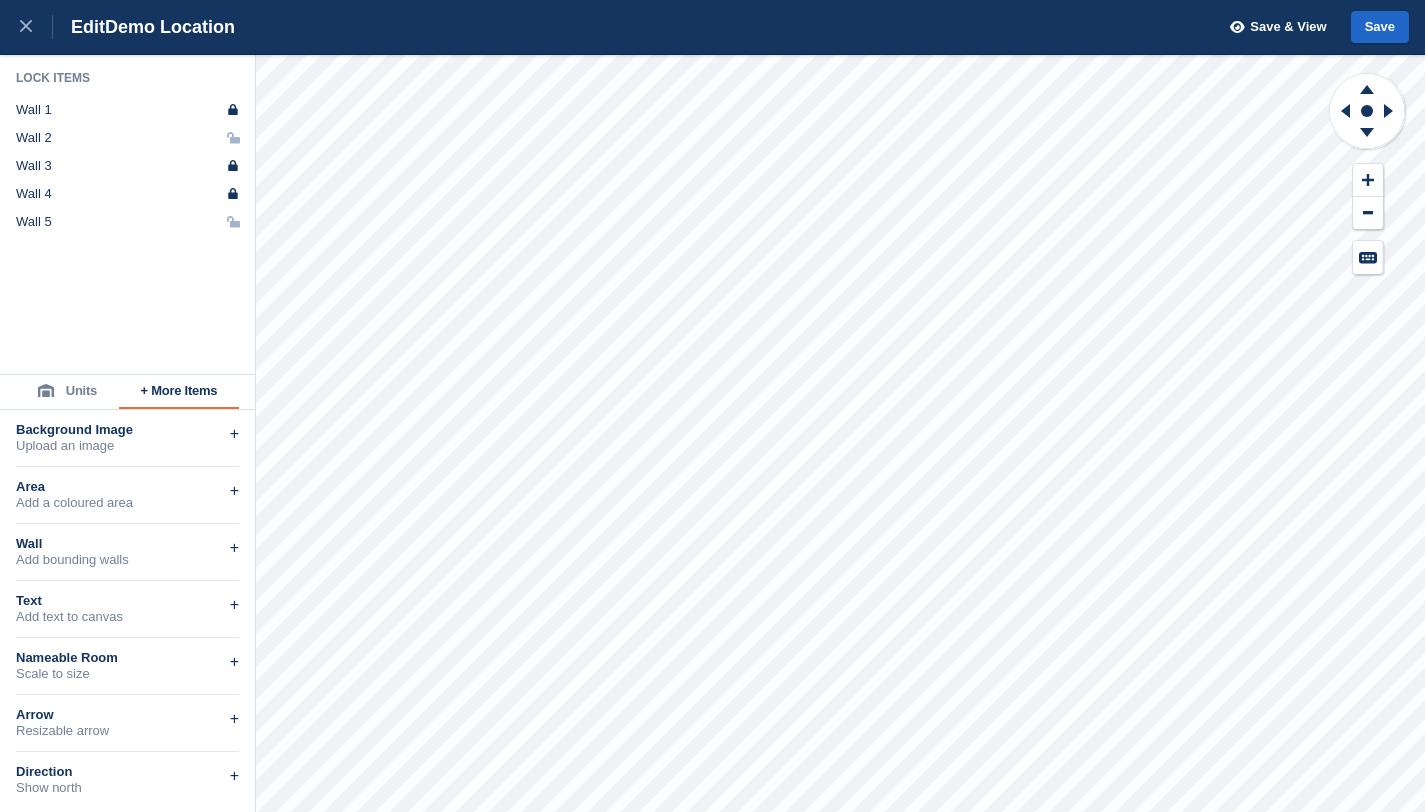 click 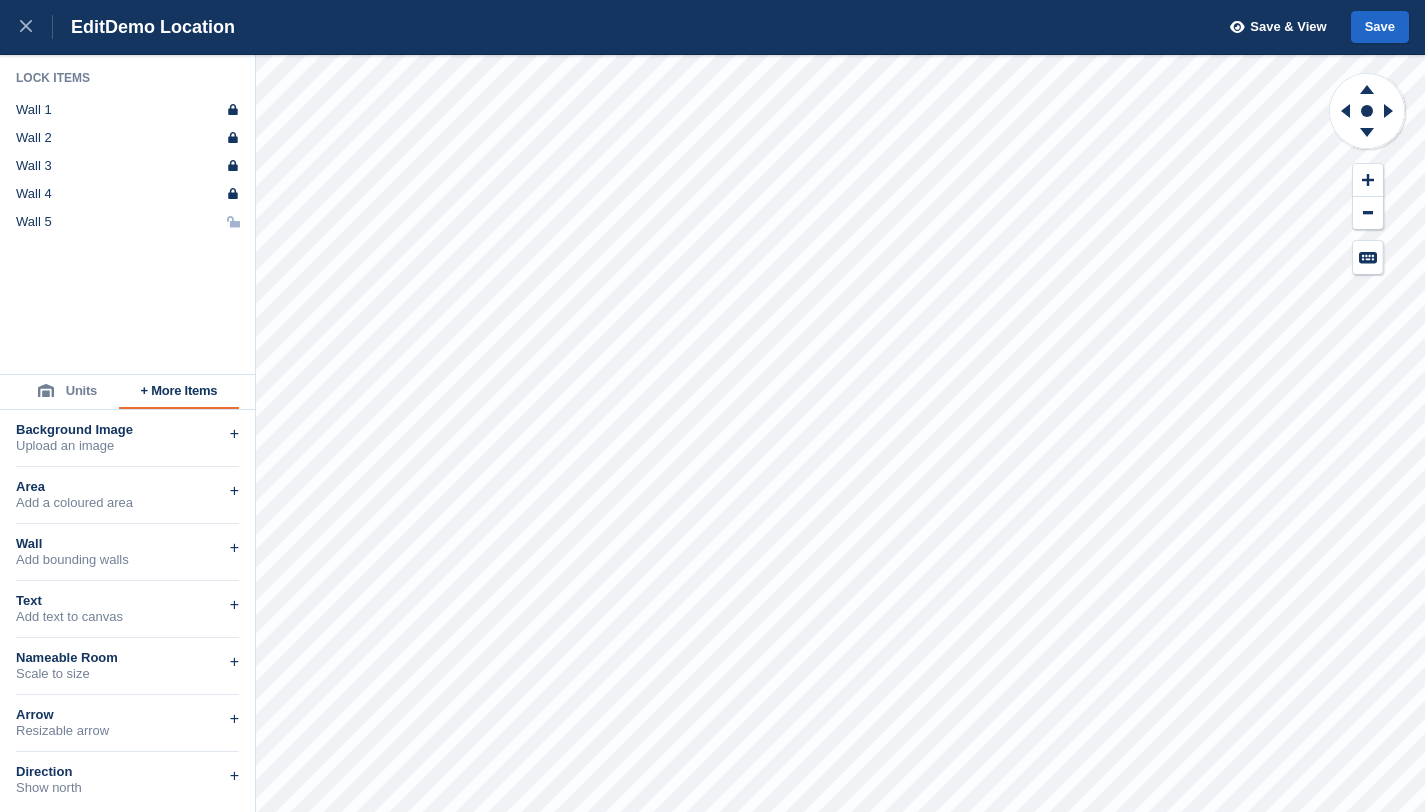 click 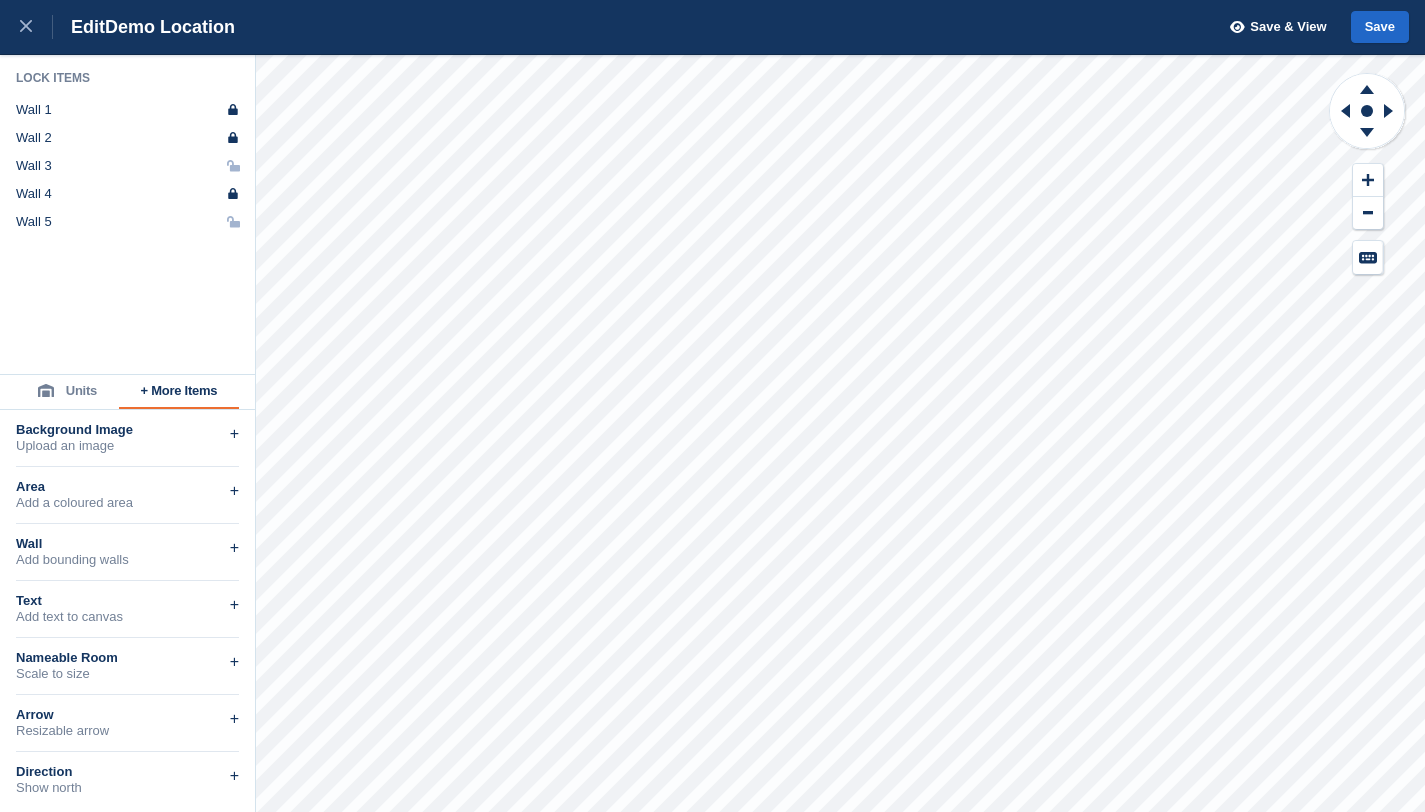 click 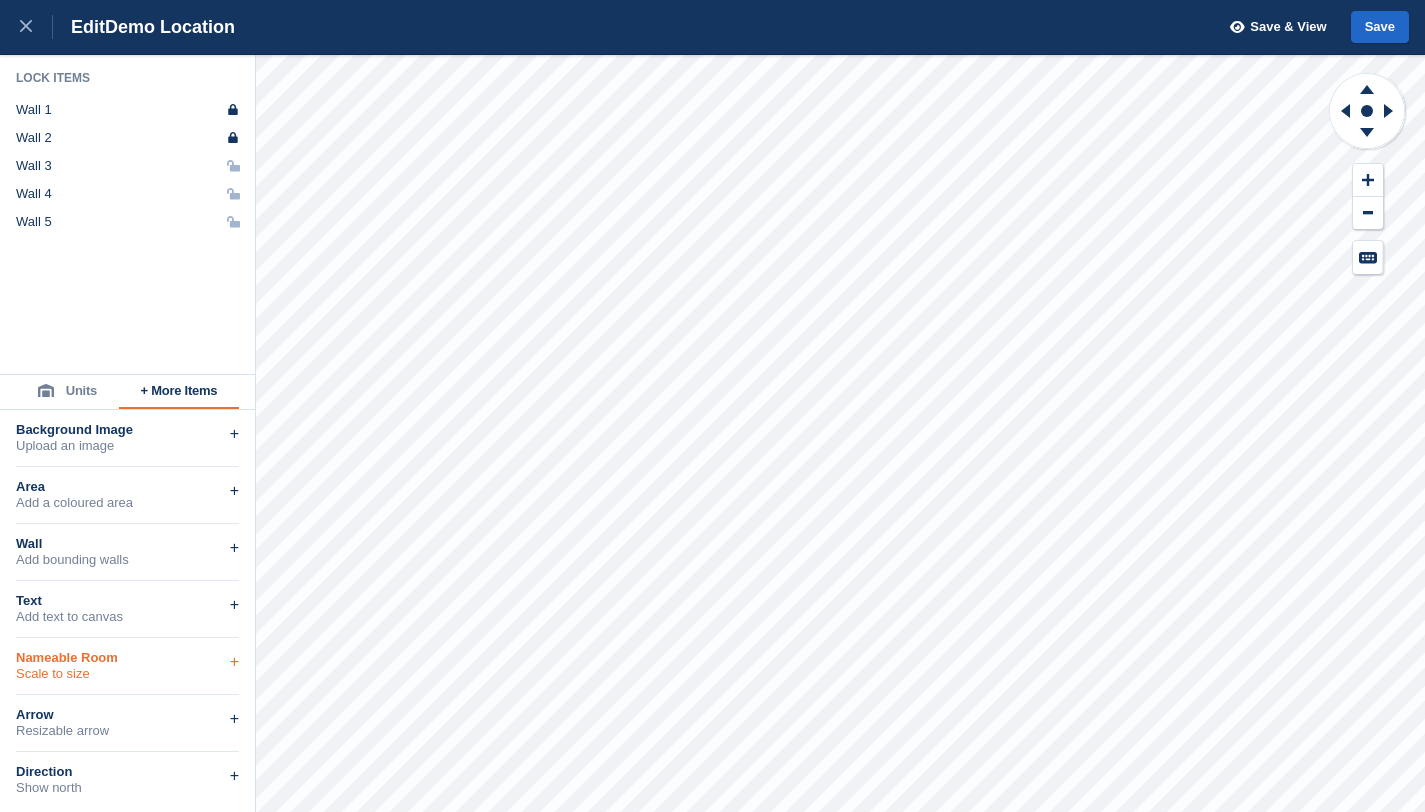 click on "Nameable Room Scale to size +" at bounding box center (127, 666) 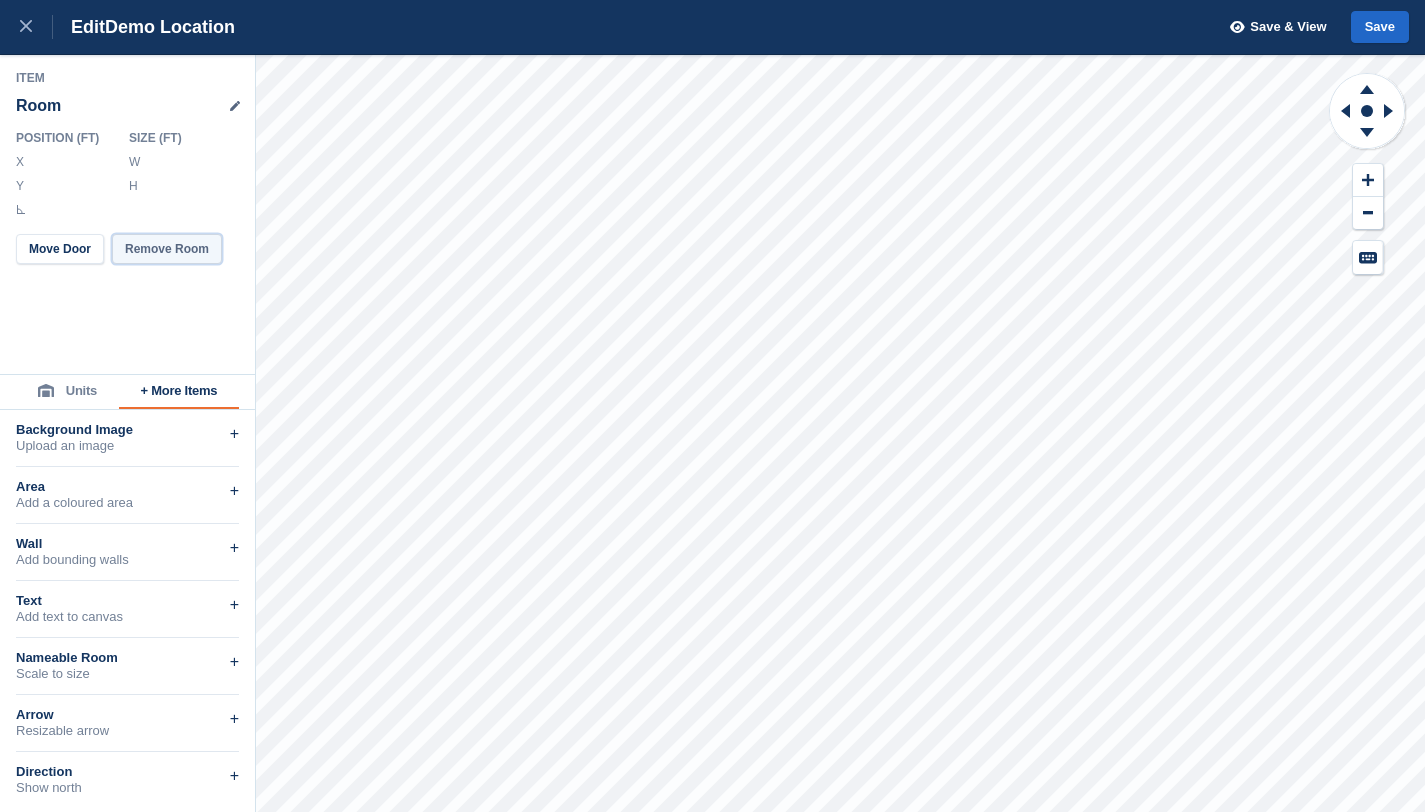 click on "Remove Room" at bounding box center [167, 249] 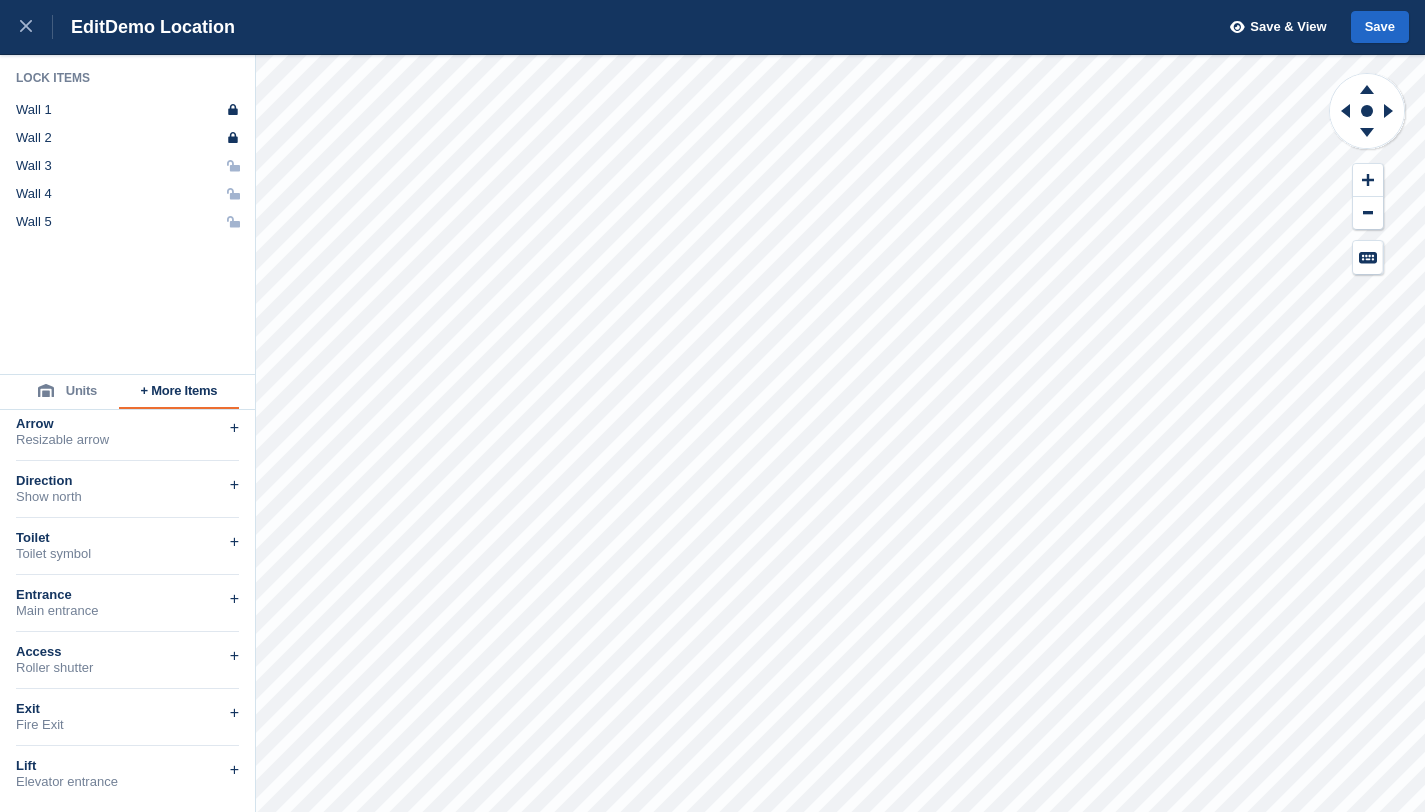 scroll, scrollTop: 357, scrollLeft: 0, axis: vertical 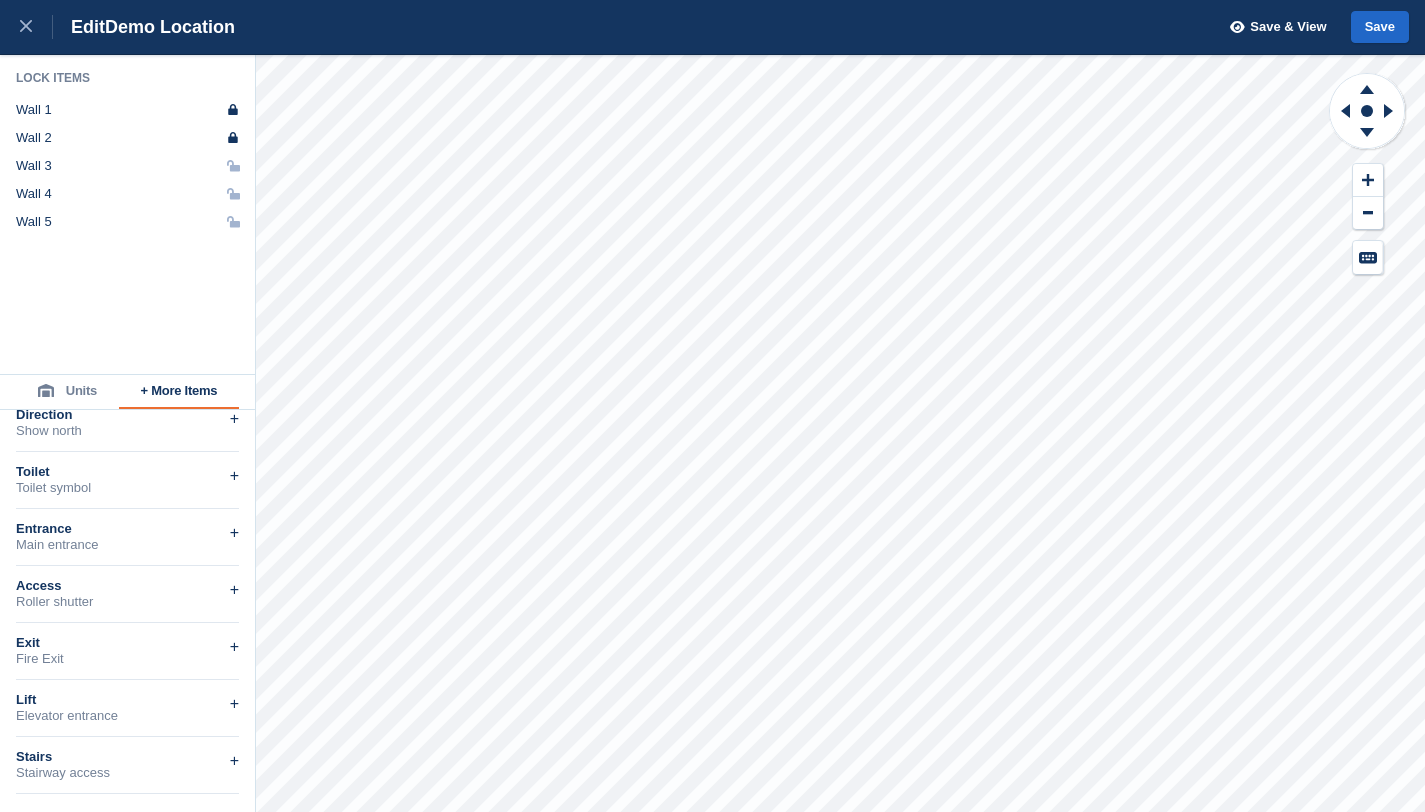 click on "Background Image Upload an image + Area Add a coloured area + Wall Add bounding walls + Text Add text to canvas + Nameable Room Scale to size + Arrow Resizable arrow + Direction Show north + Toilet Toilet symbol + Entrance Main entrance + Access Roller shutter + Exit Fire Exit + Lift Elevator entrance + Stairs Stairway access + Trolleys Storage Point + Electrical Fuse board + Fire Extinguisher Safety + Camera CCTV + Connection WiFi Transmitter + Smoke Detector Safety +" at bounding box center [127, 606] 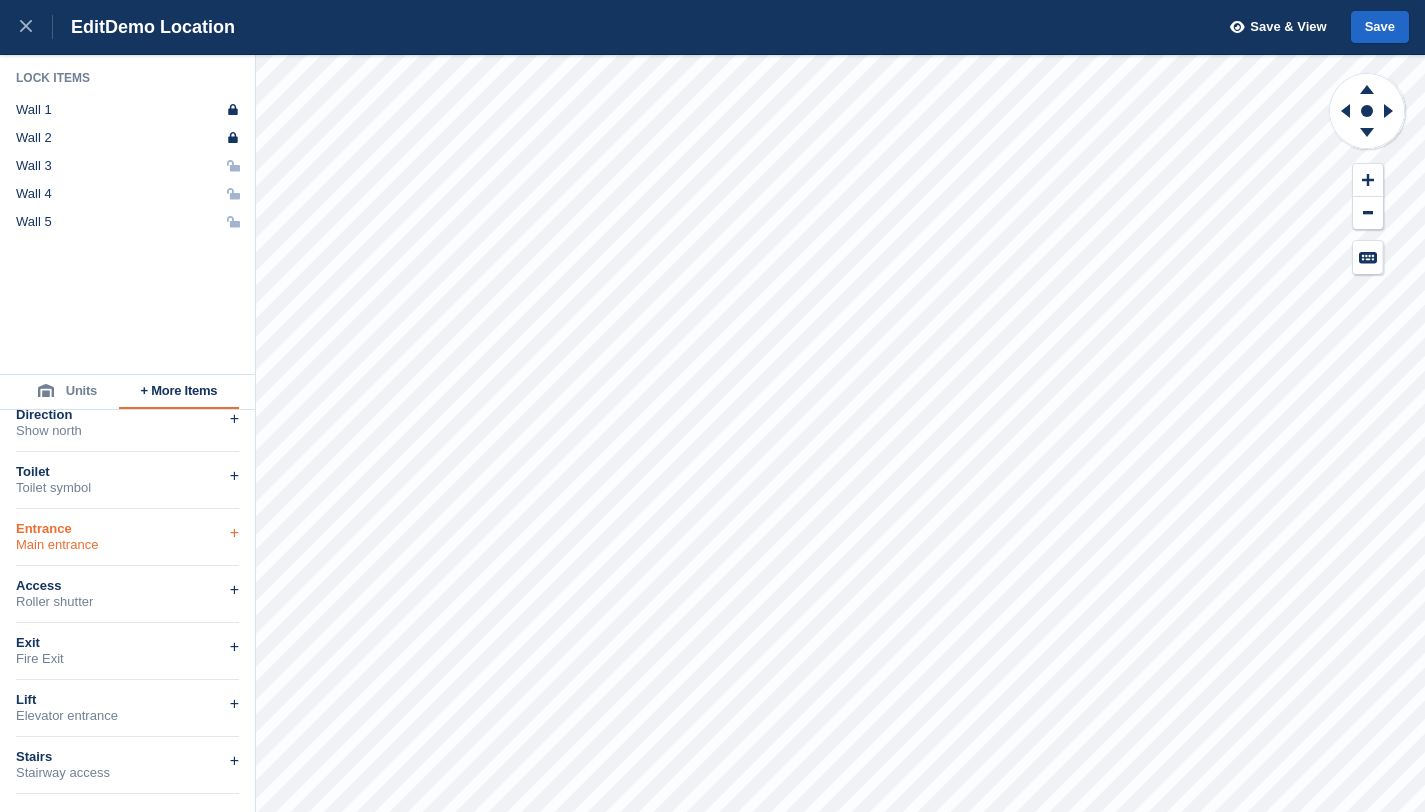 click on "Entrance" at bounding box center [127, 529] 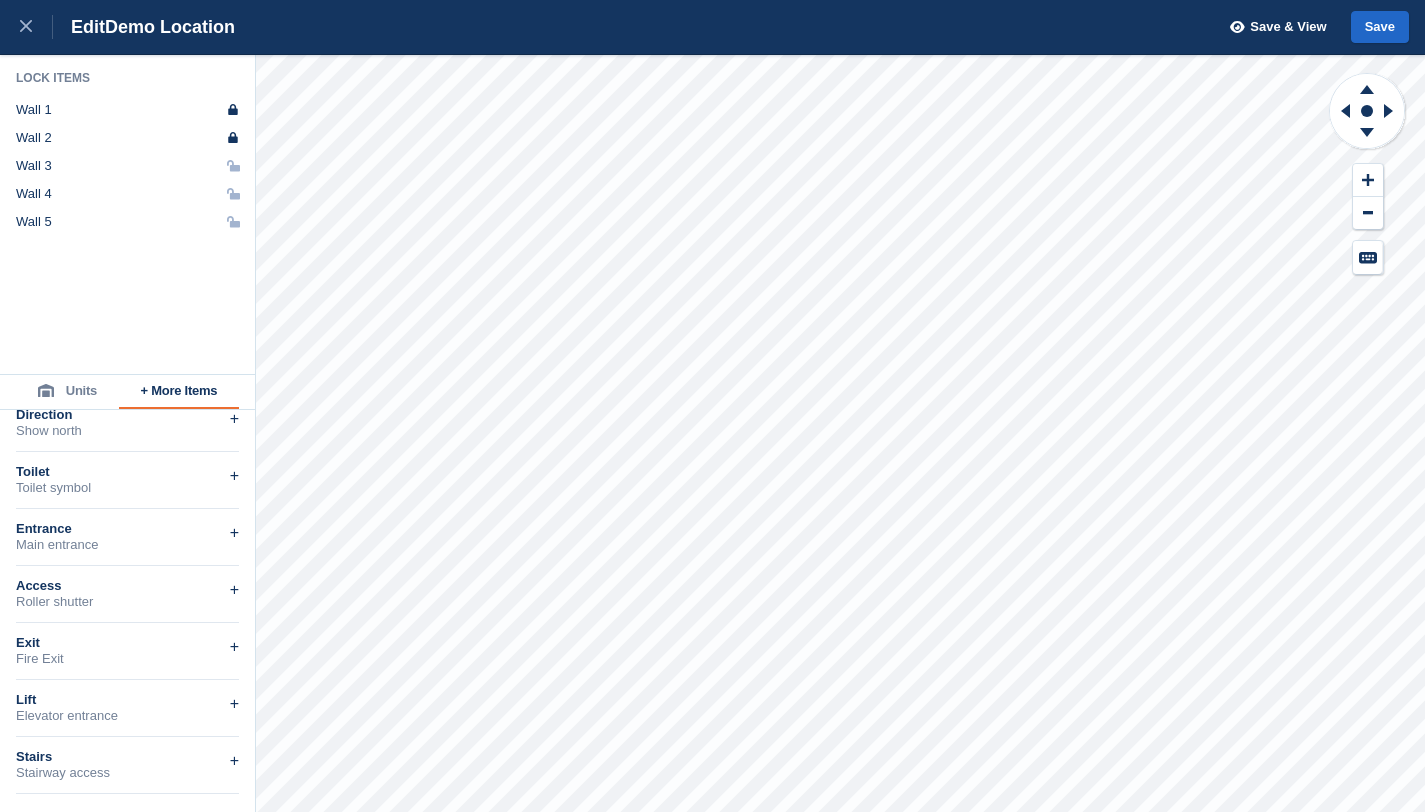 scroll, scrollTop: 0, scrollLeft: 0, axis: both 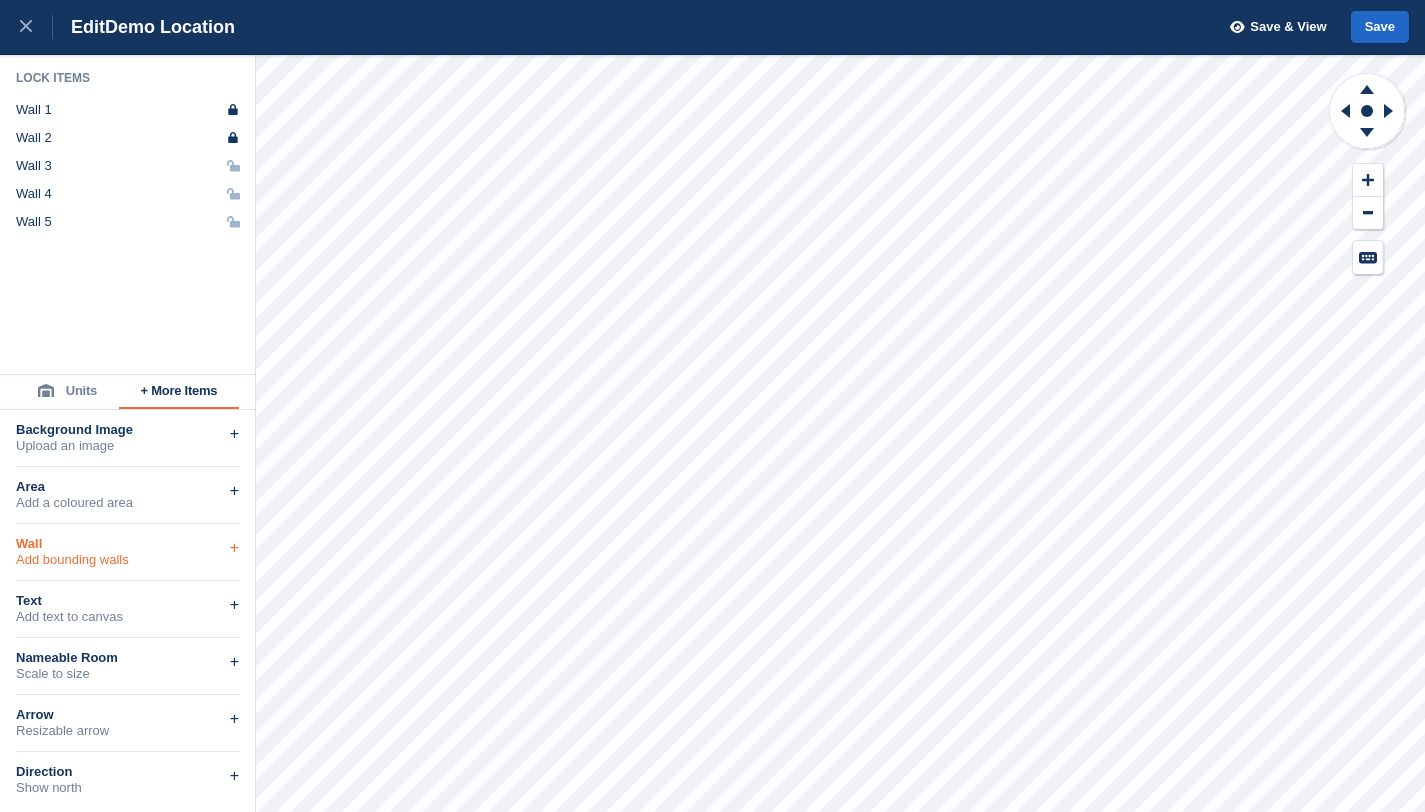 click on "Add bounding walls" at bounding box center (127, 560) 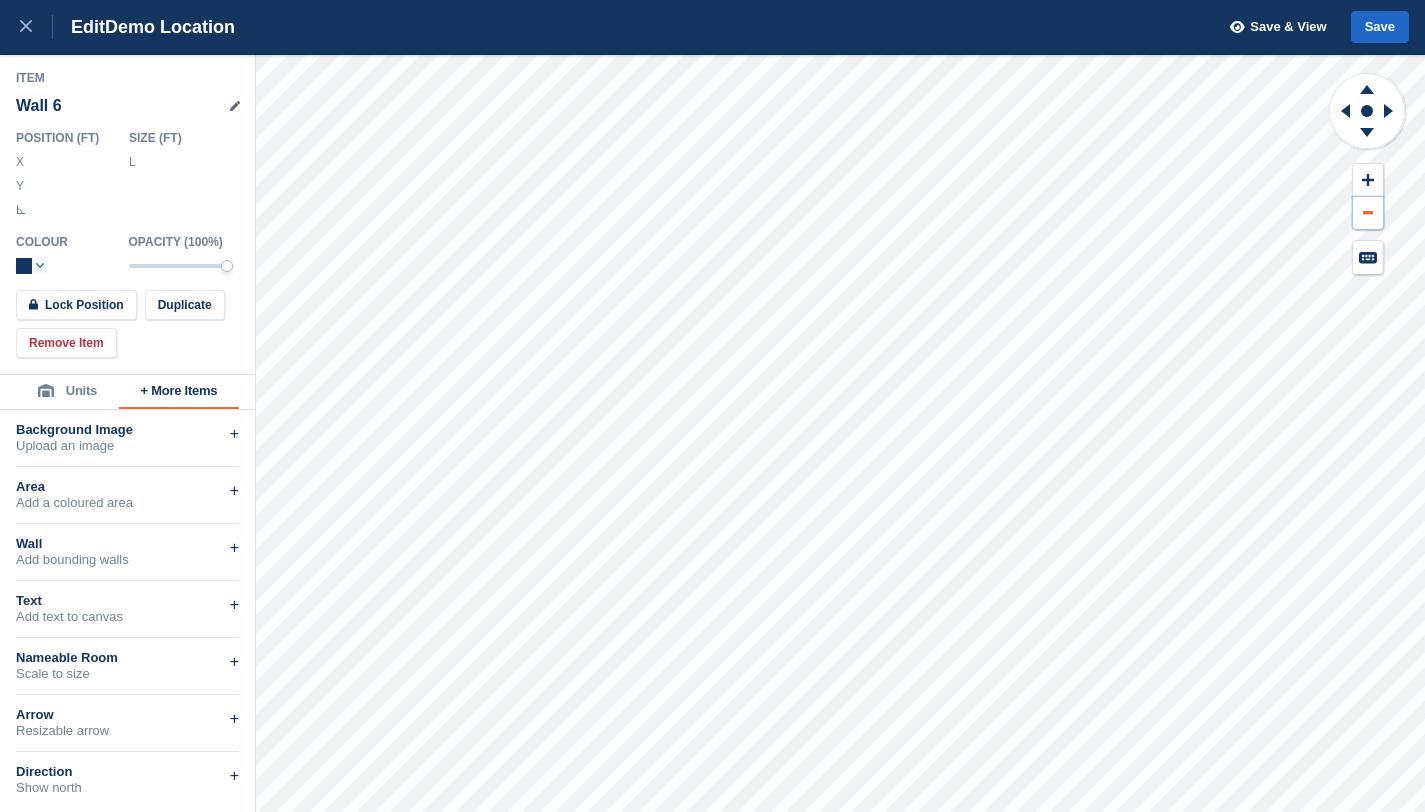 click at bounding box center (1368, 213) 